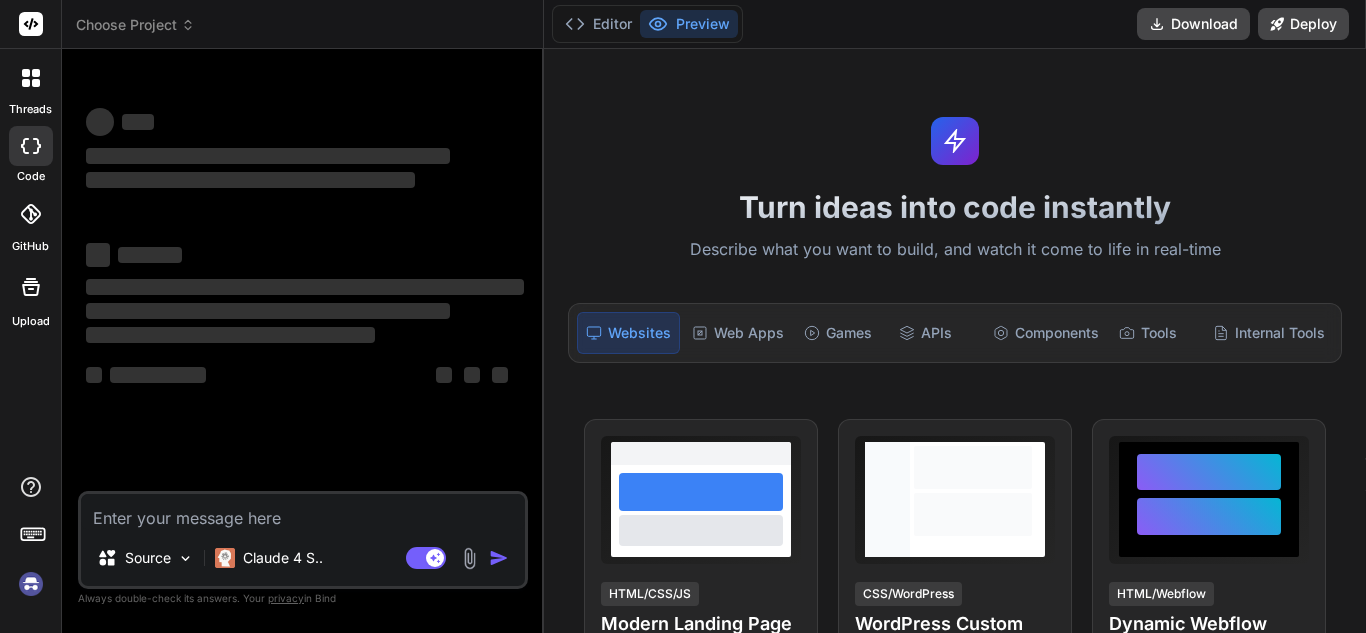 scroll, scrollTop: 0, scrollLeft: 0, axis: both 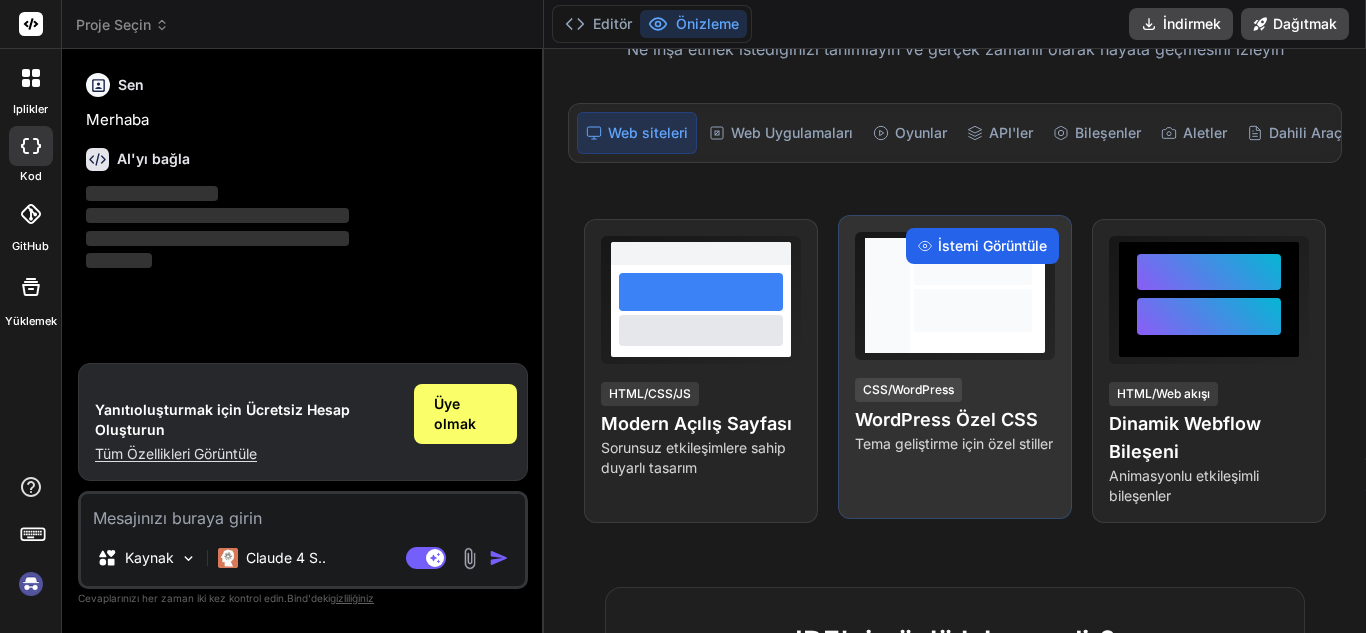 click on "İstemi Görüntüle" at bounding box center [992, 245] 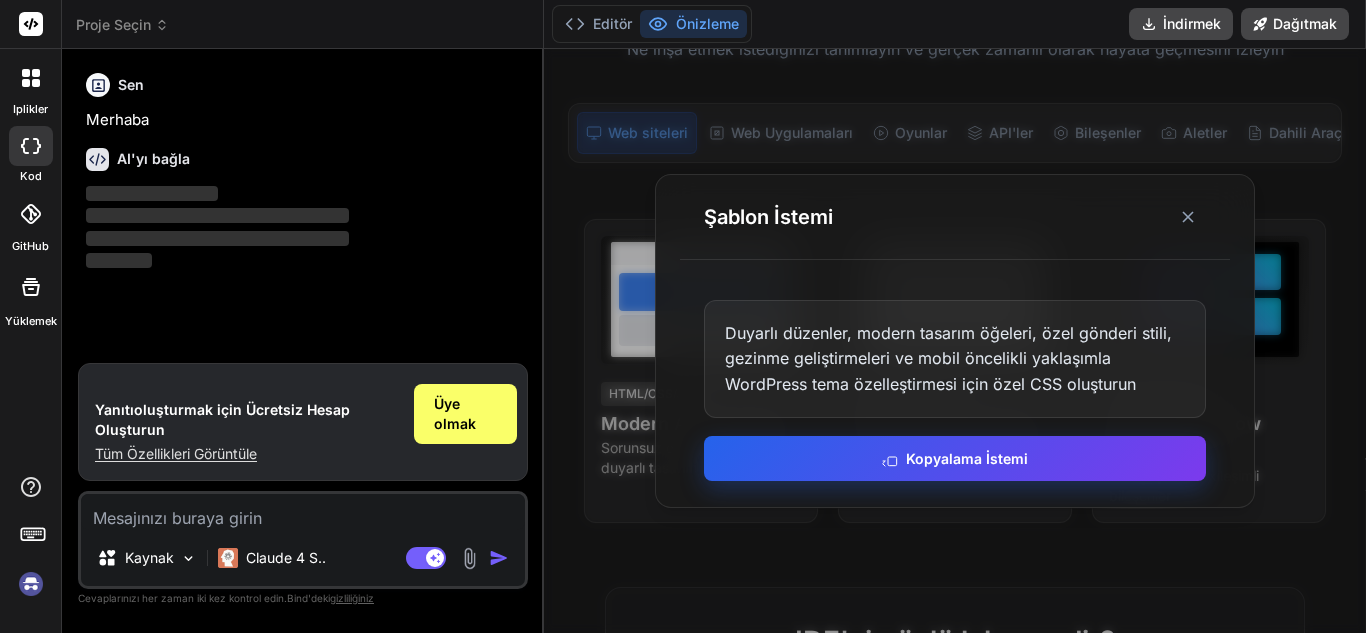 click on "Kopyalama İstemi" at bounding box center [955, 458] 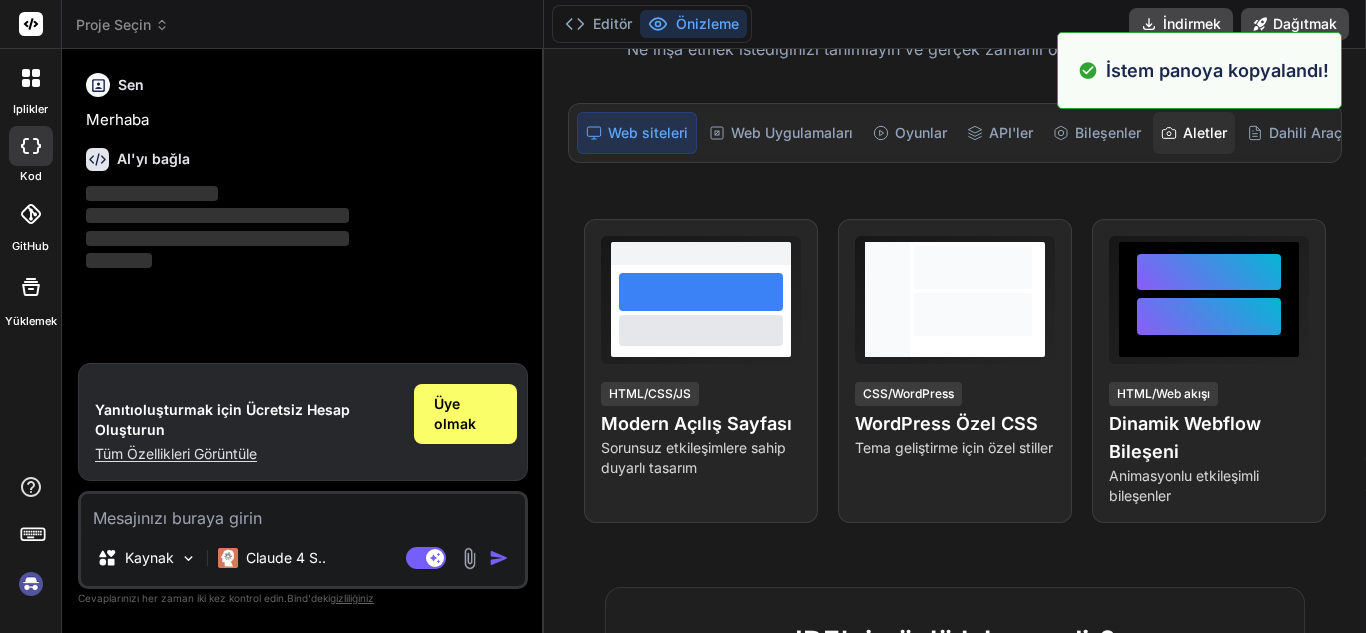 click on "Aletler" at bounding box center (1205, 132) 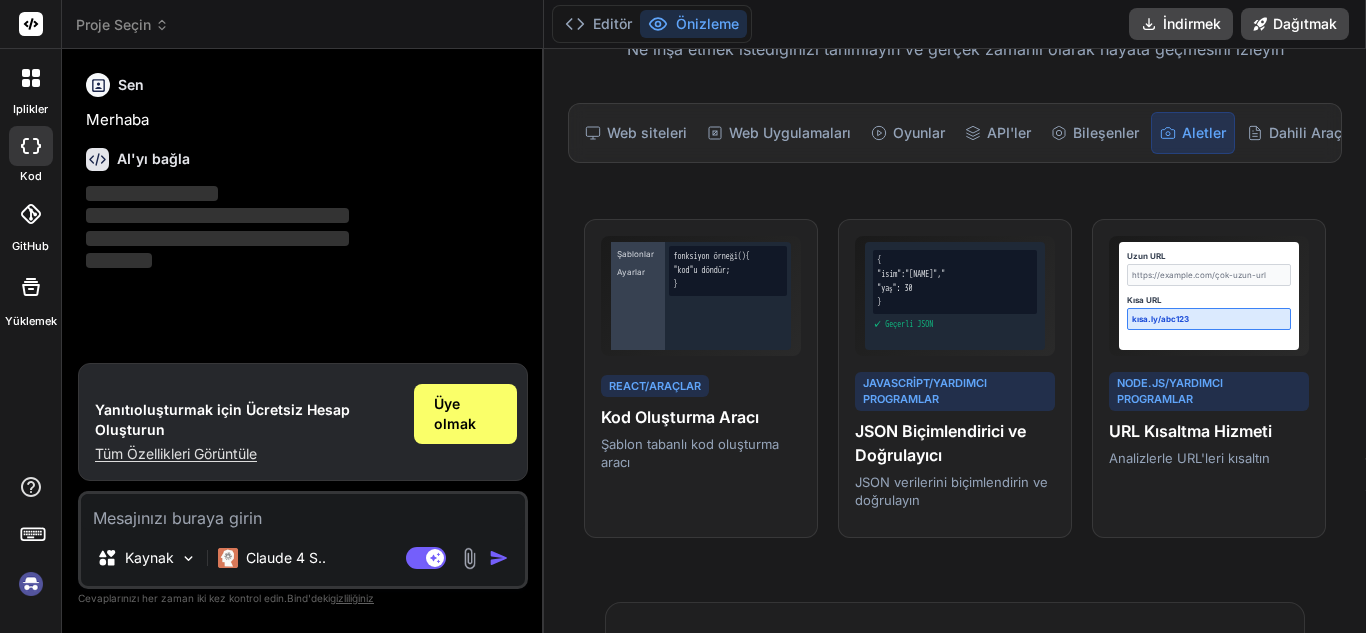 click on "Yanıtı  oluşturmak için Ücretsiz Hesap Oluşturun   Tüm Özellikleri Görüntüle Üye olmak" at bounding box center (303, 422) 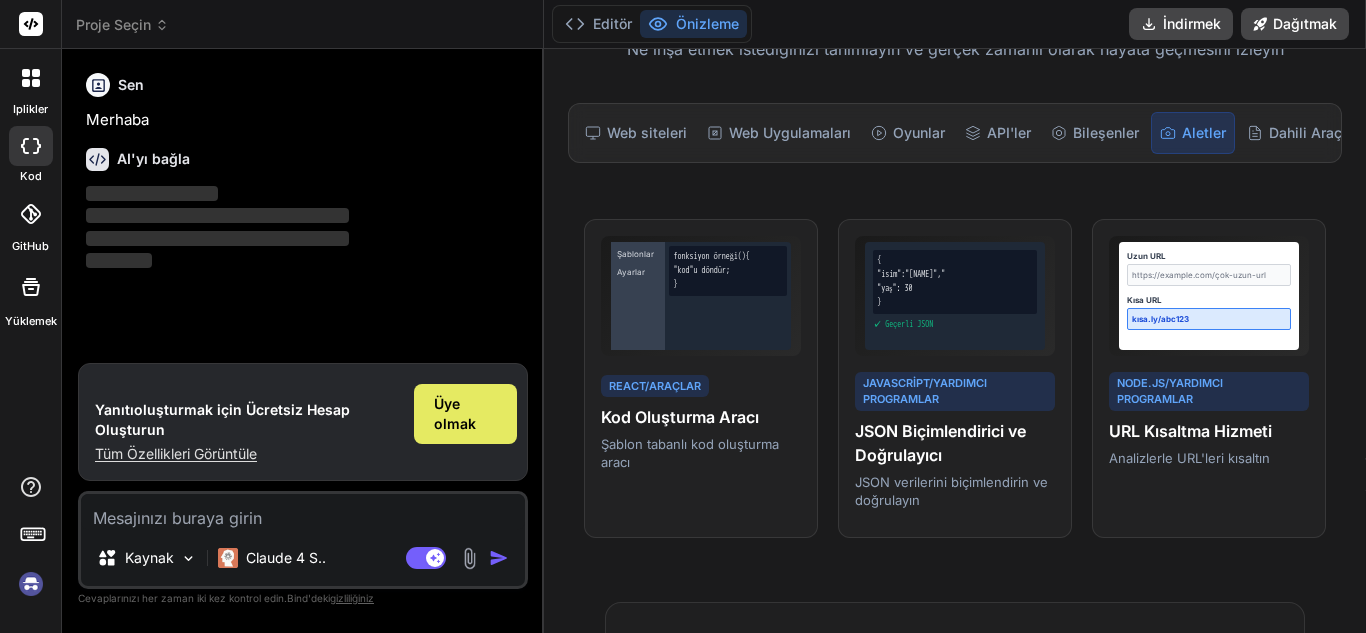 click on "Üye olmak" at bounding box center (465, 414) 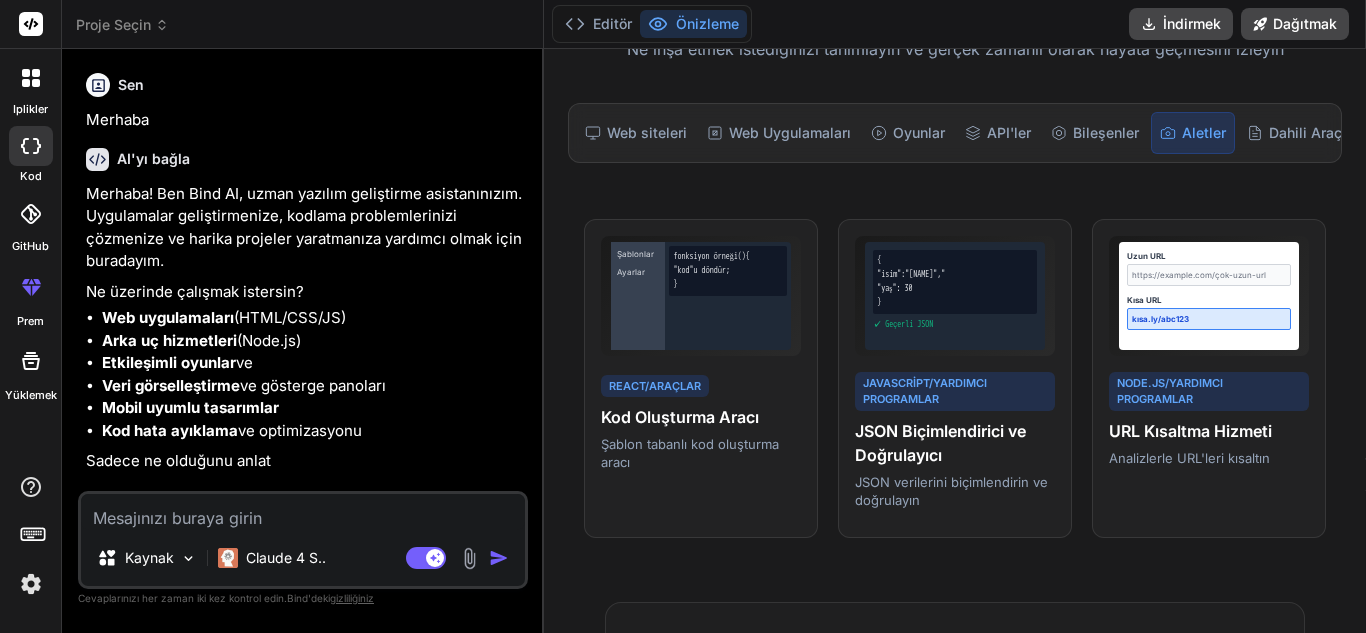 click at bounding box center (303, 512) 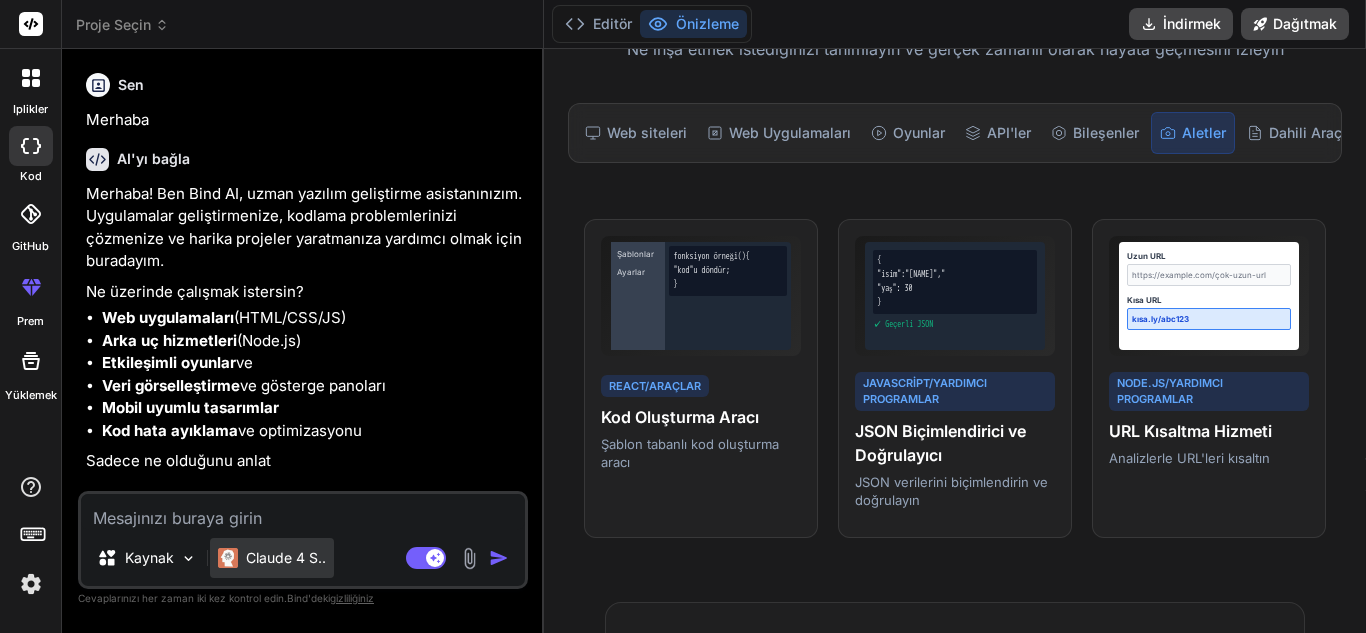 click on "Claude 4 S.." at bounding box center (286, 557) 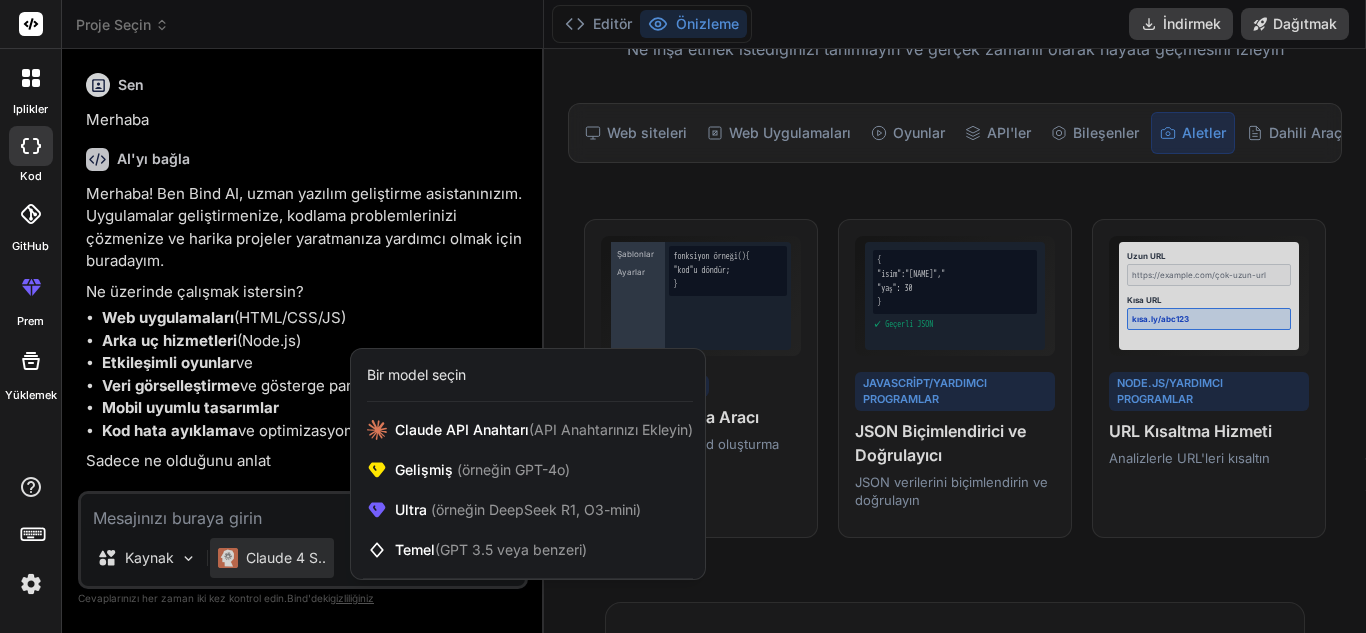 click at bounding box center [683, 316] 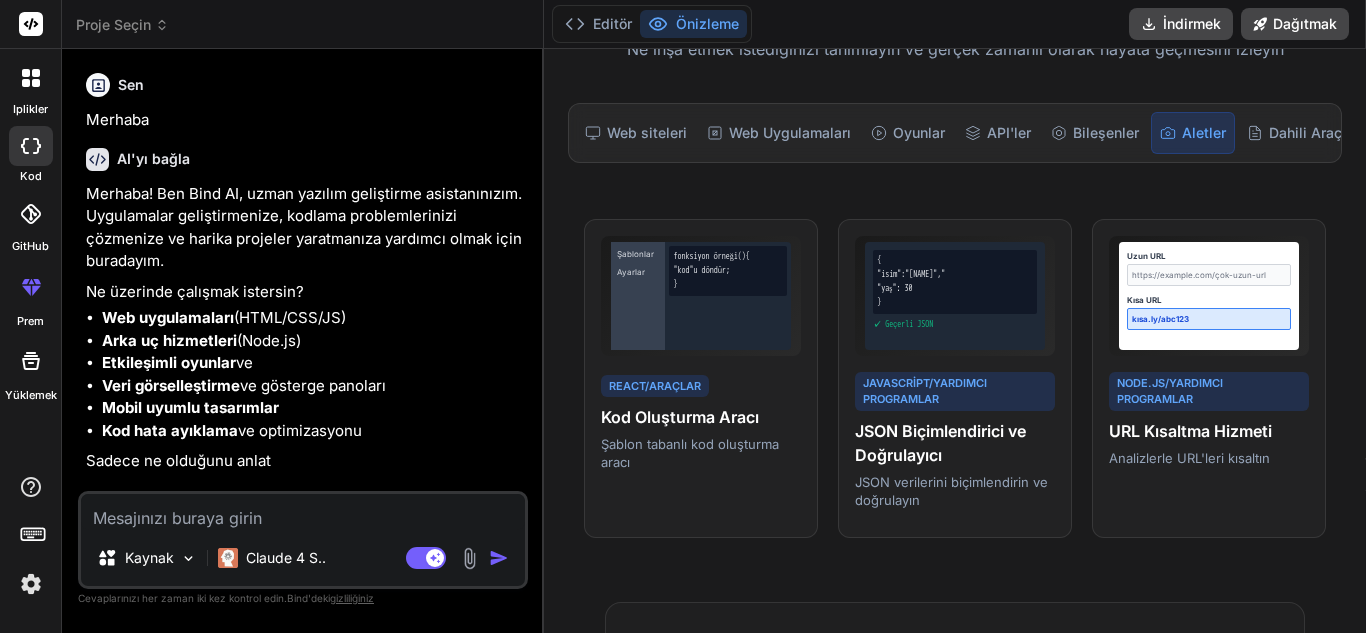 click at bounding box center (303, 512) 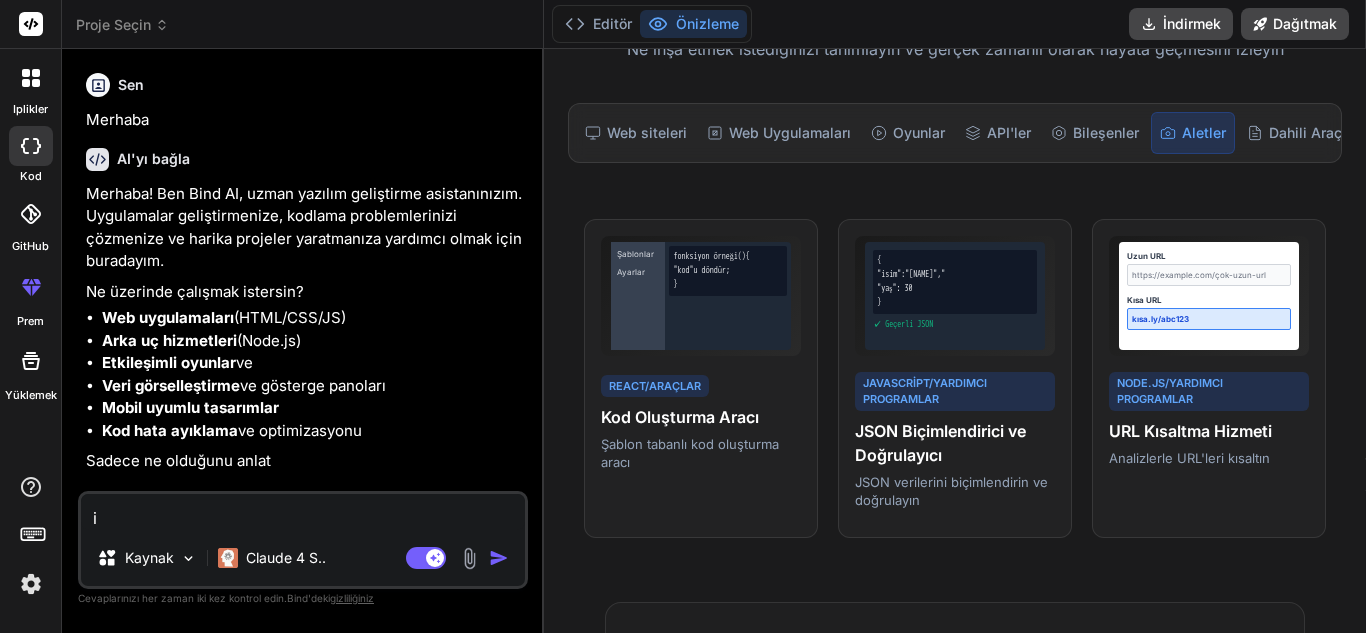 type on "is" 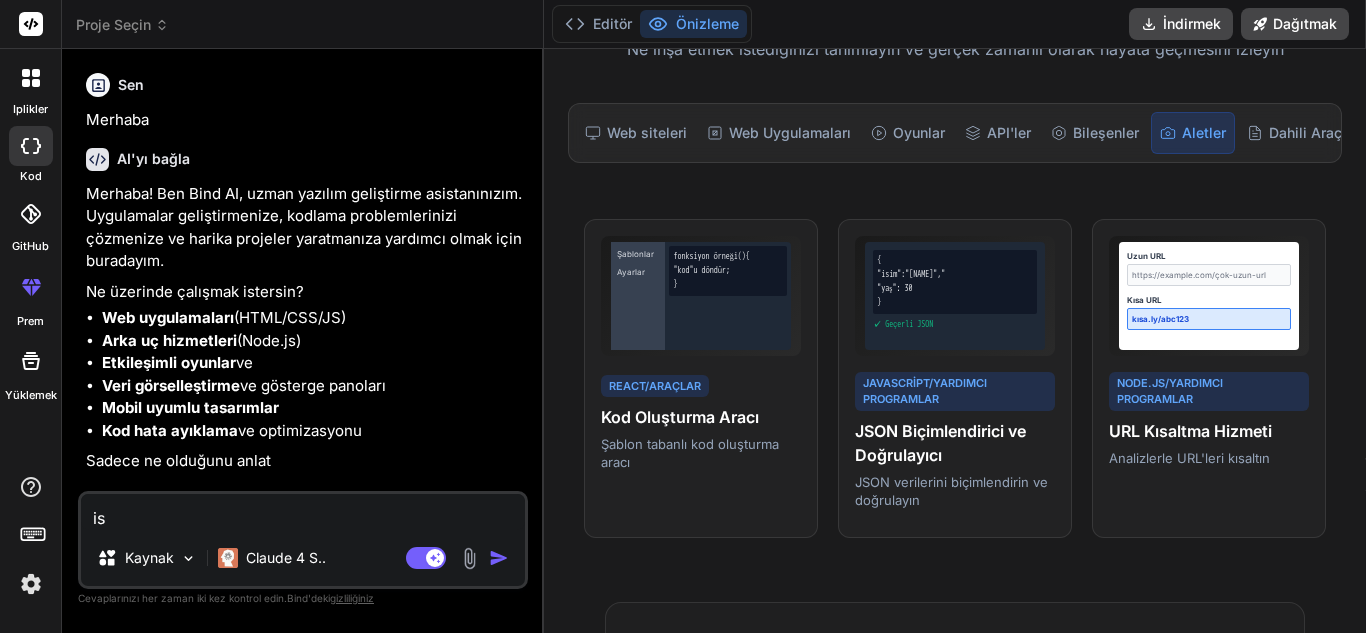 type on "ist" 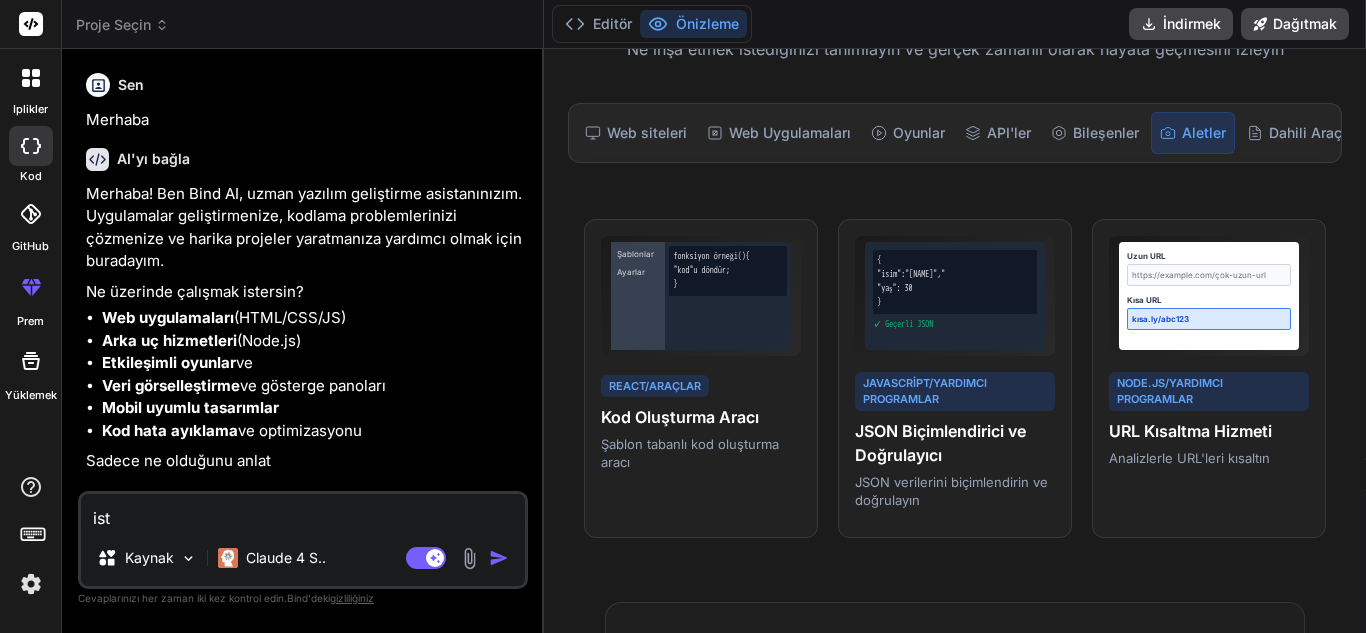 type on "iste" 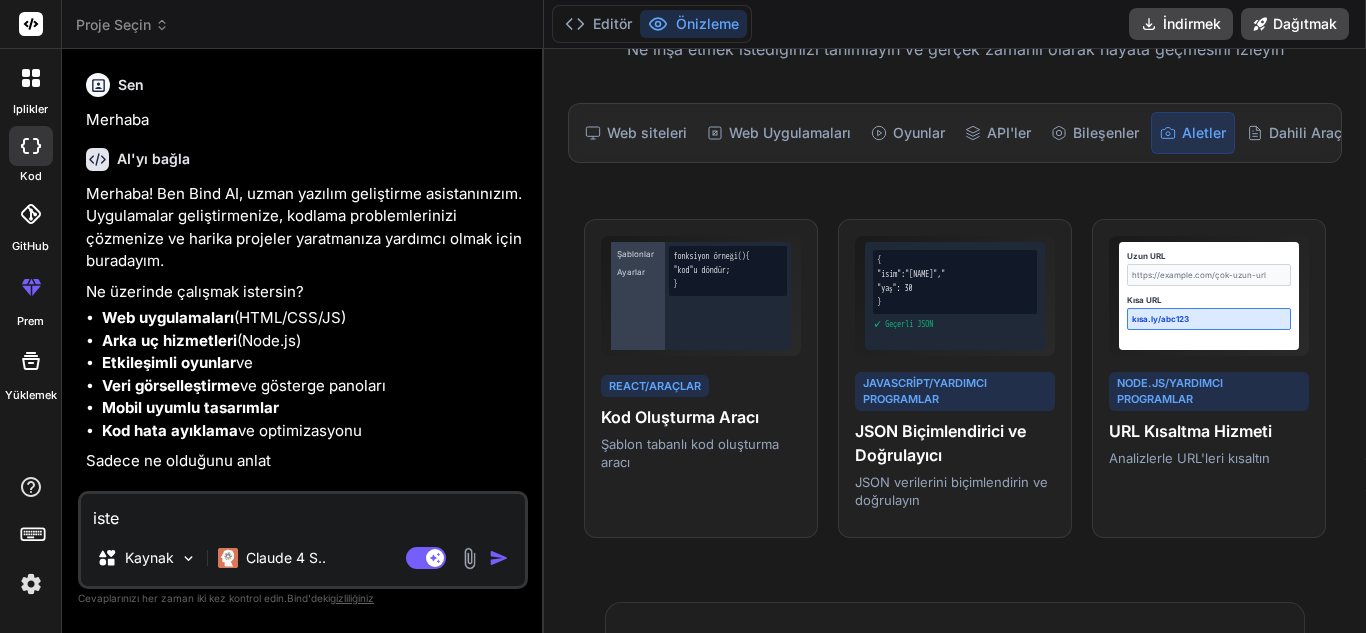 type on "isted" 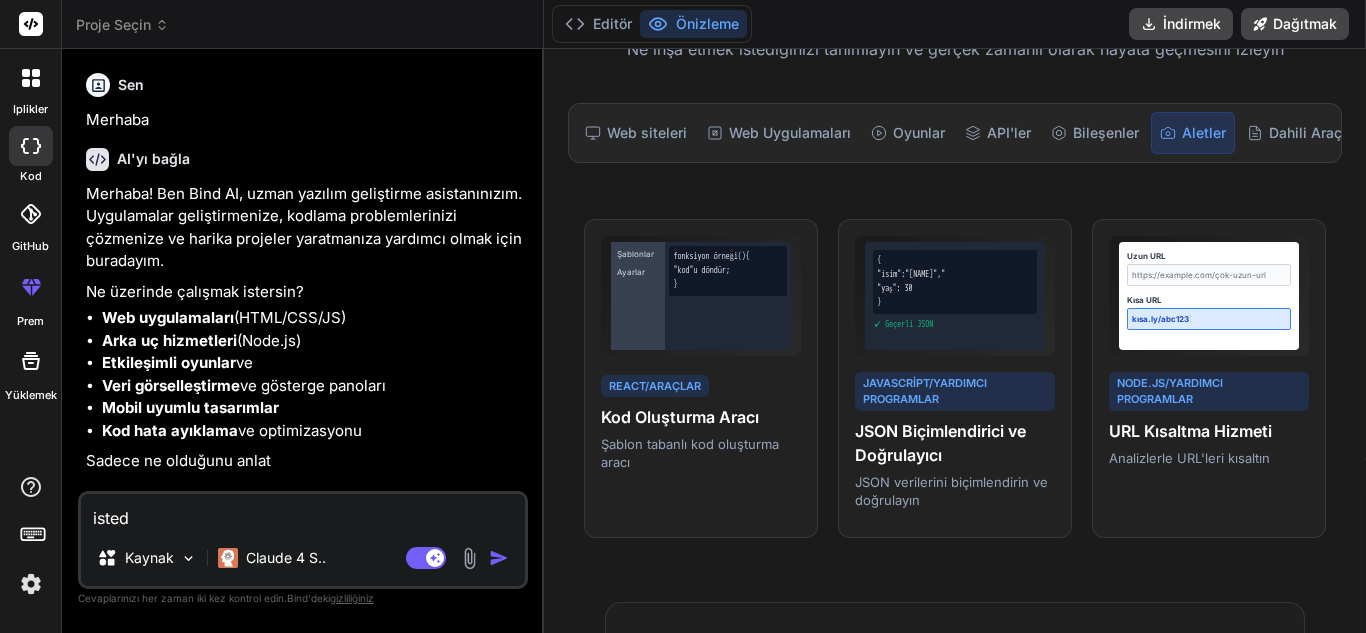 type on "istedi" 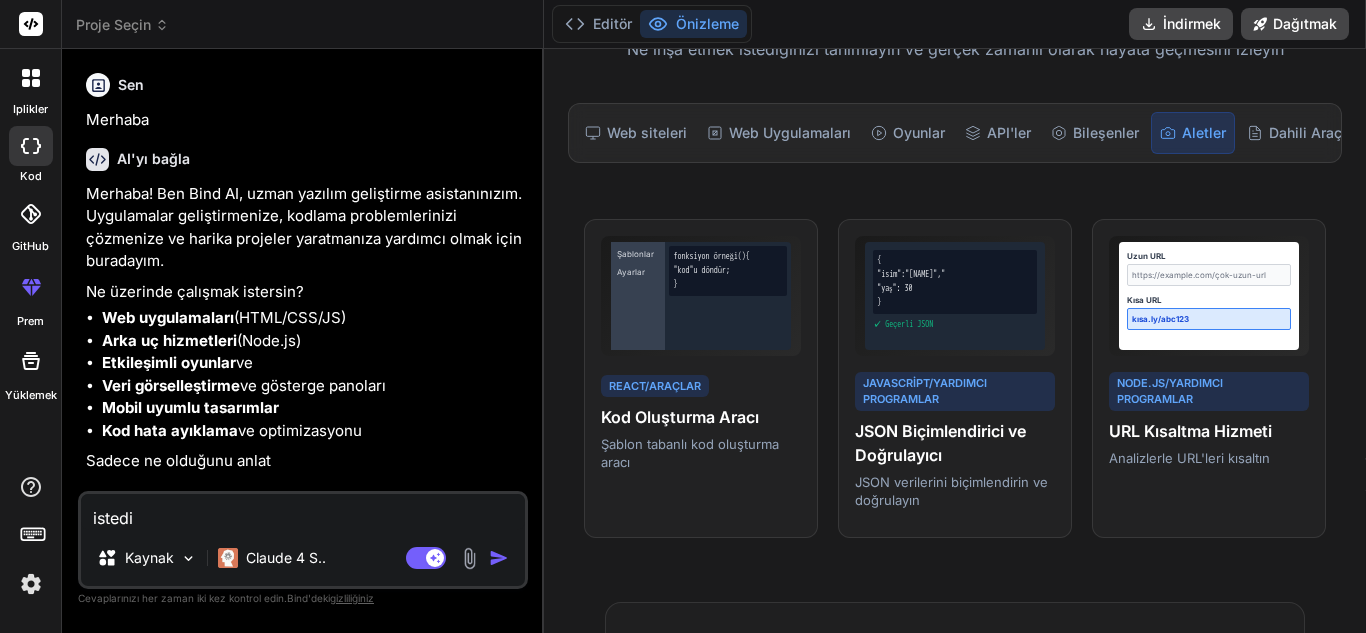 type on "istediğ" 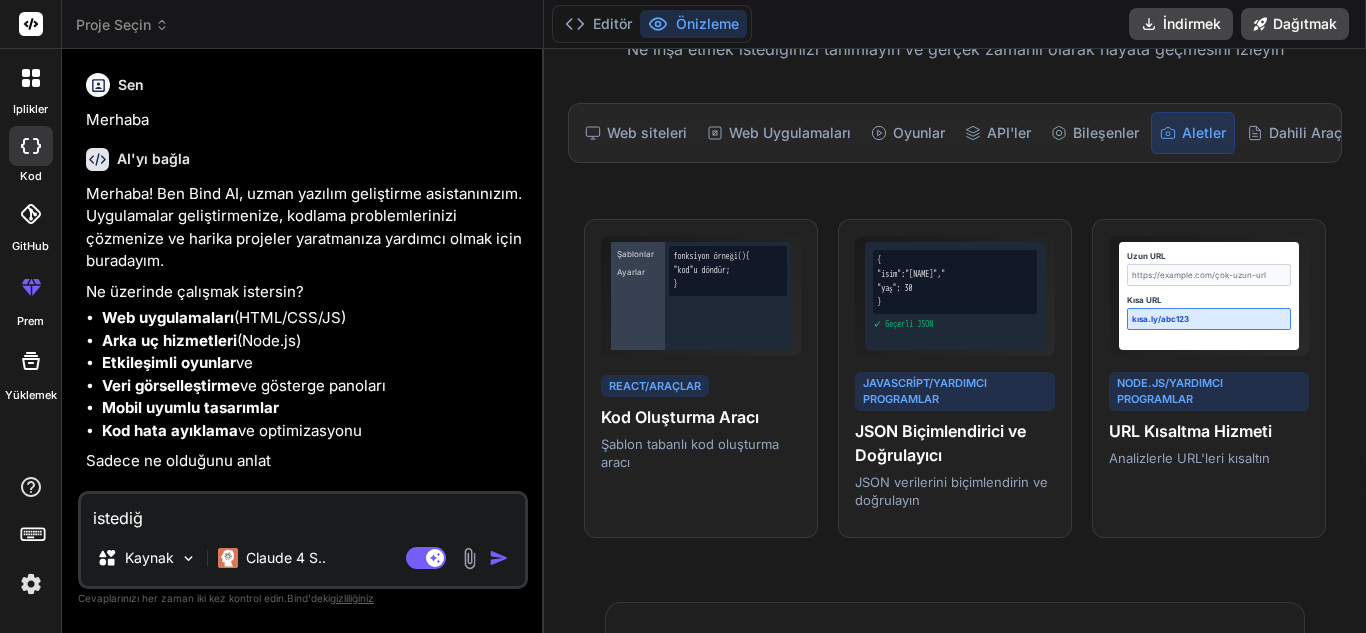 type on "istediği" 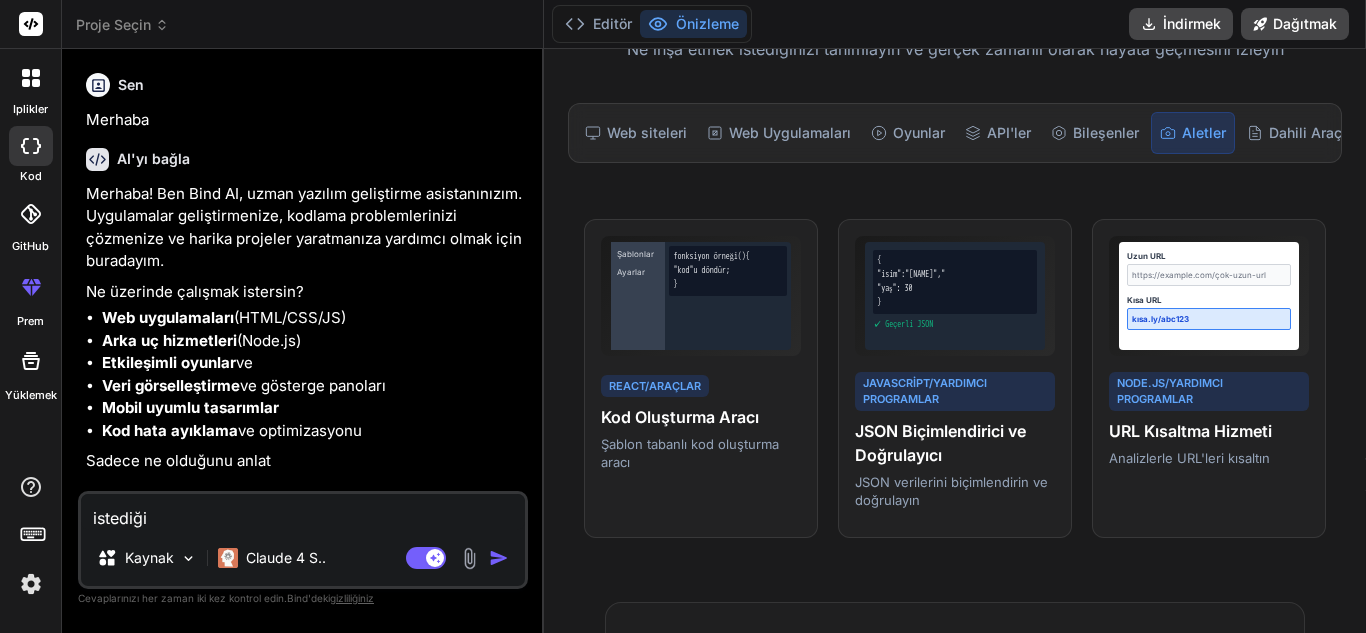 type on "istediğim" 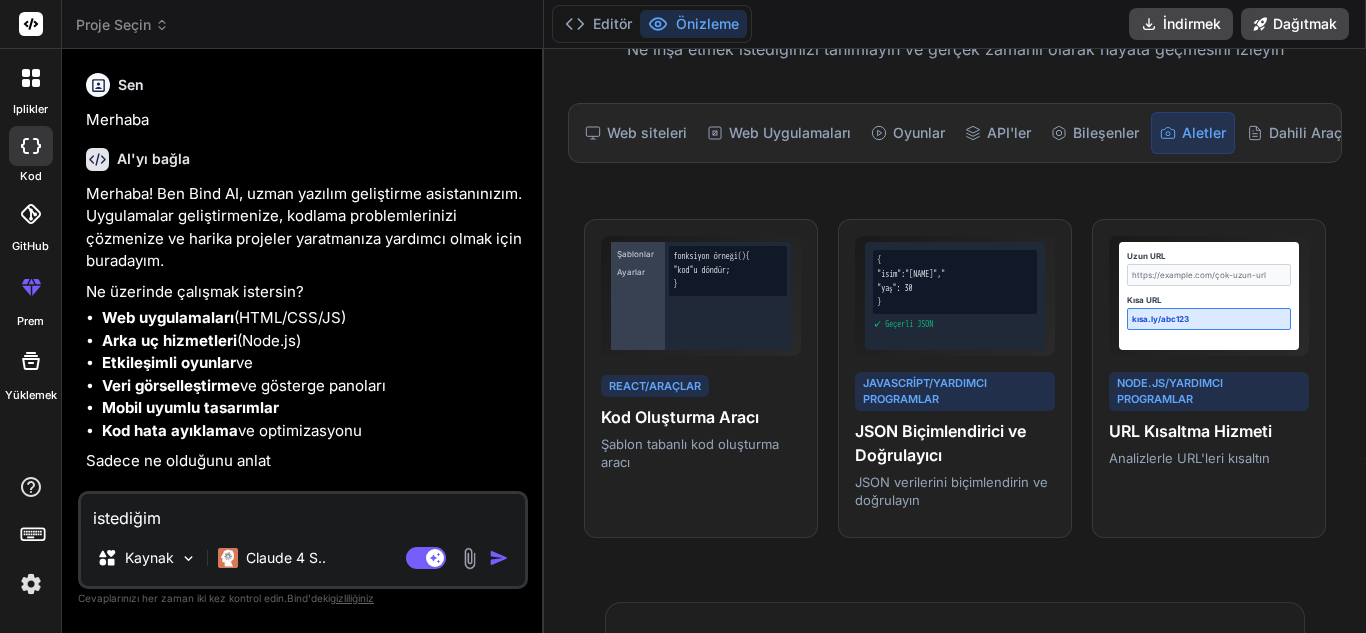 type on "istediğim" 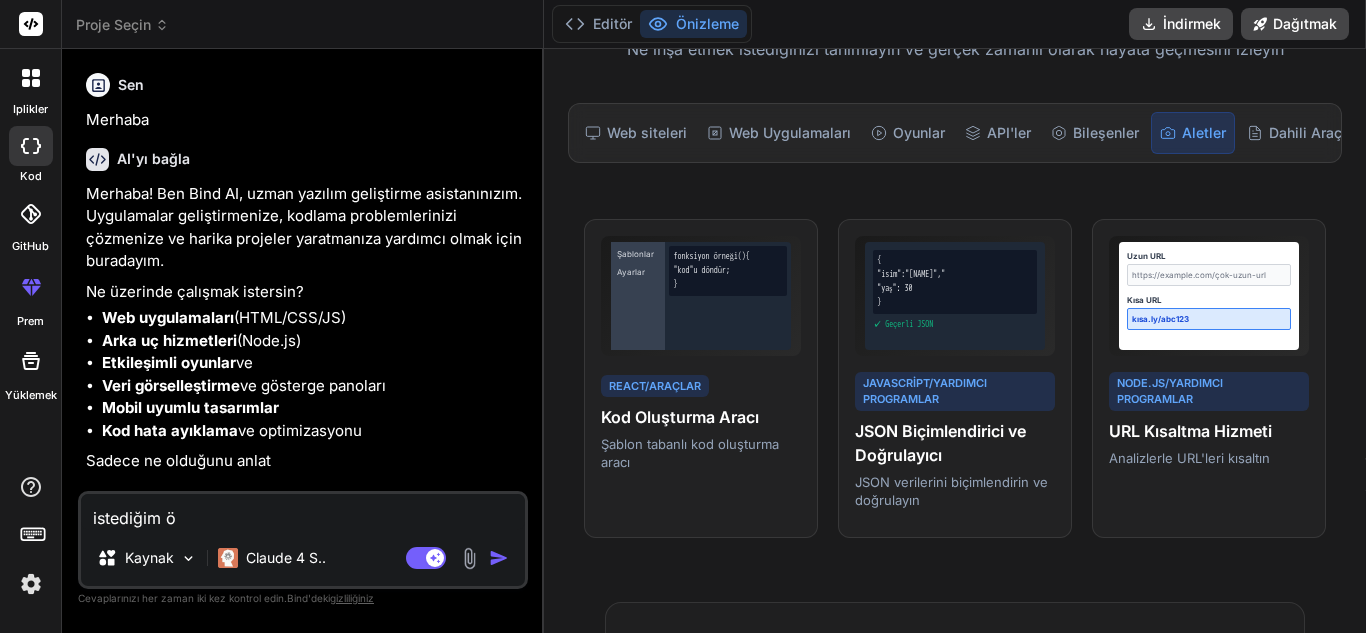 type on "istediğim öz" 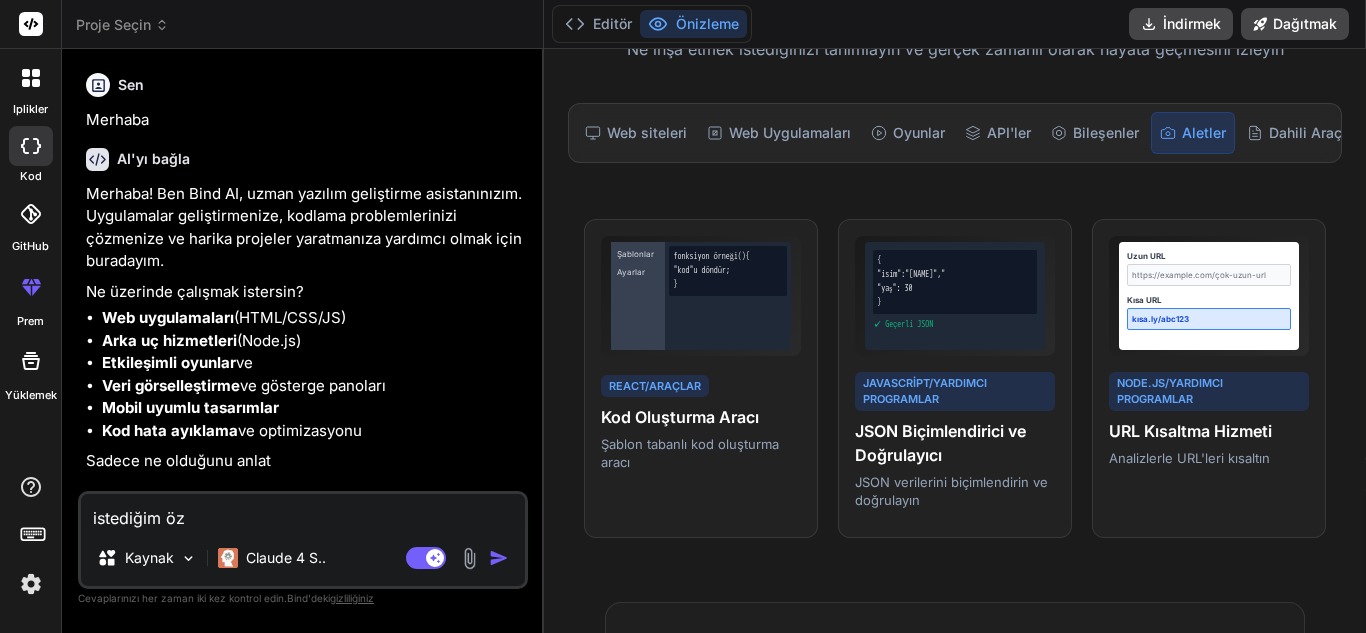 type on "x" 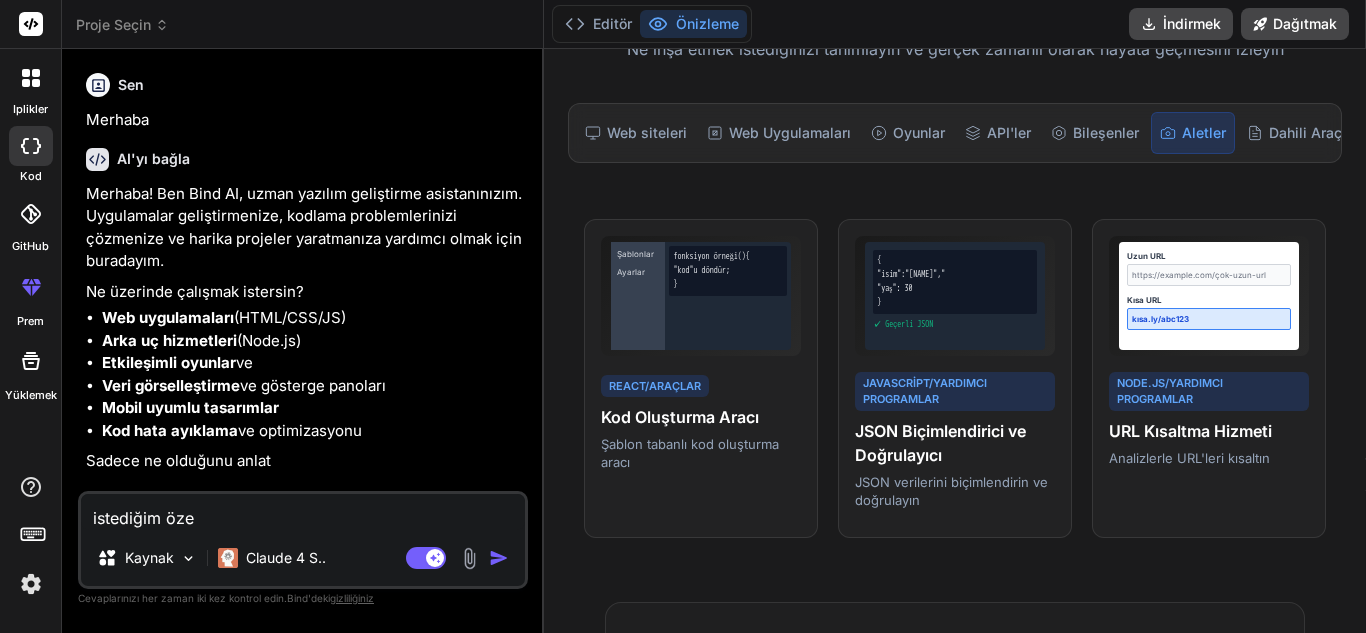 type on "istediğim özel" 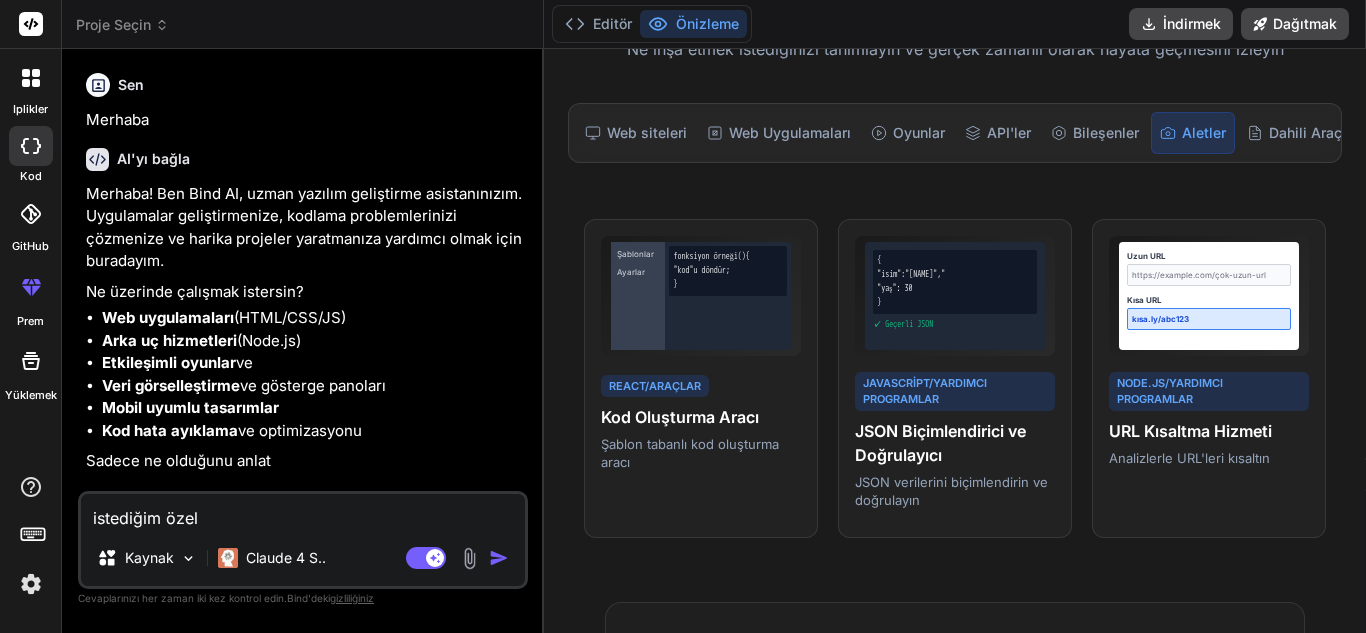 type on "istediğim özell" 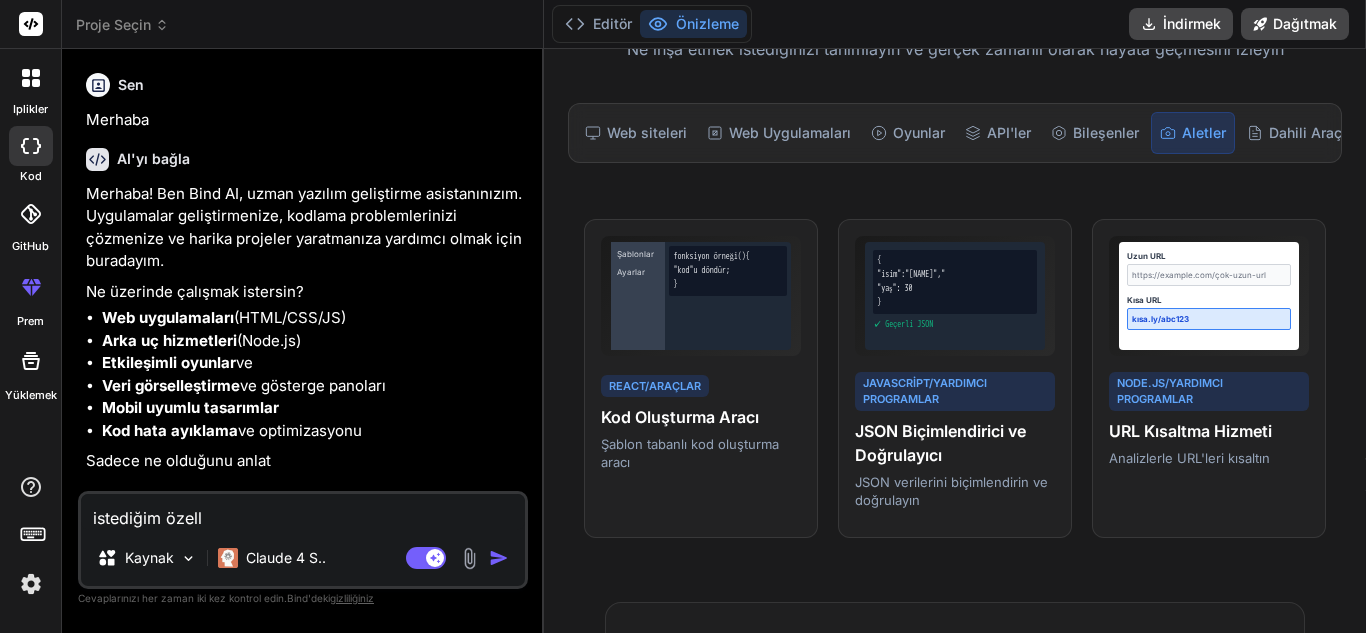 type on "istediğim özelli" 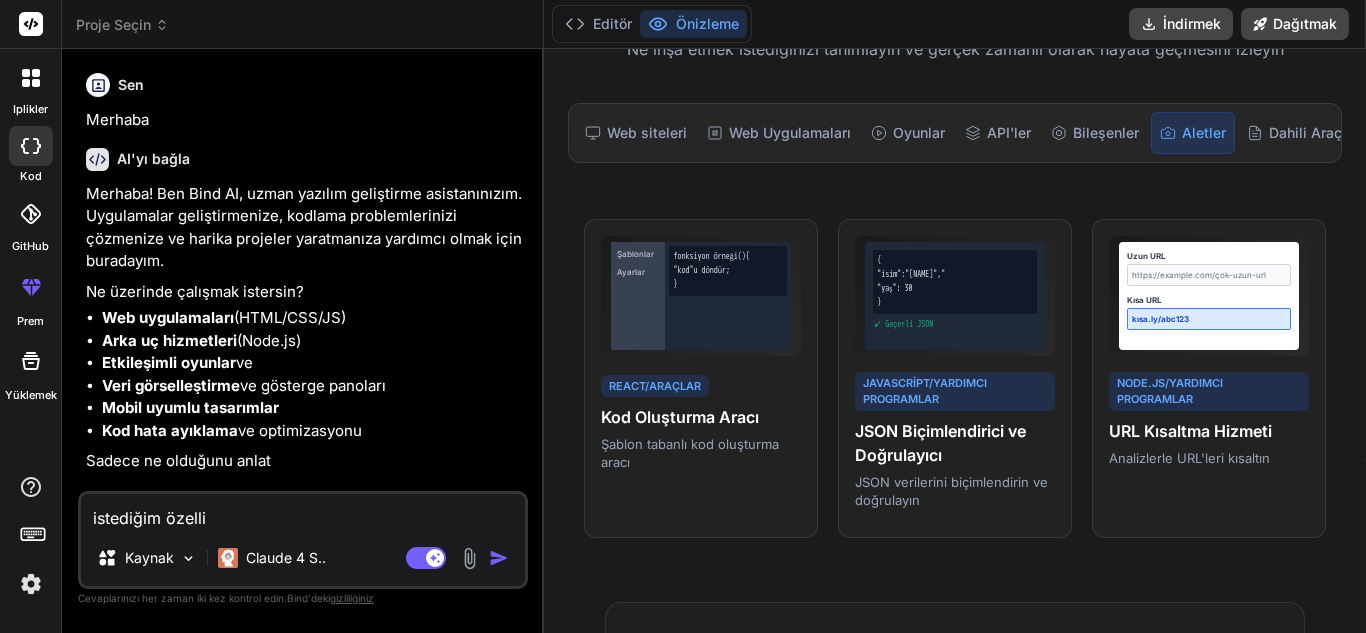 type on "istediğim özellik" 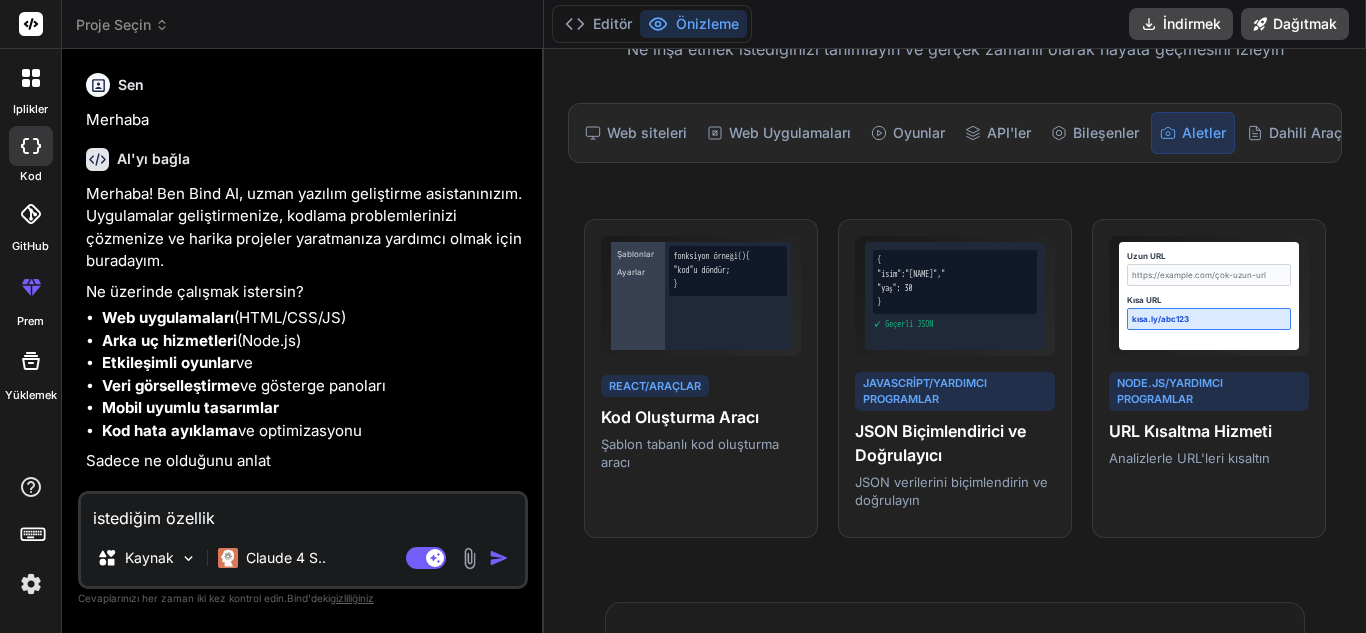 type on "istediğim özellikl" 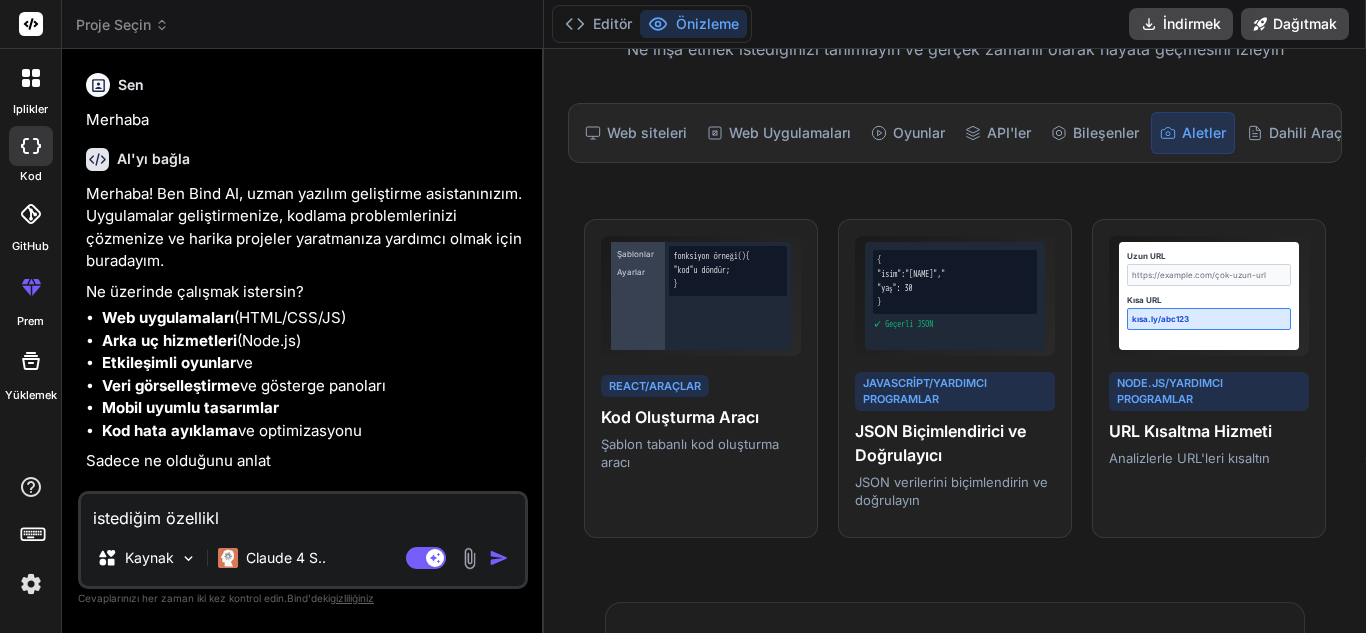 type on "istediğim özellikle" 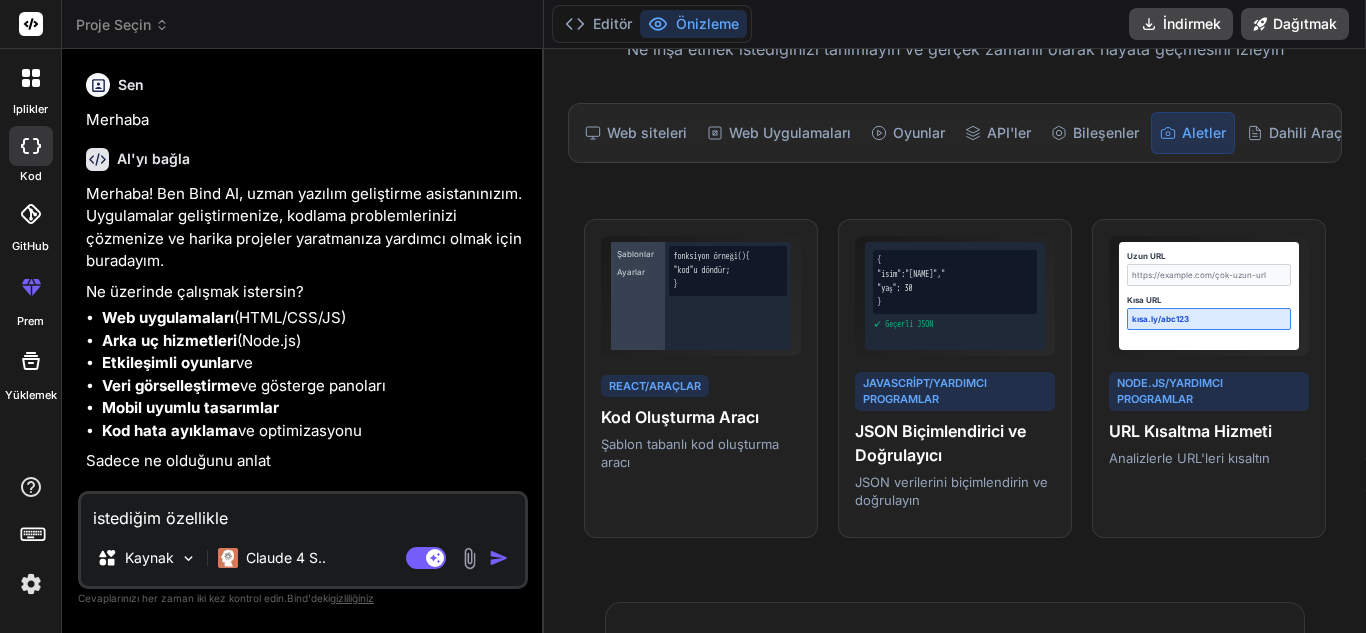 type on "istediğim özellikler" 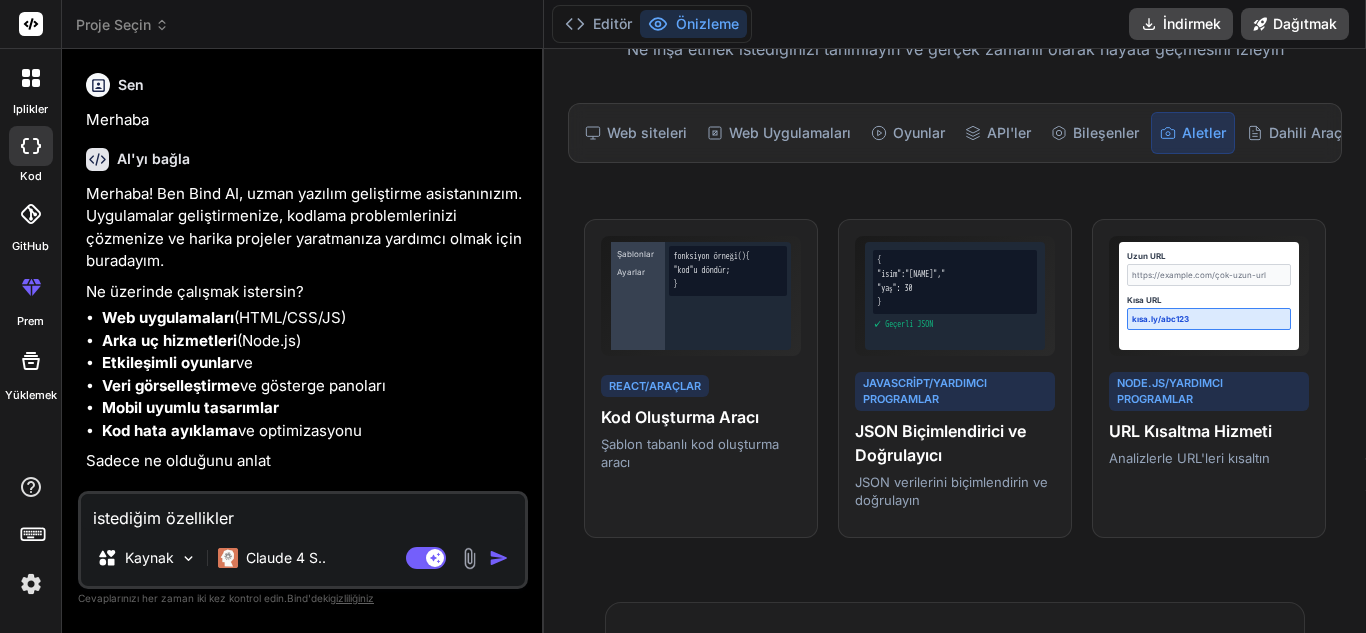 type on "istediğim özelliklerd" 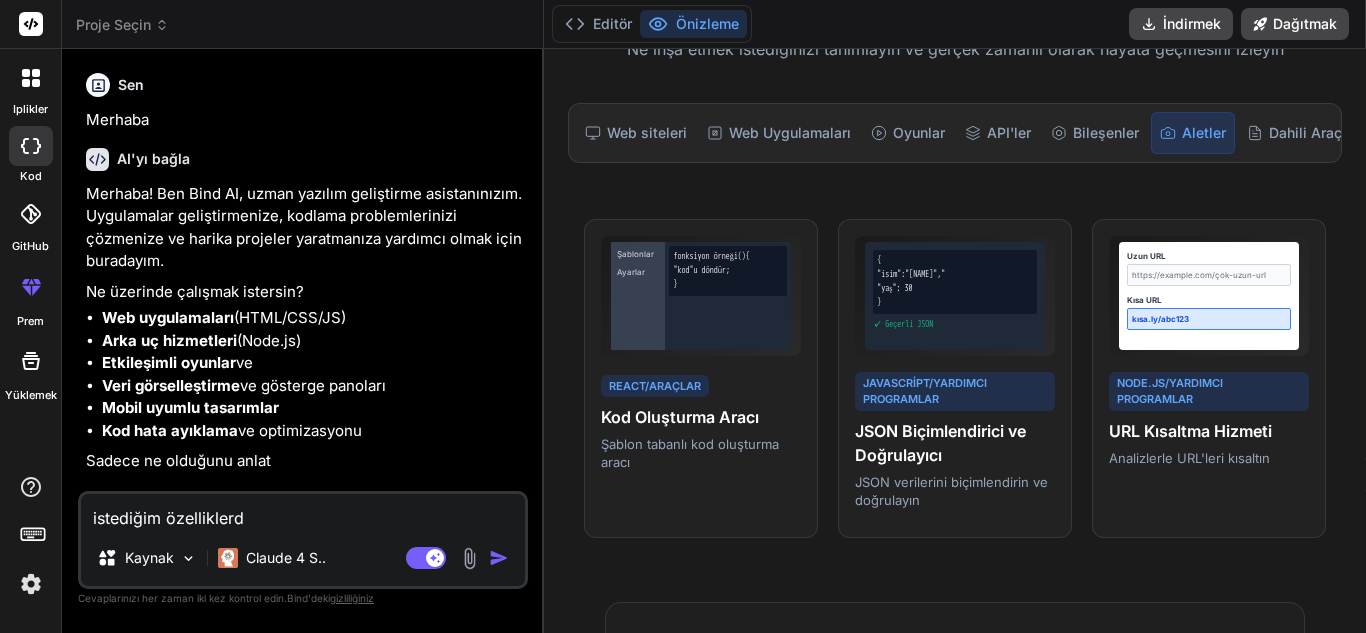 type on "istediğim özelliklerde" 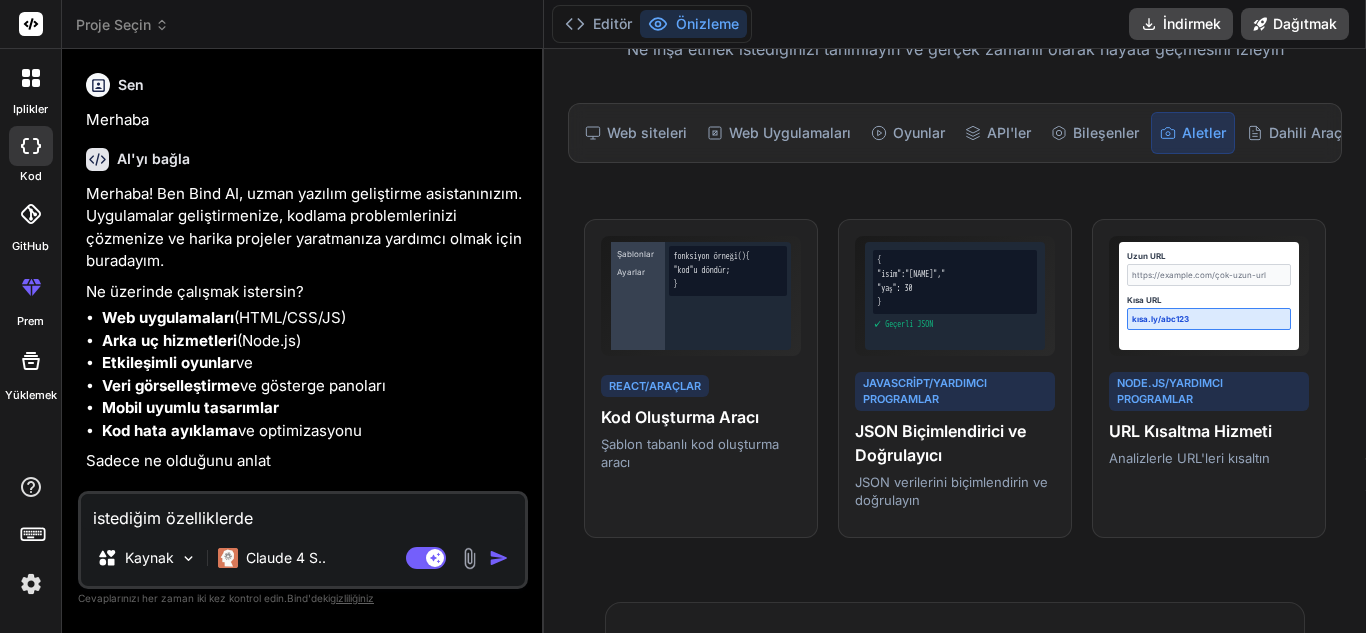 type on "istediğim özelliklerde" 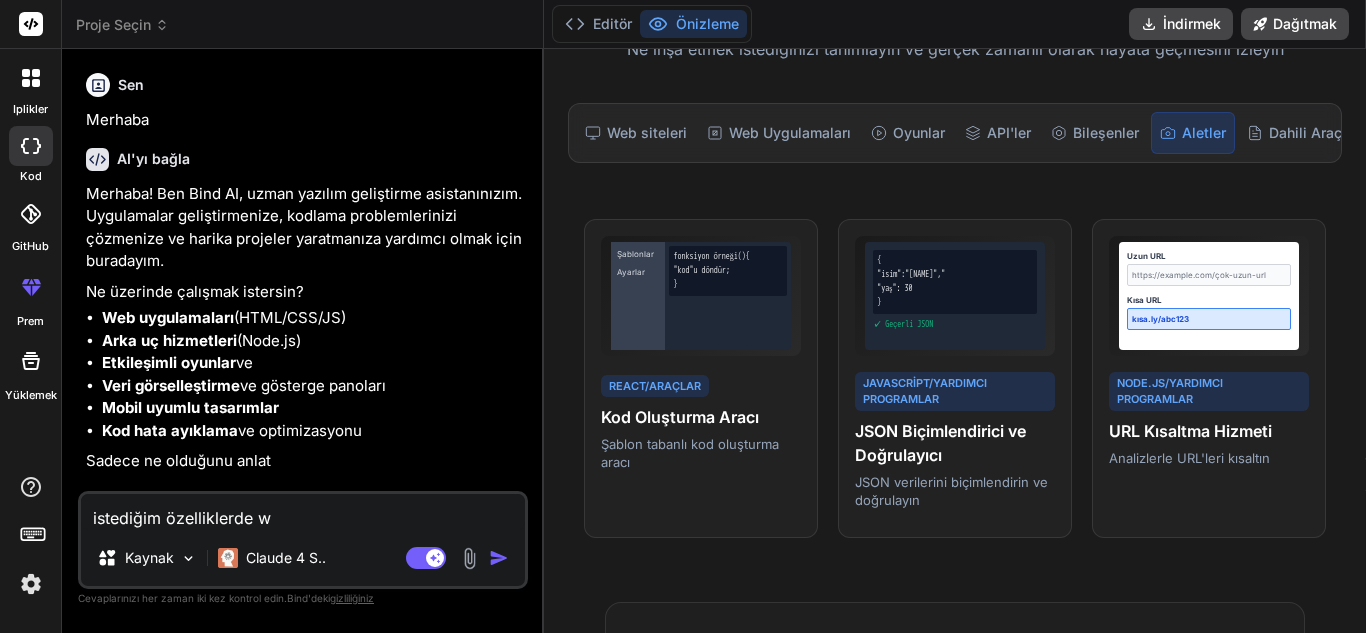 type on "istediğim özelliklerde wo" 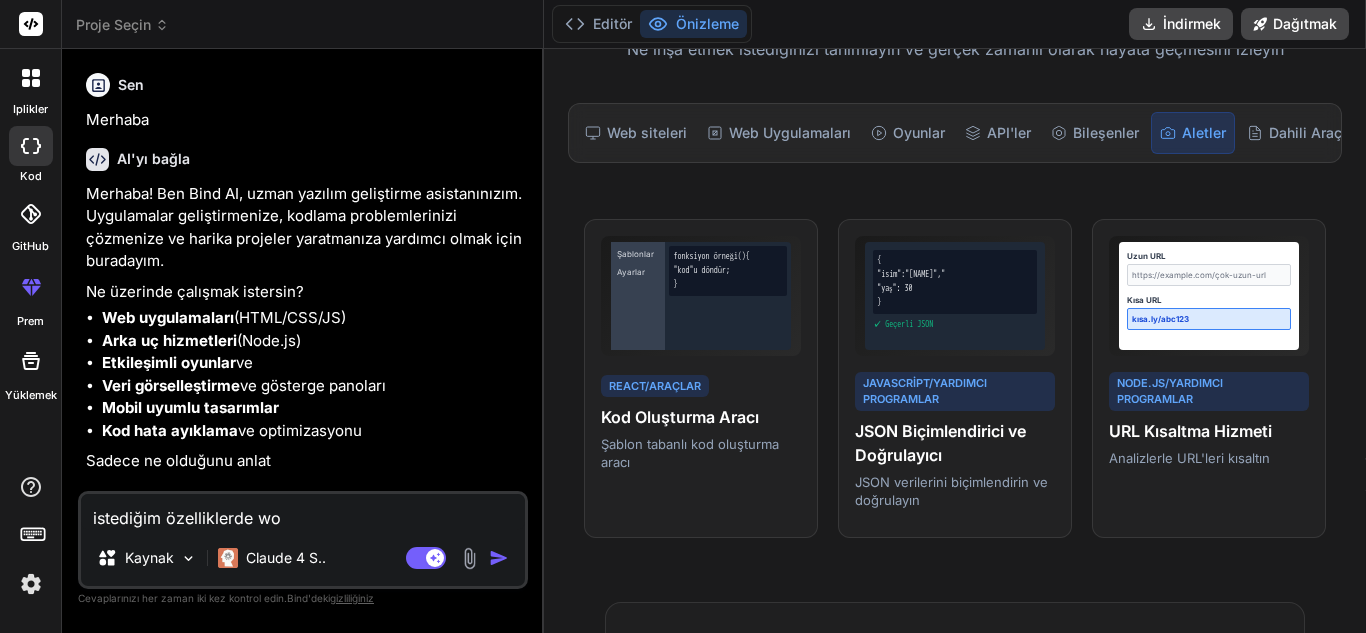 type on "istediğim özelliklerde wor" 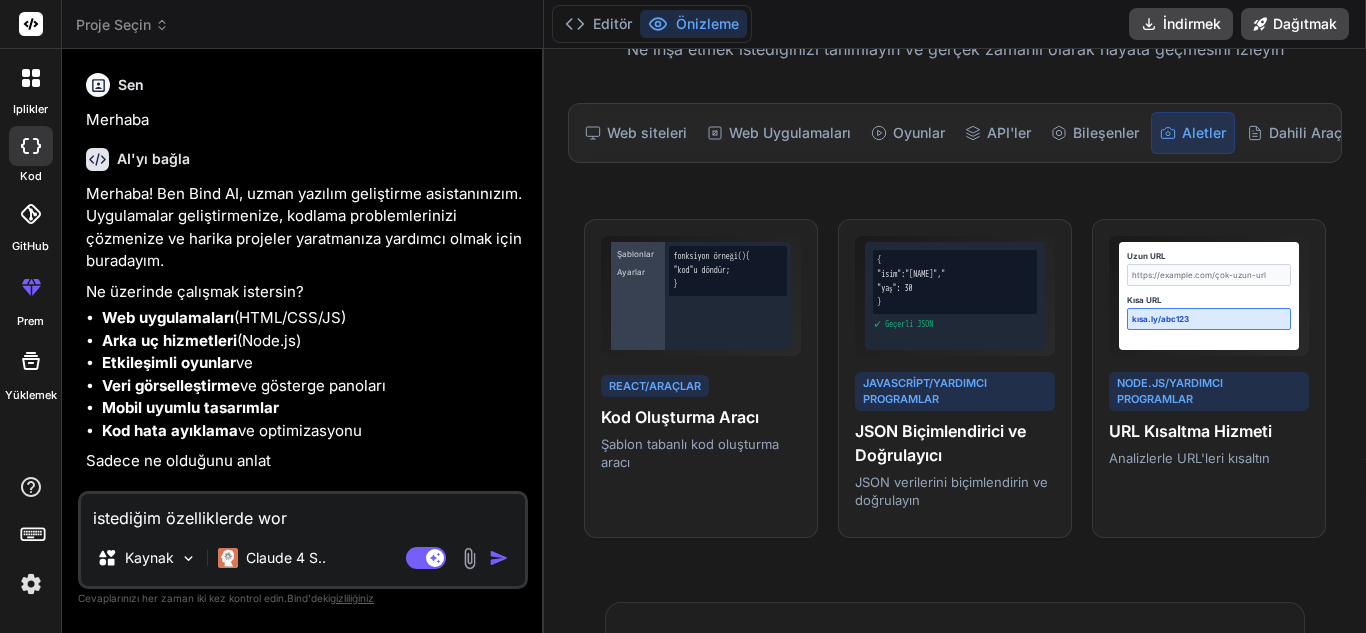type on "istediğim özelliklerde word" 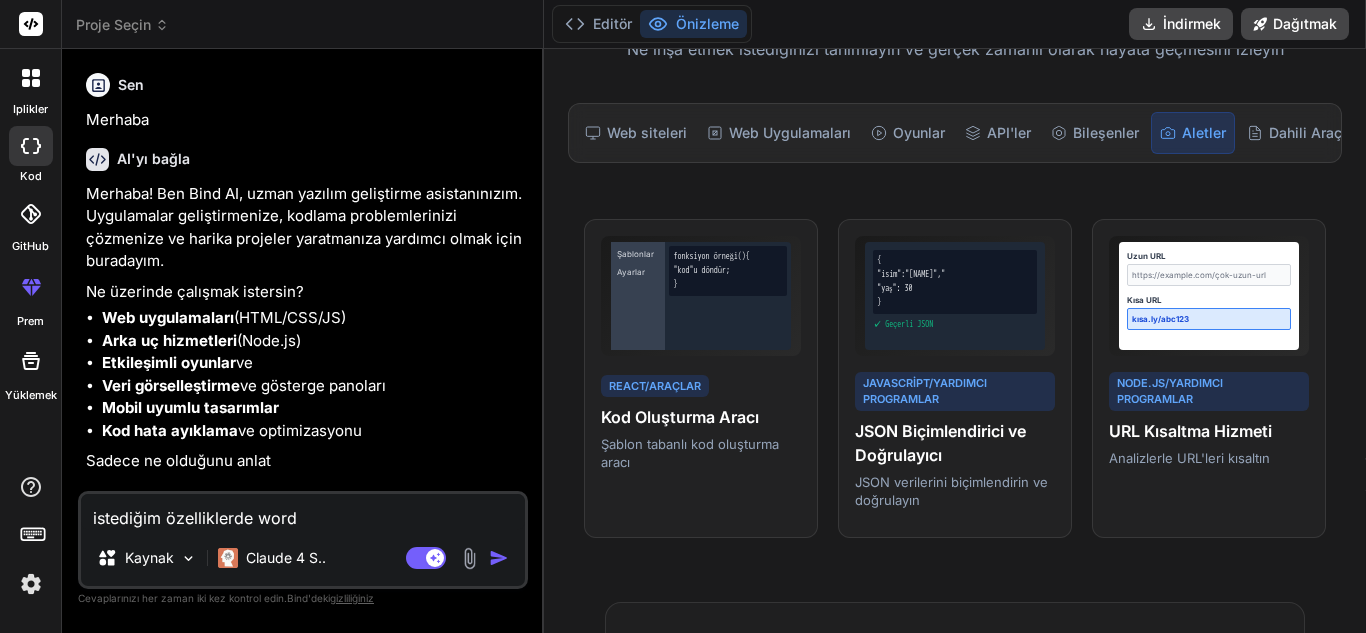 type on "istediğim özelliklerde wordp" 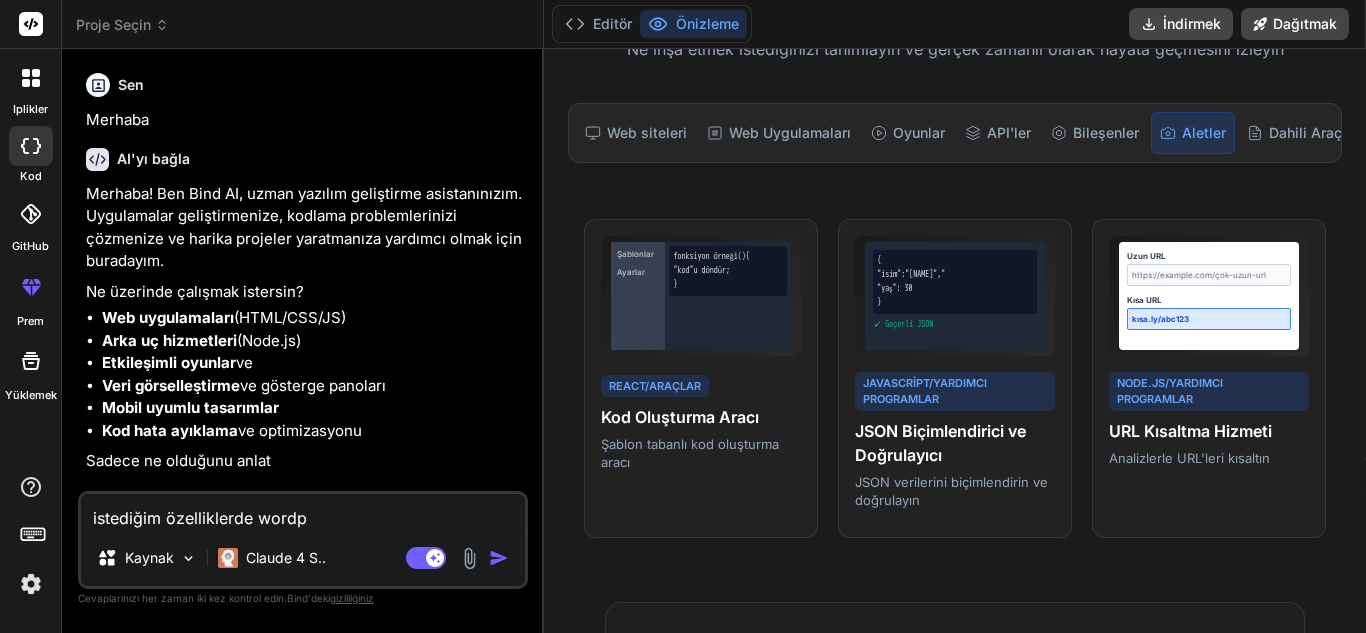 type on "istediğim özelliklerde wordpr" 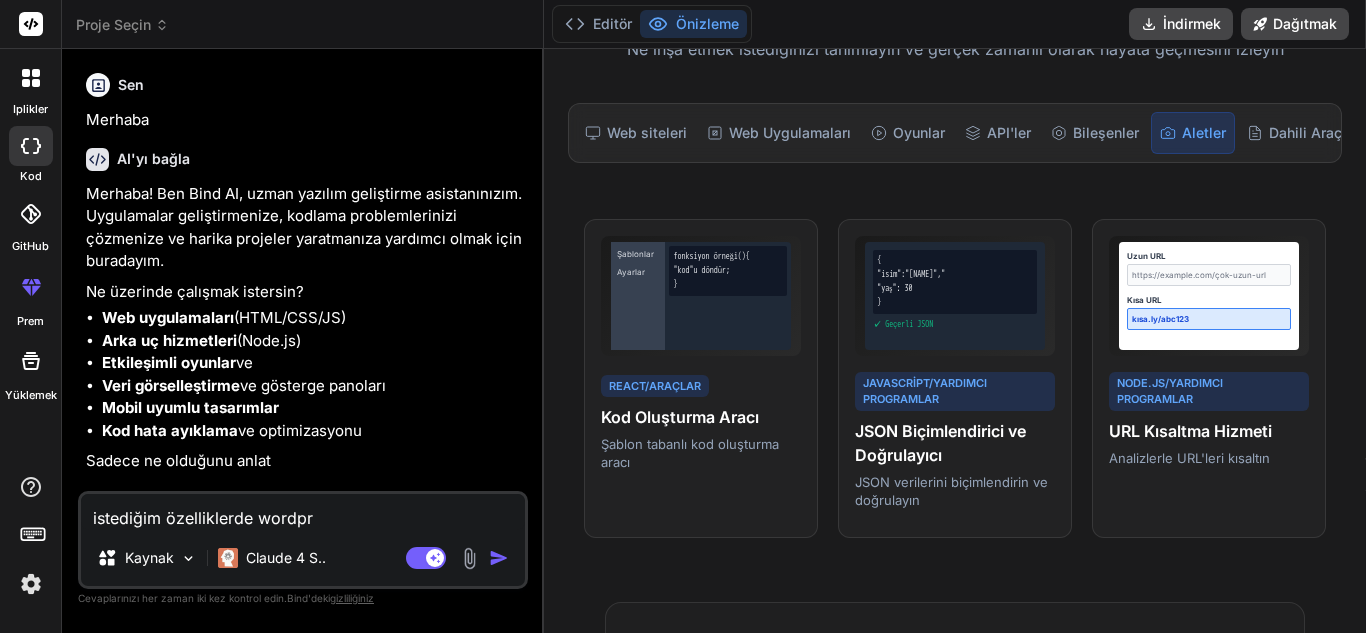 type on "istediğim özelliklerde wordpre" 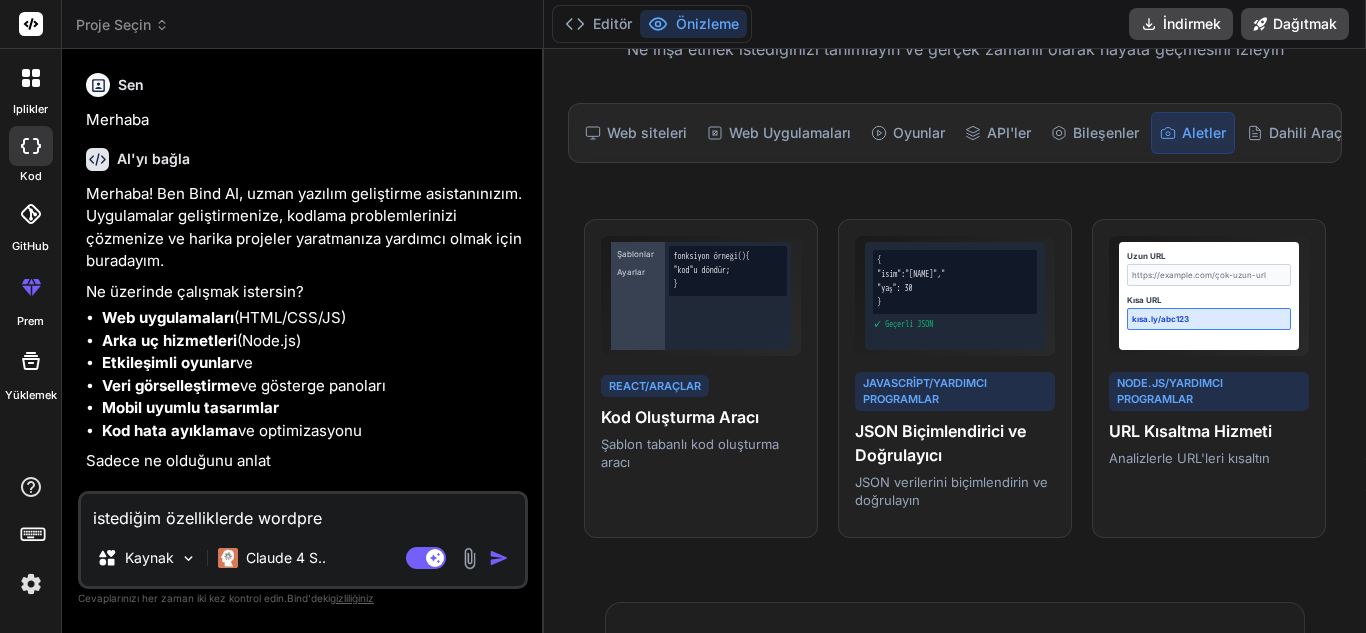 type on "istediğim özelliklerde wordpres" 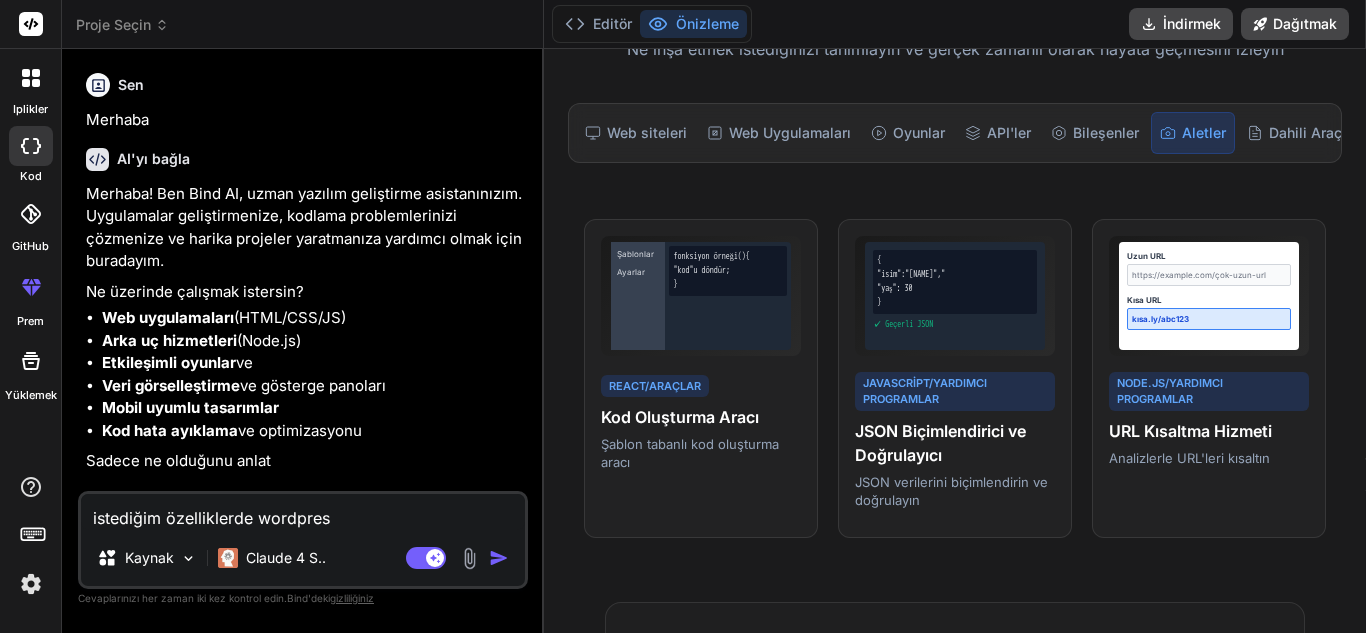 type on "istediğim özelliklerde wordpress" 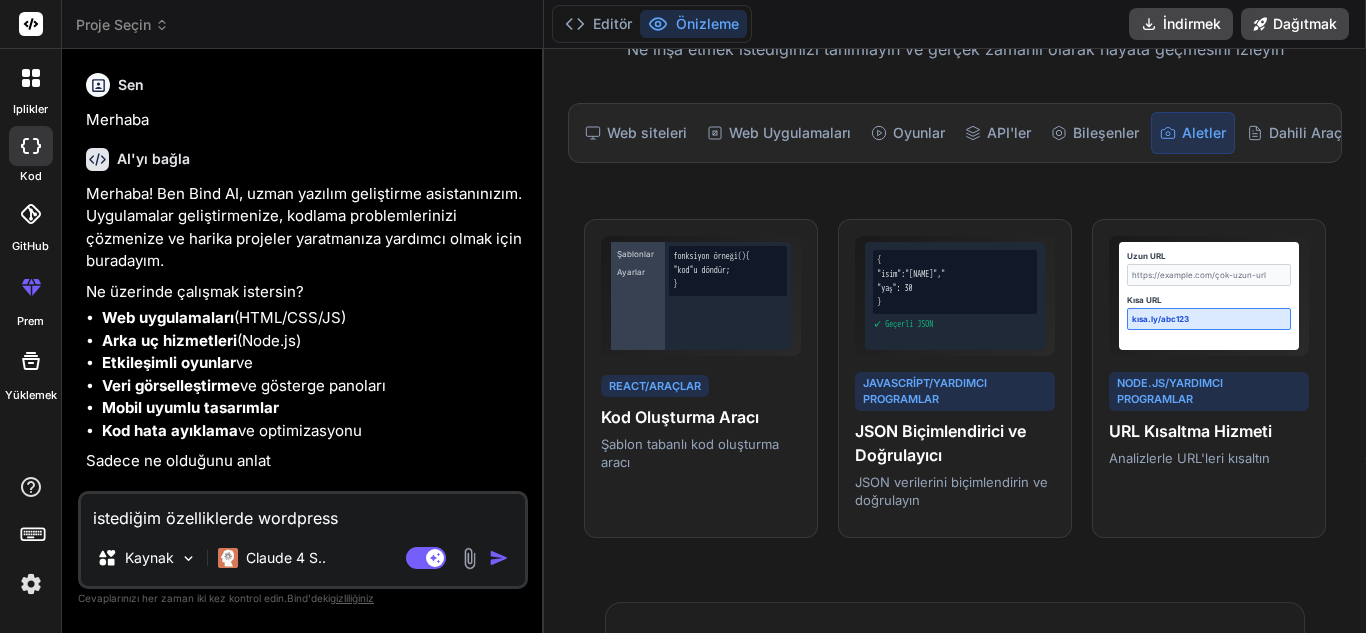 type on "istediğim özelliklerde wordpress" 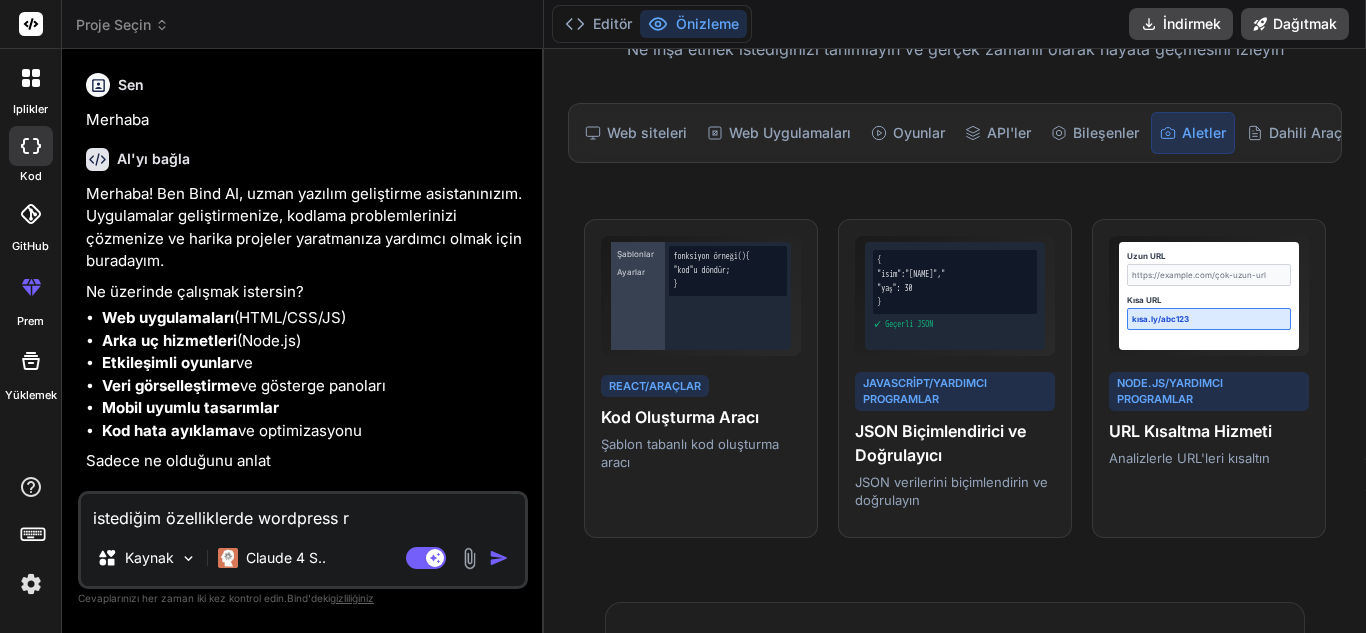 type on "istediğim özelliklerde wordpress re" 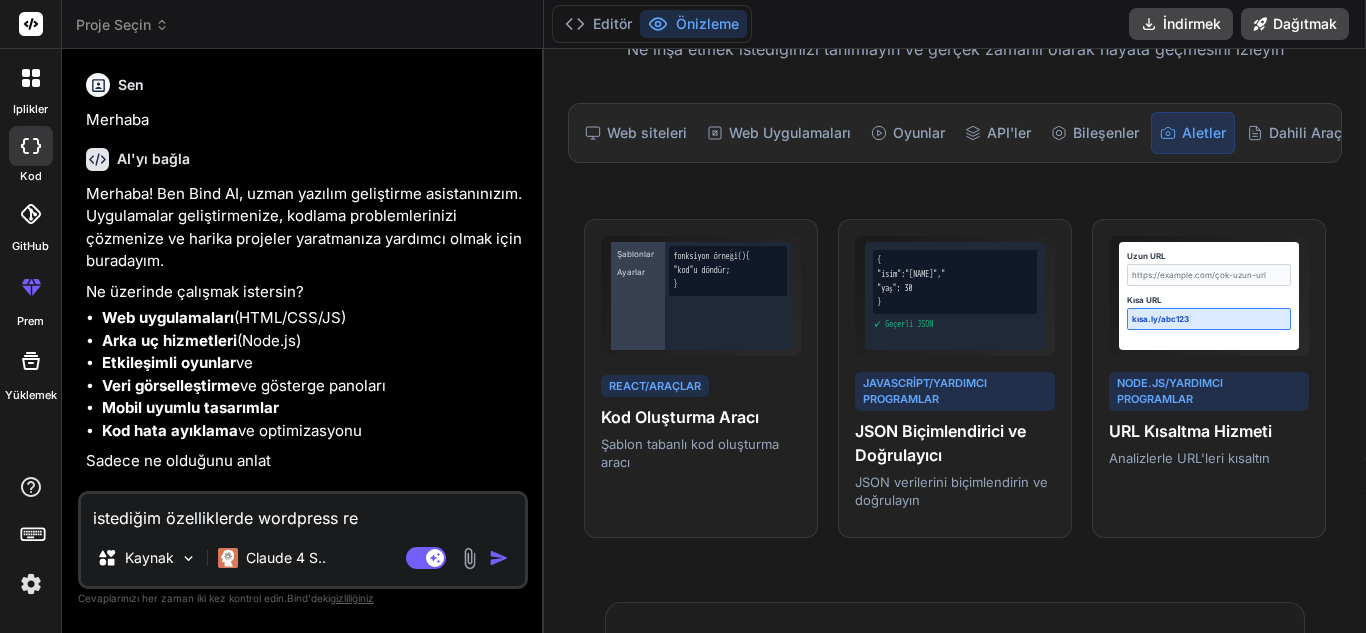 type on "istediğim özelliklerde wordpress rem" 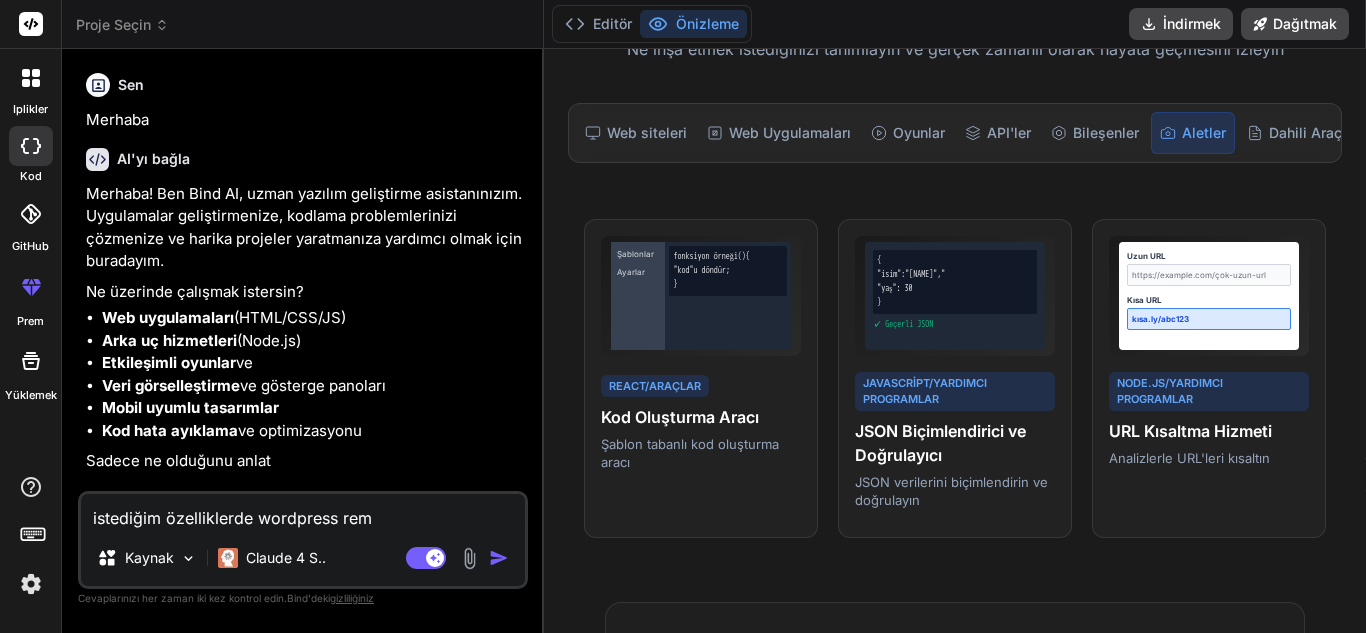 type on "istediğim özelliklerde wordpress rema" 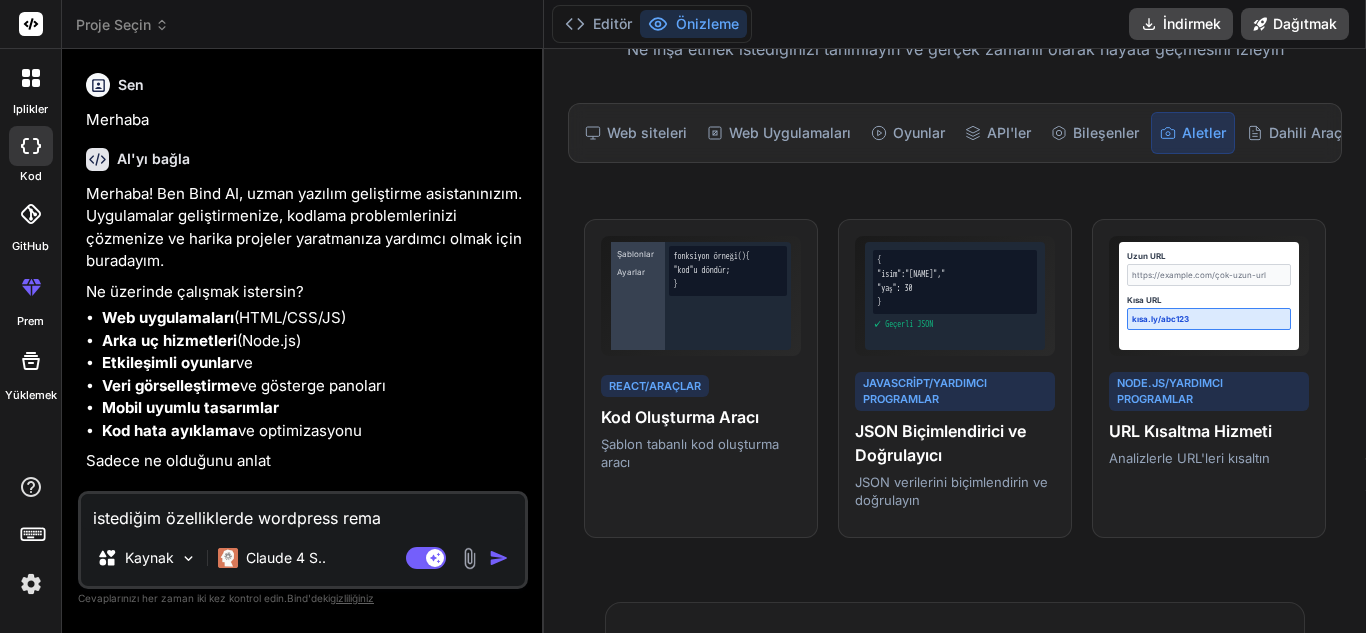 type on "istediğim özelliklerde wordpress remas" 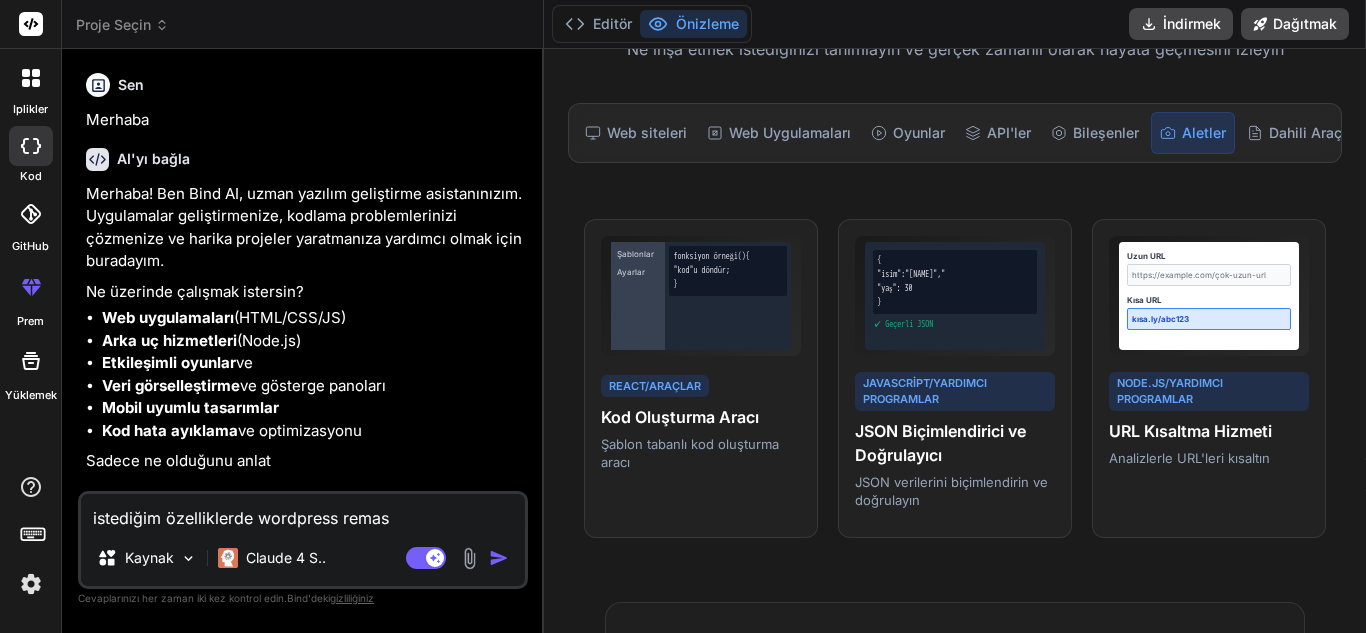 type on "istediğim özelliklerde wordpress reması" 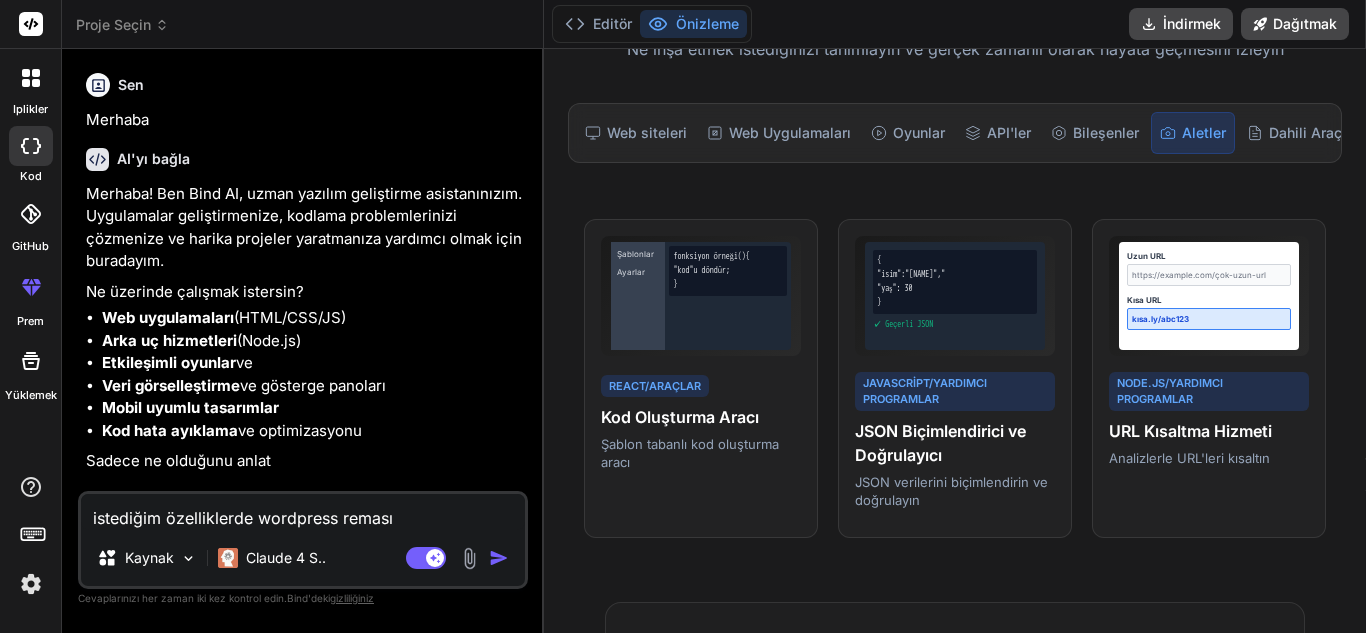 type on "istediğim özelliklerde wordpress reması" 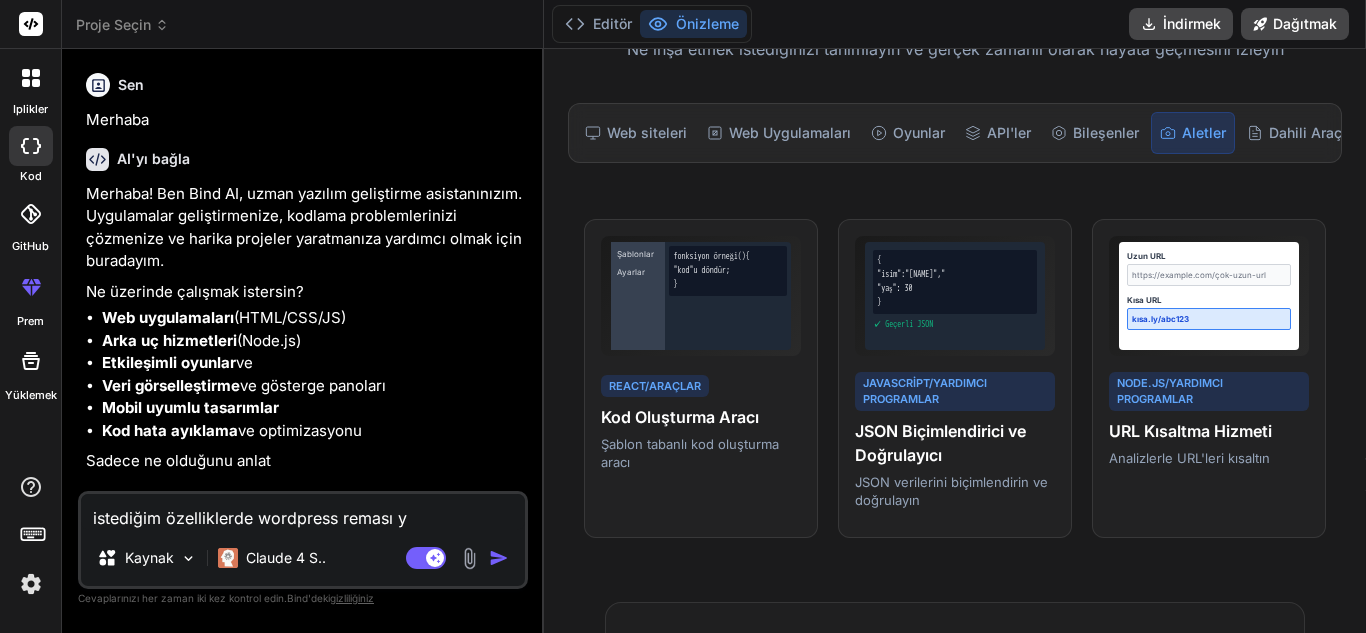 type on "istediğim özelliklerde wordpress reması ya" 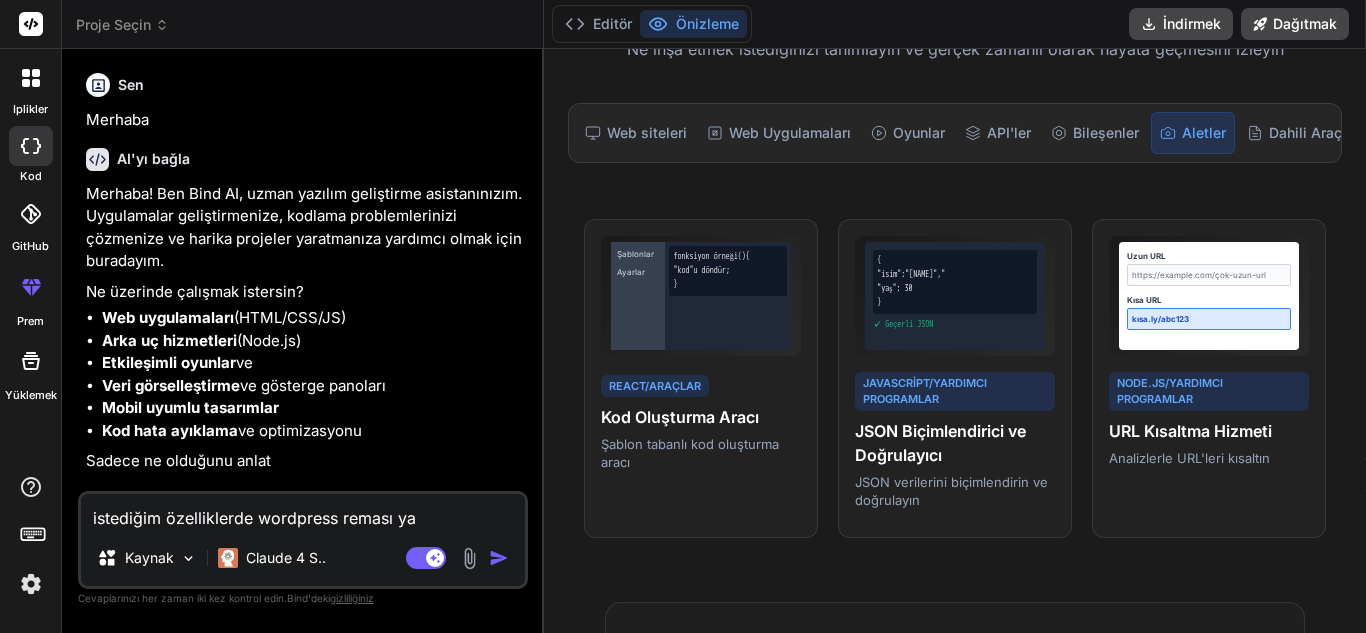 type on "istediğim özelliklerde wordpress reması yap" 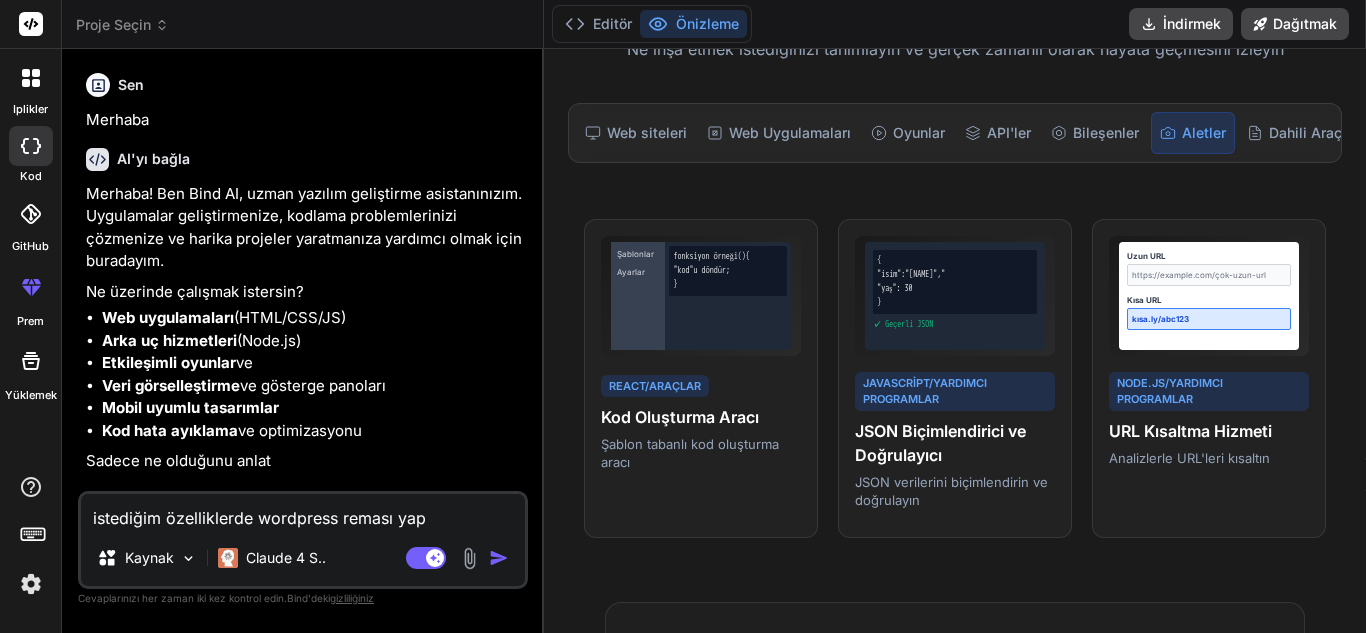type on "x" 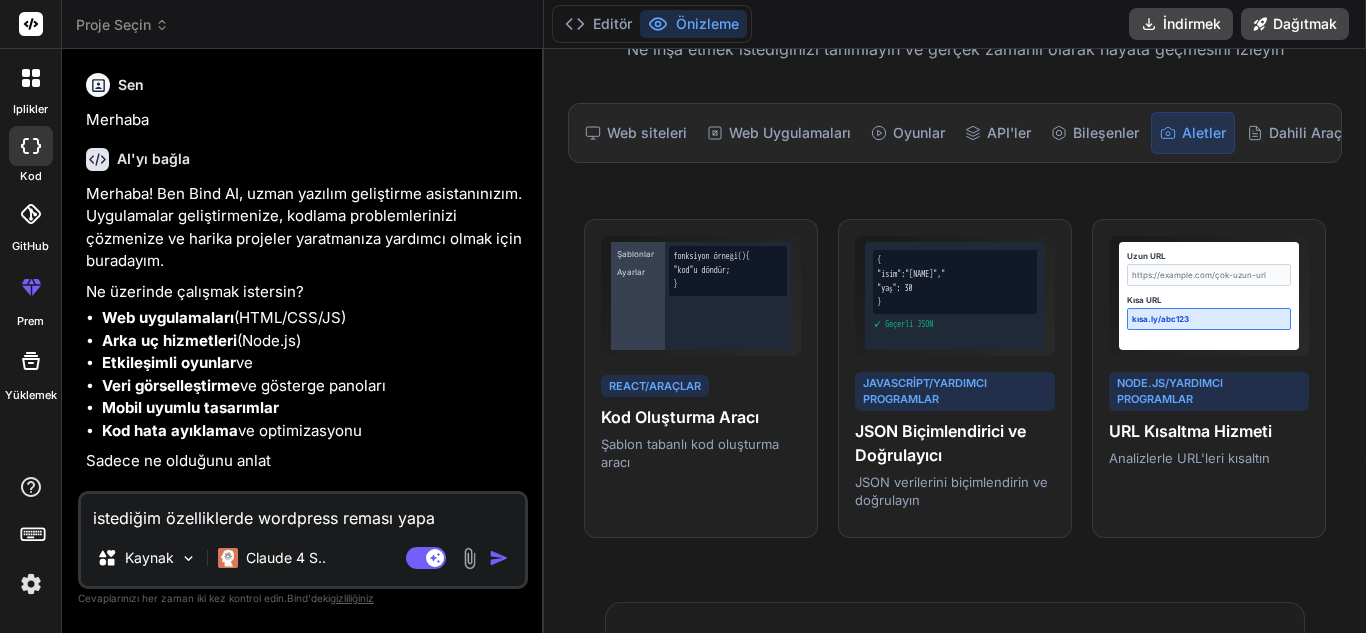 type on "istediğim özelliklerde wordpress reması yapab" 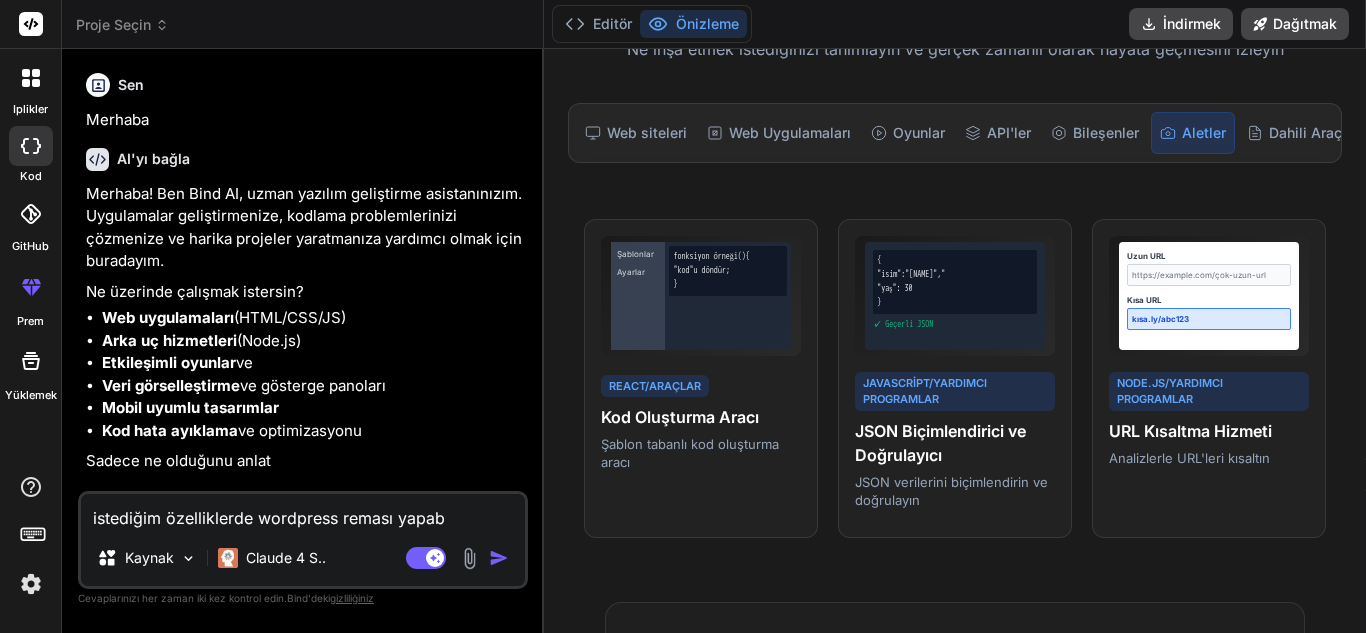 type on "istediğim özelliklerde wordpress reması yapabi" 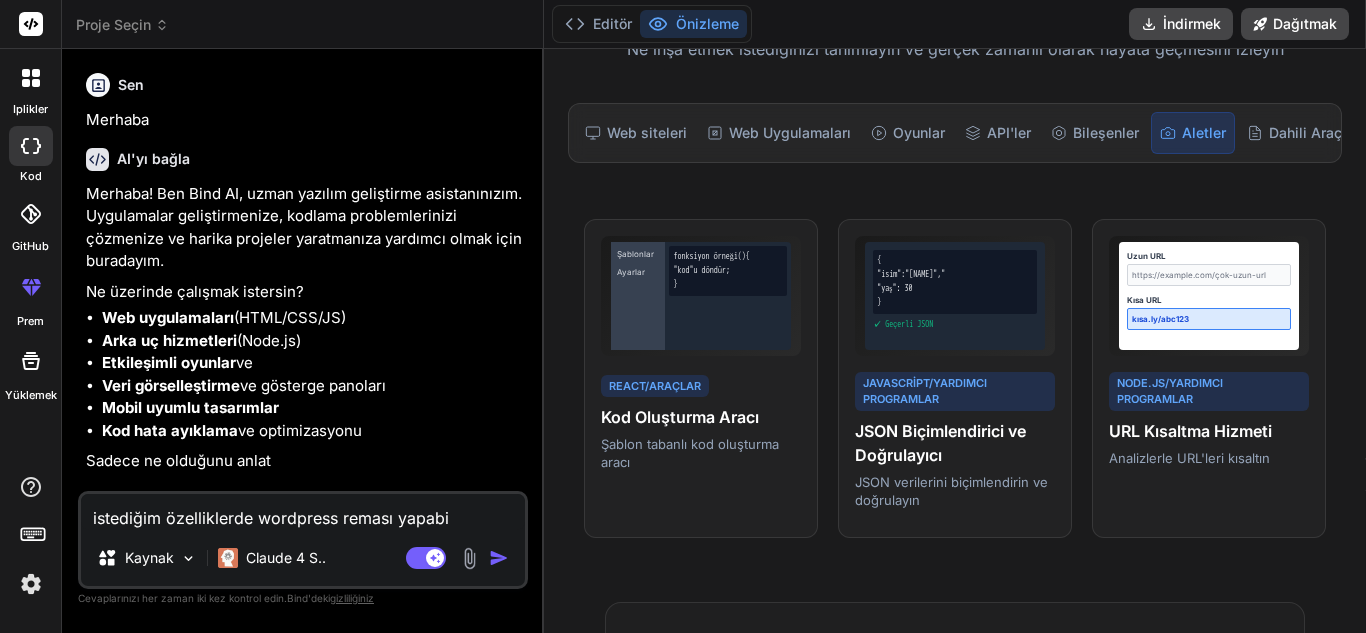 type on "istediğim özelliklerde wordpress reması yapabil" 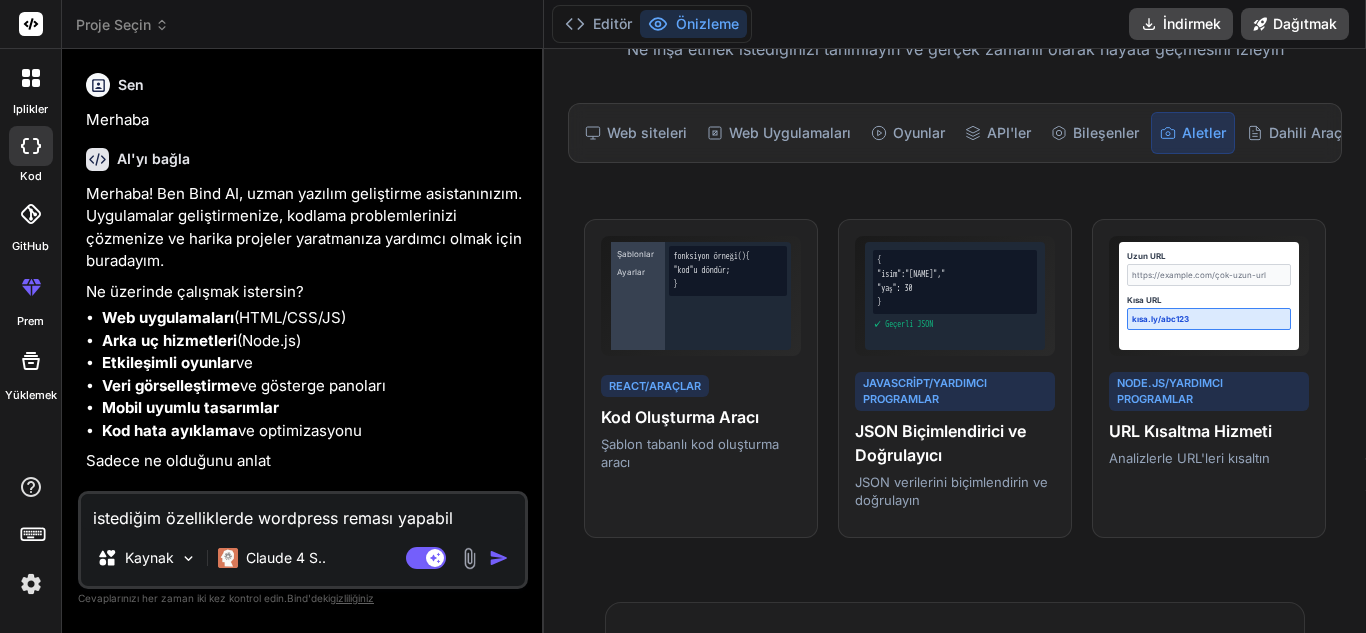 type on "istediğim özelliklerde wordpress reması yapabili" 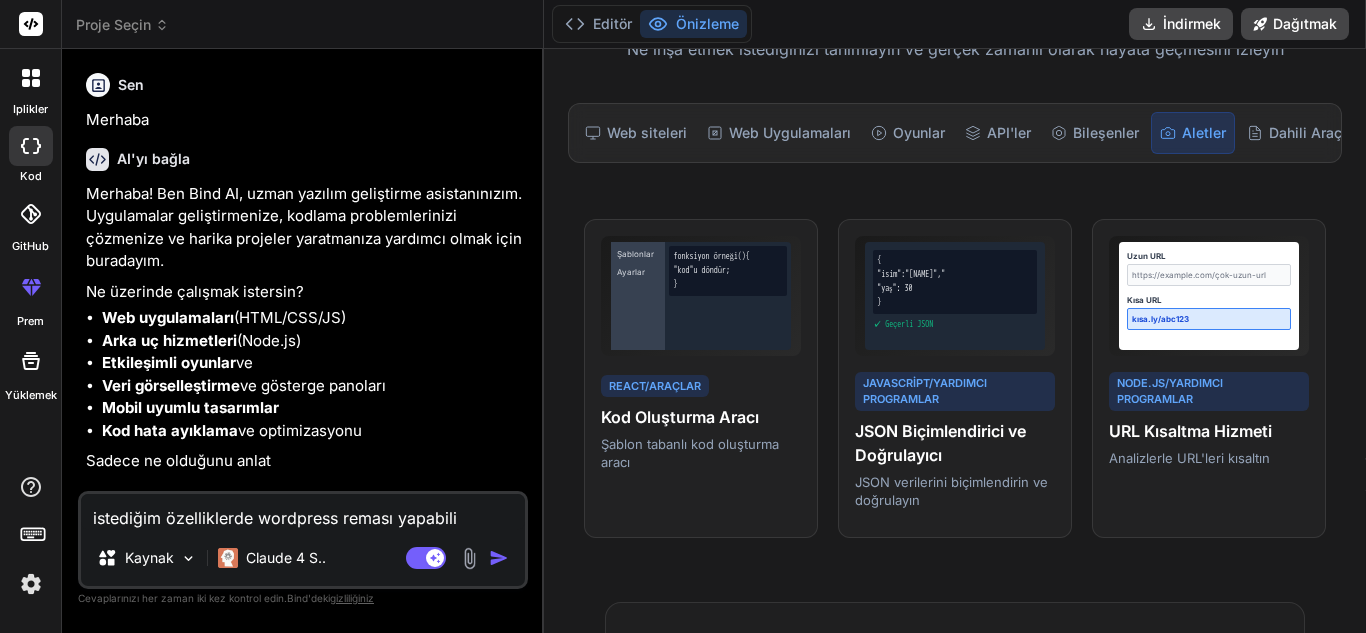 type on "istediğim özelliklerde wordpress reması yapabilir" 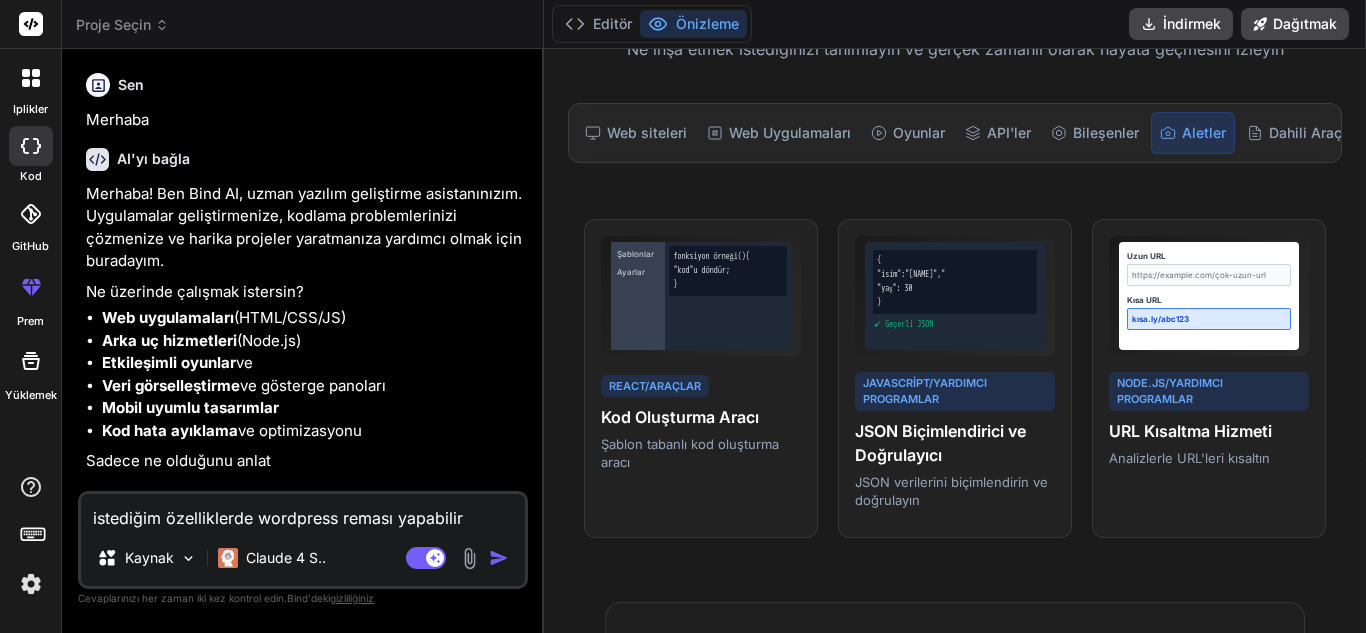 type on "istediğim özelliklerde wordpress reması yapabilirm" 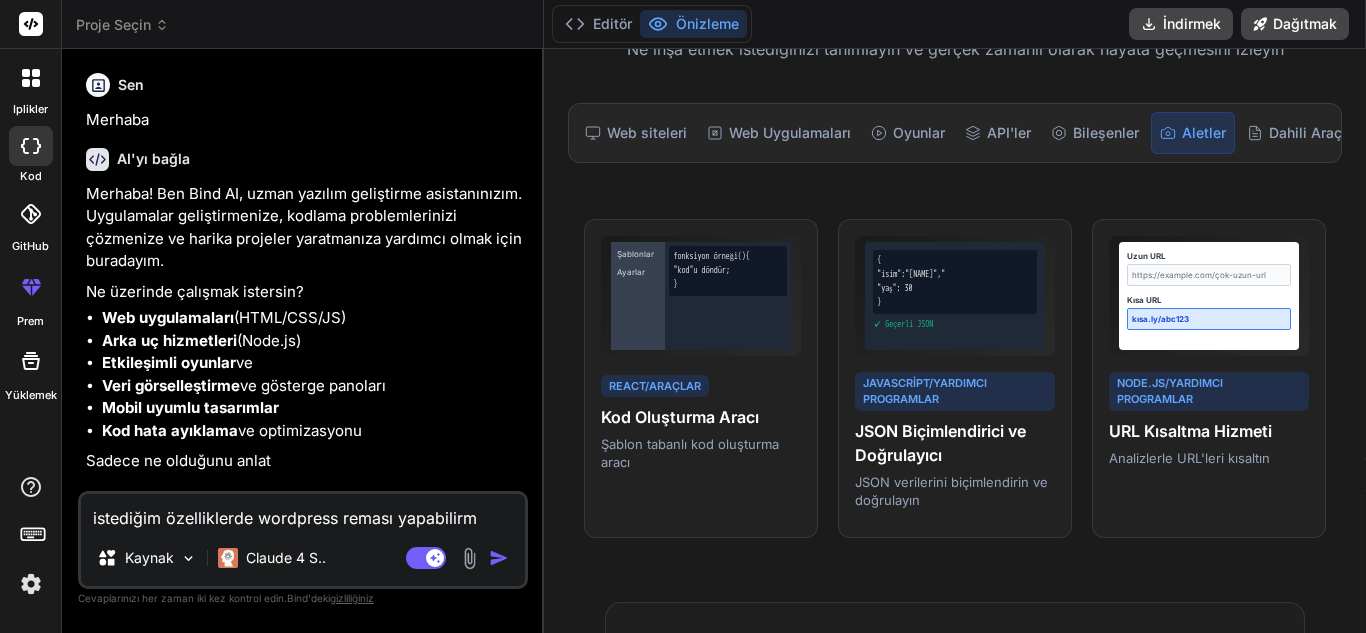 type on "istediğim özelliklerde wordpress reması yapabilirmi" 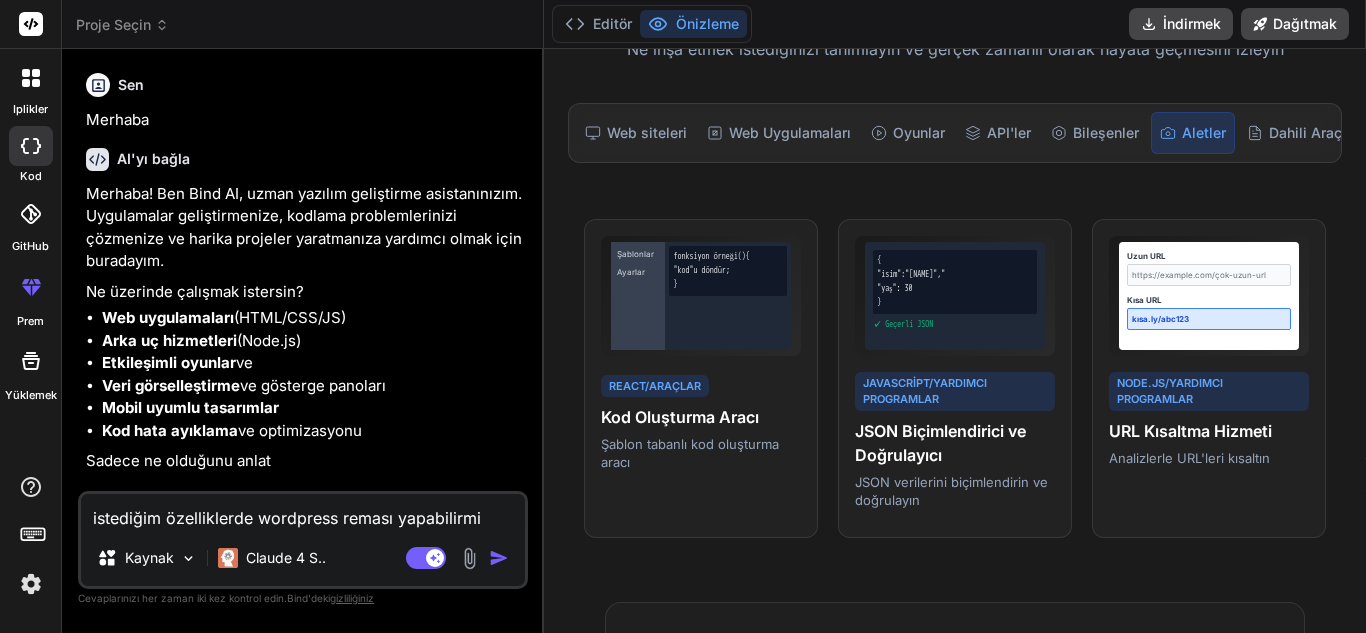 type on "istediğim özelliklerde wordpress reması yapabilirmis" 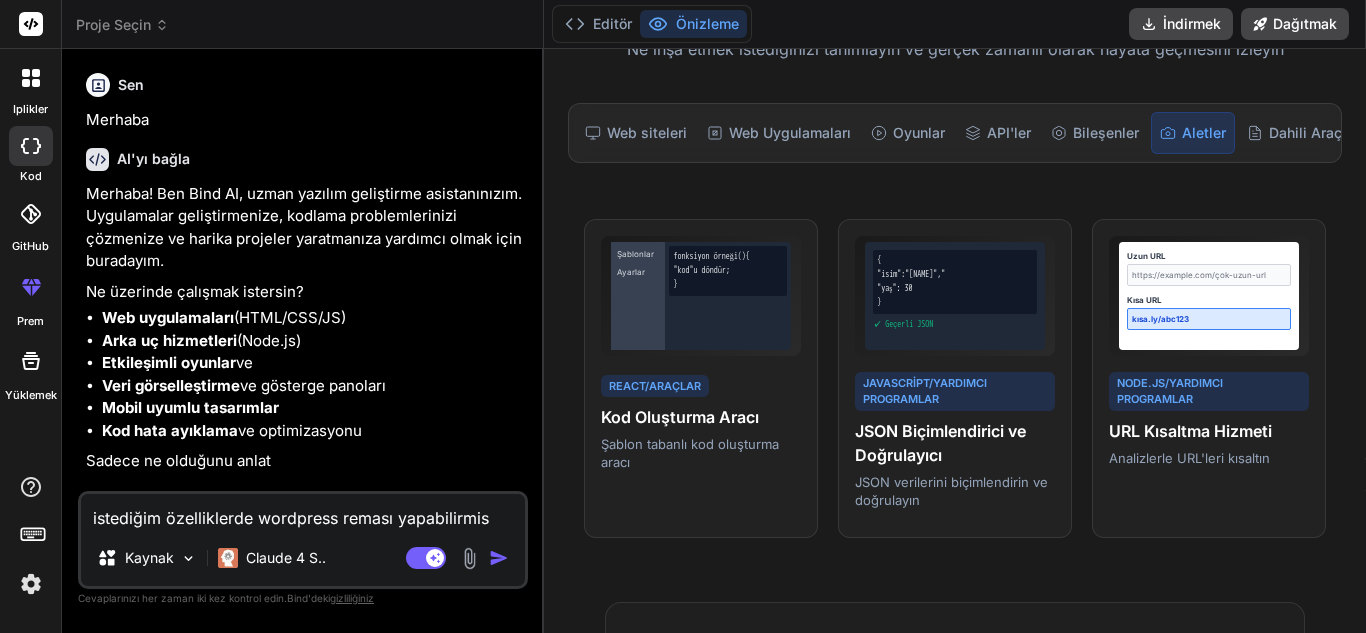type on "istediğim özelliklerde wordpress reması yapabilirmisi" 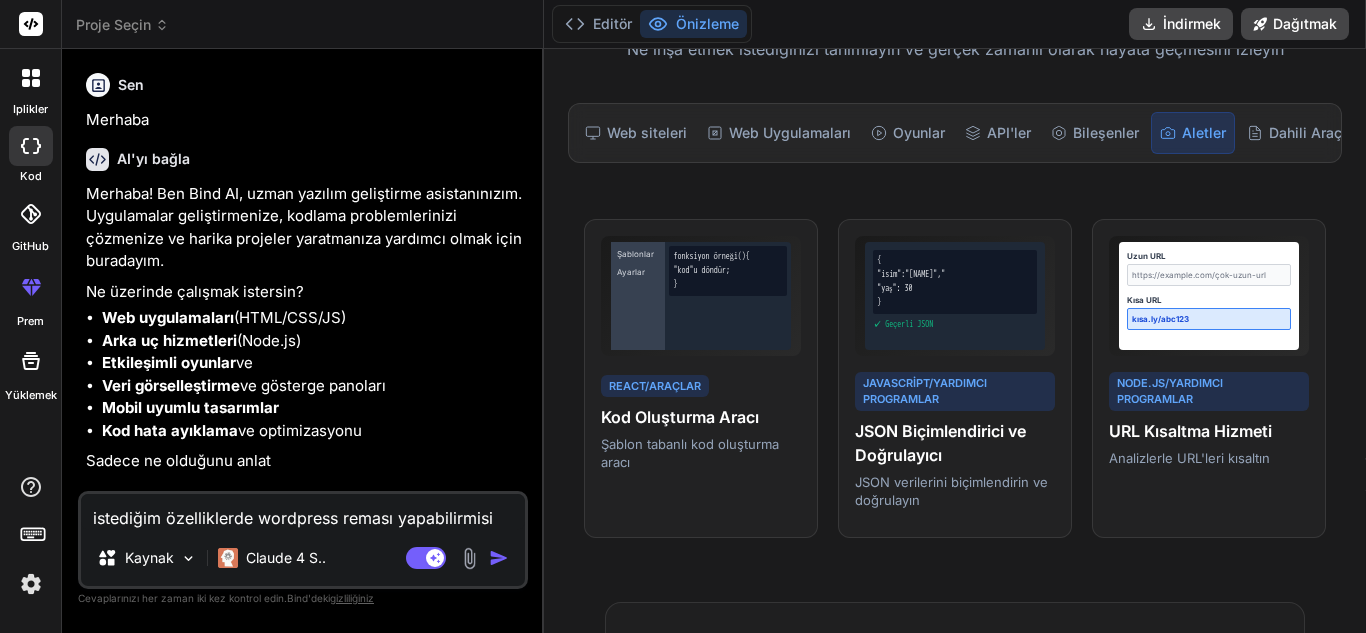 type on "istediğim özelliklerde wordpress reması yapabilirmisin" 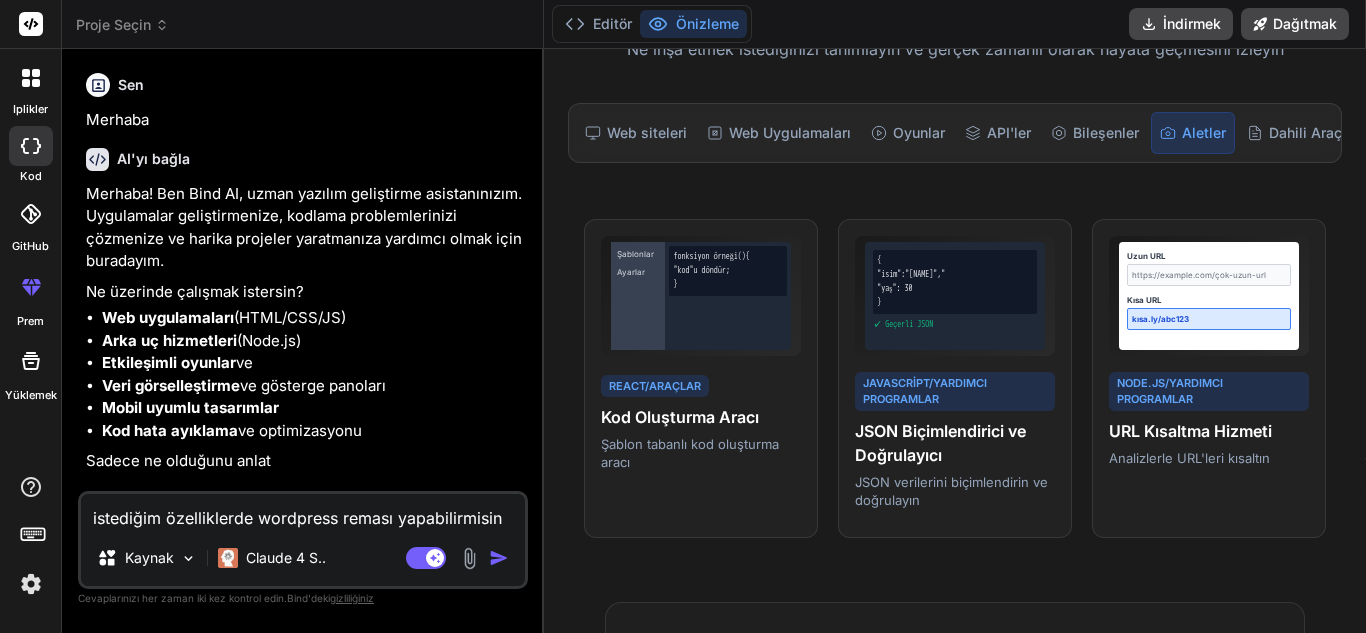 type on "istediğim özelliklerde wordpress reması yapabilirmisint" 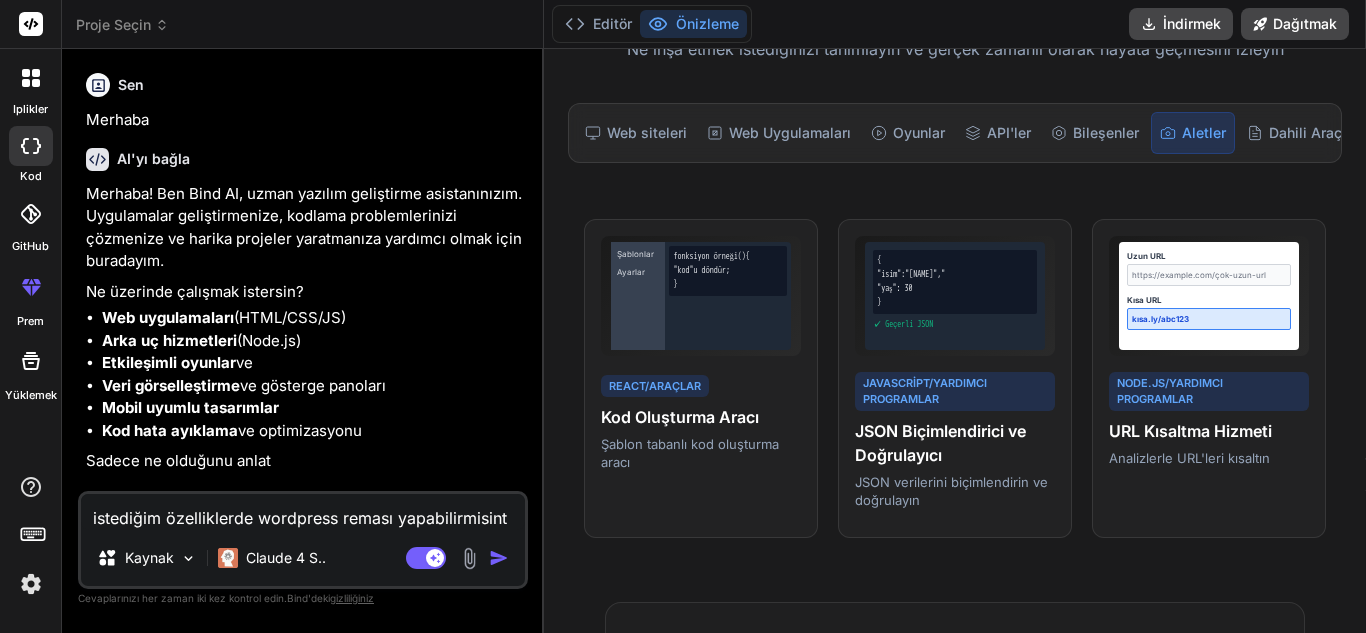 type on "istediğim özelliklerde wordpress reması yapabilirmisinte" 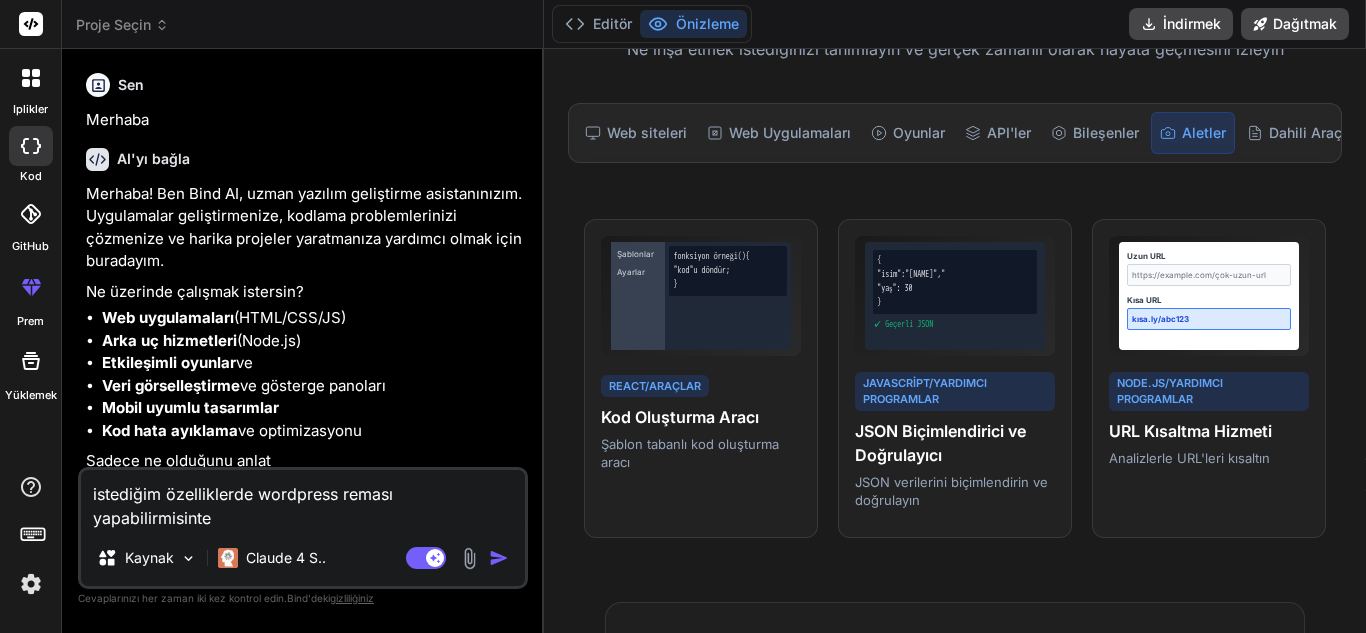 type on "istediğim özelliklerde wordpress reması yapabilirmisintem" 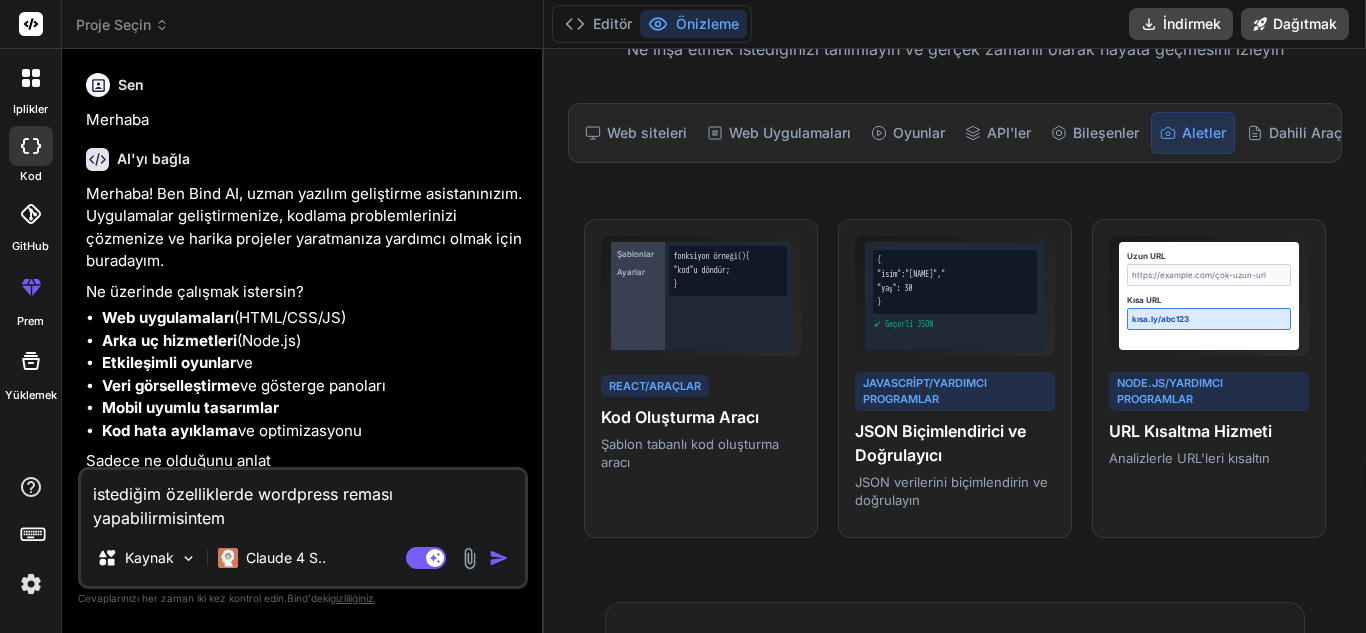 type on "istediğim özelliklerde wordpress reması yapabilirmisintema" 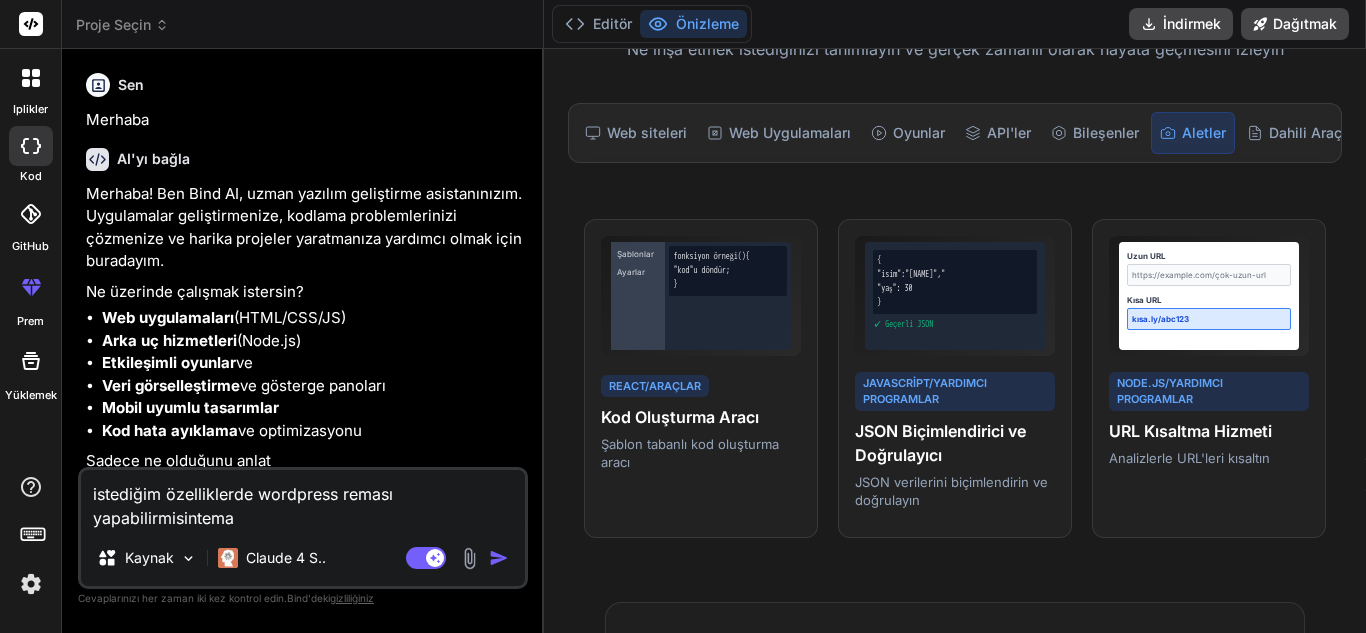 type on "istediğim özelliklerde wordpress reması yapabilirmisintema" 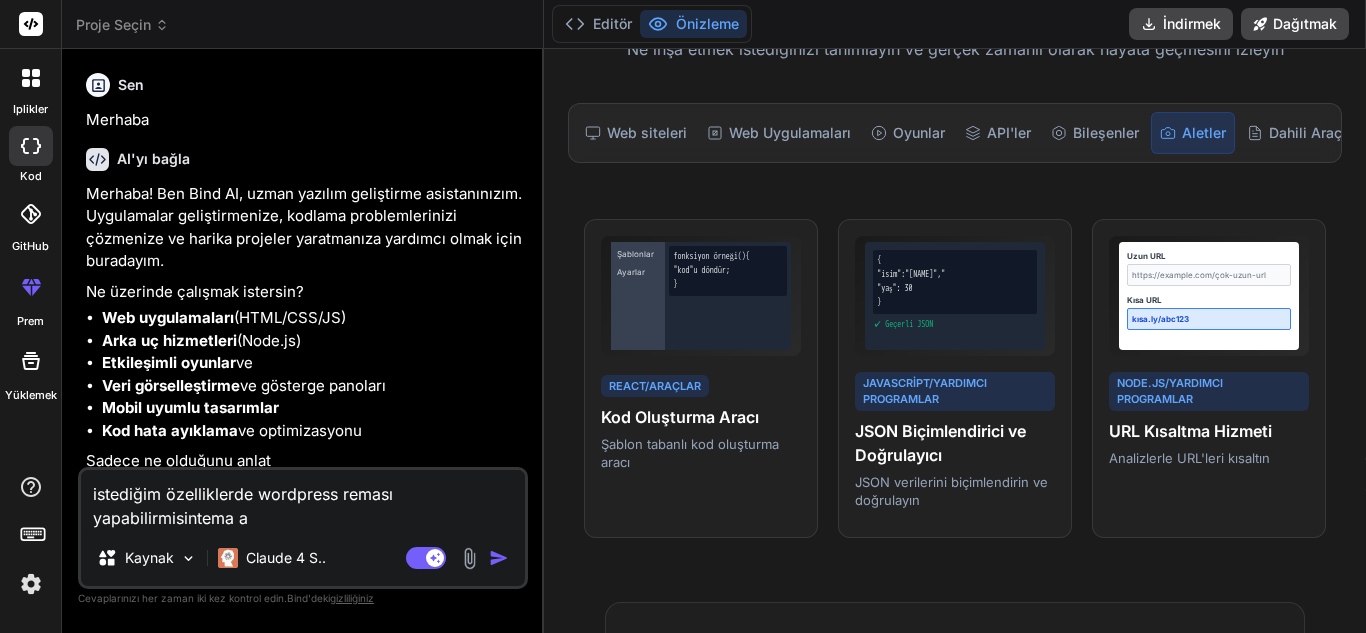 type on "istediğim özelliklerde wordpress reması yapabilirmisintema ay" 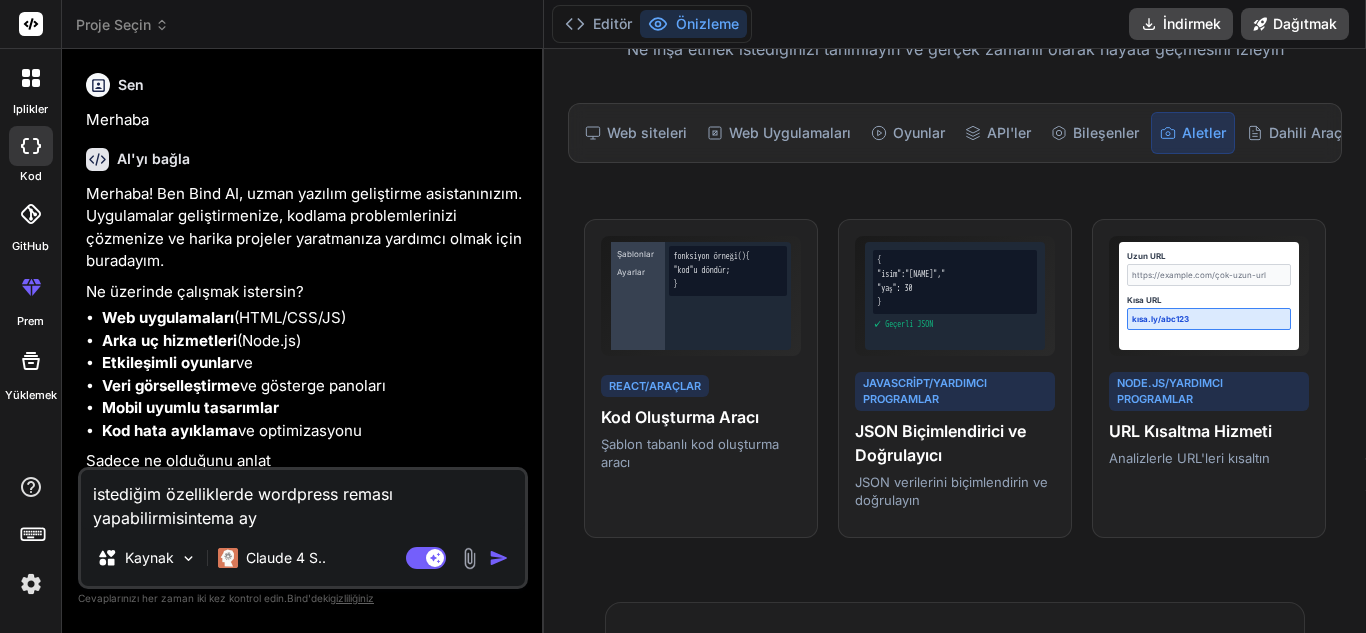 type on "istediğim özelliklerde wordpress reması yapabilirmisintema aya" 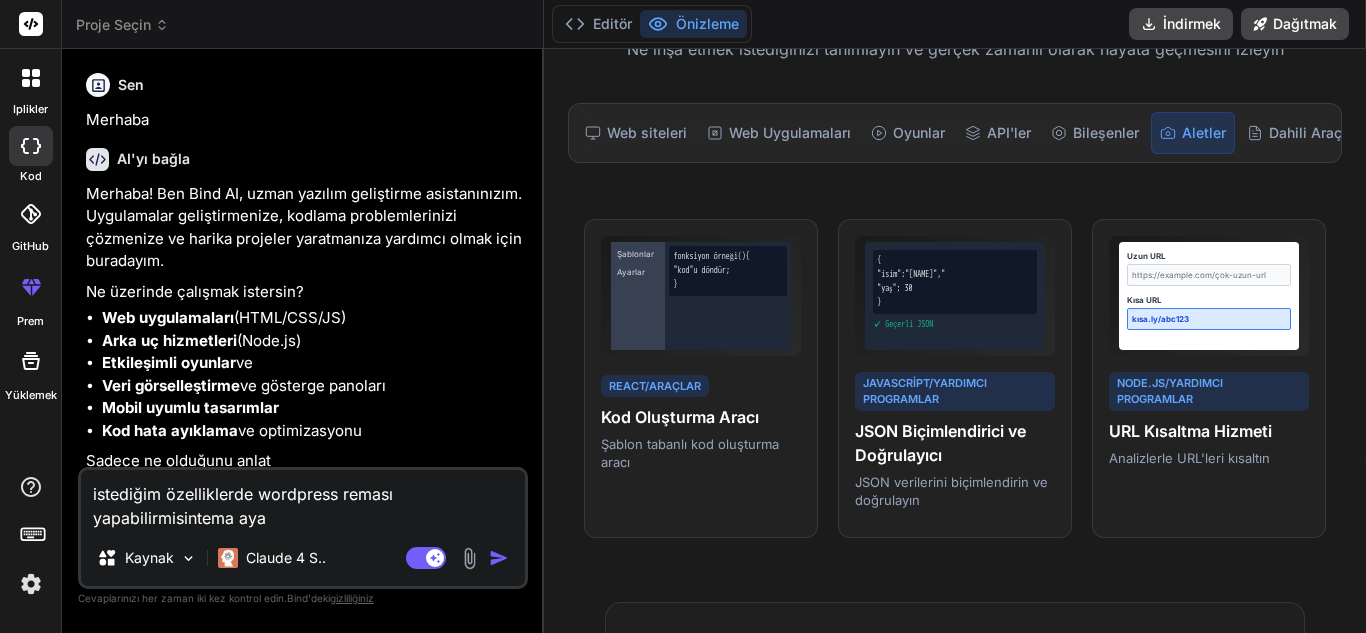 type on "istediğim özelliklerde wordpress reması yapabilirmisintema ayal" 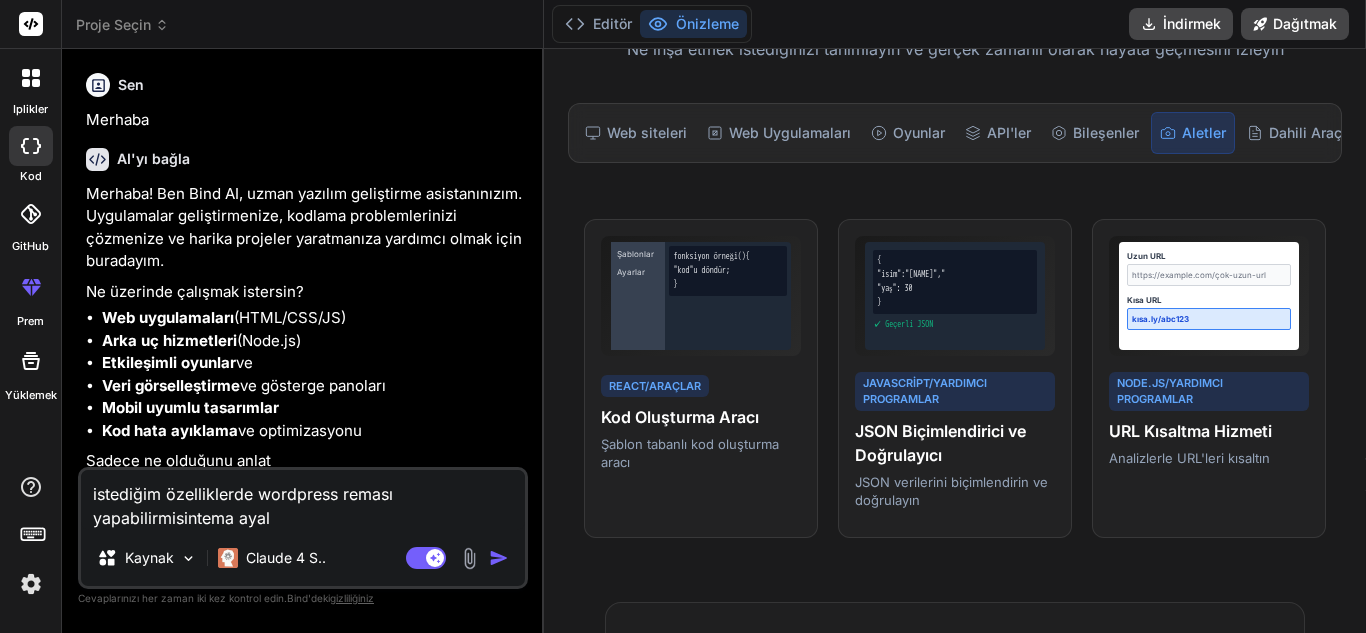 type on "istediğim özelliklerde wordpress reması yapabilirmisintema ayala" 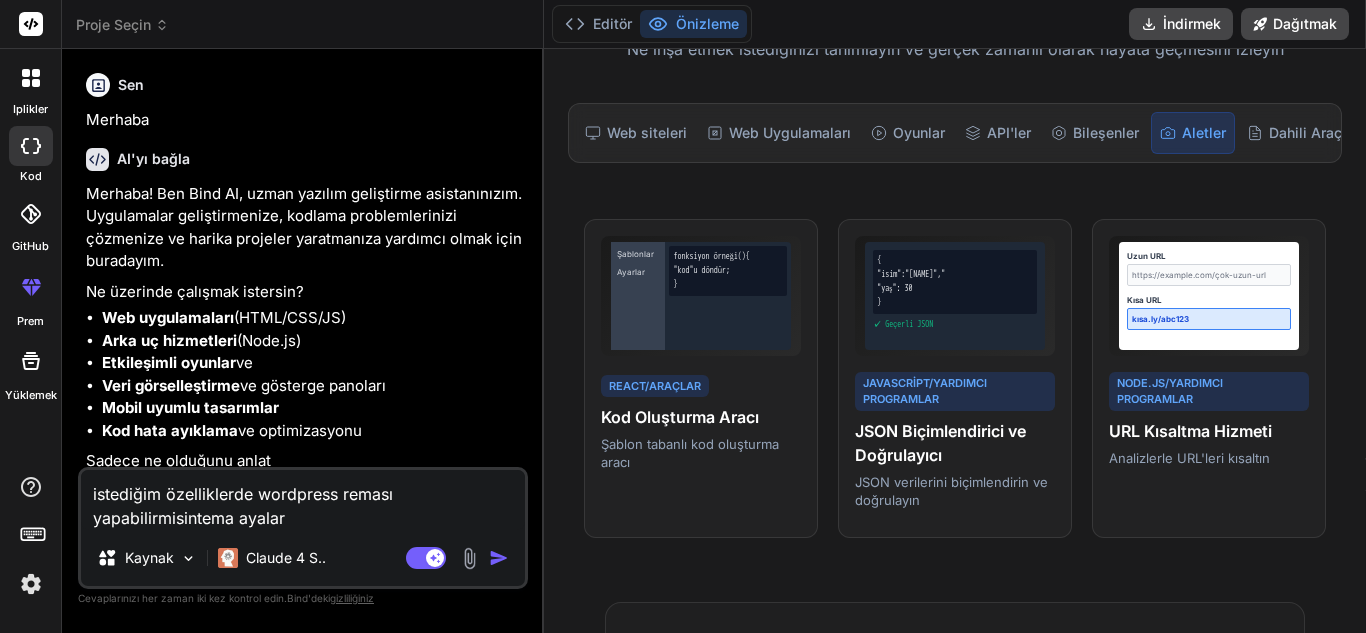 type on "istediğim özelliklerde wordpress reması yapabilirmisintema ayaları" 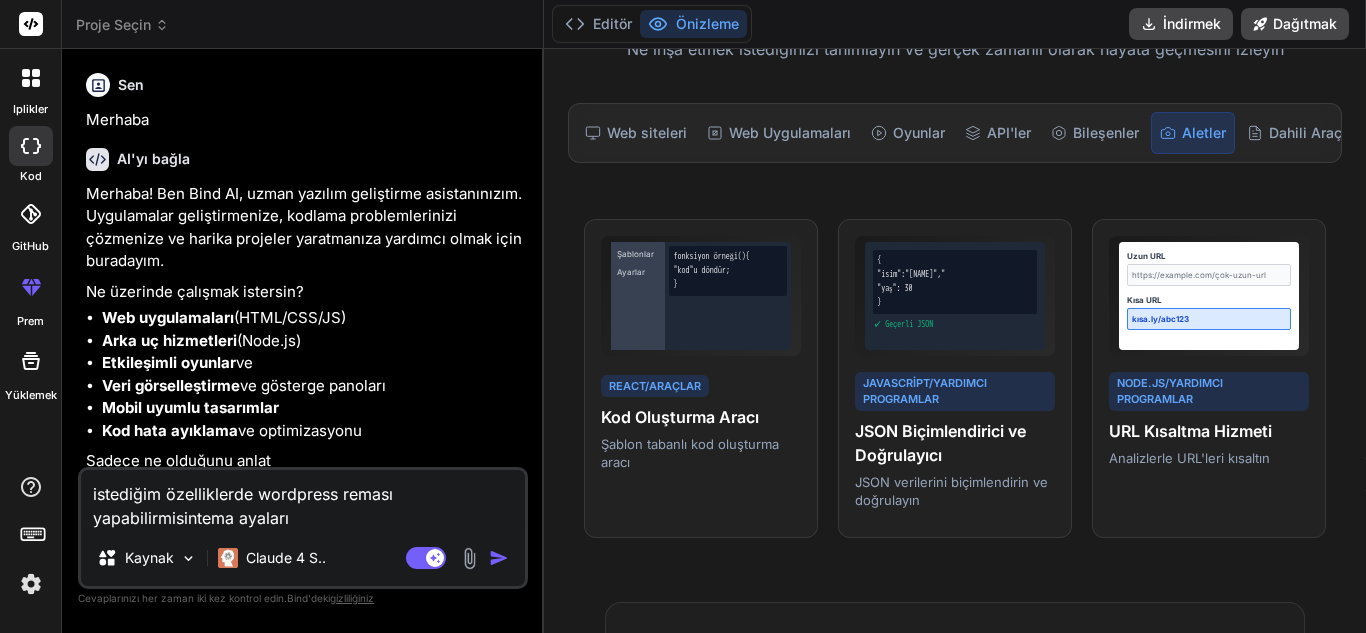 type on "istediğim özelliklerde wordpress reması yapabilirmisintema ayaları" 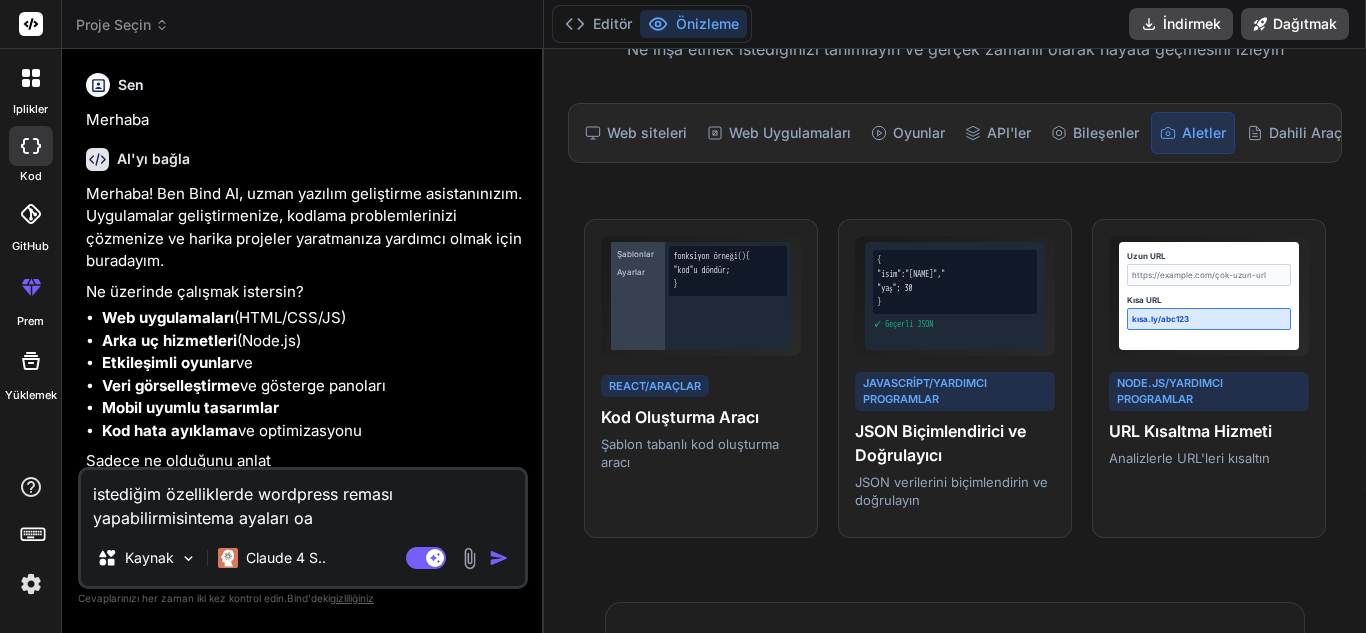 type on "istediğim özelliklerde wordpress reması yapabilirmisintema ayaları oal" 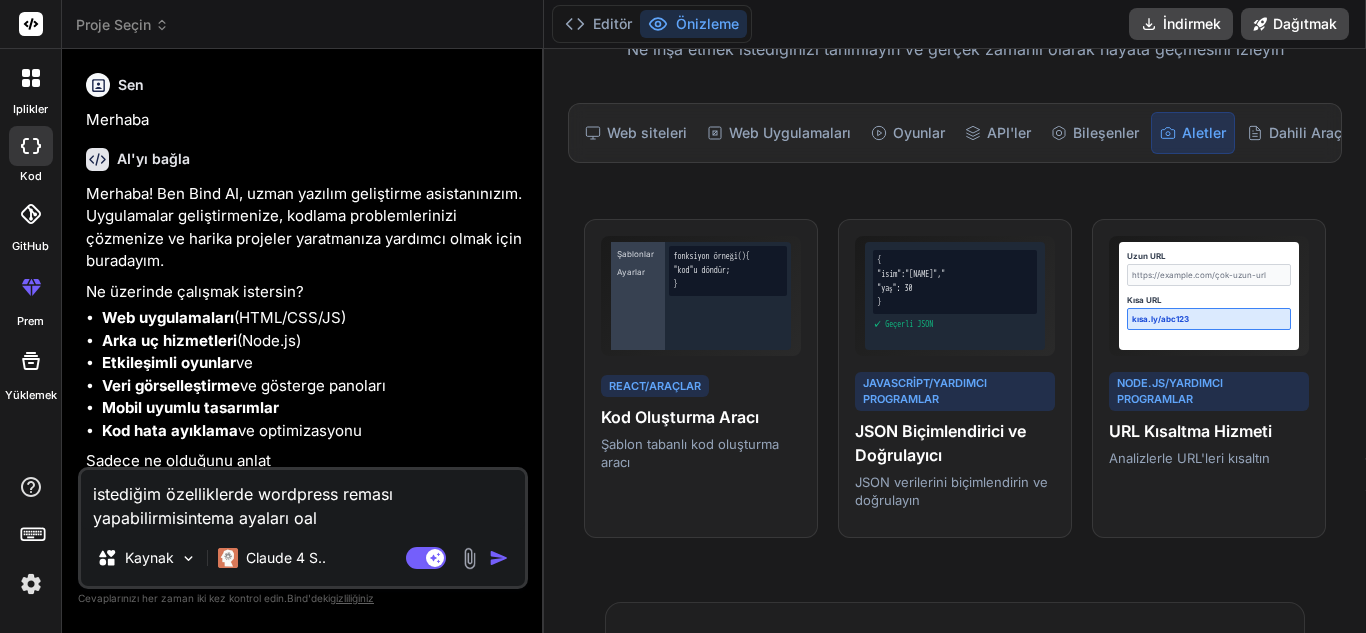type on "istediğim özelliklerde wordpress reması yapabilirmisintema ayaları oaln" 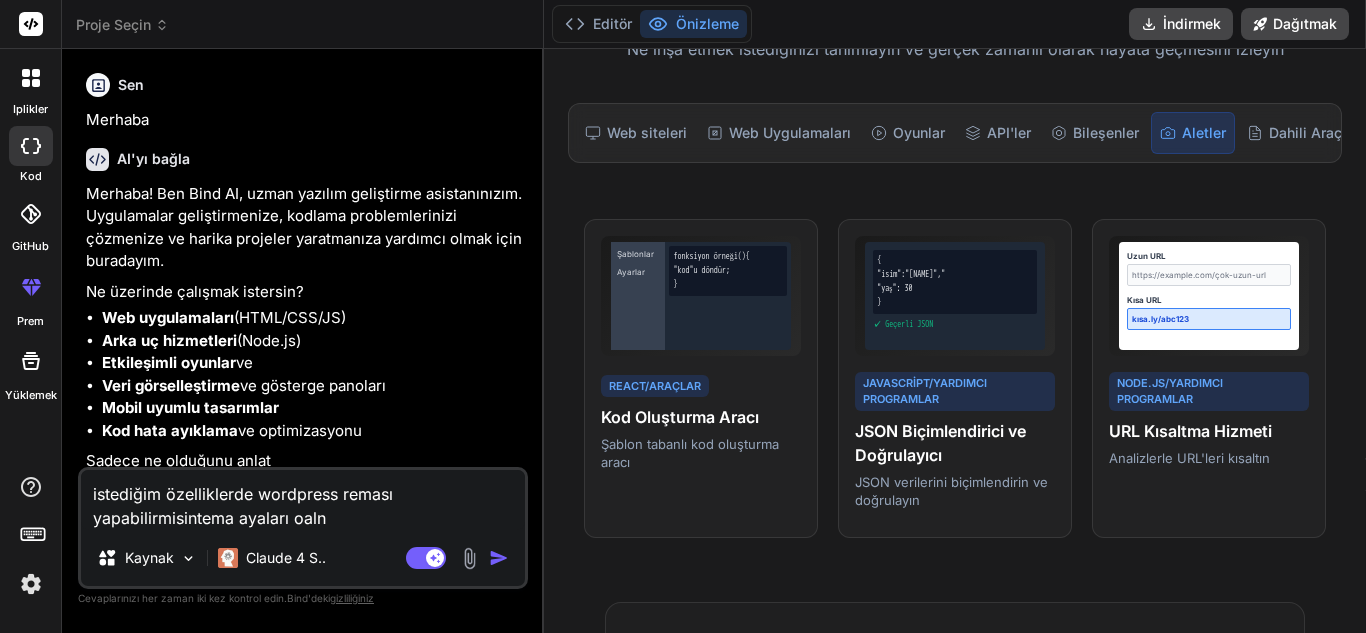 type on "istediğim özelliklerde wordpress reması yapabilirmisintema ayaları oaln" 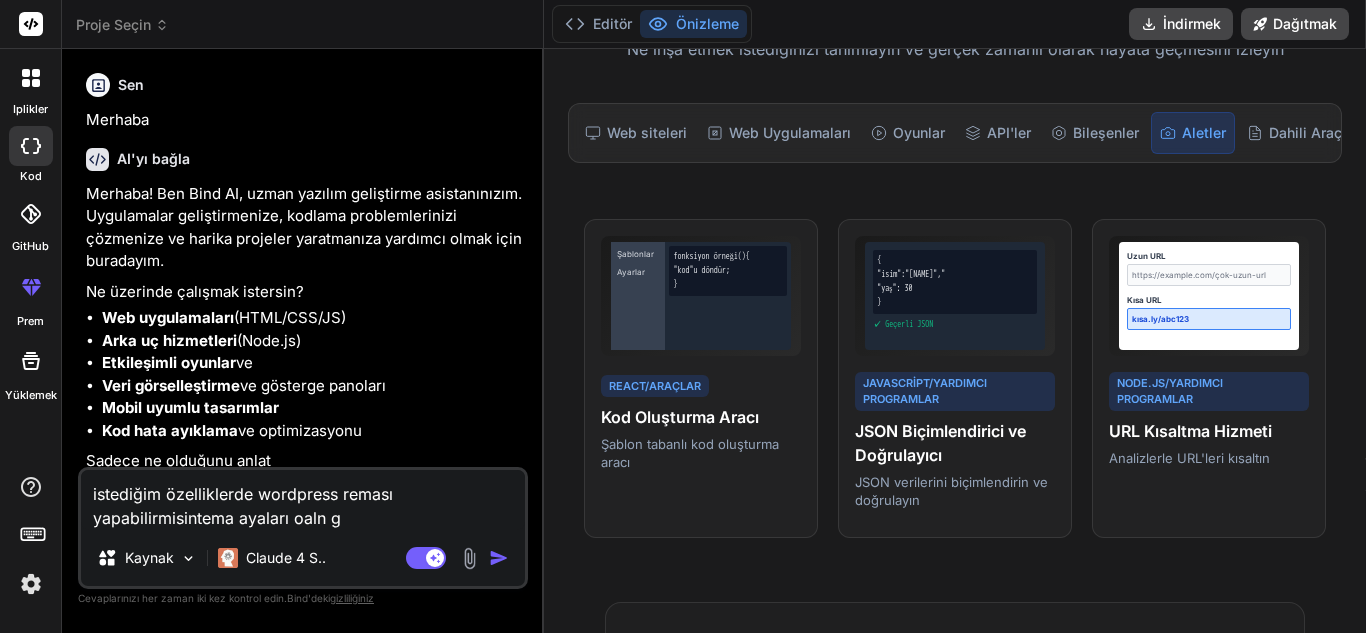 type on "istediğim özelliklerde wordpress reması yapabilirmisintema ayaları oaln ge" 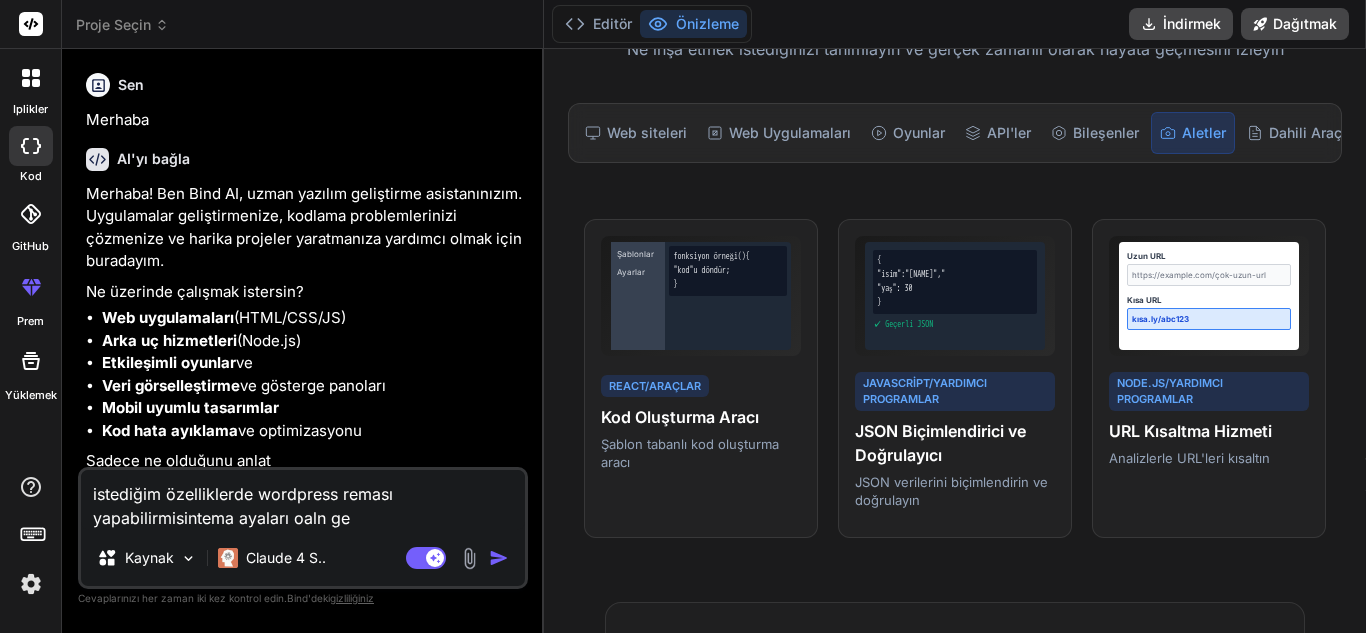 type on "istediğim özelliklerde wordpress reması yapabilirmisintema ayaları oaln gel" 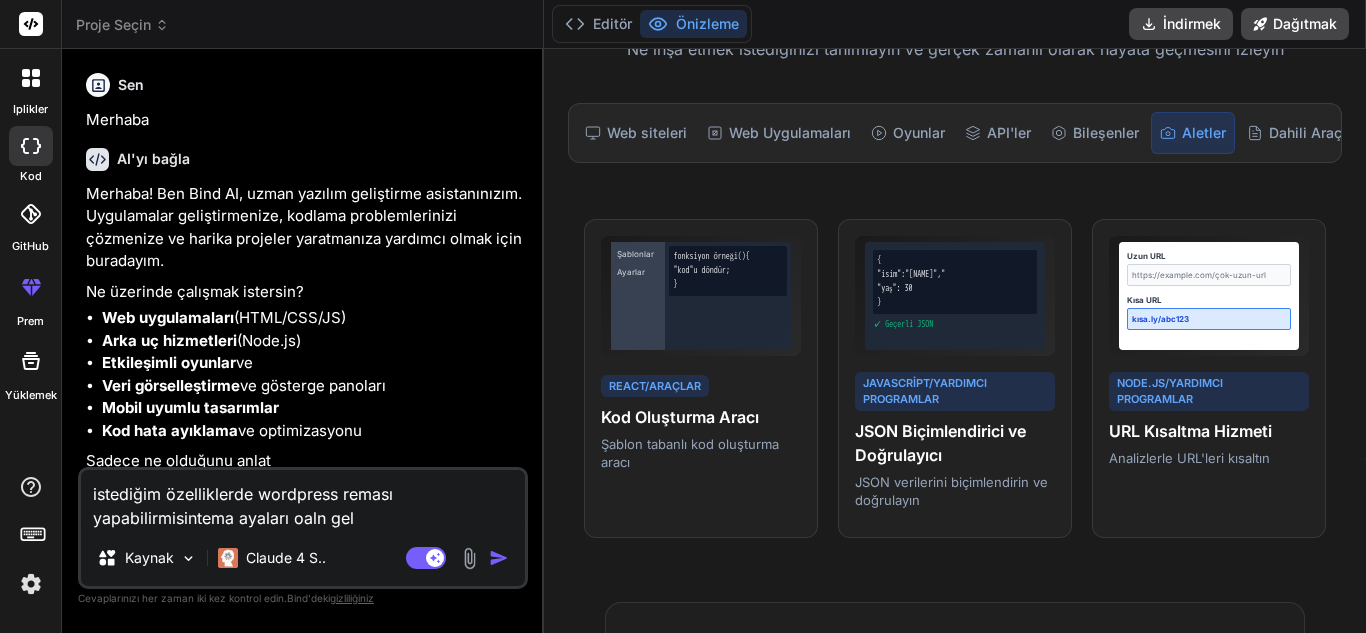 type on "istediğim özelliklerde wordpress reması yapabilirmisintema ayaları oaln geli" 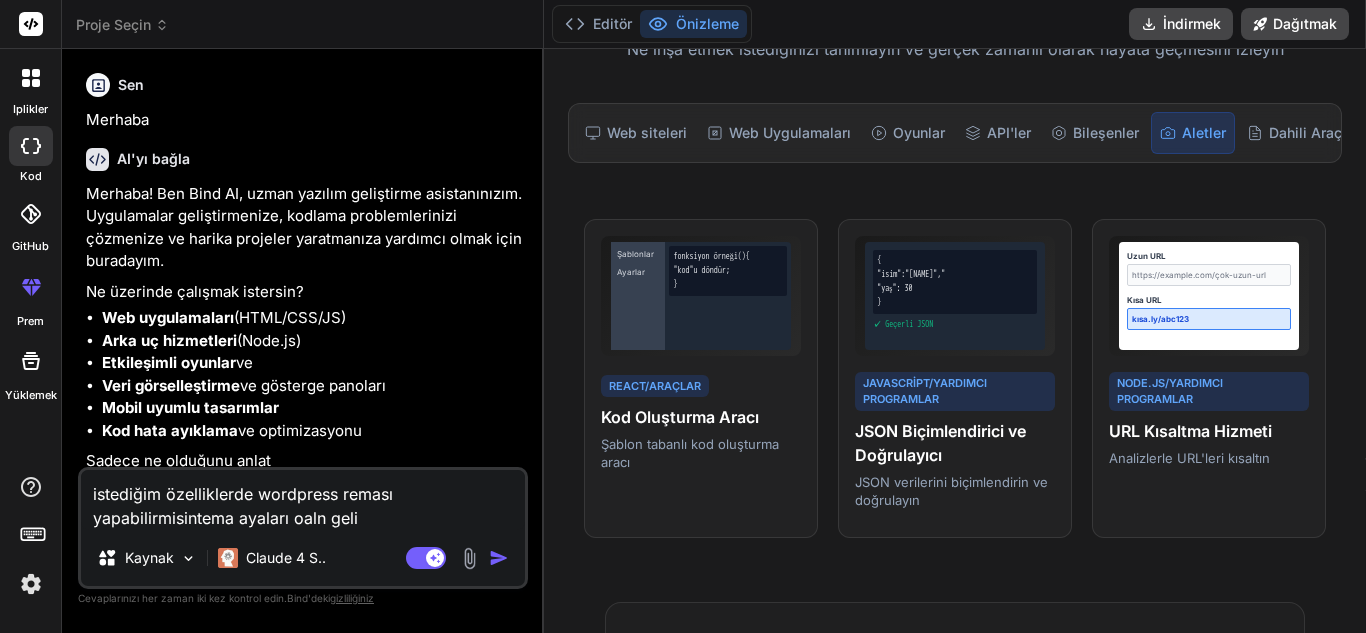 type on "istediğim özelliklerde wordpress reması yapabilirmisintema ayaları oaln geliş" 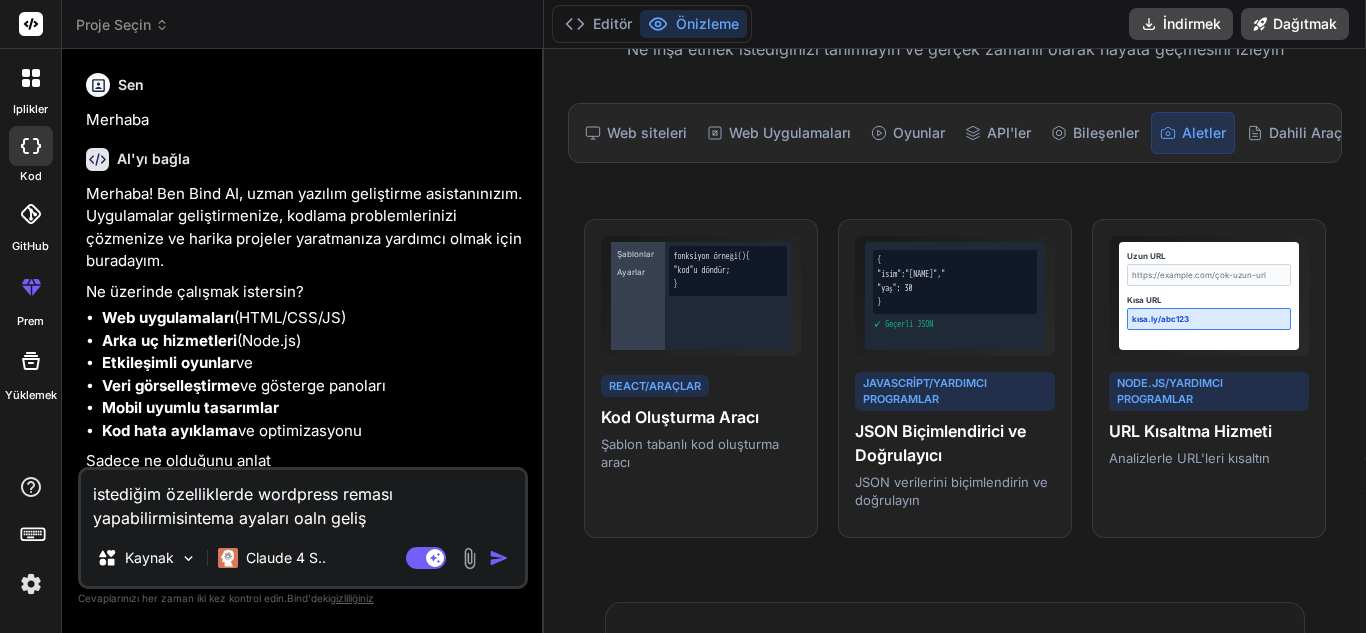type on "istediğim özelliklerde wordpress reması yapabilirmisintema ayaları oaln gelişm" 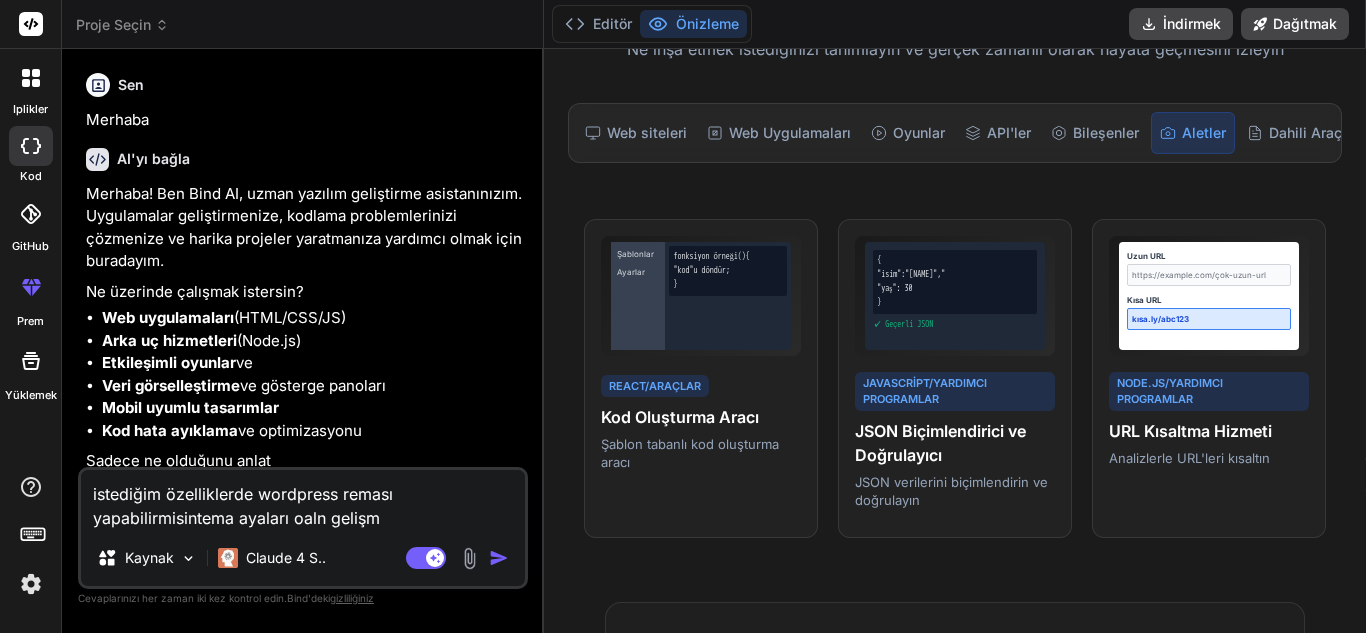 type on "istediğim özelliklerde wordpress reması yapabilirmisintema ayaları oaln gelişmi" 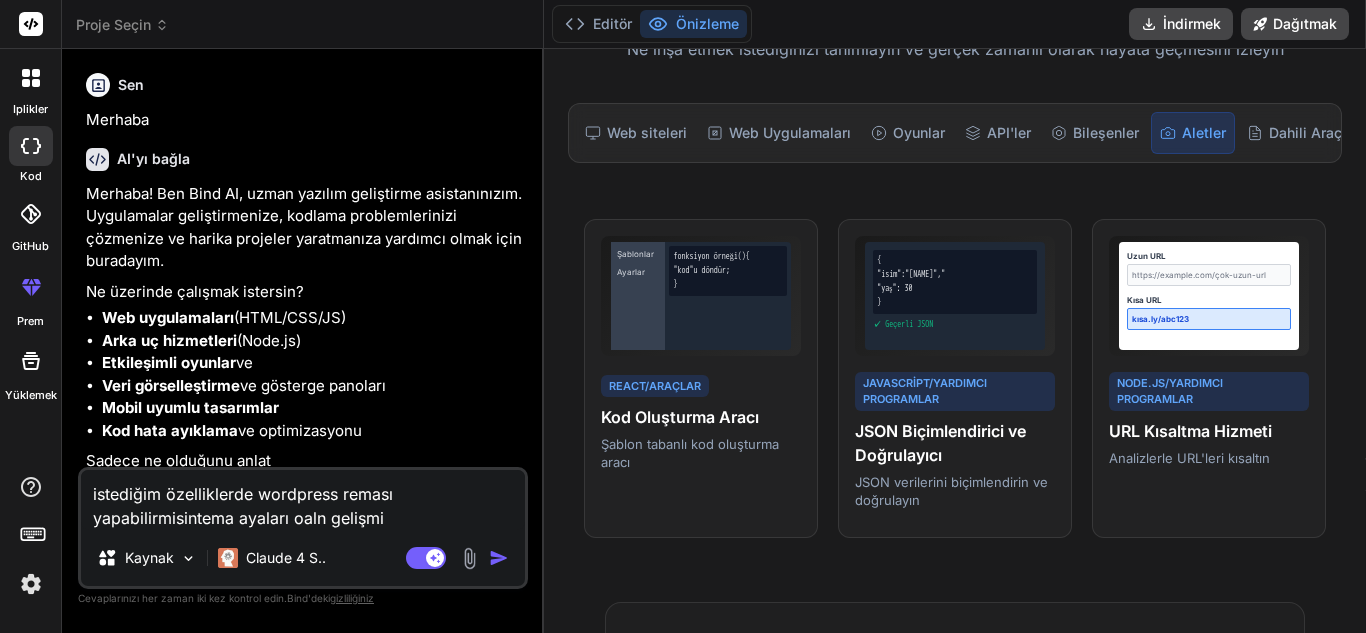 type on "istediğim özelliklerde wordpress reması yapabilirmisintema ayaları oaln gelişmiş" 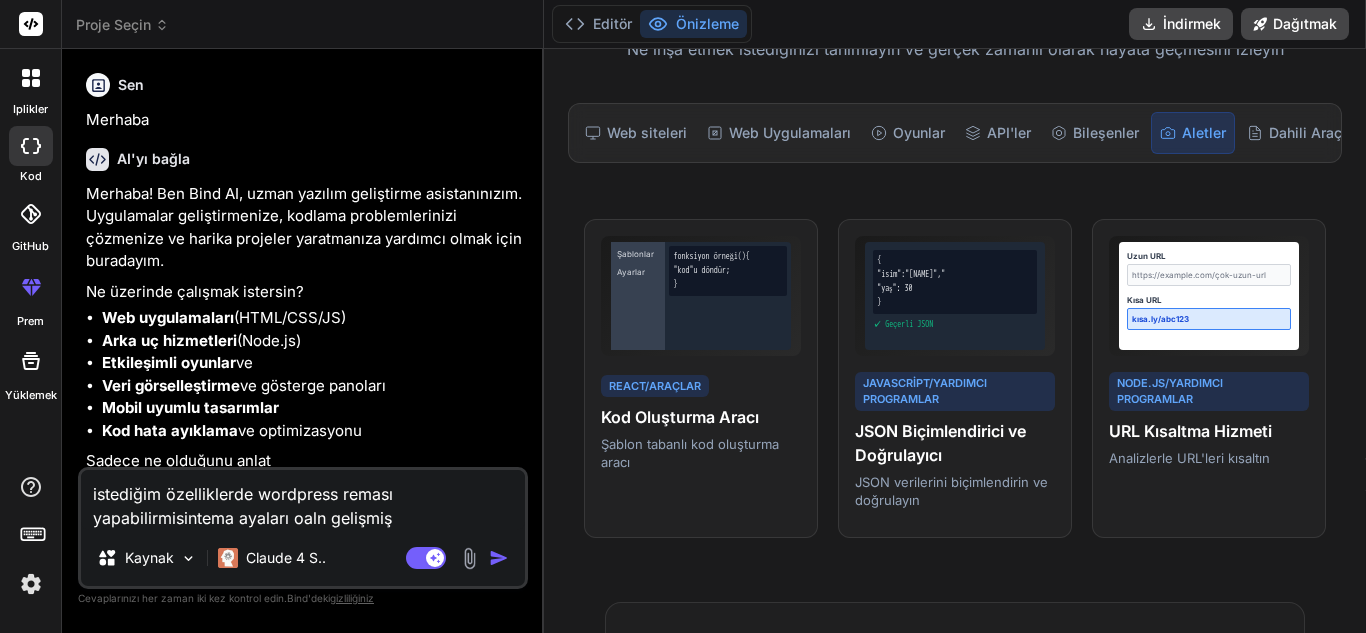 type on "istediğim özelliklerde wordpress reması yapabilirmisintema ayaları oaln gelişmiş" 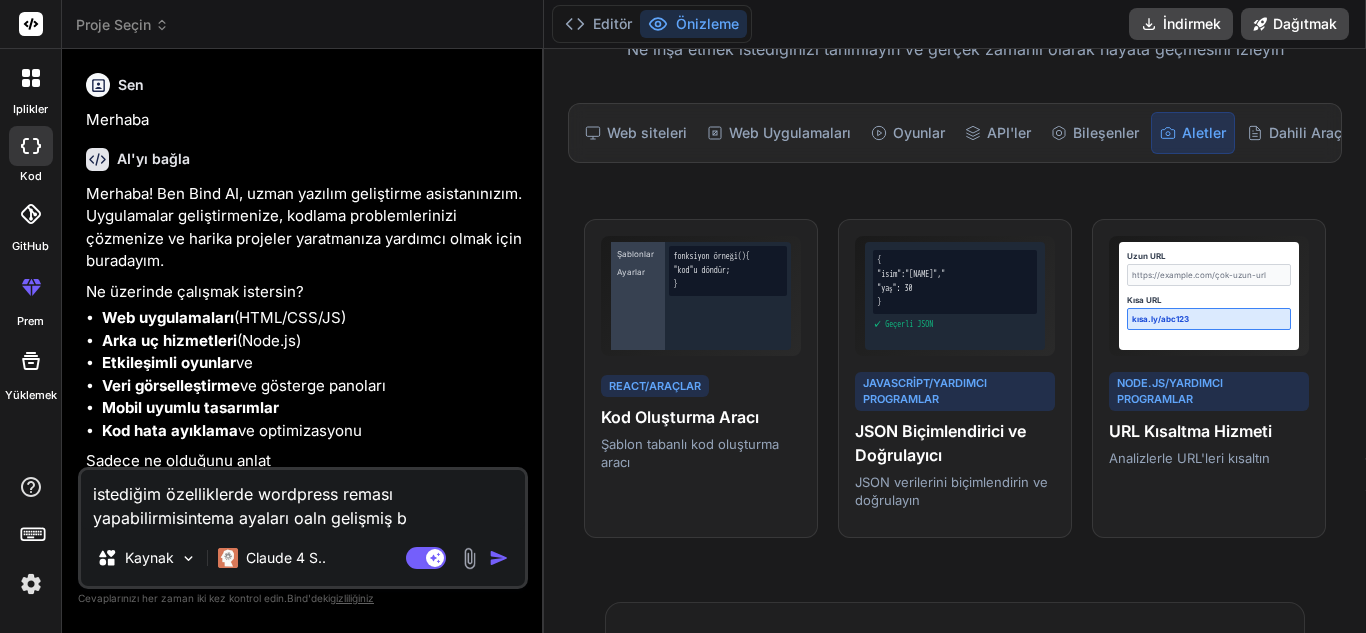 type on "istediğim özelliklerde wordpress reması yapabilirmisintema ayaları oaln gelişmiş bi" 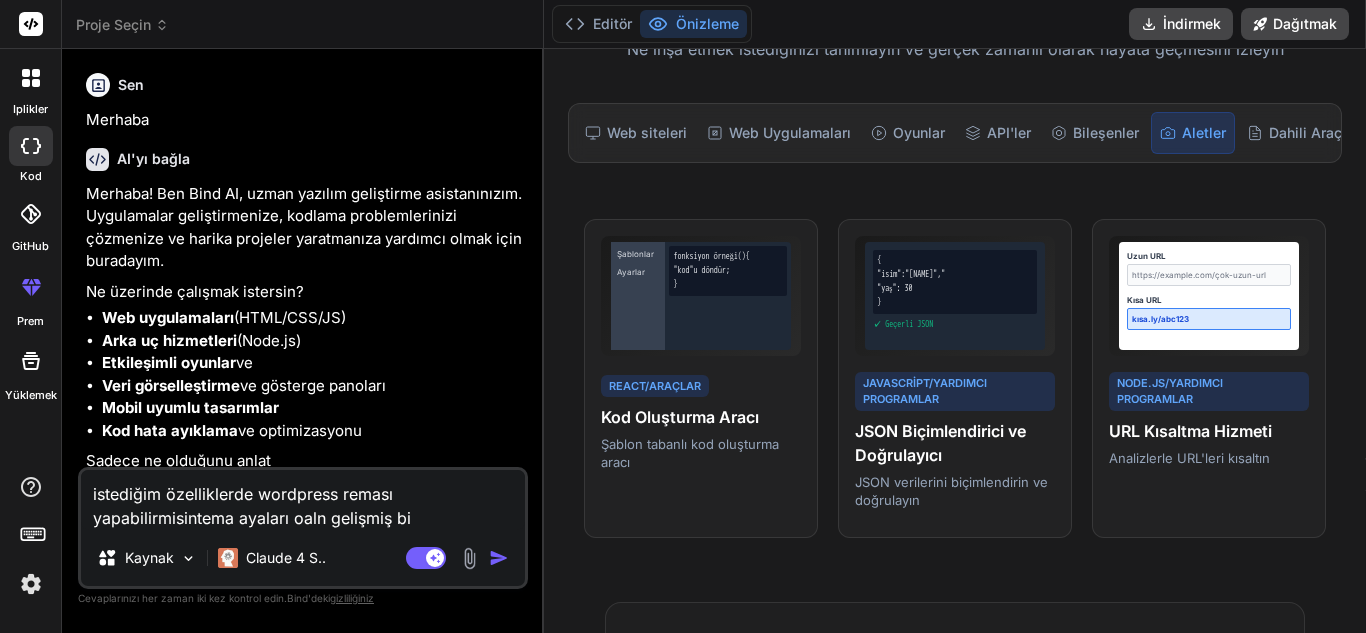 type on "istediğim özelliklerde wordpress reması yapabilirmisintema ayaları oaln gelişmiş bir" 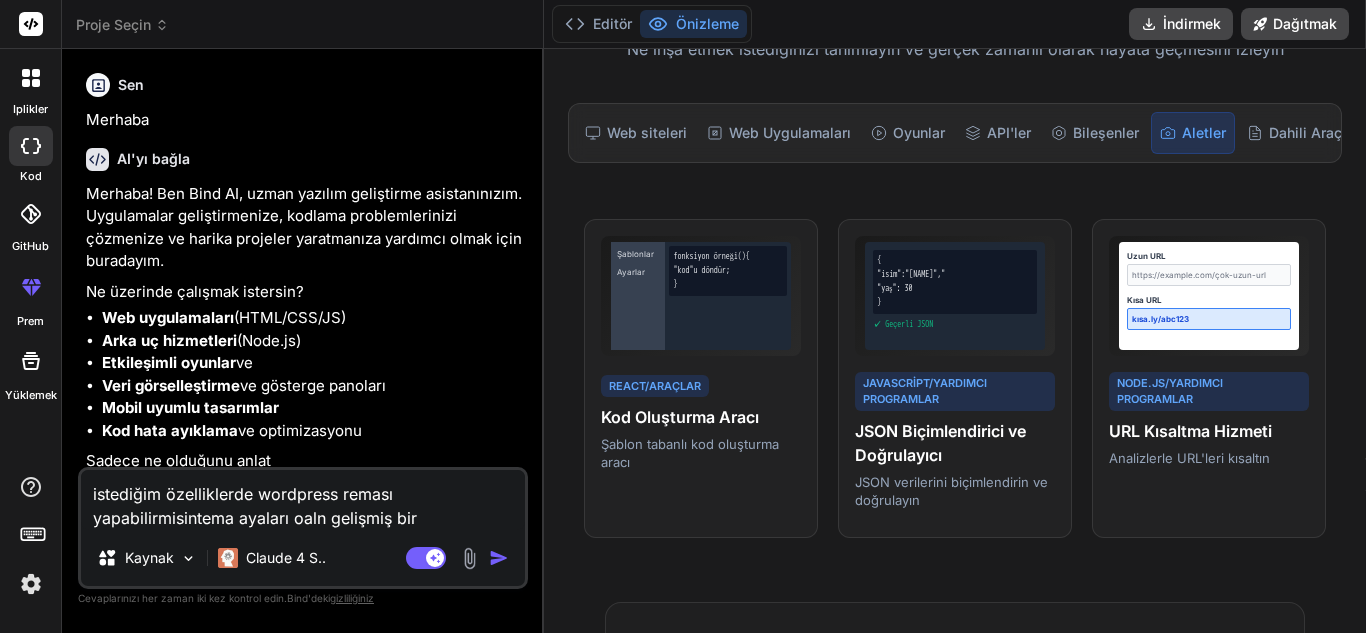 type on "x" 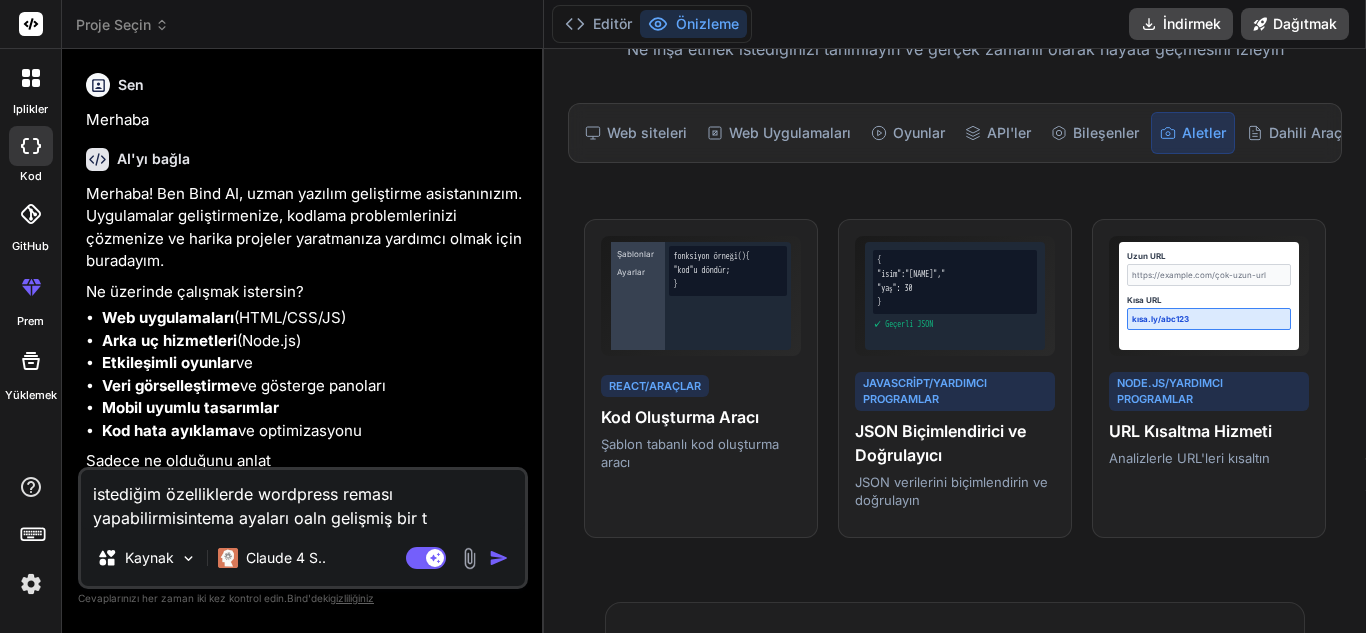 type on "istediğim özelliklerde wordpress reması yapabilirmisintema ayaları oaln gelişmiş bir ta" 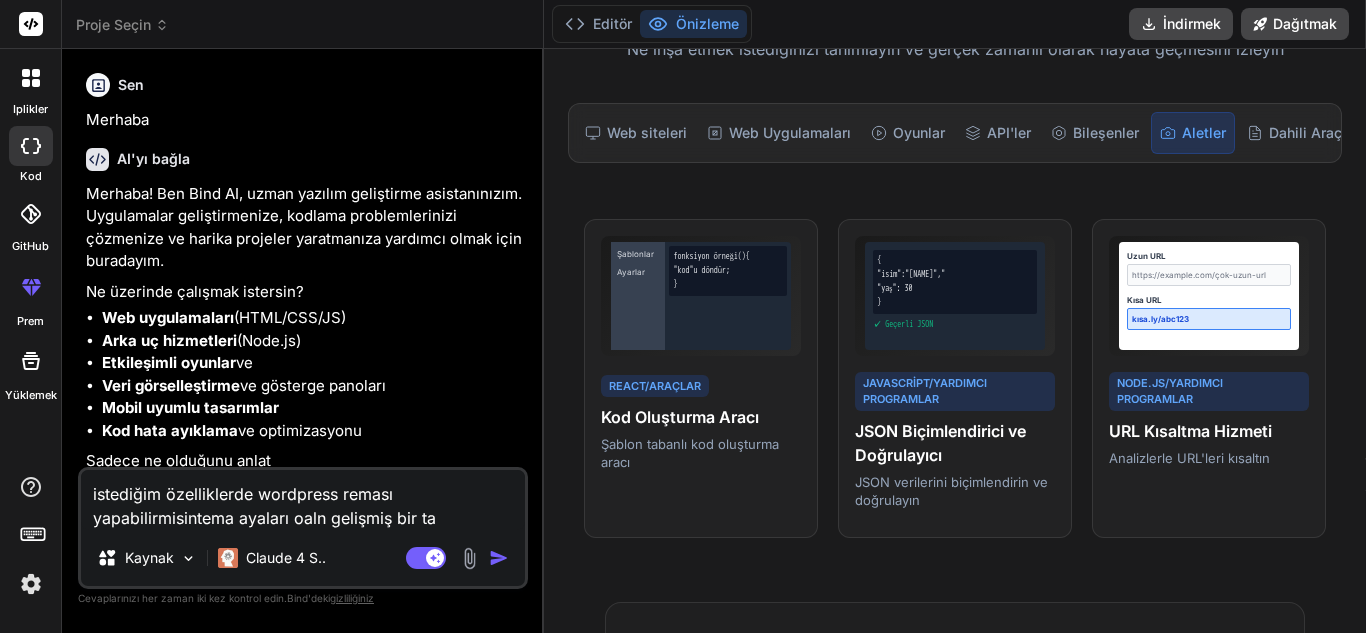 type on "x" 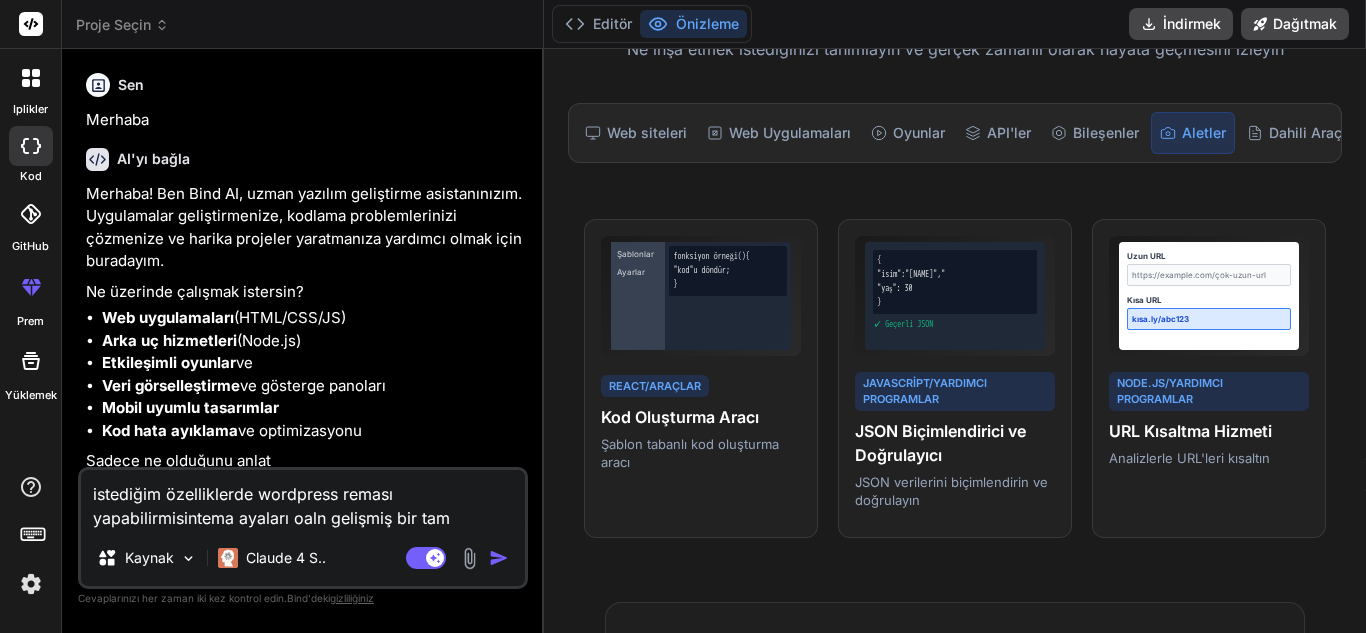 type on "istediğim özelliklerde wordpress reması yapabilirmisintema ayaları oaln gelişmiş bir tame" 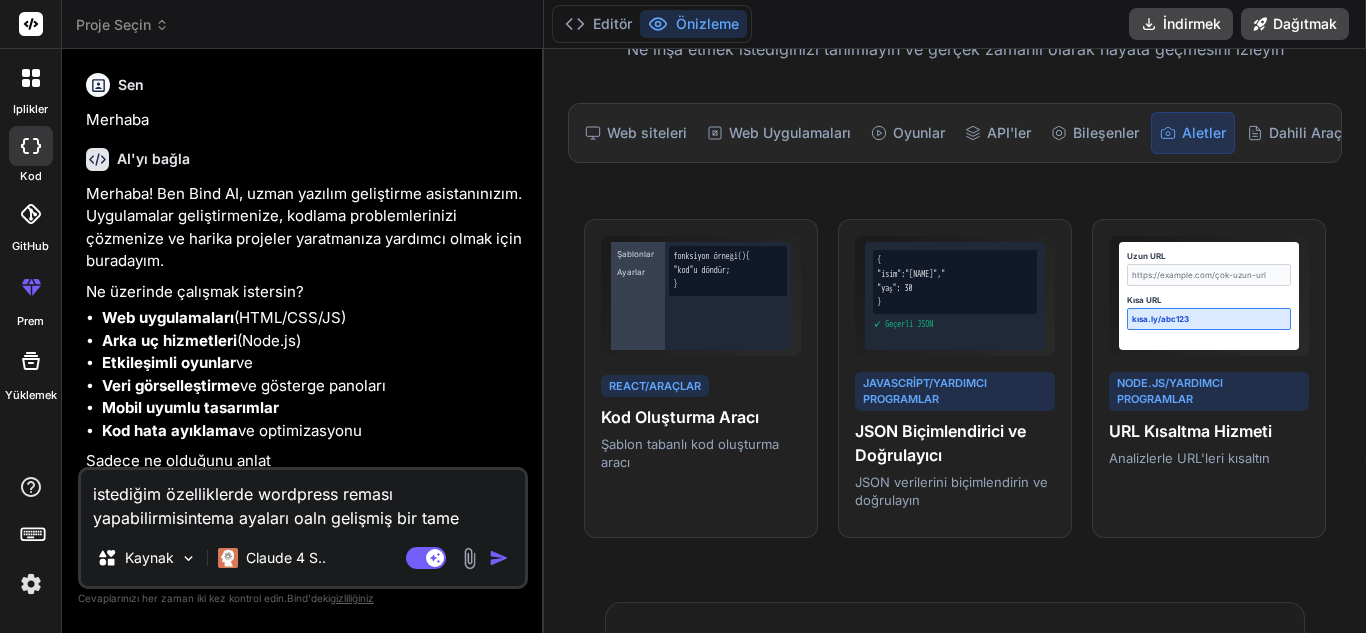 type on "istediğim özelliklerde wordpress reması yapabilirmisintema ayaları oaln gelişmiş bir tame" 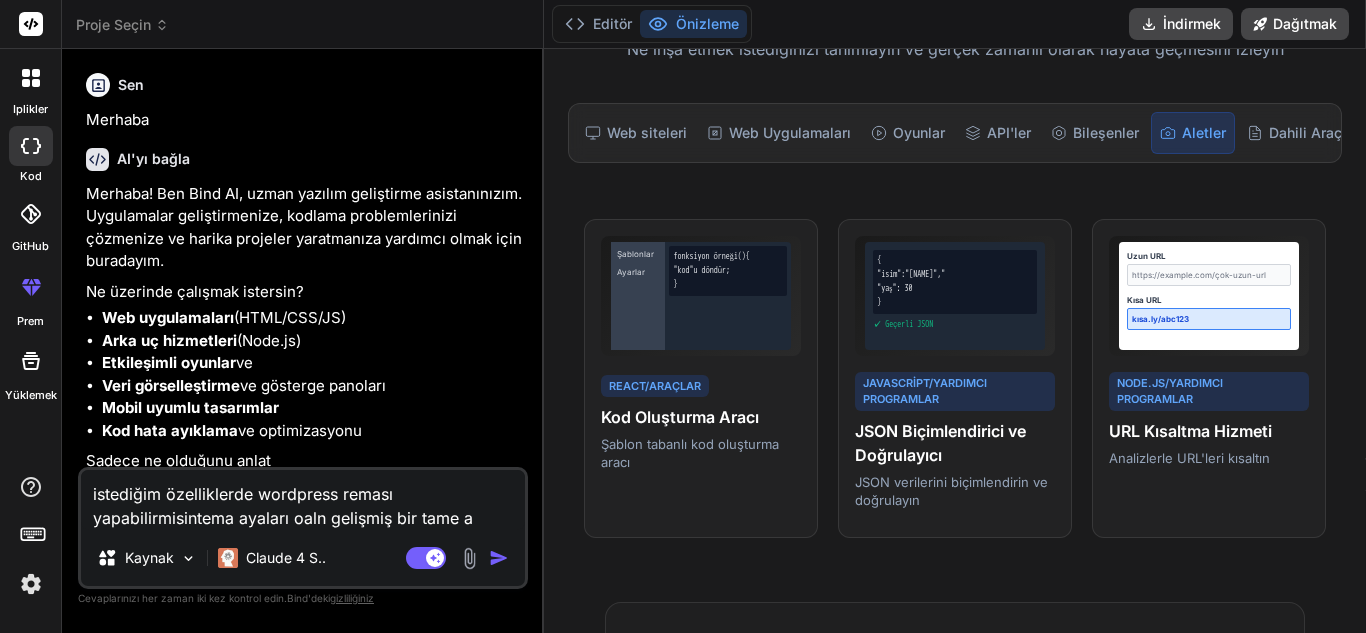 type on "istediğim özelliklerde wordpress reması yapabilirmisintema ayaları oaln gelişmiş bir tame ar" 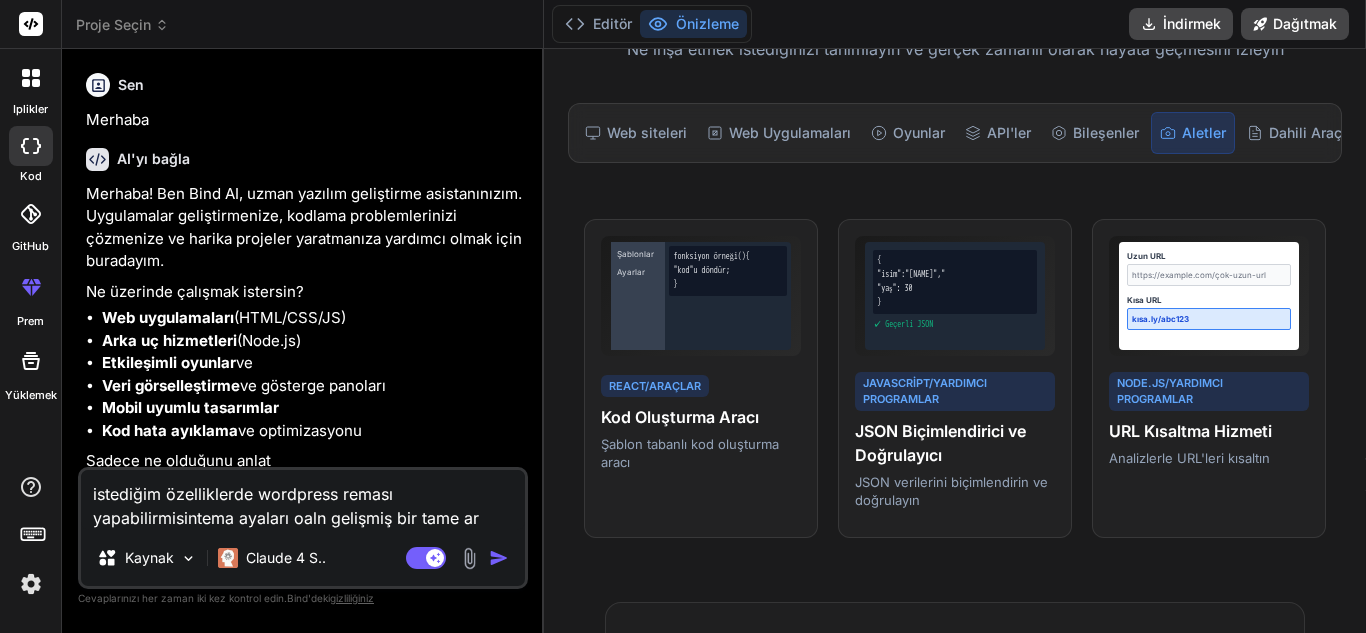 type on "istediğim özelliklerde wordpress reması yapabilirmisintema ayaları oaln gelişmiş bir tame ark" 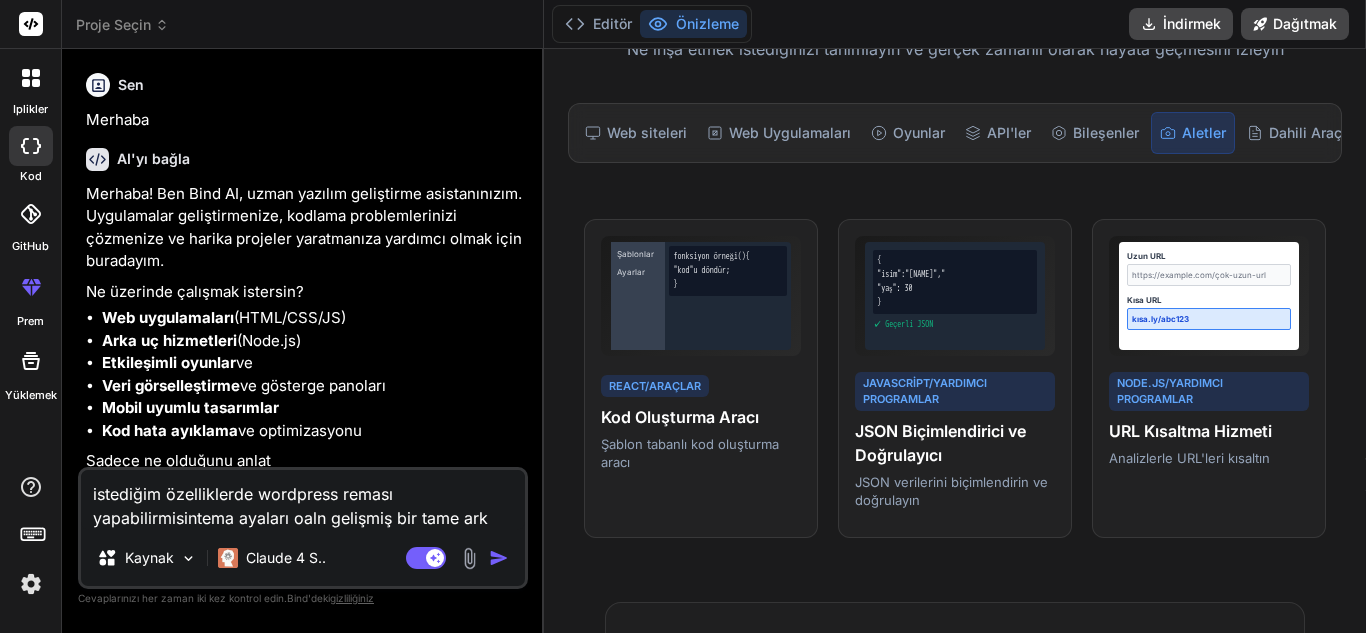 type on "istediğim özelliklerde wordpress reması yapabilirmisintema ayaları oaln gelişmiş bir tame arka" 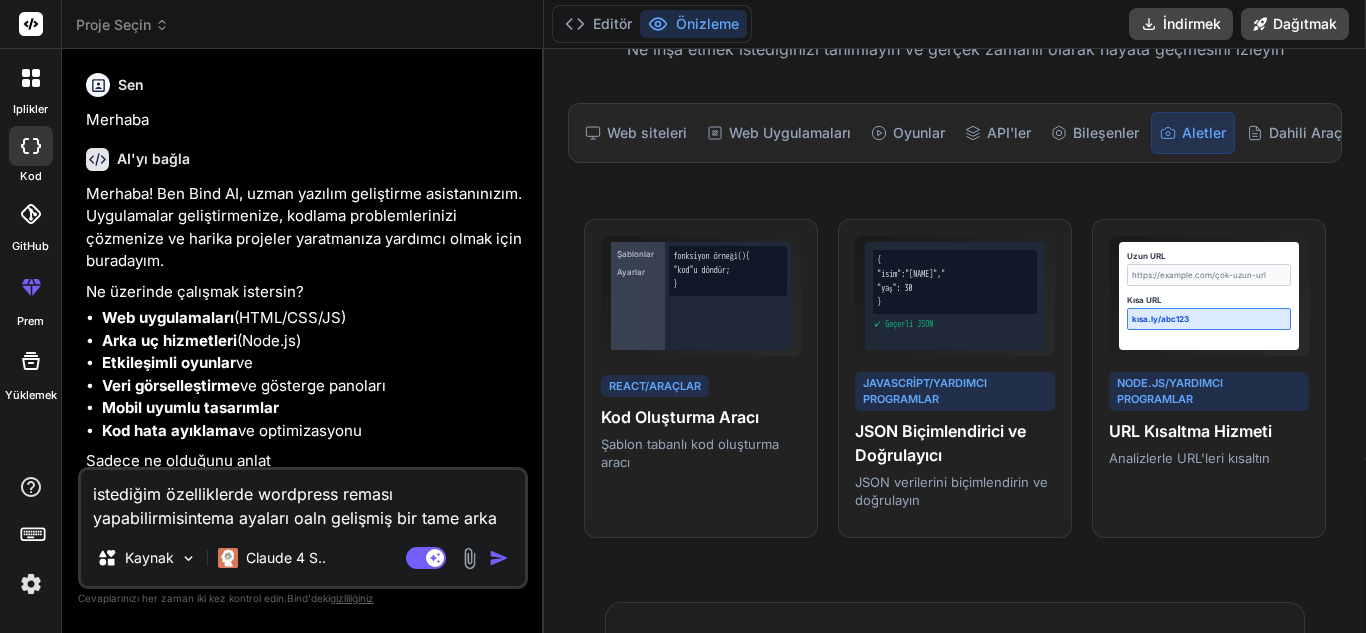 type on "istediğim özelliklerde wordpress reması yapabilirmisintema ayaları oaln gelişmiş bir tame ark" 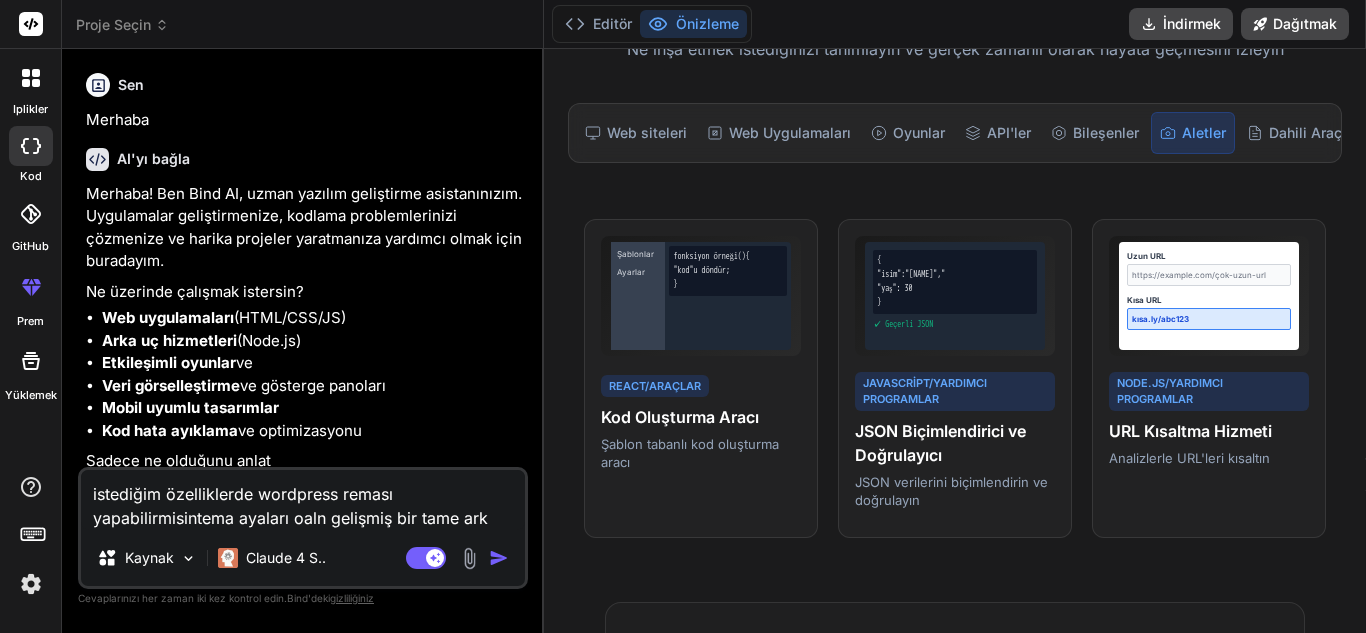 type on "istediğim özelliklerde wordpress reması yapabilirmisintema ayaları oaln gelişmiş bir tame ar" 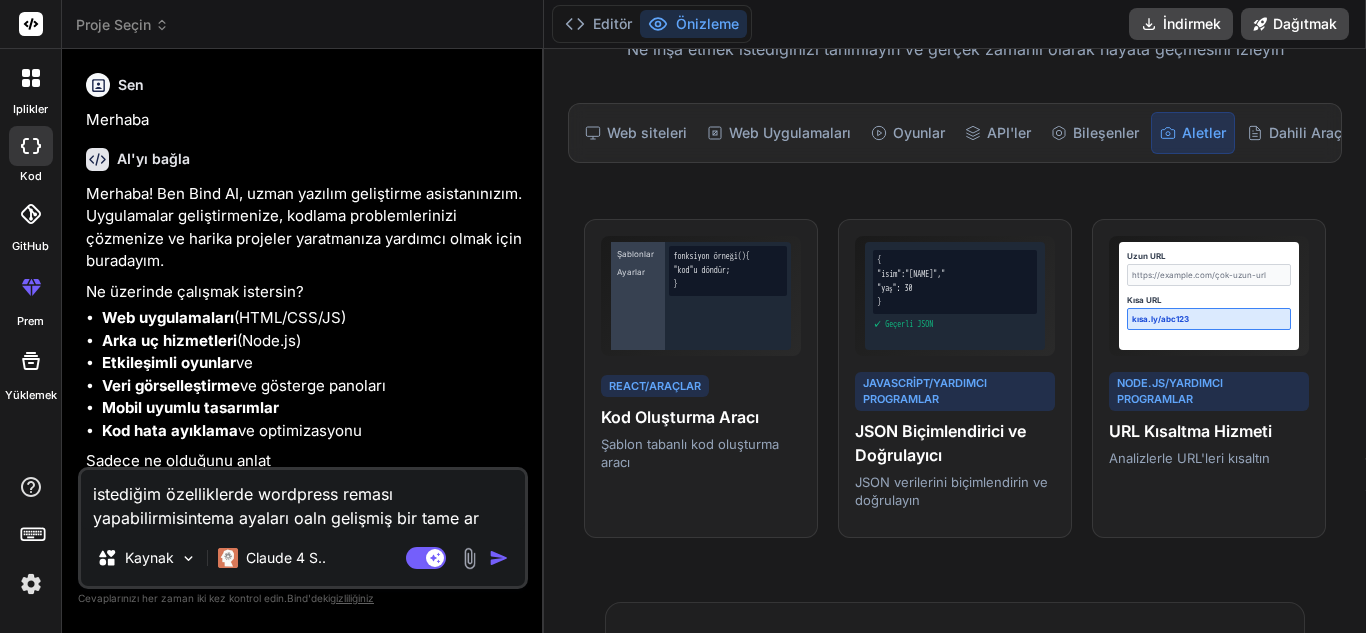 type on "istediğim özelliklerde wordpress reması yapabilirmisintema ayaları oaln gelişmiş bir tame a" 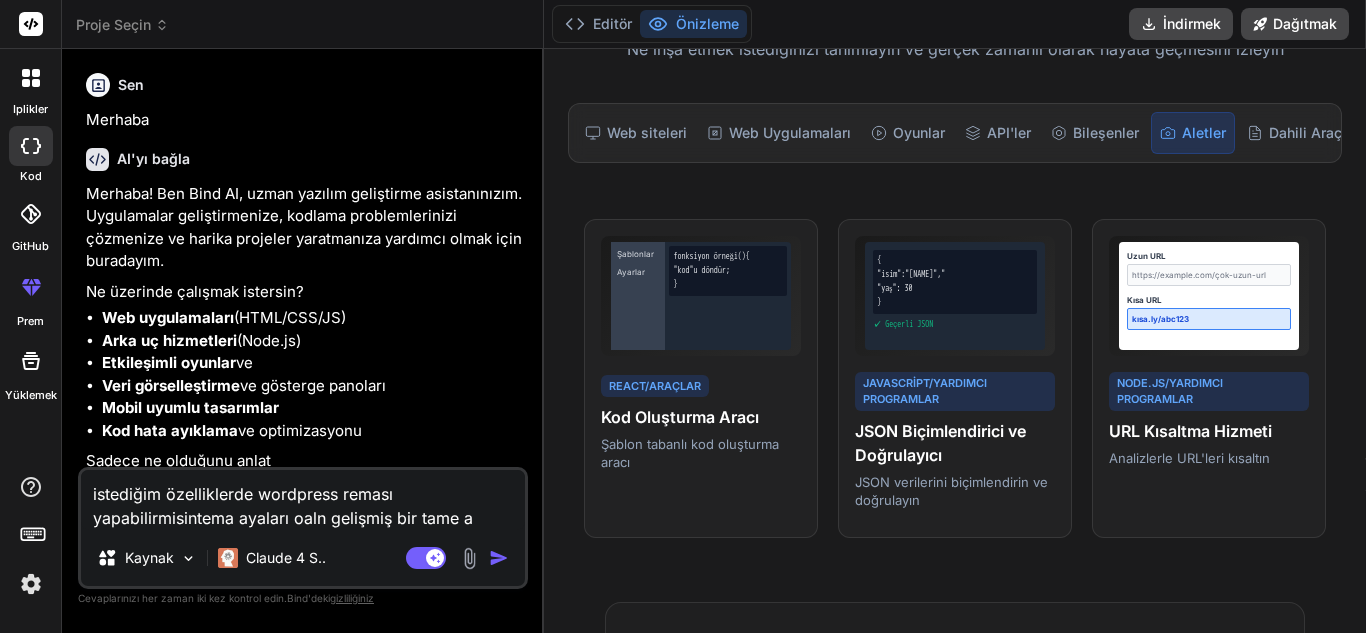 type on "istediğim özelliklerde wordpress reması yapabilirmisintema ayaları oaln gelişmiş bir tame" 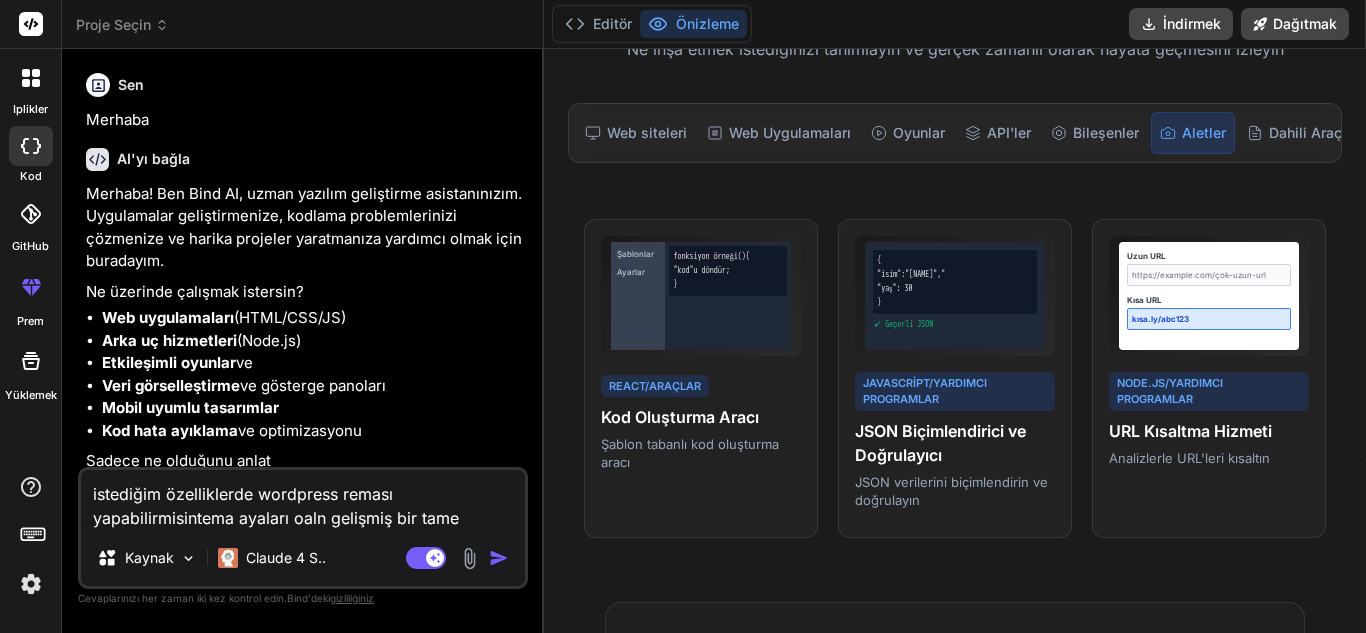 type on "istediğim özelliklerde wordpress reması yapabilirmisintema ayaları oaln gelişmiş bir tame y" 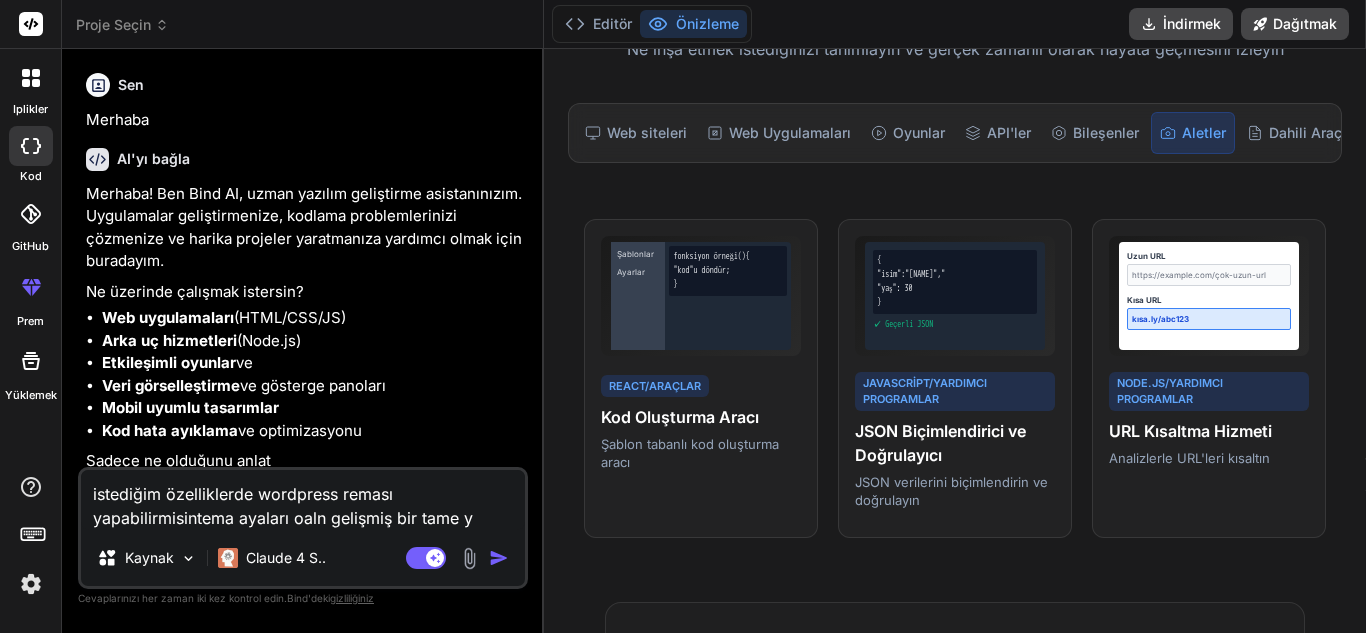 type on "istediğim özelliklerde wordpress reması yapabilirmisintema ayaları oaln gelişmiş bir tame yö" 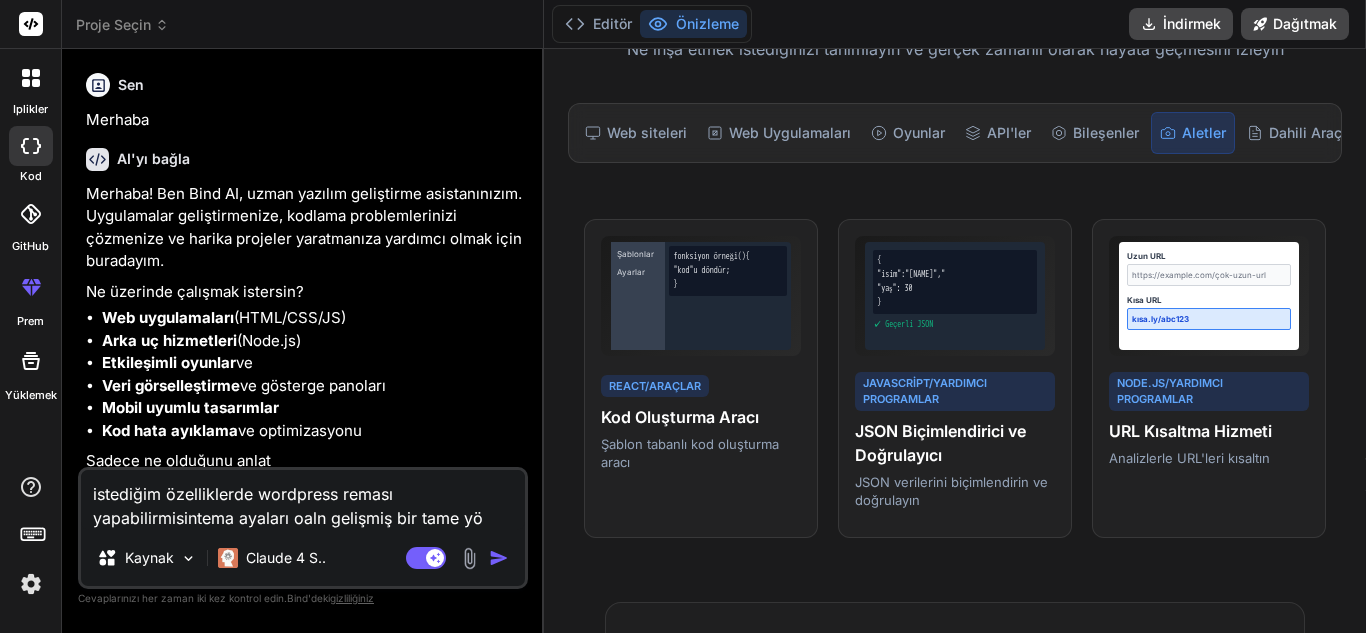 type on "istediğim özelliklerde wordpress reması yapabilirmisintema ayaları oaln gelişmiş bir tame yön" 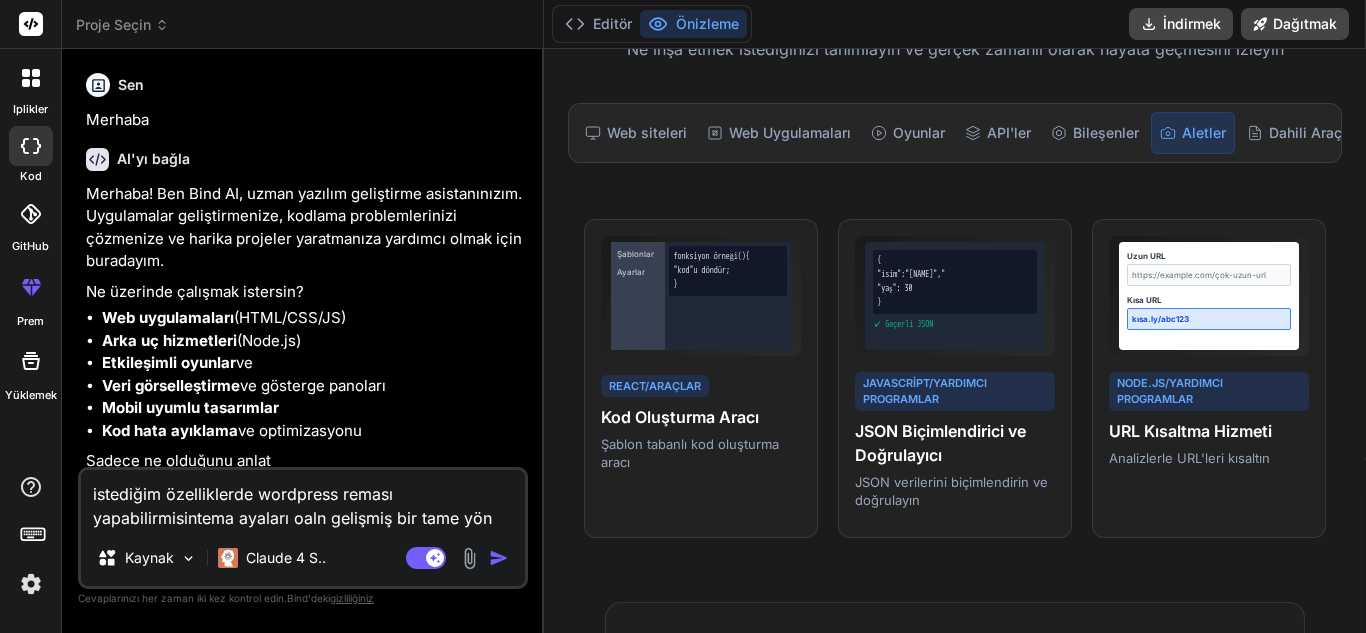 type on "istediğim özelliklerde wordpress reması yapabilirmisintema ayaları oaln gelişmiş bir tame yöne" 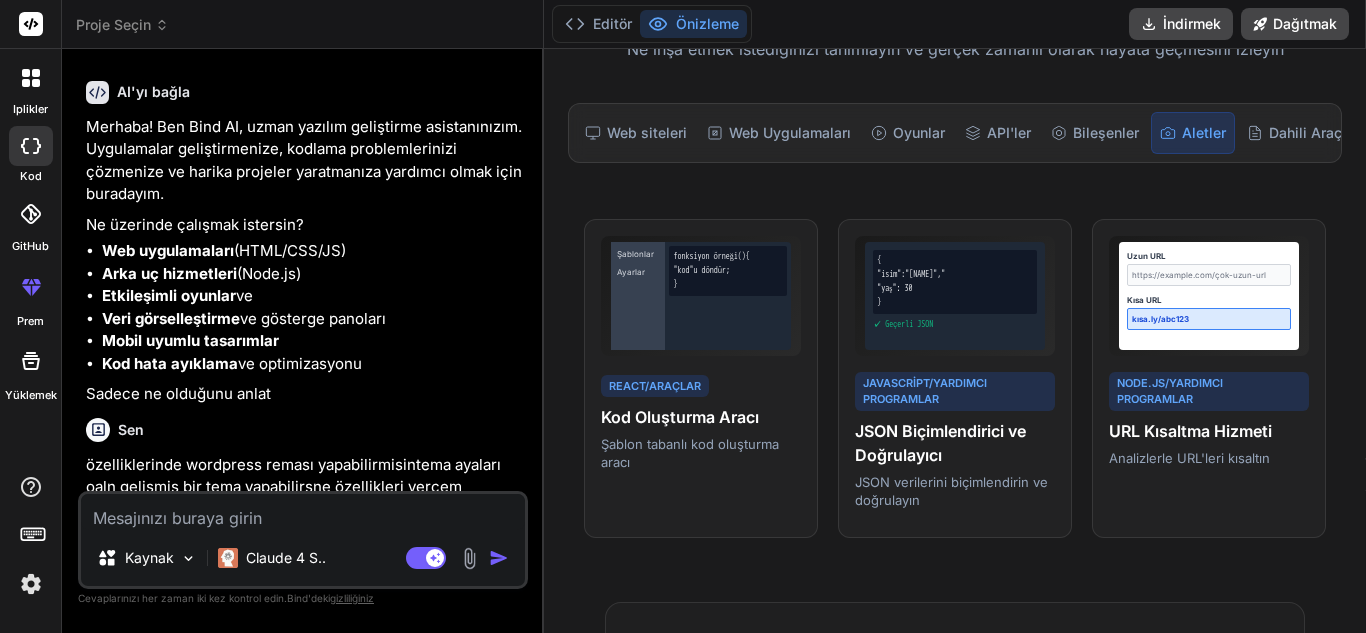 scroll, scrollTop: 567, scrollLeft: 0, axis: vertical 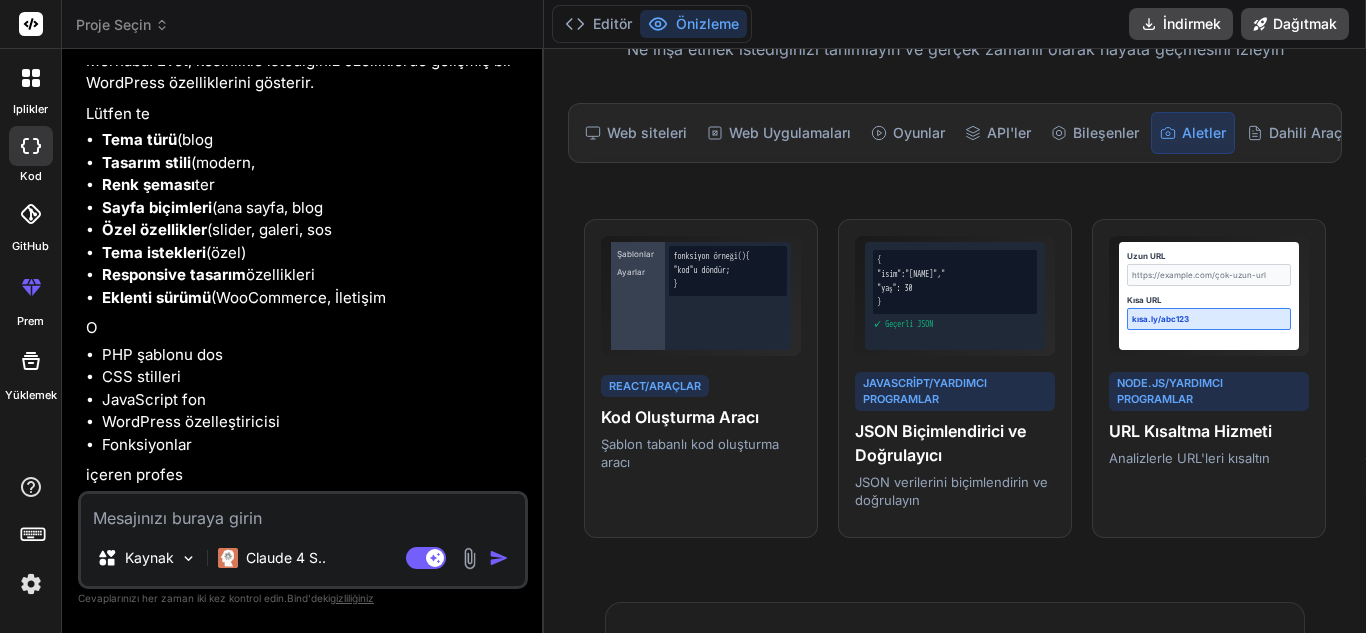 click at bounding box center [303, 512] 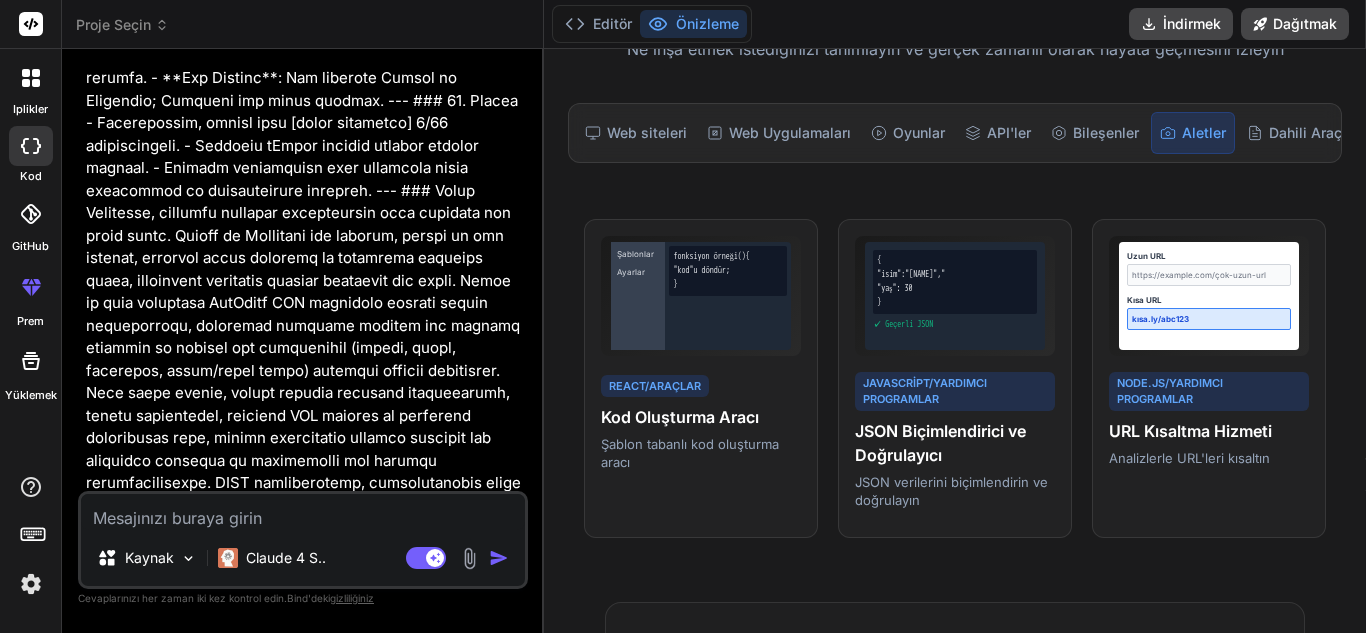 scroll, scrollTop: 12277, scrollLeft: 0, axis: vertical 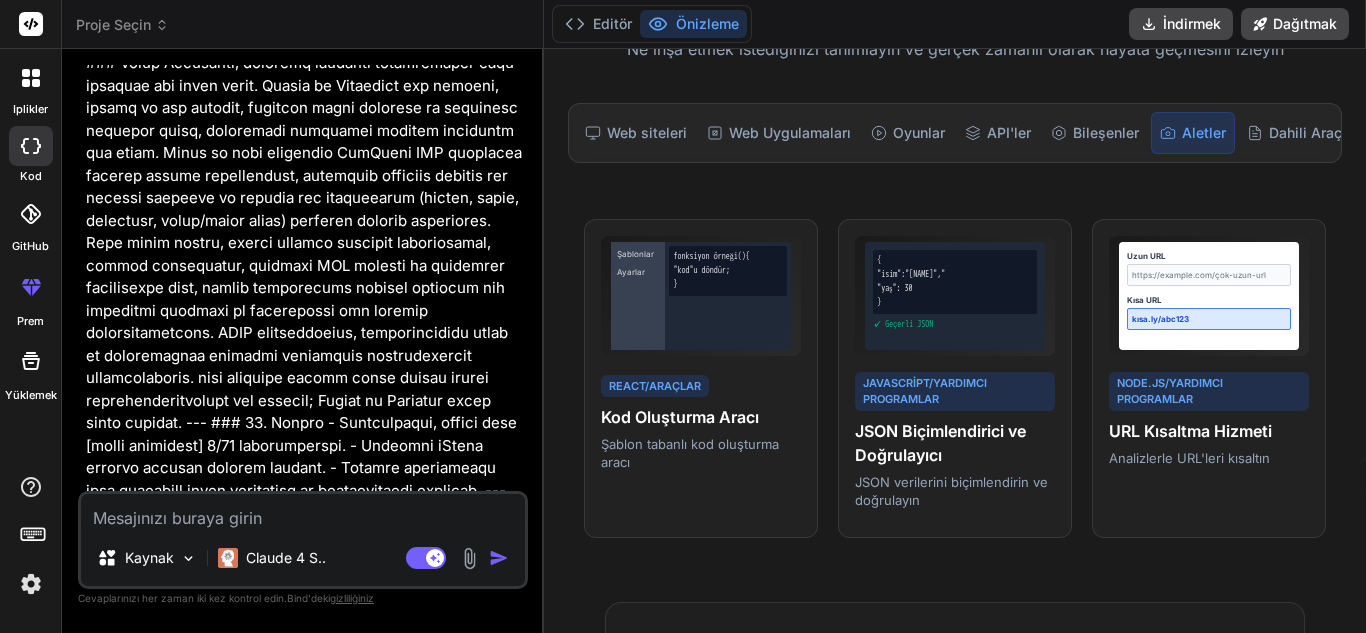 drag, startPoint x: 329, startPoint y: 186, endPoint x: 96, endPoint y: 185, distance: 233.00215 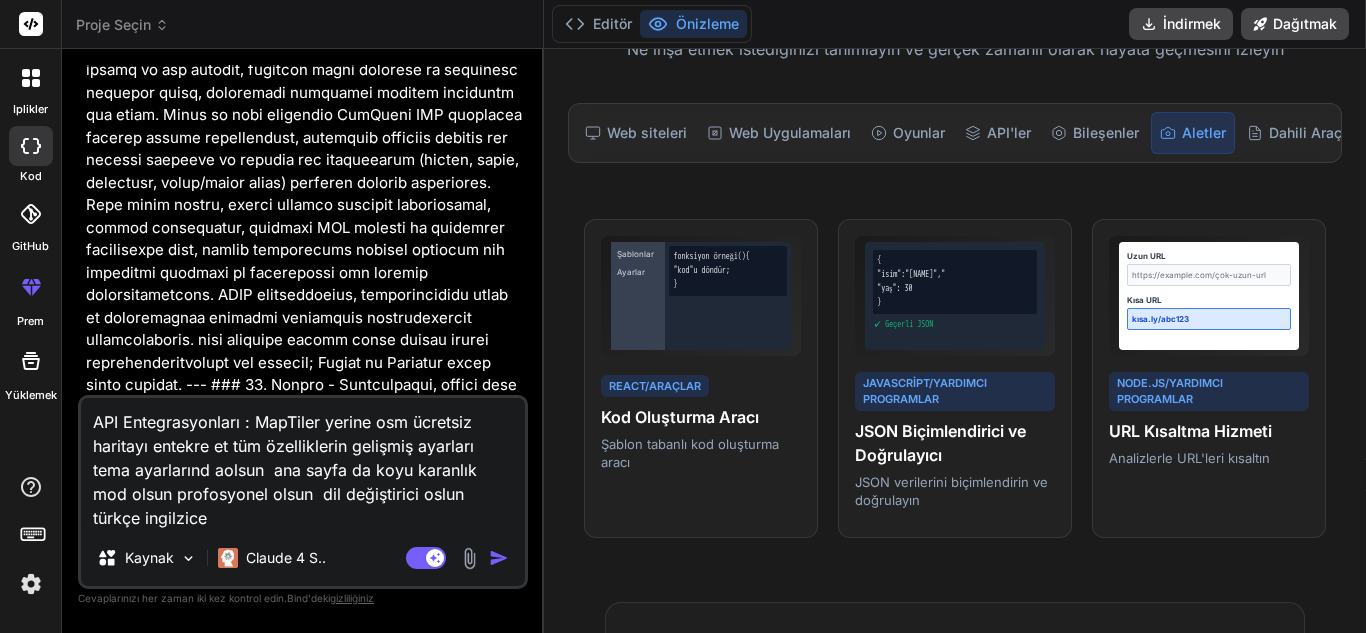 scroll, scrollTop: 12373, scrollLeft: 0, axis: vertical 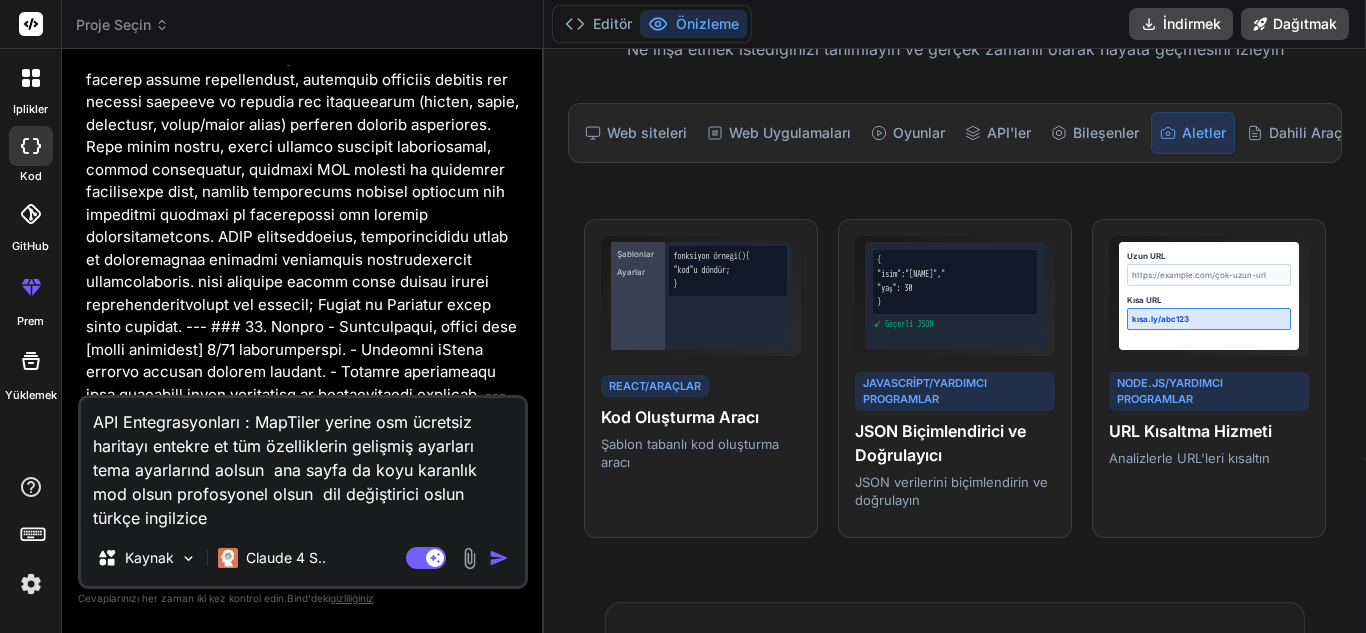 click at bounding box center [499, 558] 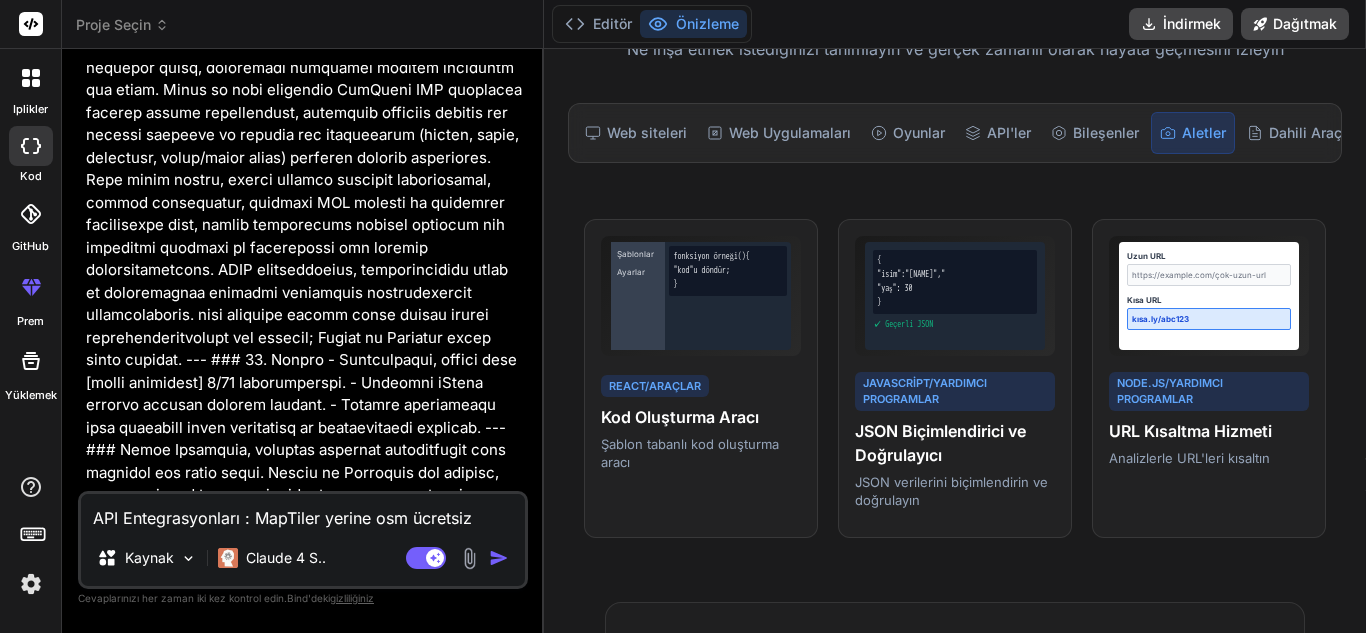 scroll, scrollTop: 12940, scrollLeft: 0, axis: vertical 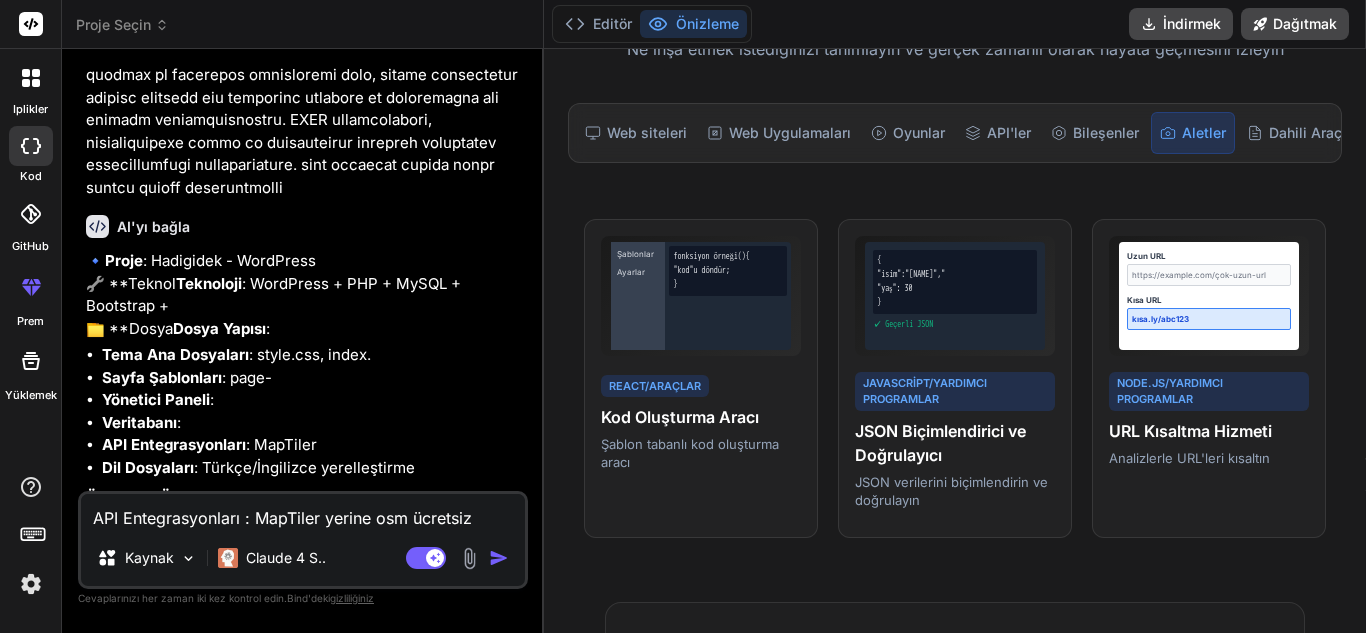 click on "API Entegrasyonları : MapTiler yerine osm ücretsiz haritayı entekre et tüm özelliklerin gelişmiş ayarları tema ayarlarınd aolsun  ana sayfa da koyu karanlık mod olsun profosyonel olsun  dil değiştirici oslun türkçe ingilzice" at bounding box center [303, 512] 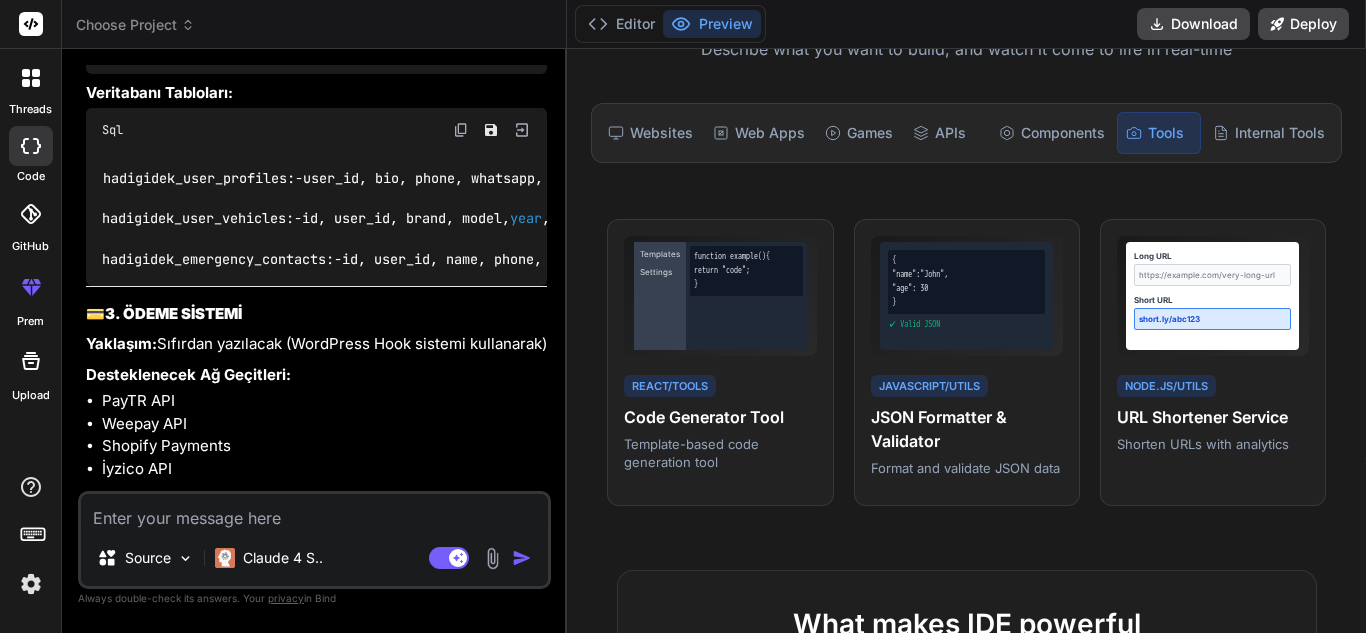 scroll, scrollTop: 11088, scrollLeft: 0, axis: vertical 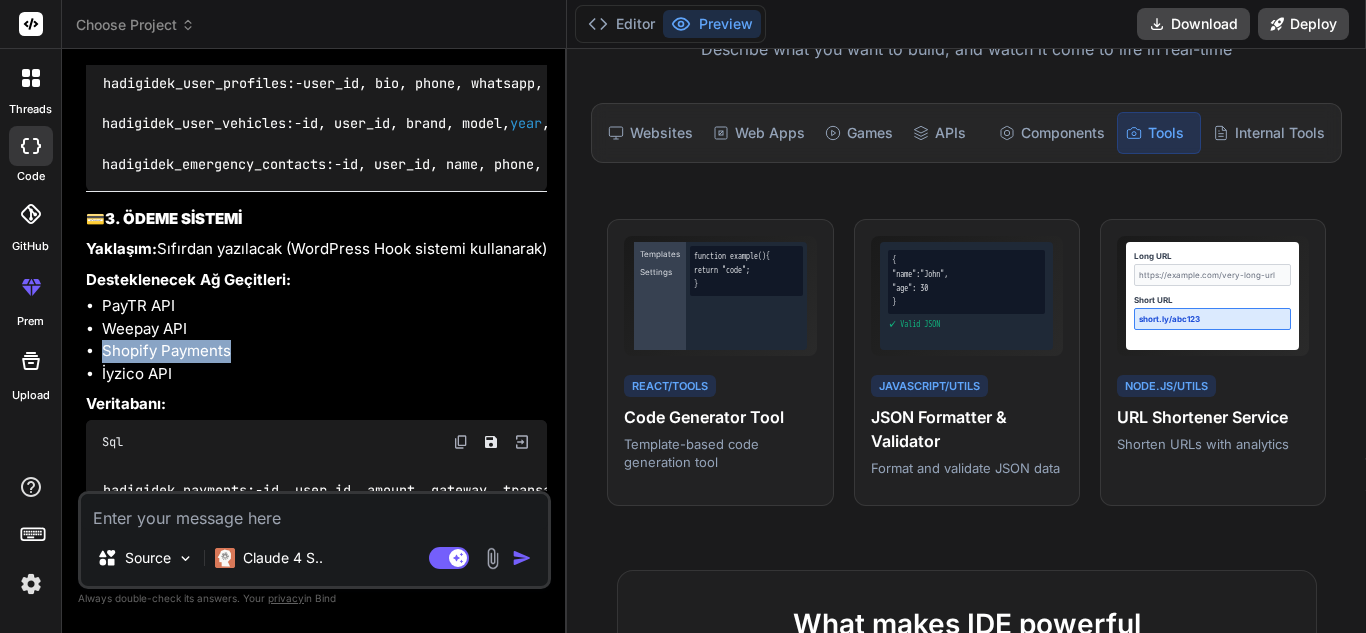 drag, startPoint x: 248, startPoint y: 310, endPoint x: 103, endPoint y: 310, distance: 145 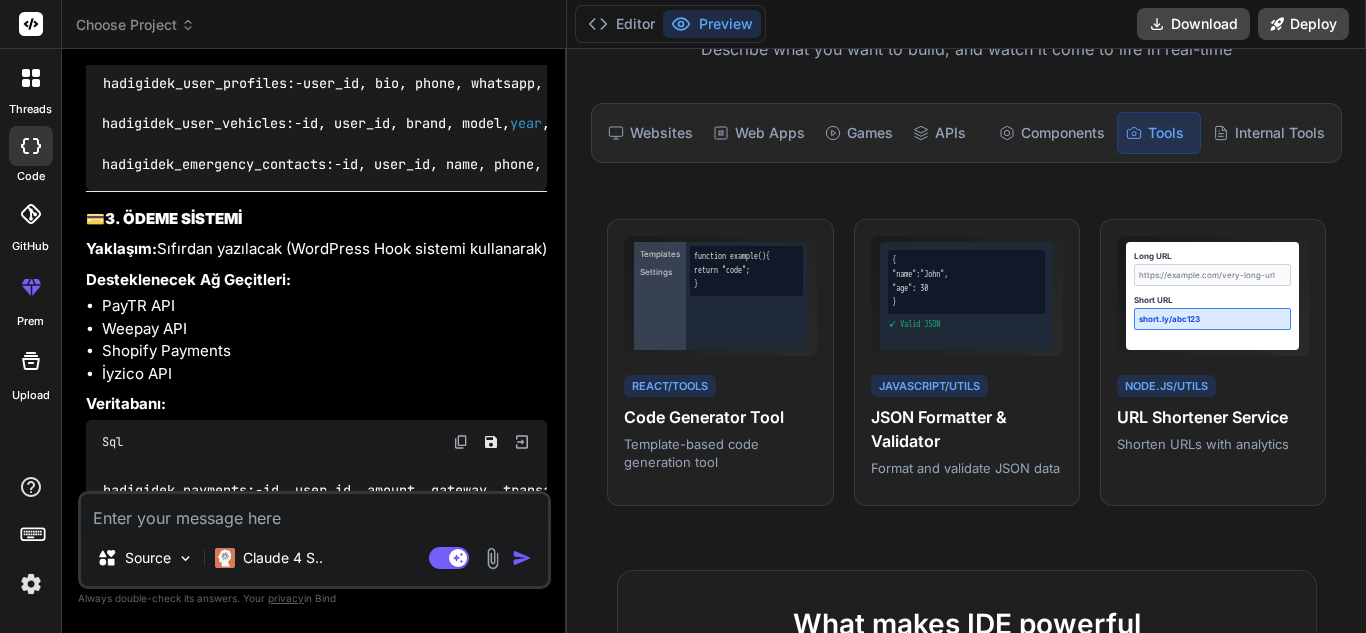 click at bounding box center (314, 512) 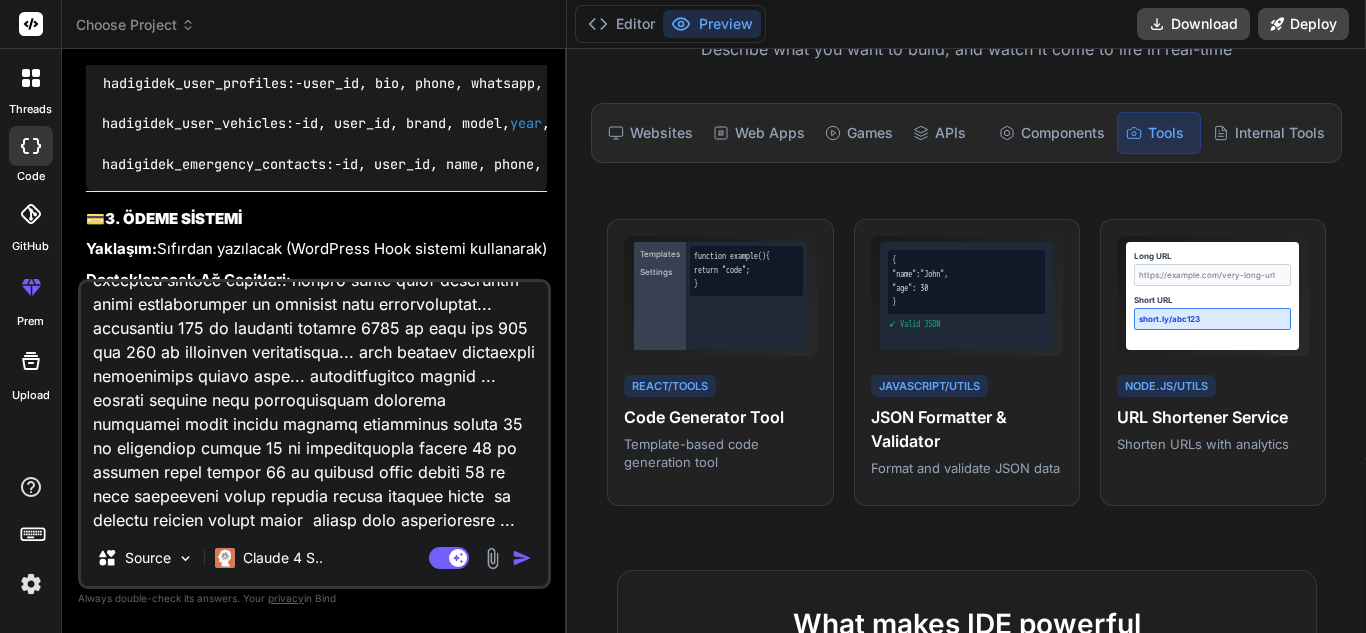 scroll, scrollTop: 578, scrollLeft: 0, axis: vertical 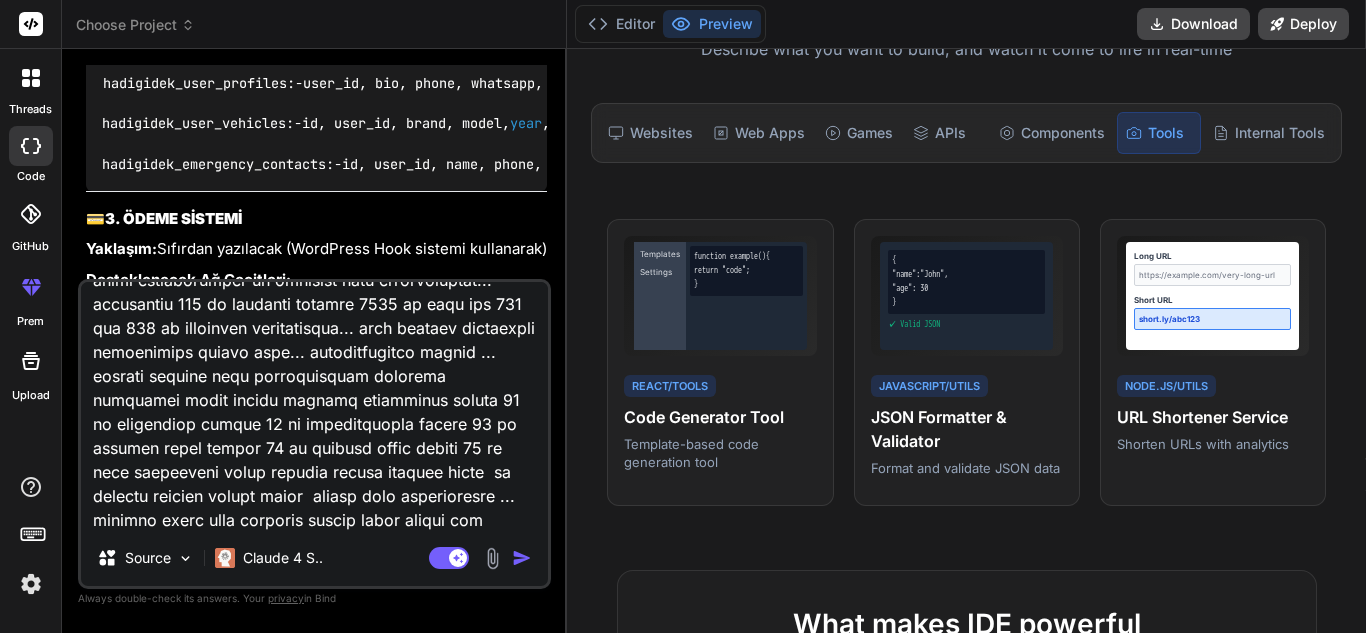 click at bounding box center (314, 406) 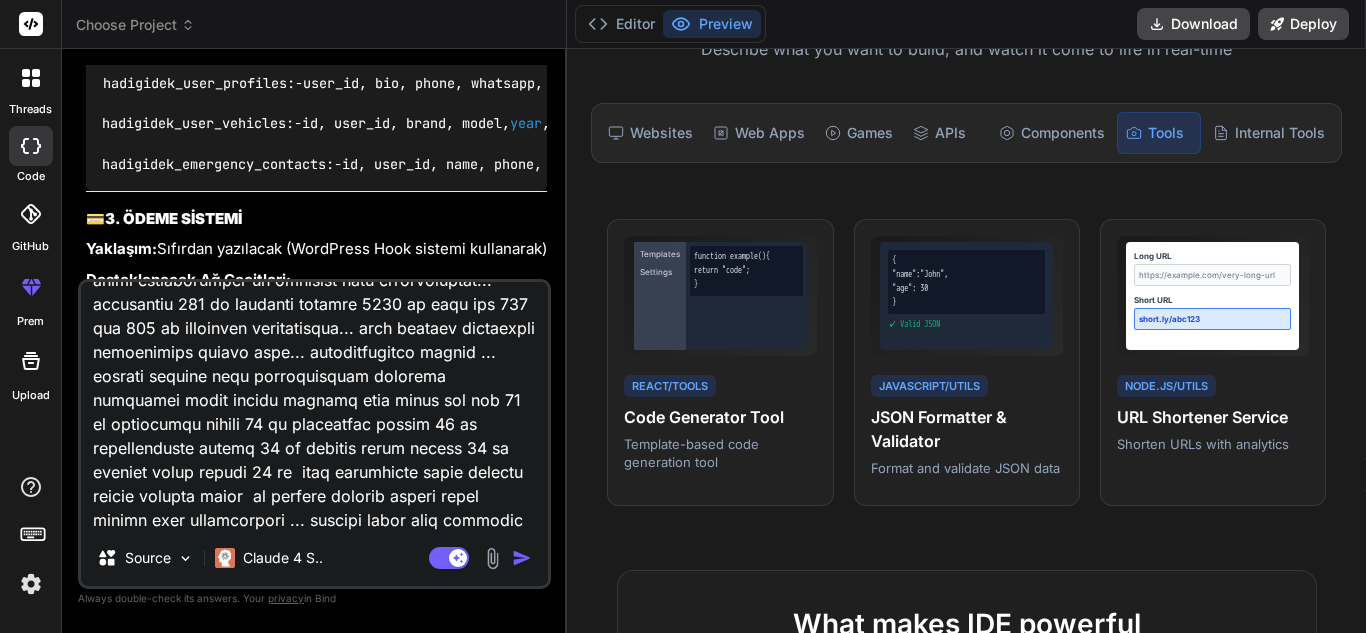 click at bounding box center [314, 406] 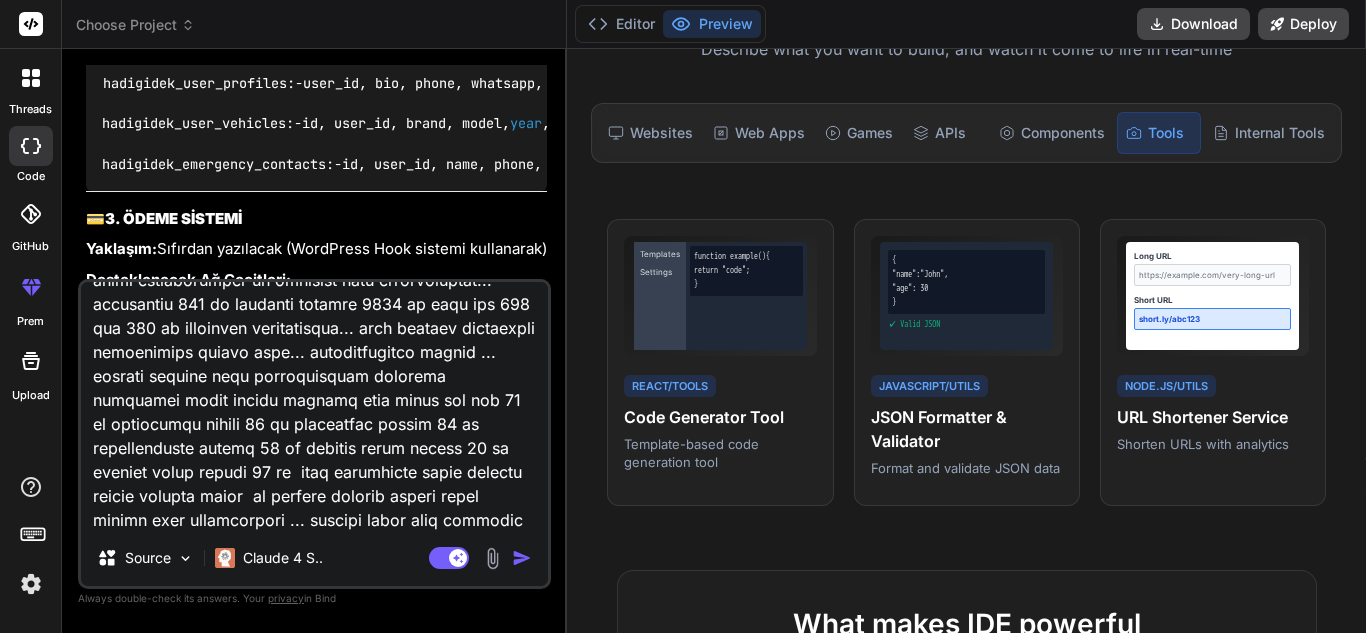 click at bounding box center (314, 406) 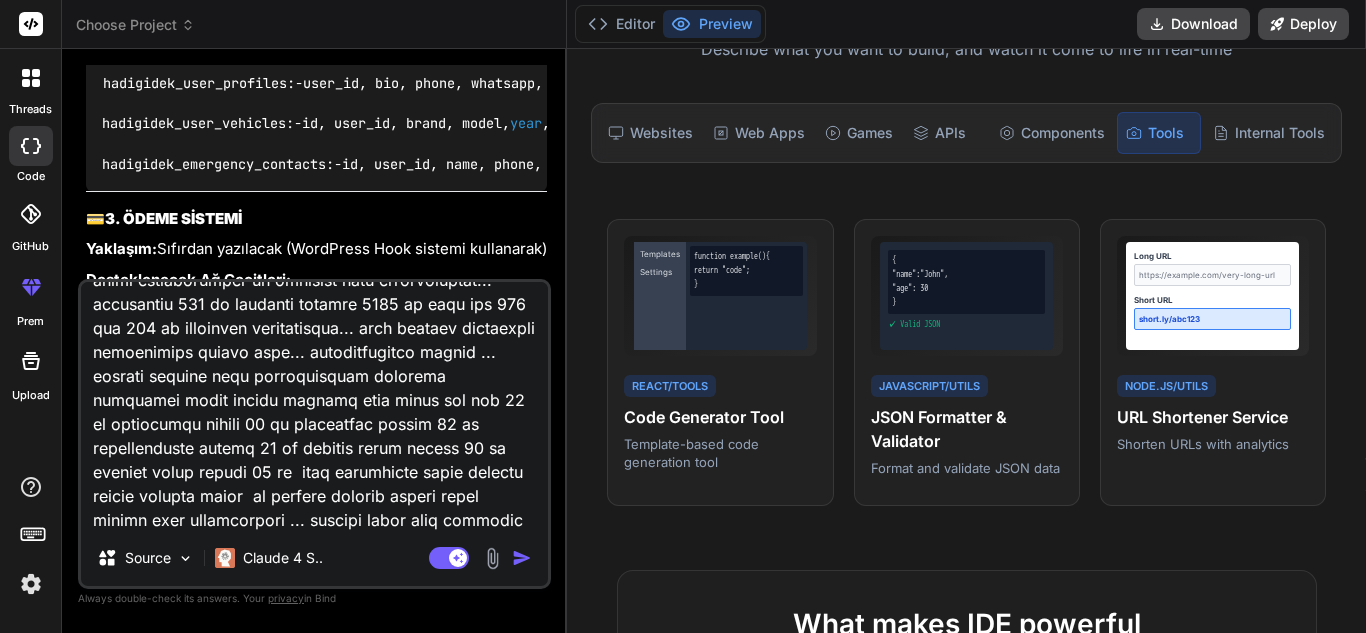 click at bounding box center (314, 406) 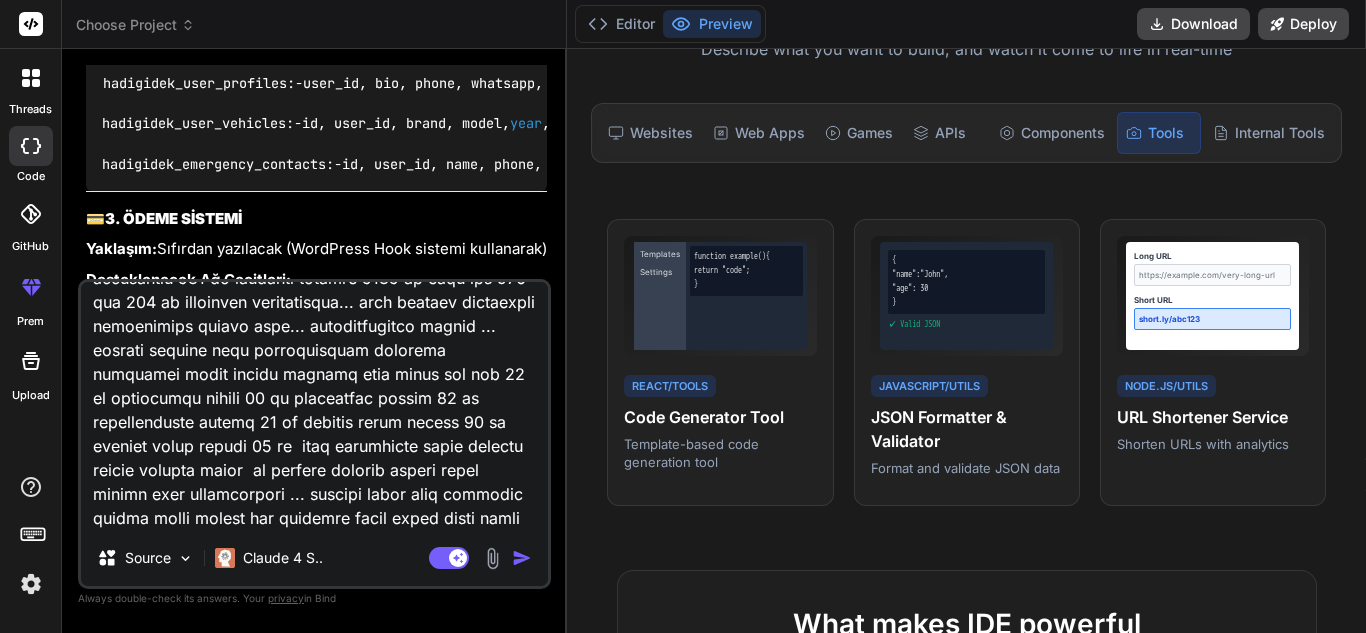 click at bounding box center (314, 406) 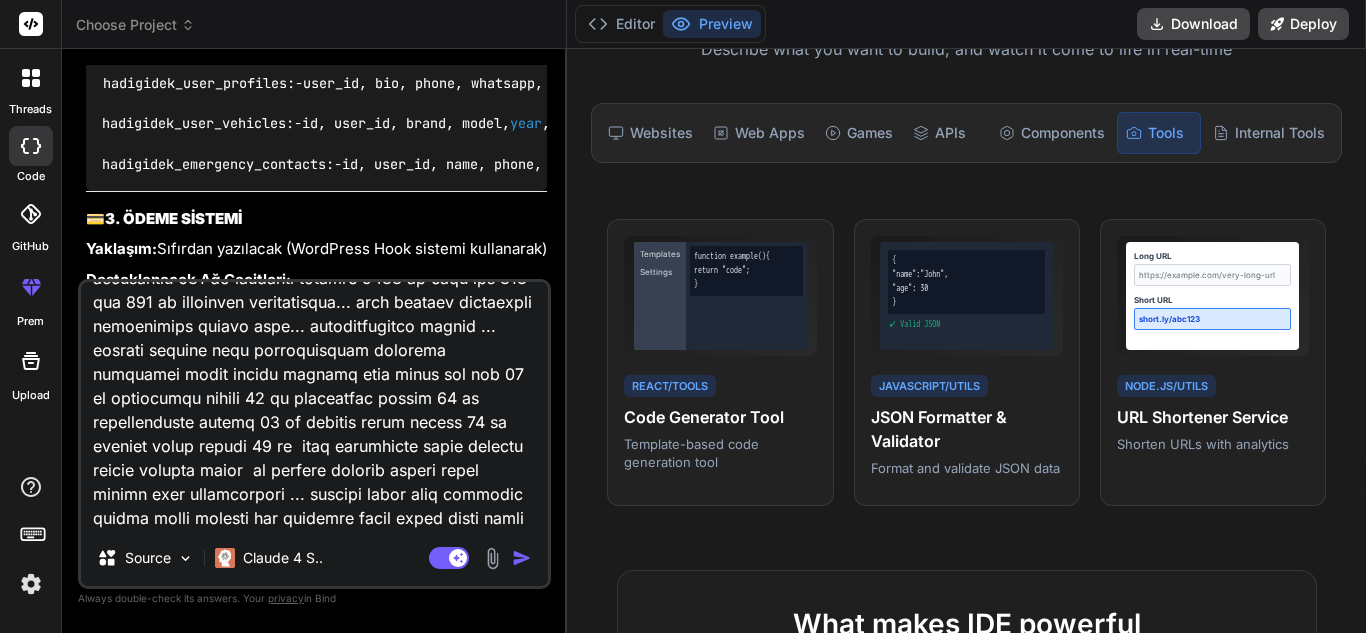 click at bounding box center [314, 406] 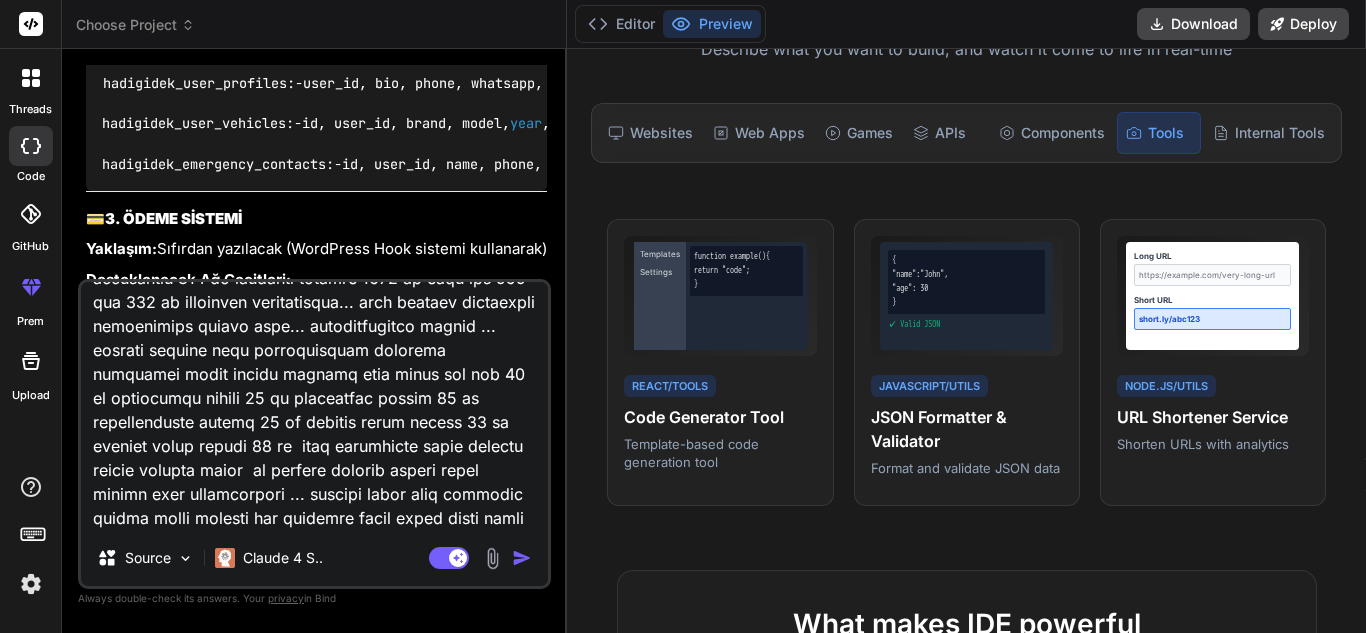 click at bounding box center (314, 406) 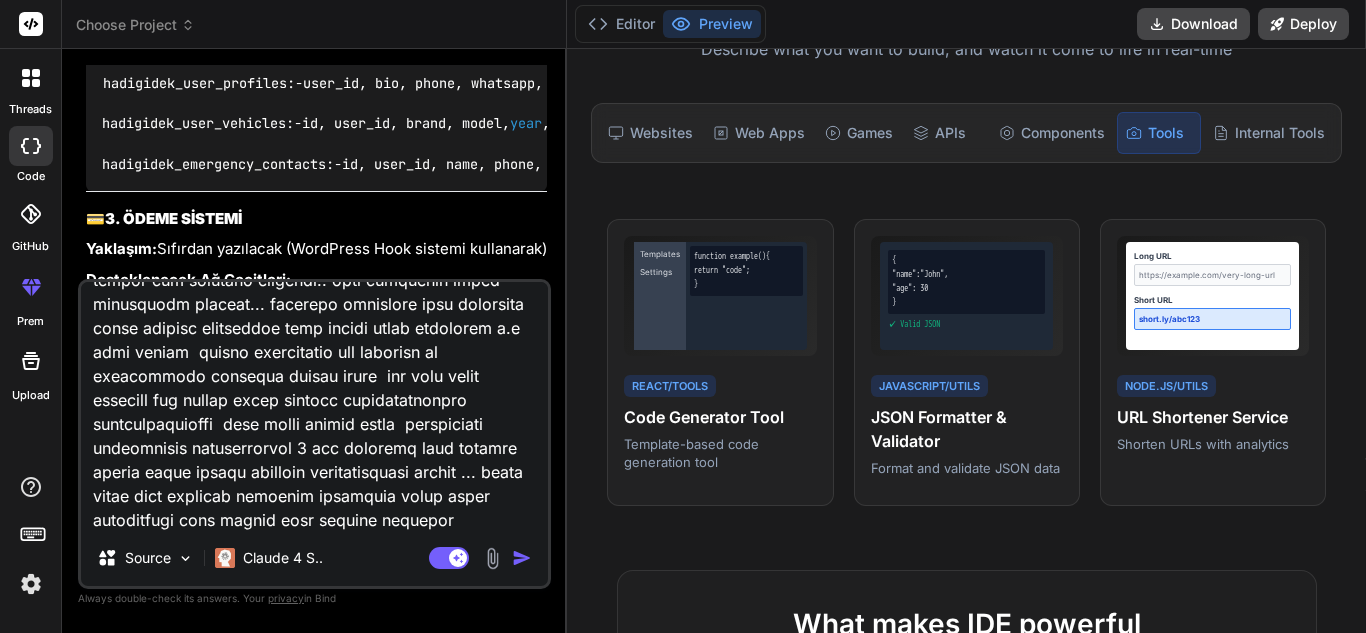 scroll, scrollTop: 890, scrollLeft: 0, axis: vertical 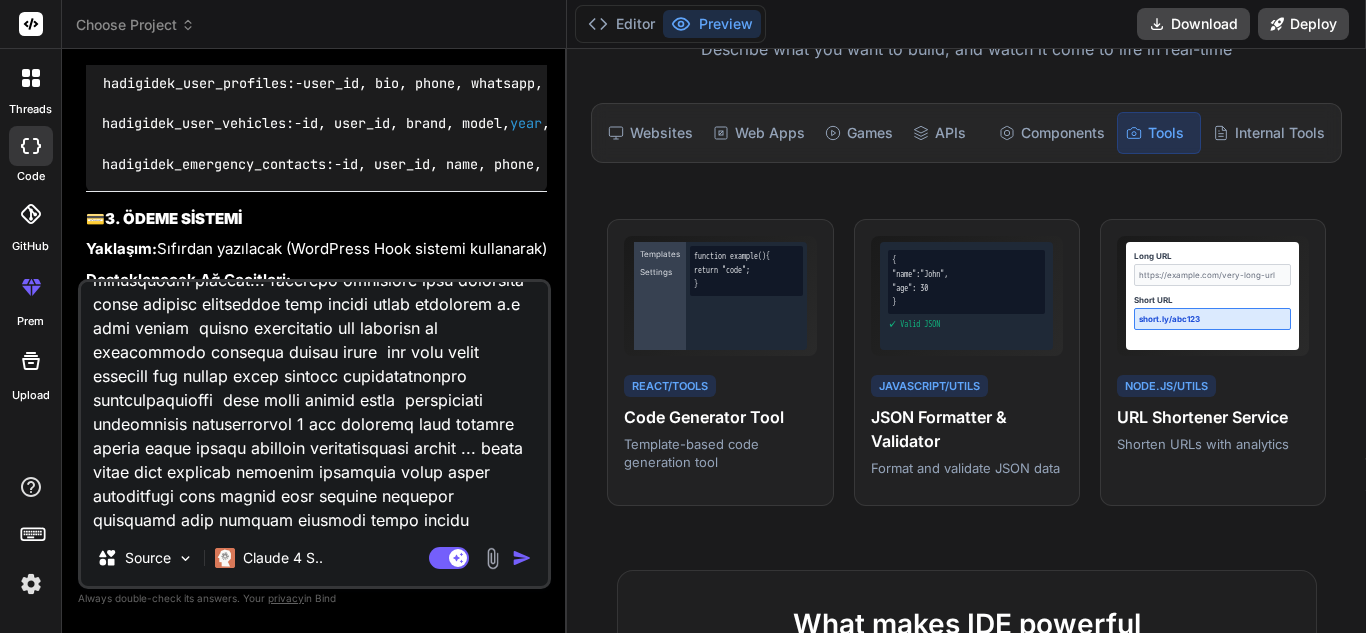 click at bounding box center [522, 558] 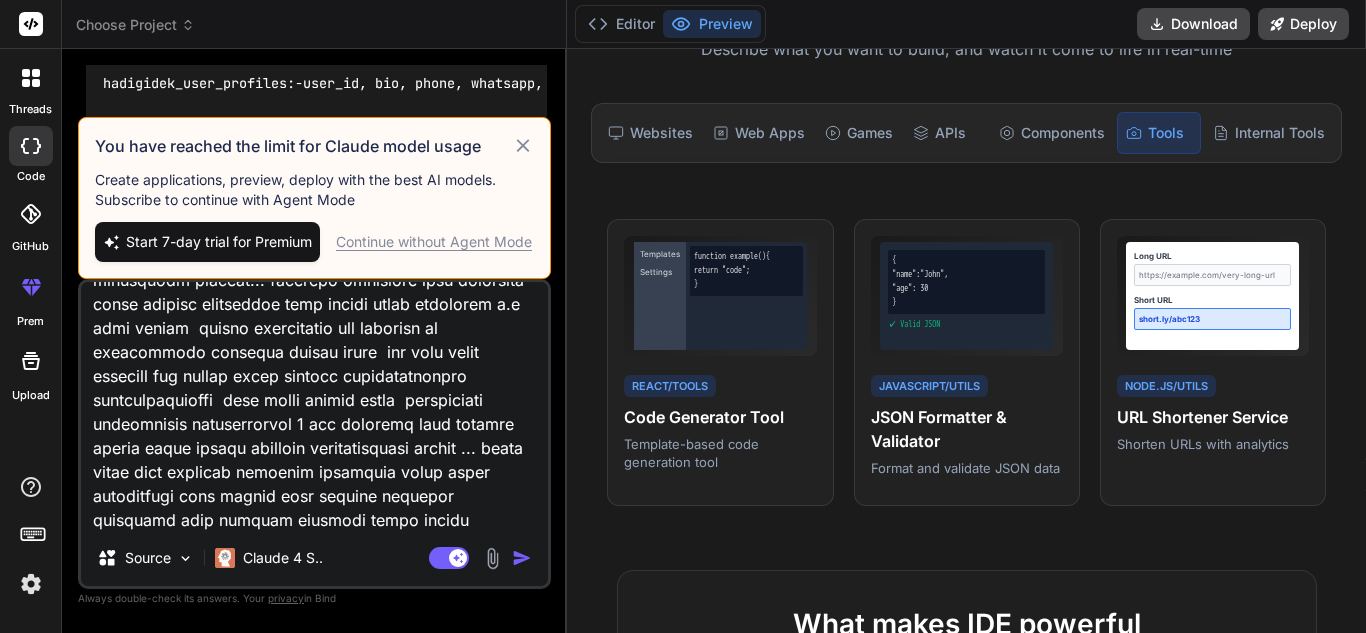 drag, startPoint x: 343, startPoint y: 404, endPoint x: 782, endPoint y: 89, distance: 540.32025 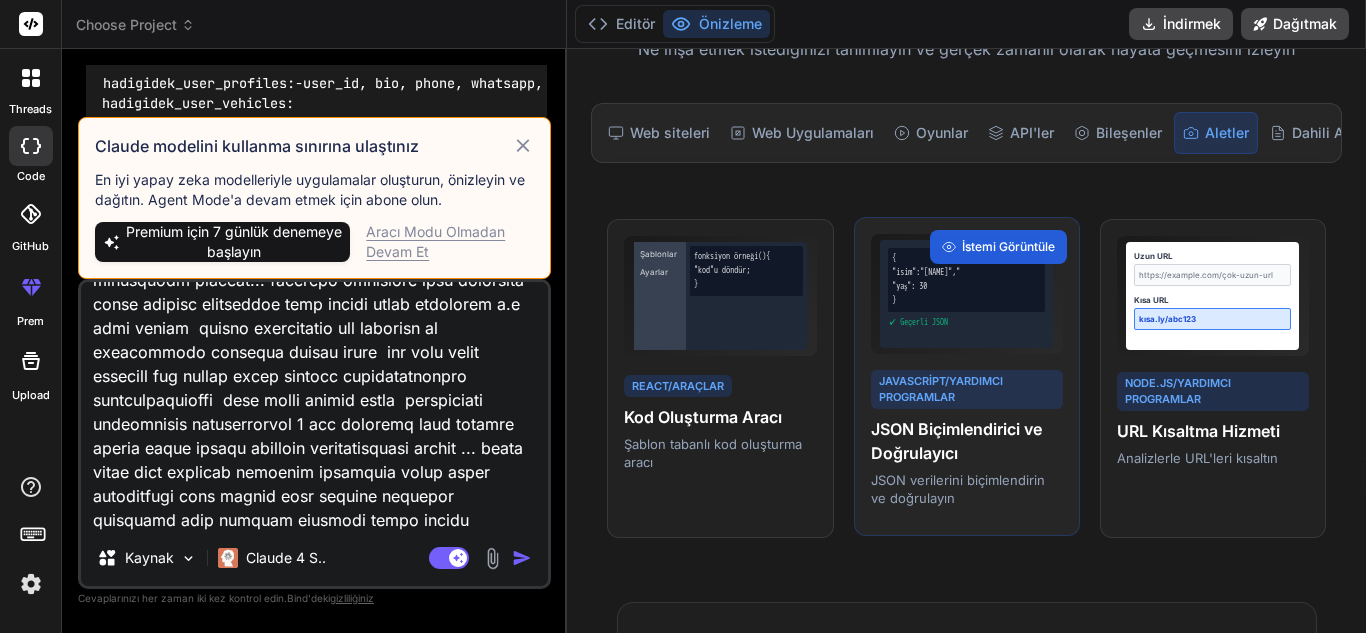 scroll, scrollTop: 14620, scrollLeft: 0, axis: vertical 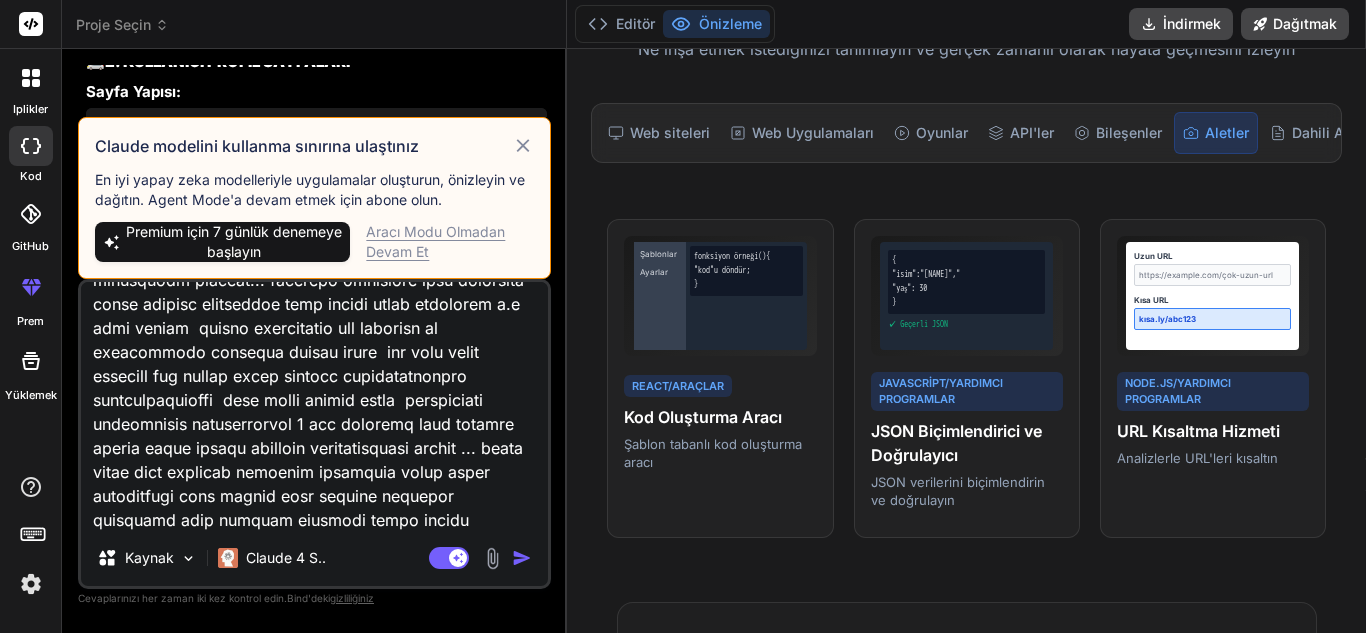 click on "Aracı Modu Olmadan Devam Et" at bounding box center [435, 241] 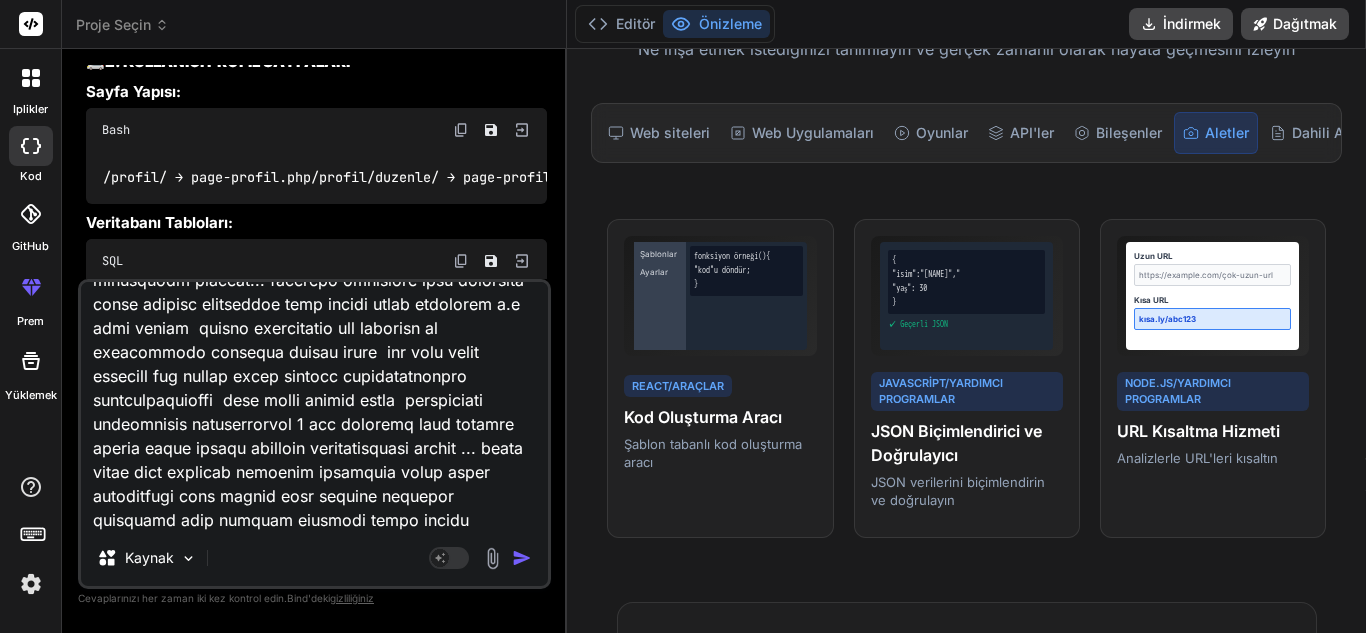 click at bounding box center (522, 558) 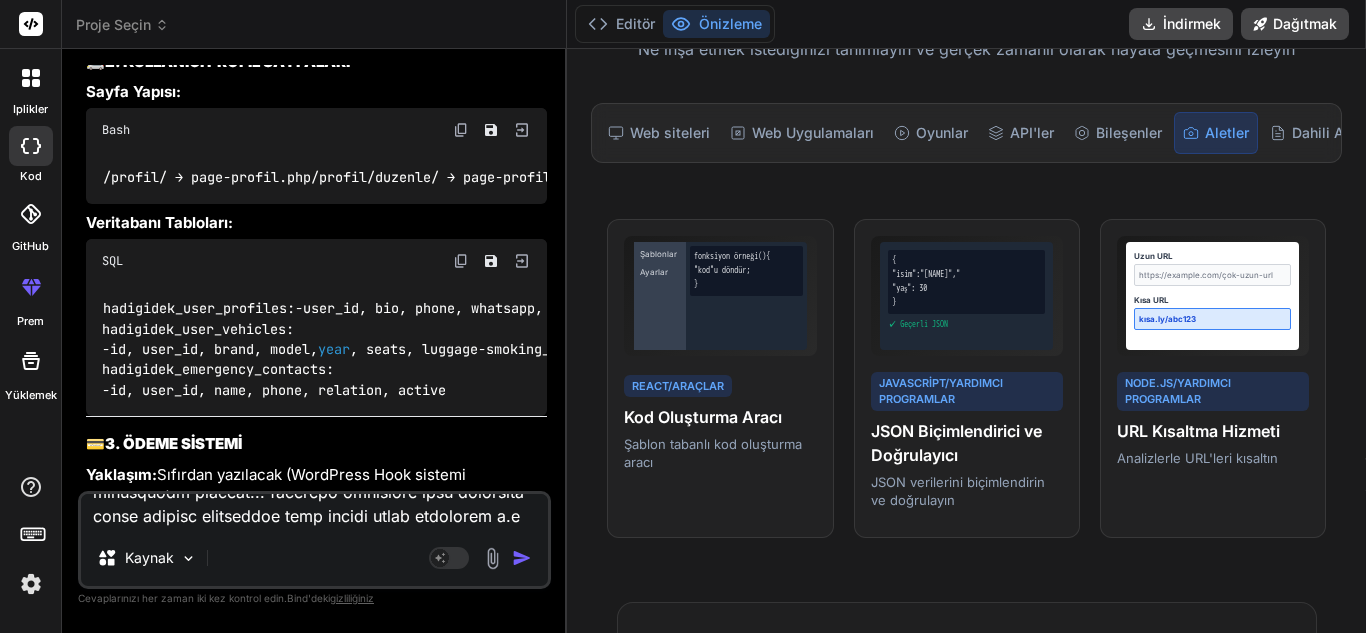 scroll, scrollTop: 0, scrollLeft: 0, axis: both 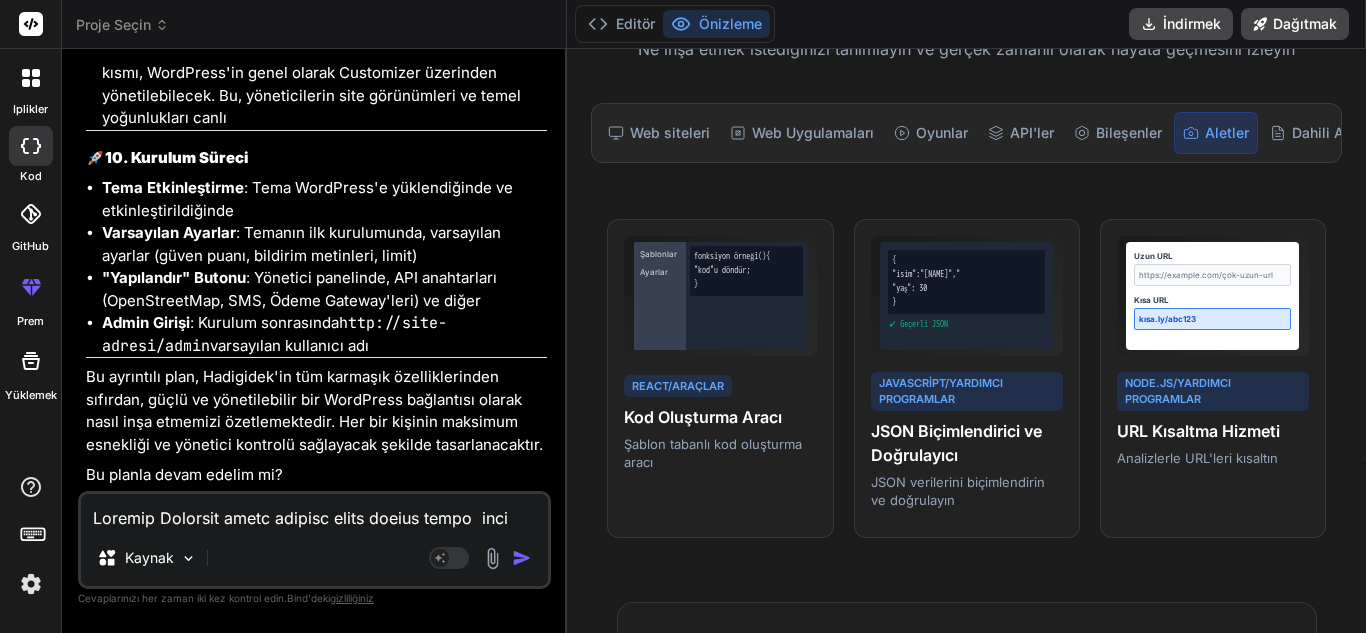 click on "Kaynak Aracı Modu. Bu geçiş etkinleştirildiğinde, yapay zeka otomatik olarak kararlar alır, gerekçeler üretir, dosyalar oluşturur ve terminal komutlarını çalıştırır. Neredeyse tam otomatik pilot." at bounding box center [314, 540] 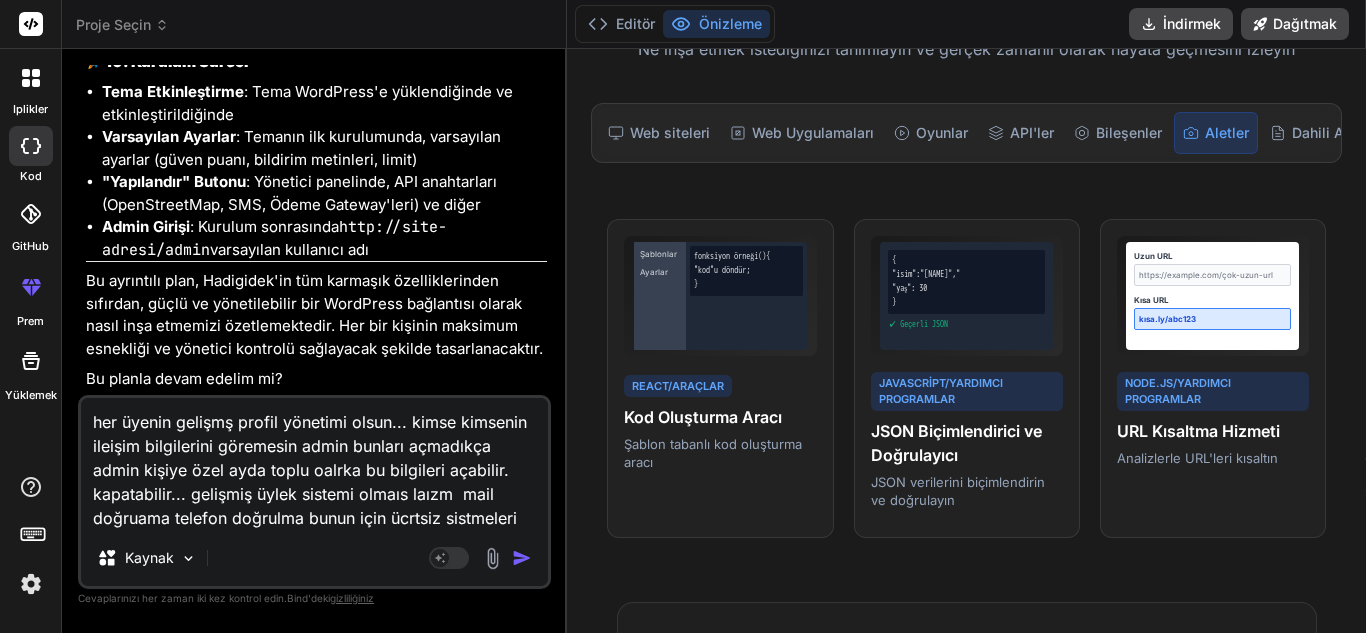 scroll, scrollTop: 26286, scrollLeft: 0, axis: vertical 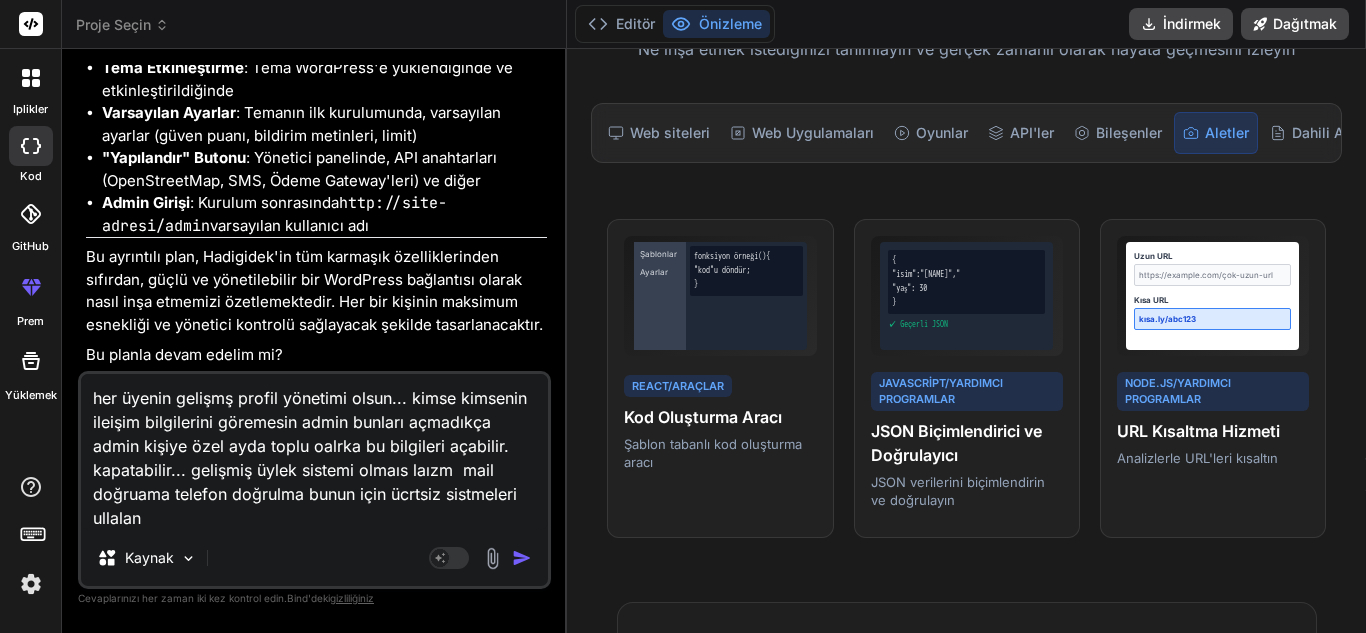 click on "her üyenin gelişmş profil yönetimi olsun... kimse kimsenin ileişim bilgilerini göremesin admin bunları açmadıkça admin kişiye özel ayda toplu oalrka bu bilgileri açabilir. kapatabilir... gelişmiş üylek sistemi olmaıs laızm  mail doğruama telefon doğrulma bunun için ücrtsiz sistmeleri ullalan" at bounding box center (314, 452) 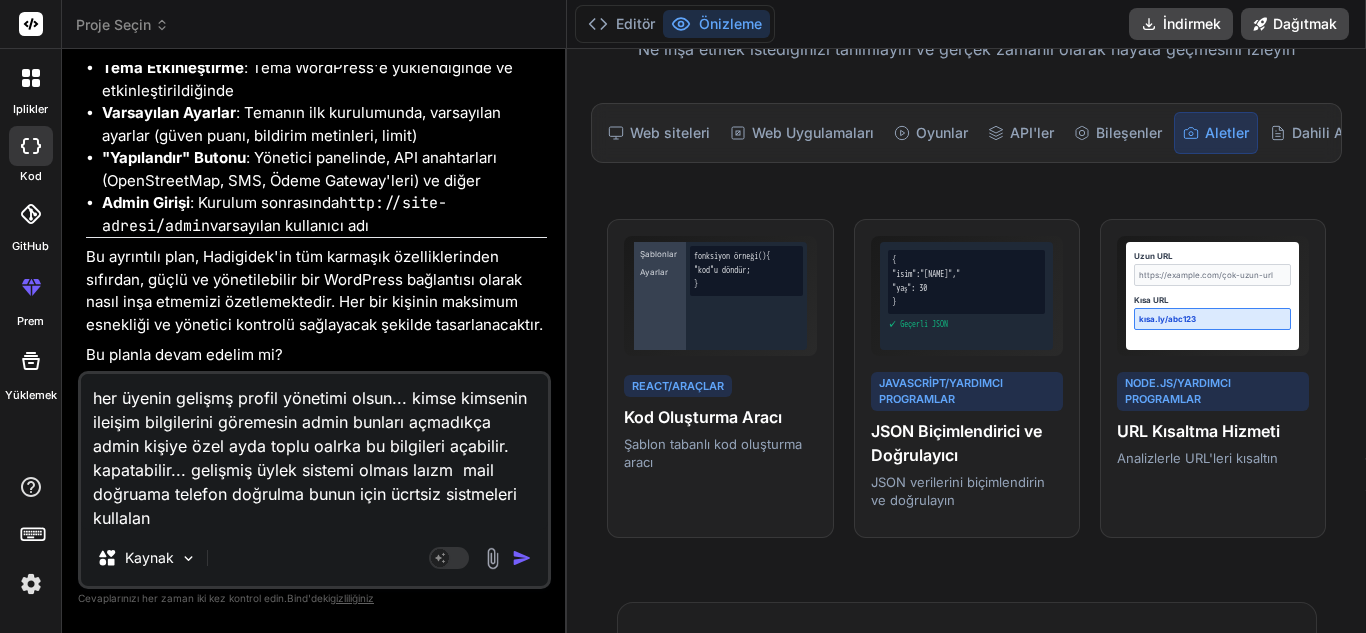 click on "her üyenin gelişmş profil yönetimi olsun... kimse kimsenin ileişim bilgilerini göremesin admin bunları açmadıkça admin kişiye özel ayda toplu oalrka bu bilgileri açabilir. kapatabilir... gelişmiş üylek sistemi olmaıs laızm  mail doğruama telefon doğrulma bunun için ücrtsiz sistmeleri kullalan" at bounding box center (314, 452) 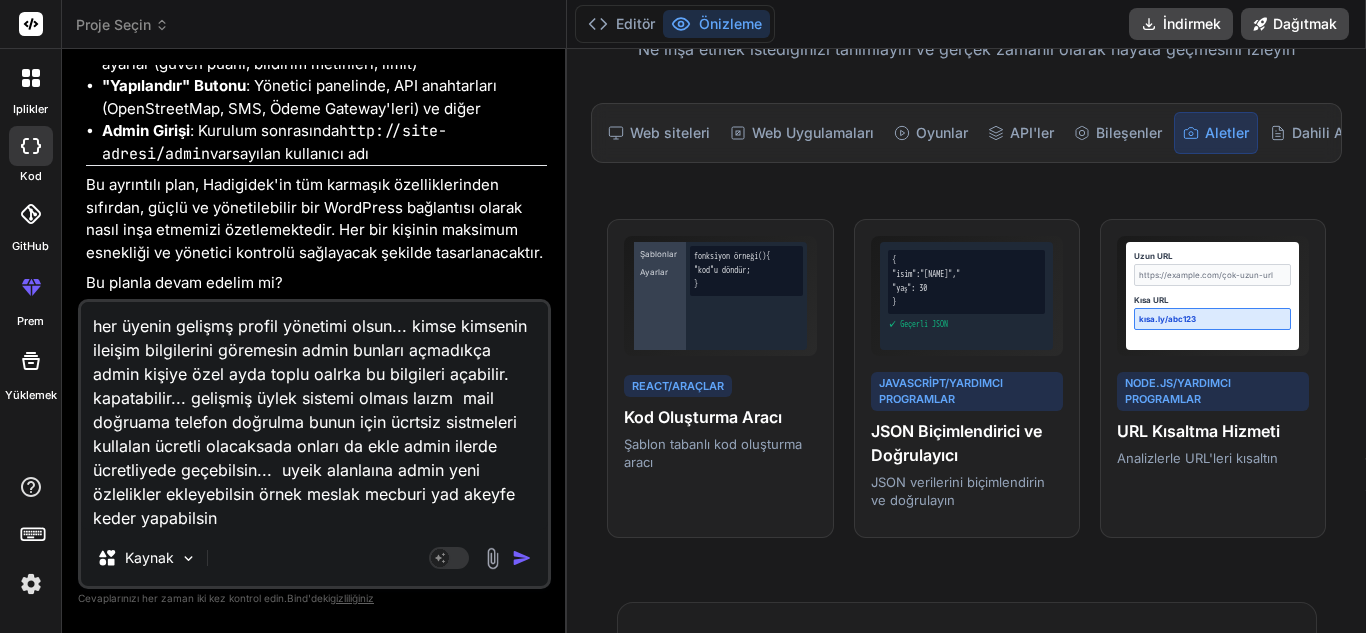 click on "her üyenin gelişmş profil yönetimi olsun... kimse kimsenin ileişim bilgilerini göremesin admin bunları açmadıkça admin kişiye özel ayda toplu oalrka bu bilgileri açabilir. kapatabilir... gelişmiş üylek sistemi olmaıs laızm  mail doğruama telefon doğrulma bunun için ücrtsiz sistmeleri kullalan ücretli olacaksada onları da ekle admin ilerde ücretliyede geçebilsin...  uyeik alanlaına admin yeni özlelikler ekleyebilsin örnek meslak mecburi yad akeyfe keder yapabilsin" at bounding box center (314, 416) 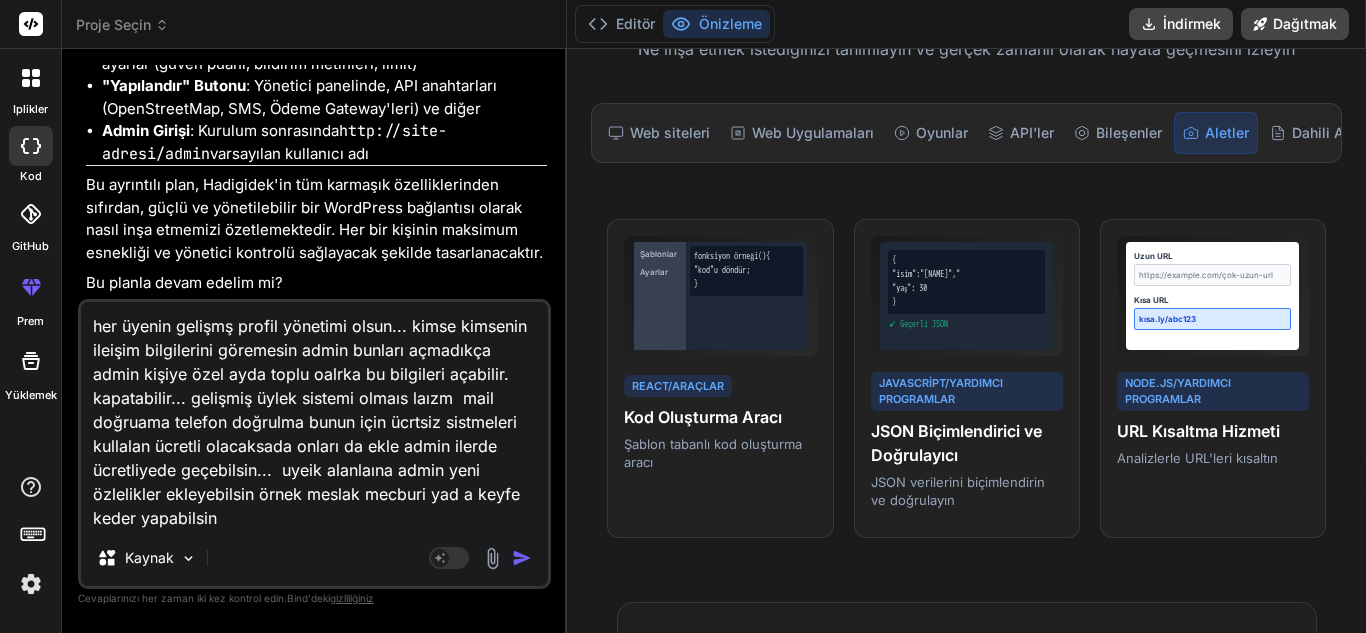 click on "her üyenin gelişmş profil yönetimi olsun... kimse kimsenin ileişim bilgilerini göremesin admin bunları açmadıkça admin kişiye özel ayda toplu oalrka bu bilgileri açabilir. kapatabilir... gelişmiş üylek sistemi olmaıs laızm  mail doğruama telefon doğrulma bunun için ücrtsiz sistmeleri kullalan ücretli olacaksada onları da ekle admin ilerde ücretliyede geçebilsin...  uyeik alanlaına admin yeni özlelikler ekleyebilsin örnek meslak mecburi yad a keyfe keder yapabilsin" at bounding box center (314, 416) 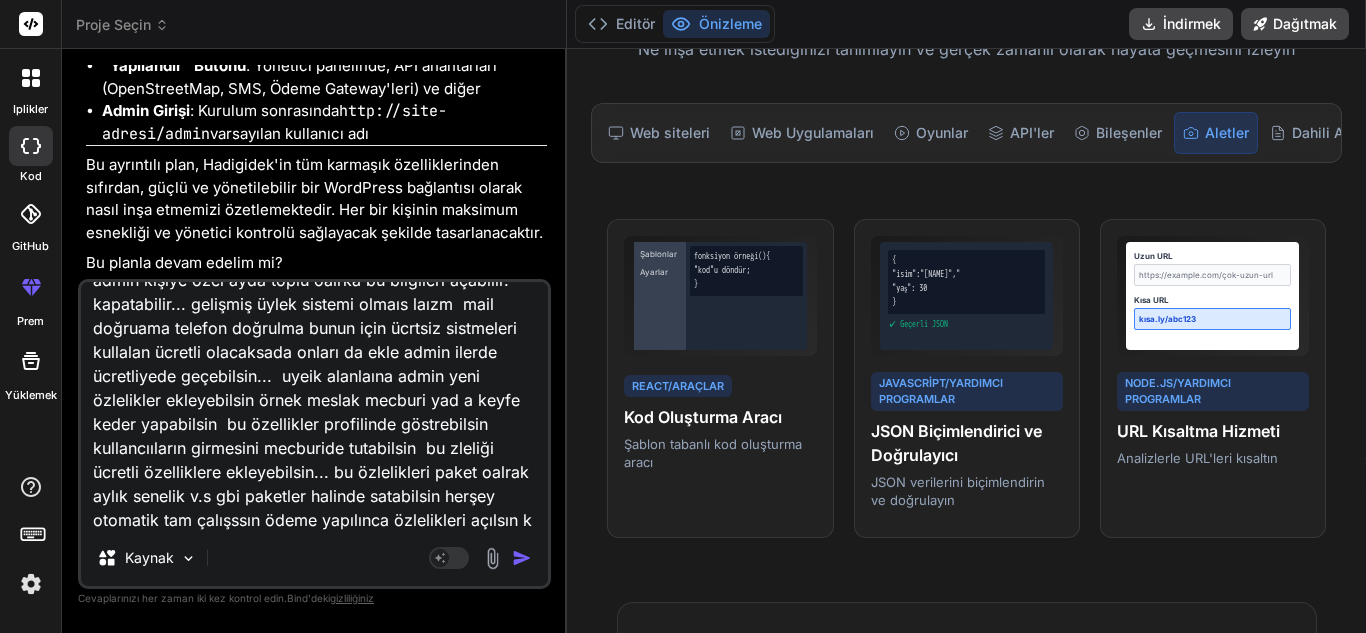 scroll, scrollTop: 98, scrollLeft: 0, axis: vertical 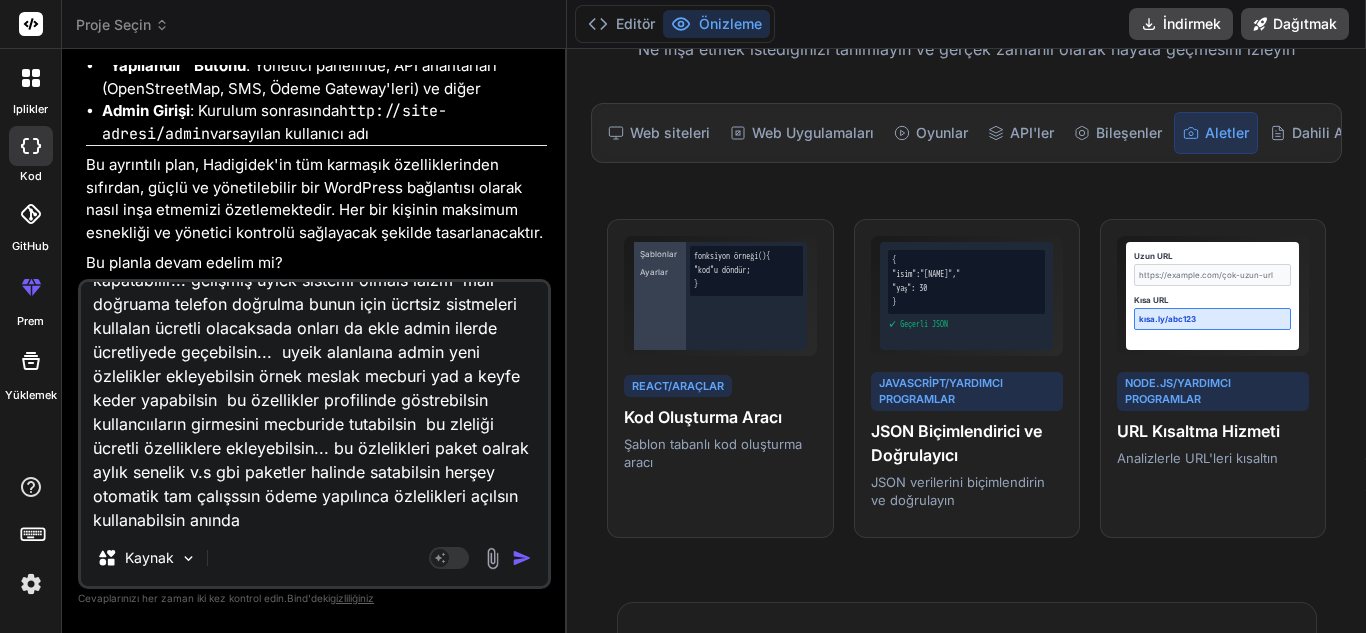 click at bounding box center [522, 558] 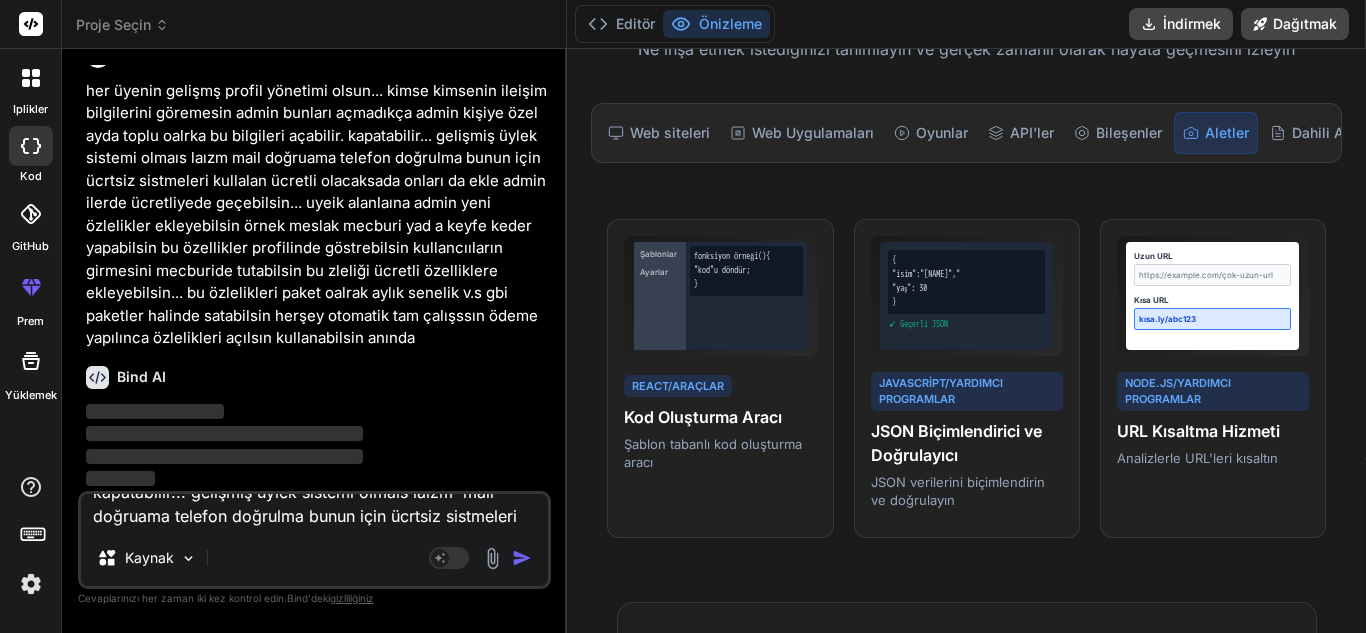 scroll, scrollTop: 0, scrollLeft: 0, axis: both 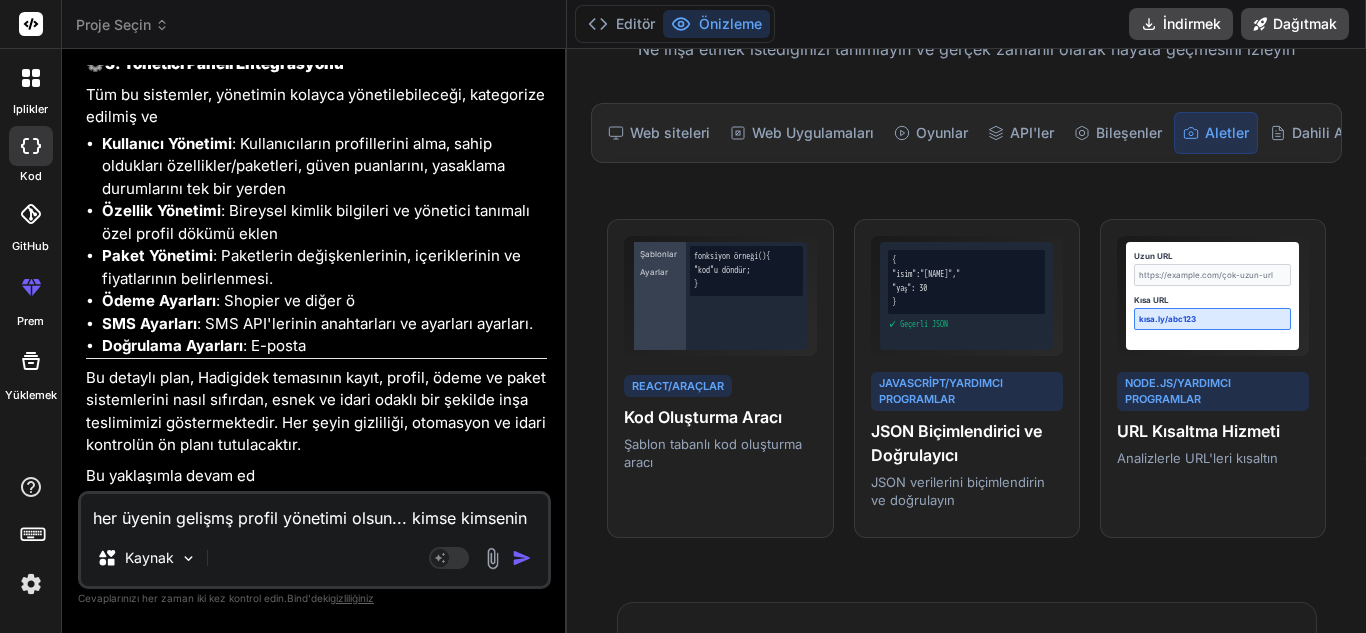 click on "her üyenin gelişmş profil yönetimi olsun... kimse kimsenin ileişim bilgilerini göremesin admin bunları açmadıkça admin kişiye özel ayda toplu oalrka bu bilgileri açabilir. kapatabilir... gelişmiş üylek sistemi olmaıs laızm  mail doğruama telefon doğrulma bunun için ücrtsiz sistmeleri kullalan ücretli olacaksada onları da ekle admin ilerde ücretliyede geçebilsin...  uyeik alanlaına admin yeni özlelikler ekleyebilsin örnek meslak mecburi yad a keyfe keder yapabilsin  bu özellikler profilinde göstrebilsin kullancııların girmesini mecburide tutabilsin  bu zleliği ücretli özelliklere ekleyebilsin... bu özlelikleri paket oalrak aylık senelik v.s gbi paketler halinde satabilsin herşey otomatik tam çalışssın ödeme yapılınca özlelikleri açılsın kullanabilsin anında" at bounding box center [314, 512] 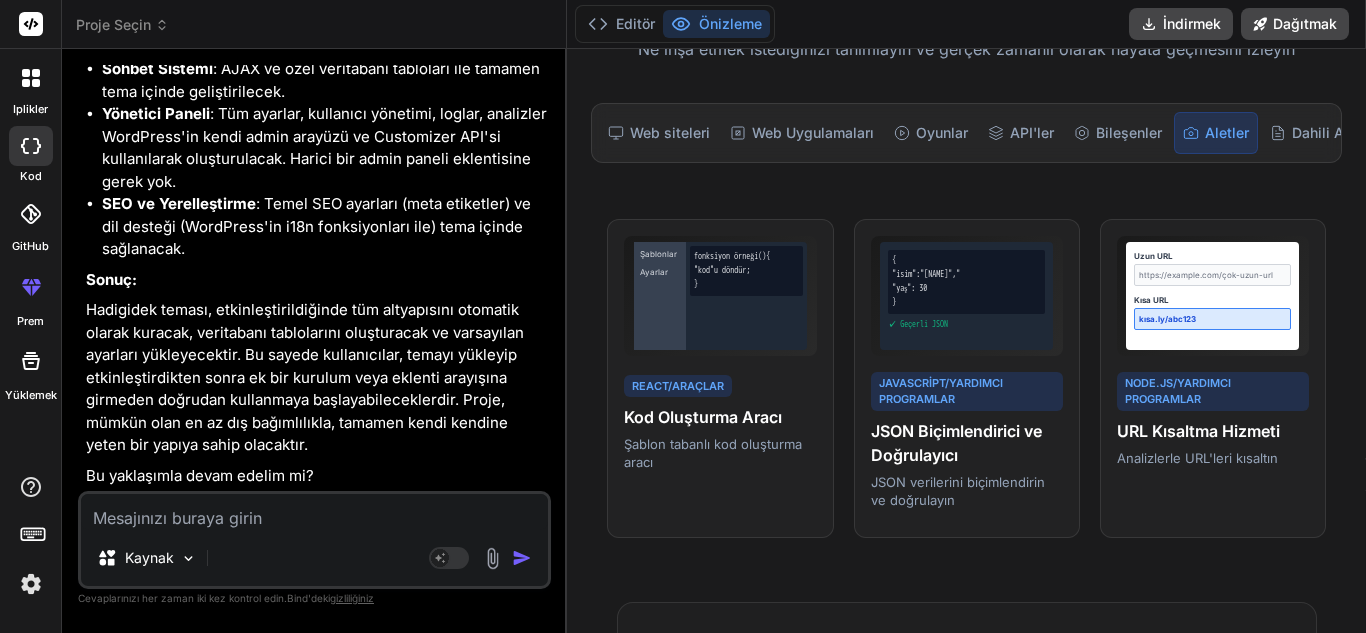 scroll, scrollTop: 34104, scrollLeft: 0, axis: vertical 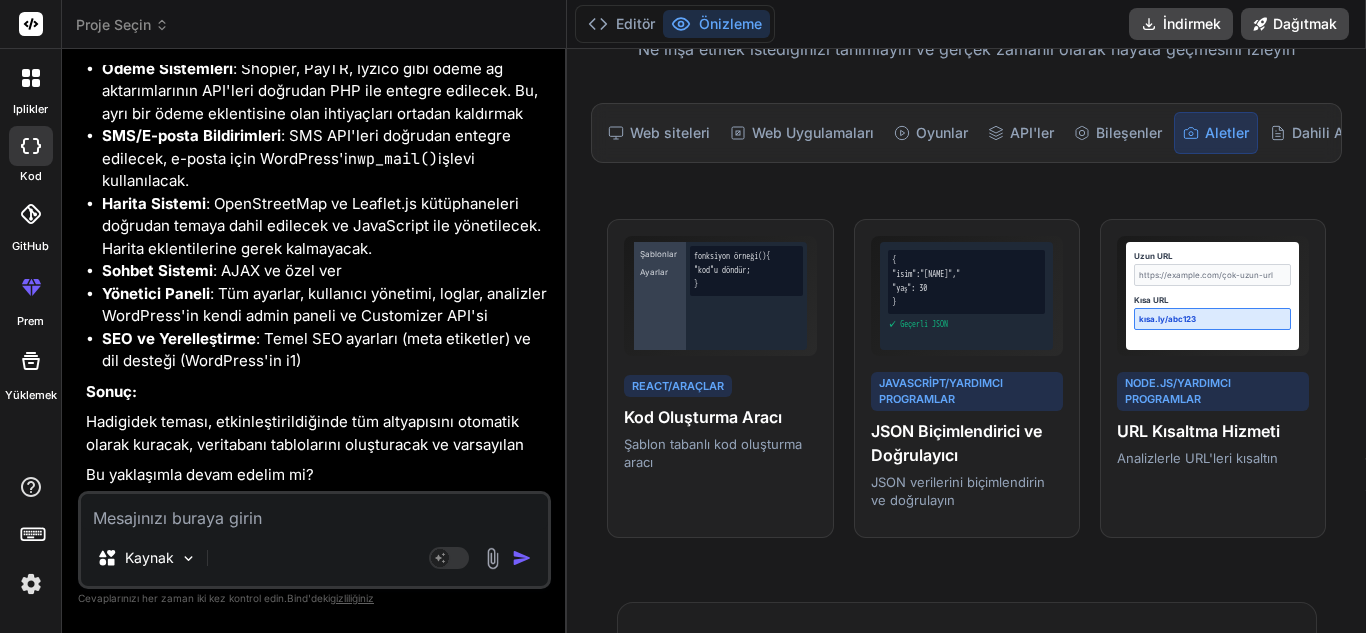 click at bounding box center [314, 512] 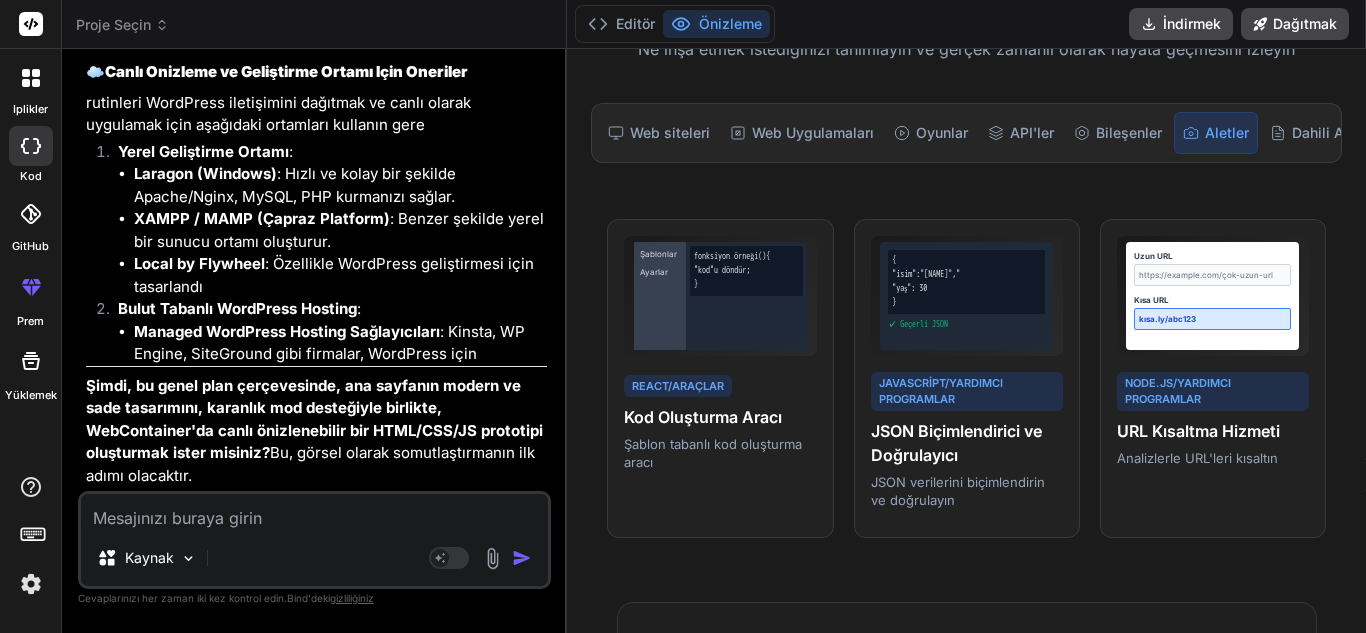 scroll, scrollTop: 38918, scrollLeft: 0, axis: vertical 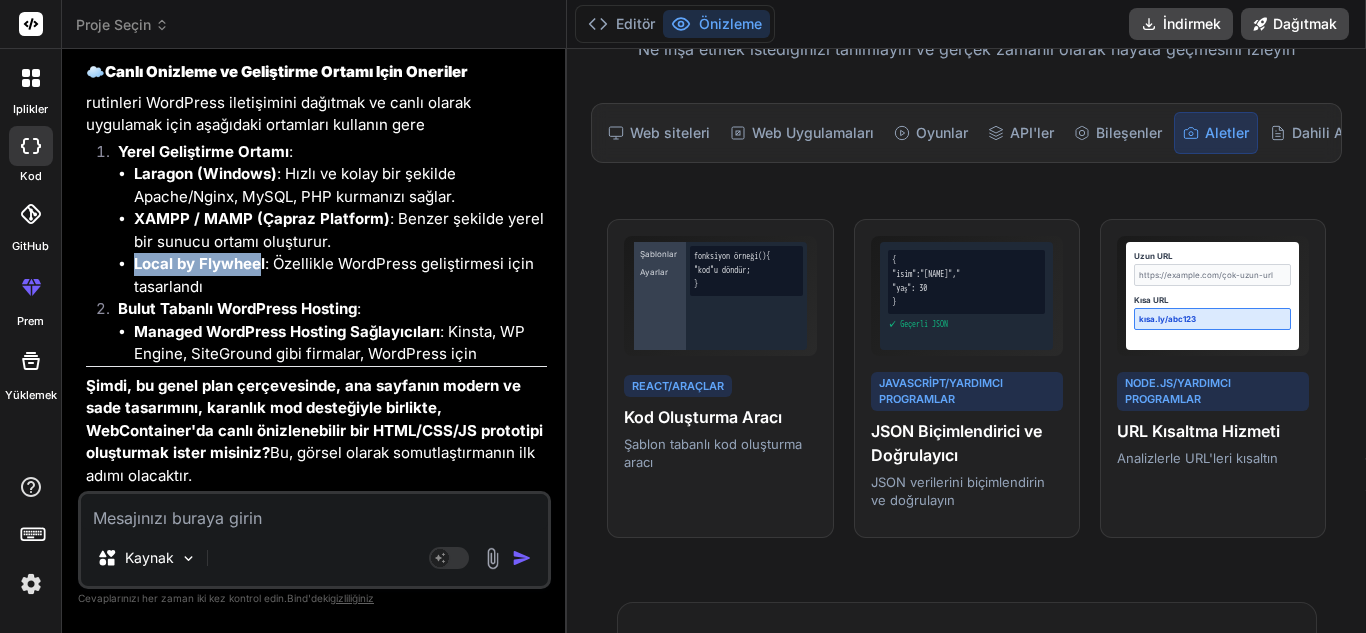 drag, startPoint x: 262, startPoint y: 366, endPoint x: 134, endPoint y: 359, distance: 128.19127 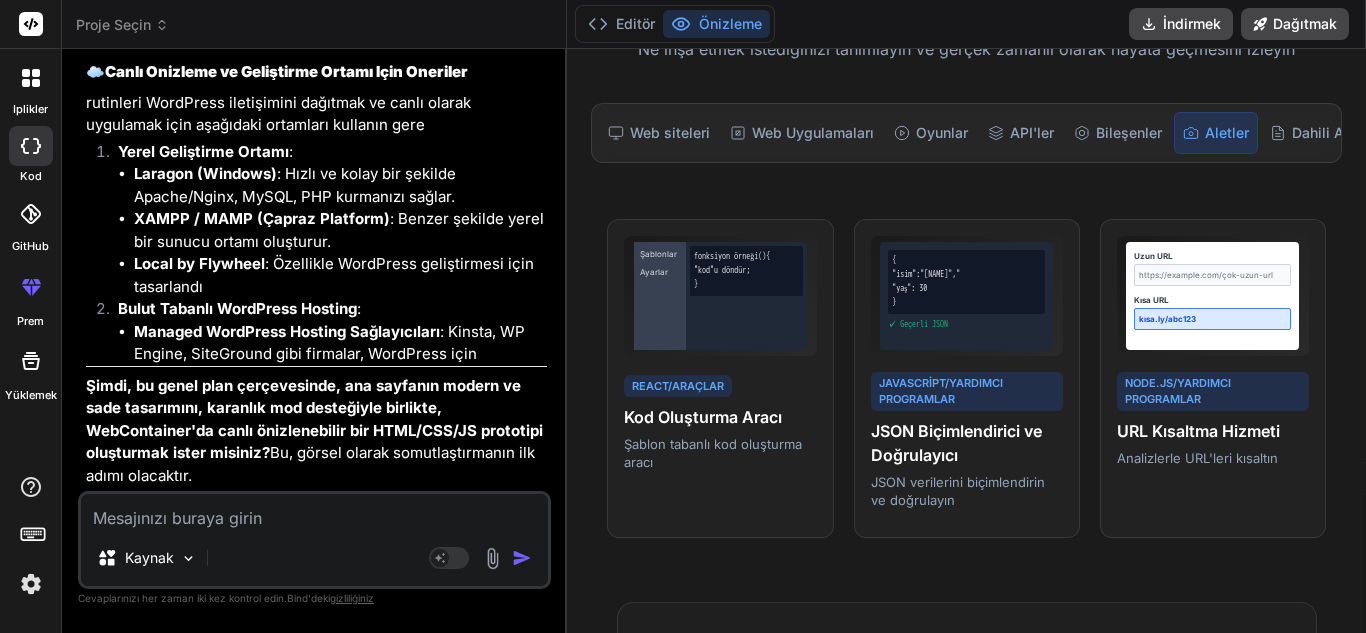 click on "Kaynak" at bounding box center (314, 562) 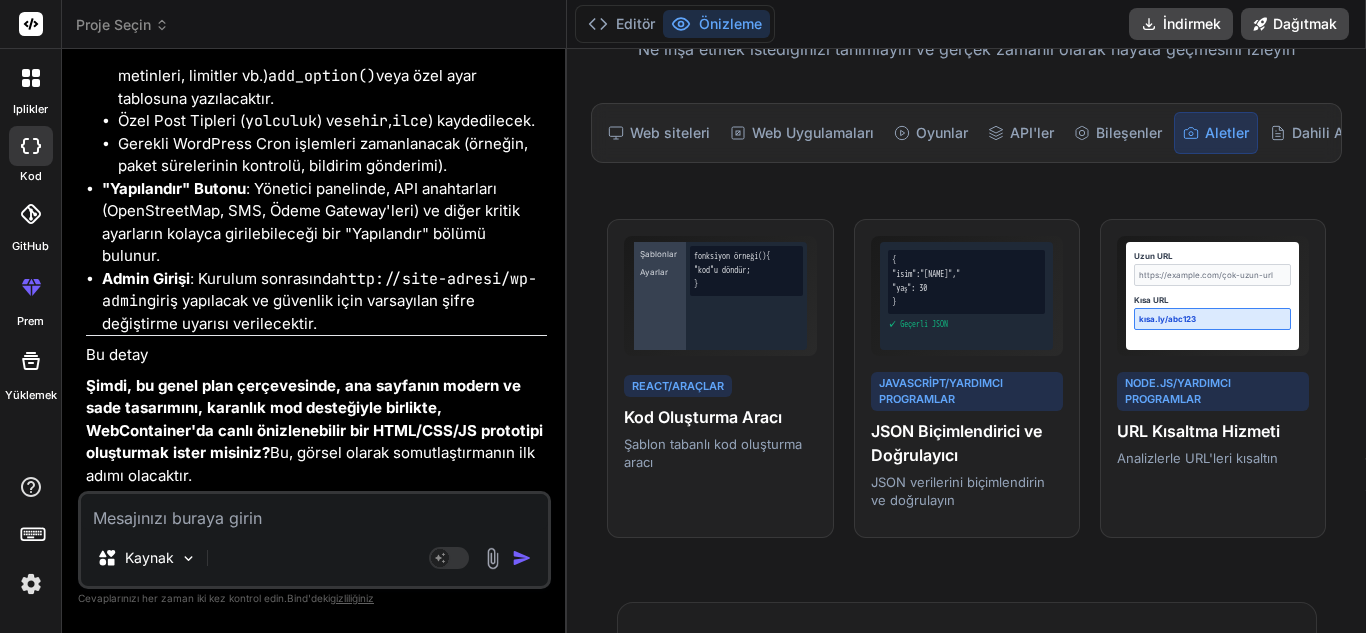 scroll, scrollTop: 46980, scrollLeft: 0, axis: vertical 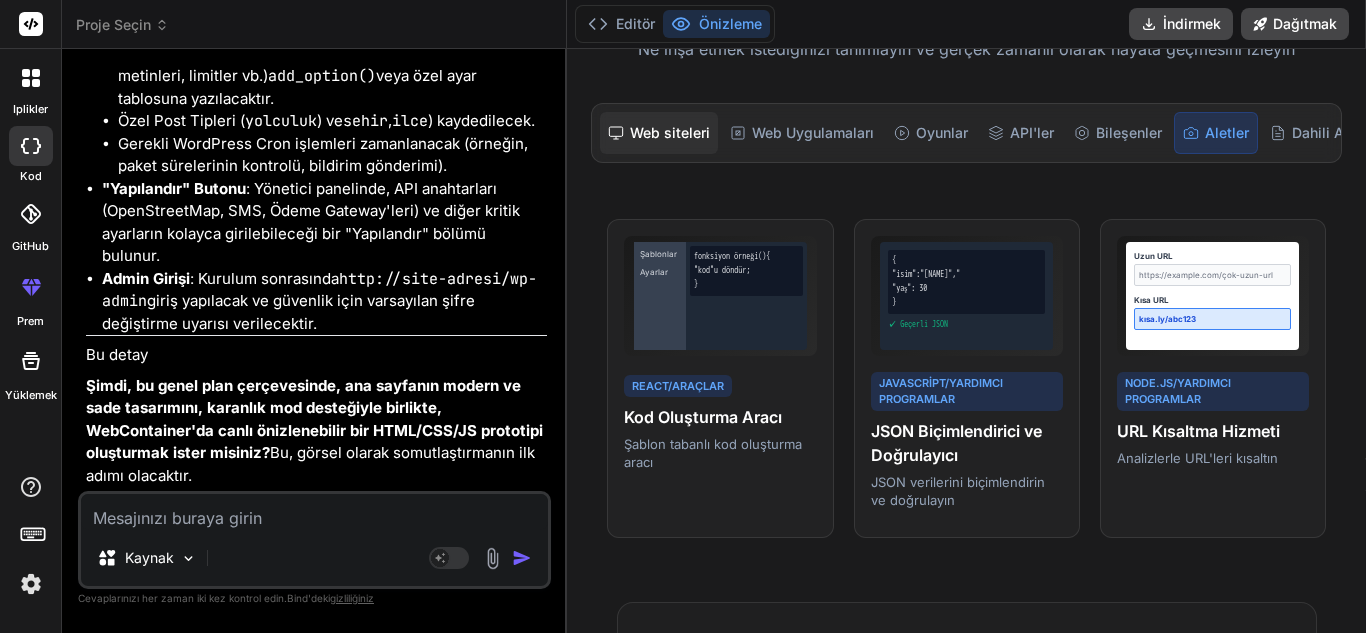 click on "Web siteleri" at bounding box center (670, 132) 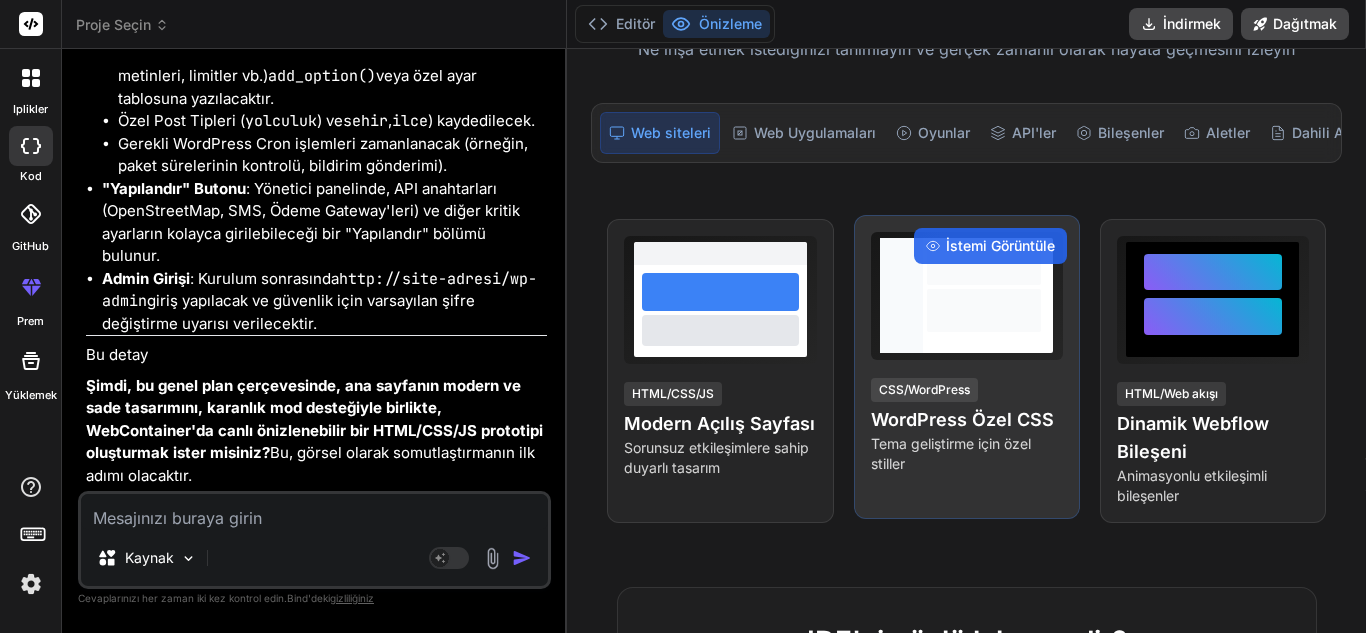 click at bounding box center (983, 310) 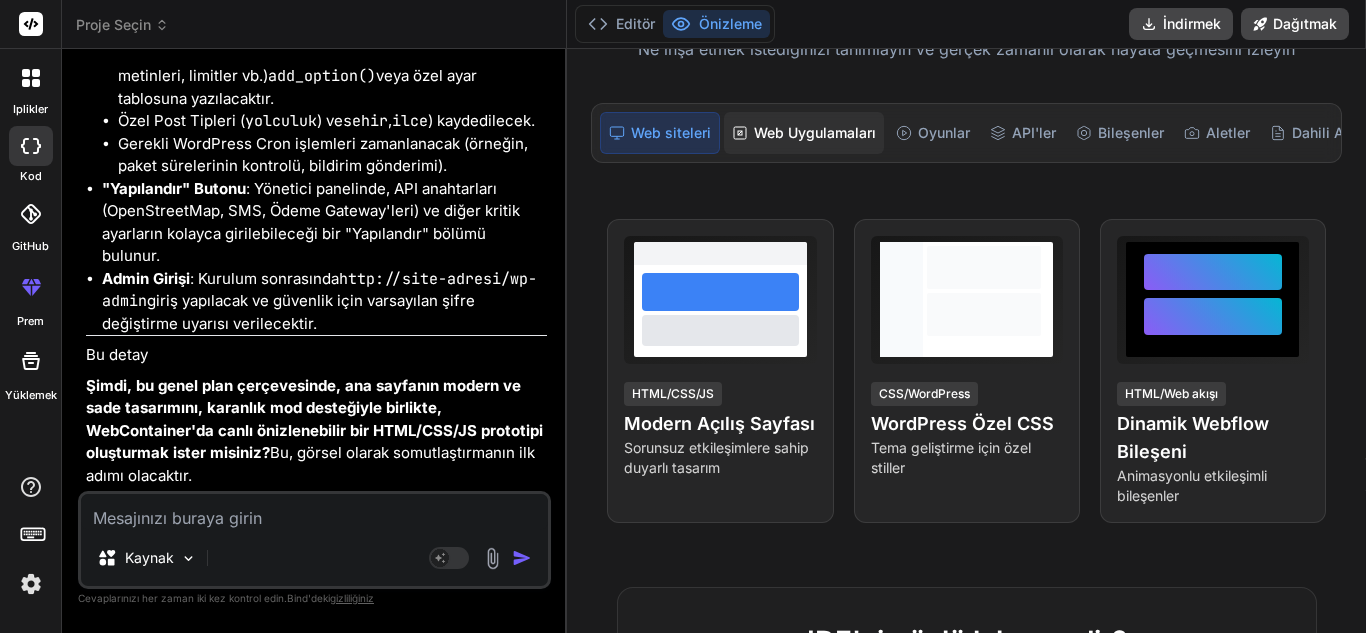 click on "Web Uygulamaları" at bounding box center [815, 132] 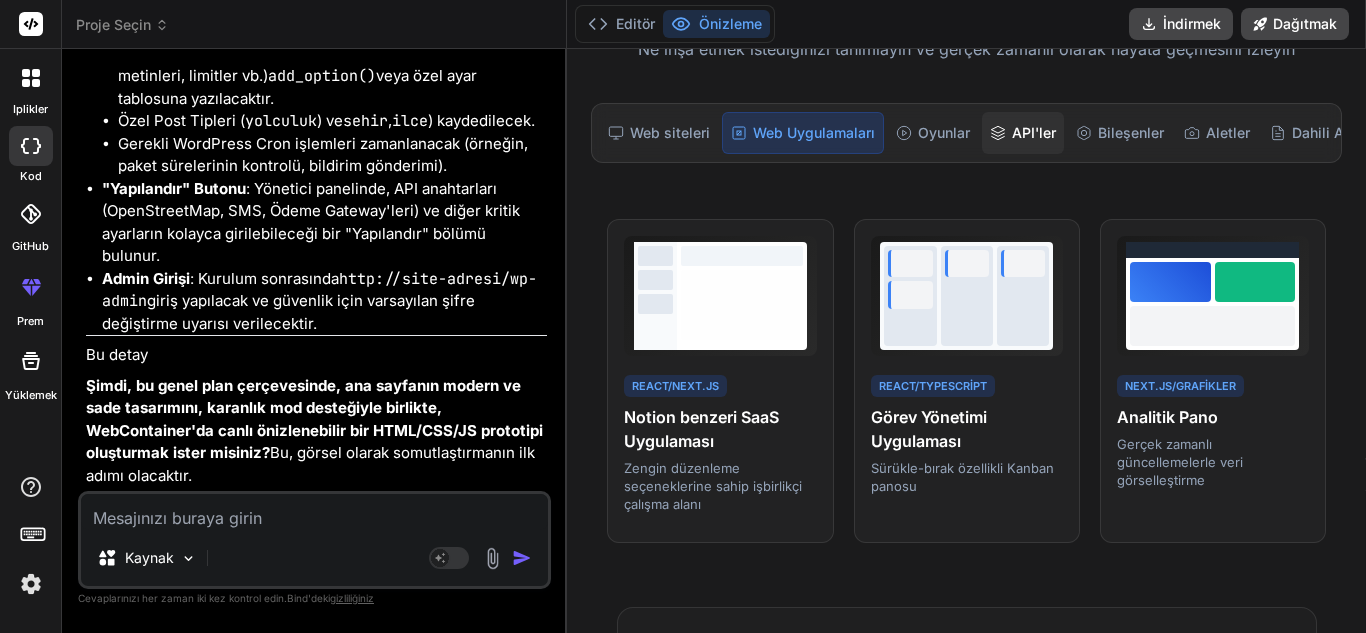 click 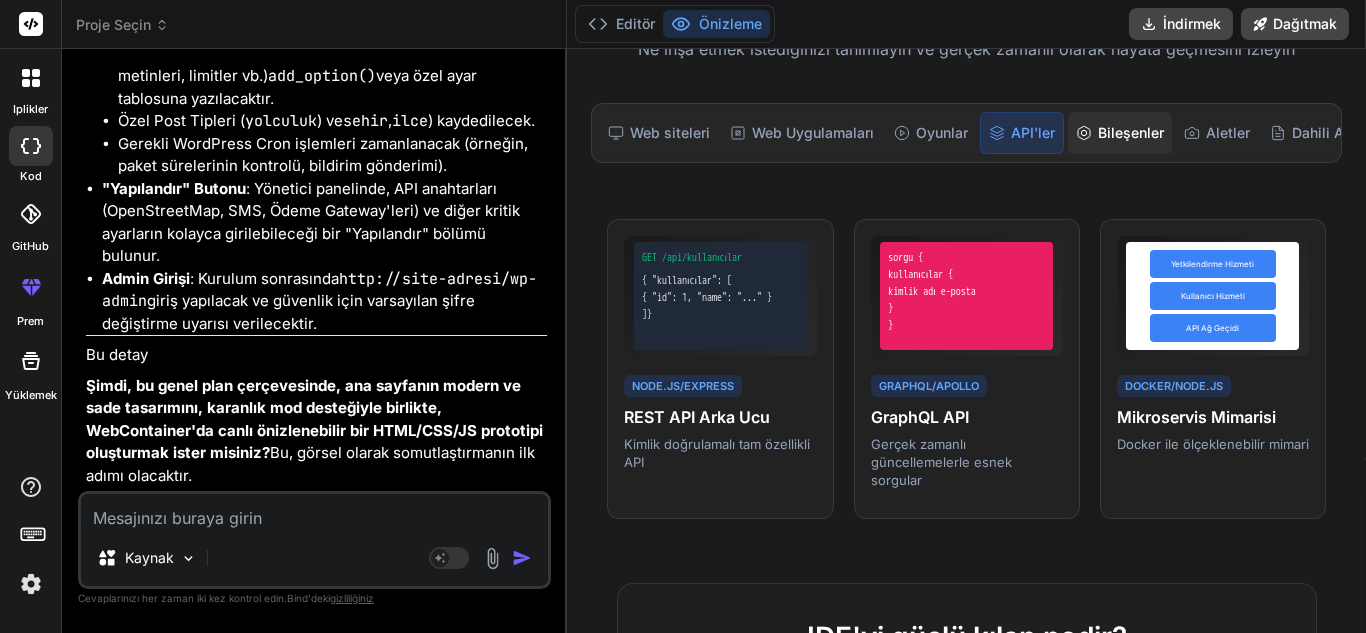 click on "Bileşenler" at bounding box center (1131, 132) 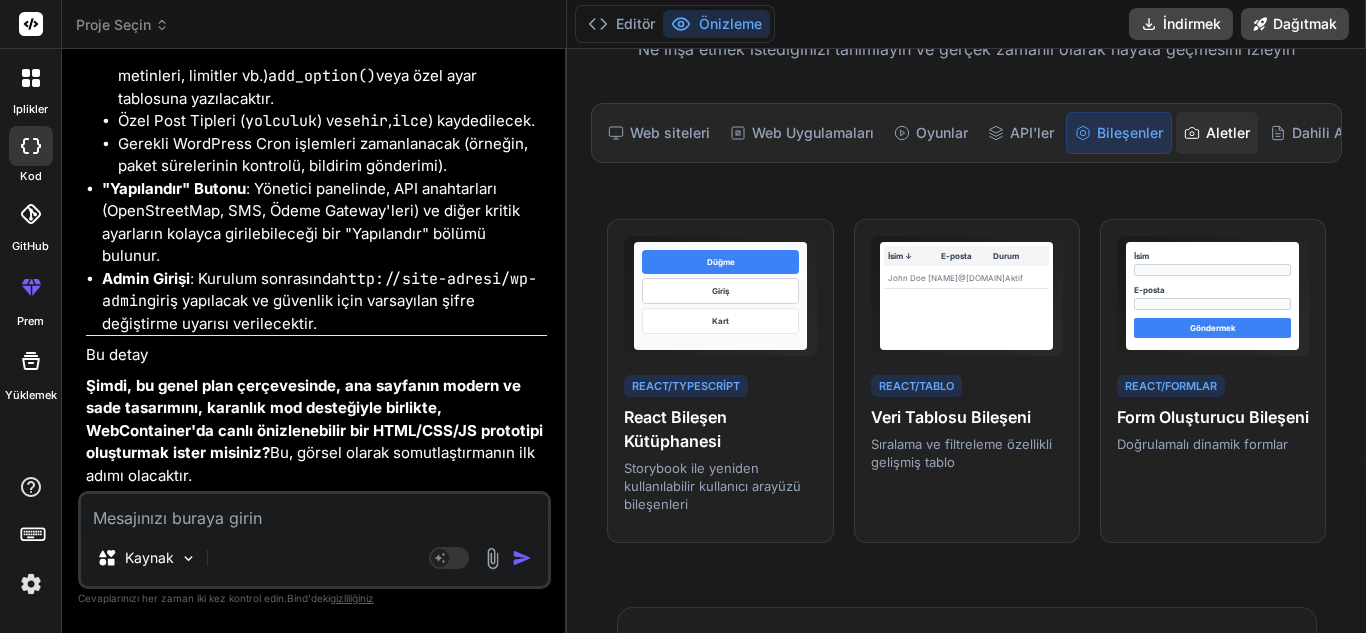 click on "Aletler" at bounding box center [1217, 133] 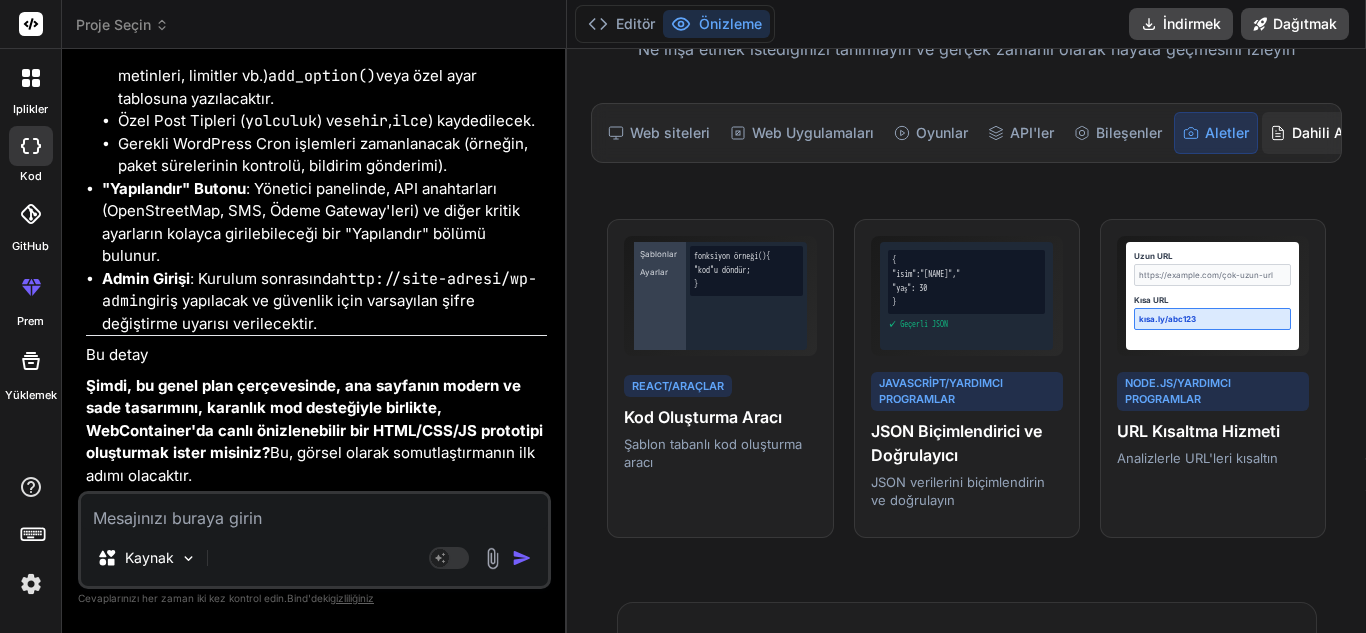 click on "Dahili Araçlar" at bounding box center [1337, 132] 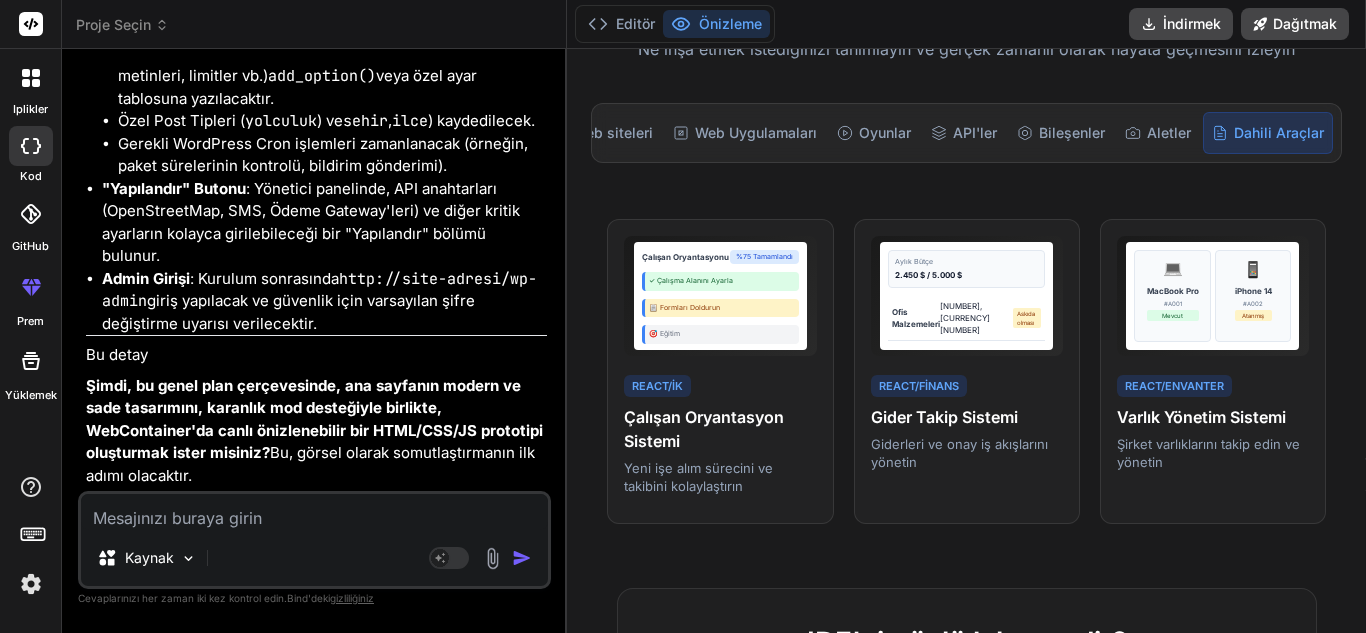 scroll, scrollTop: 0, scrollLeft: 0, axis: both 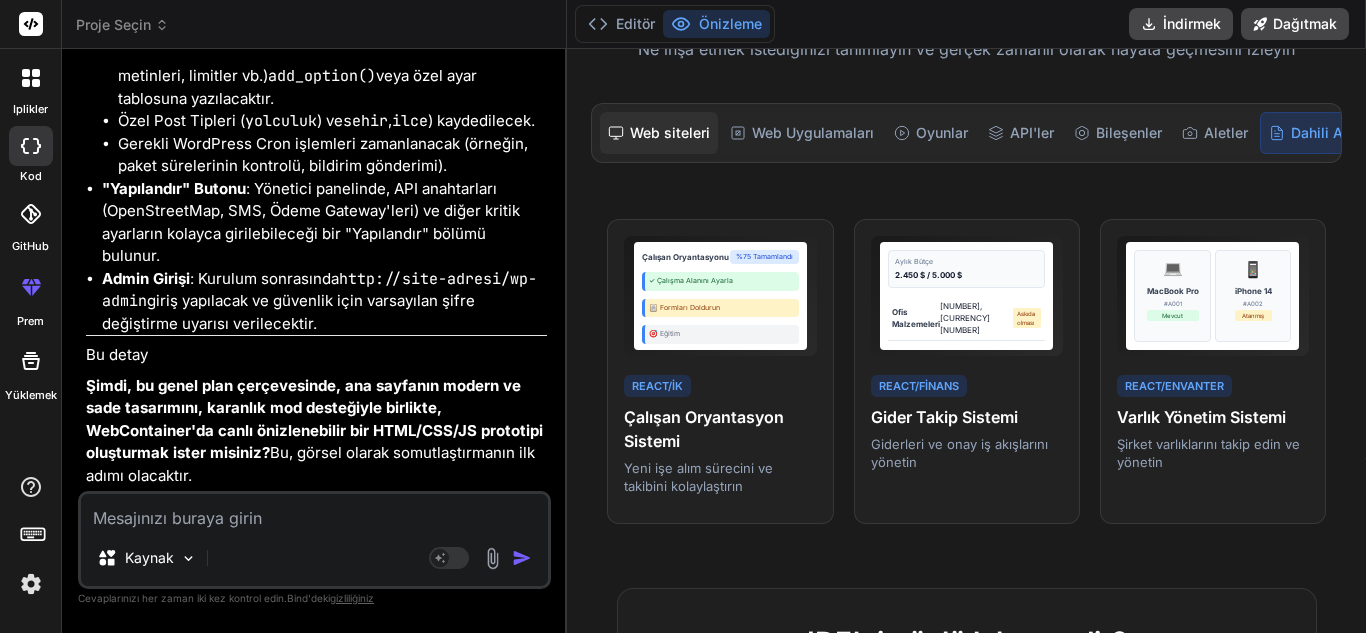 click on "Web siteleri" at bounding box center (670, 132) 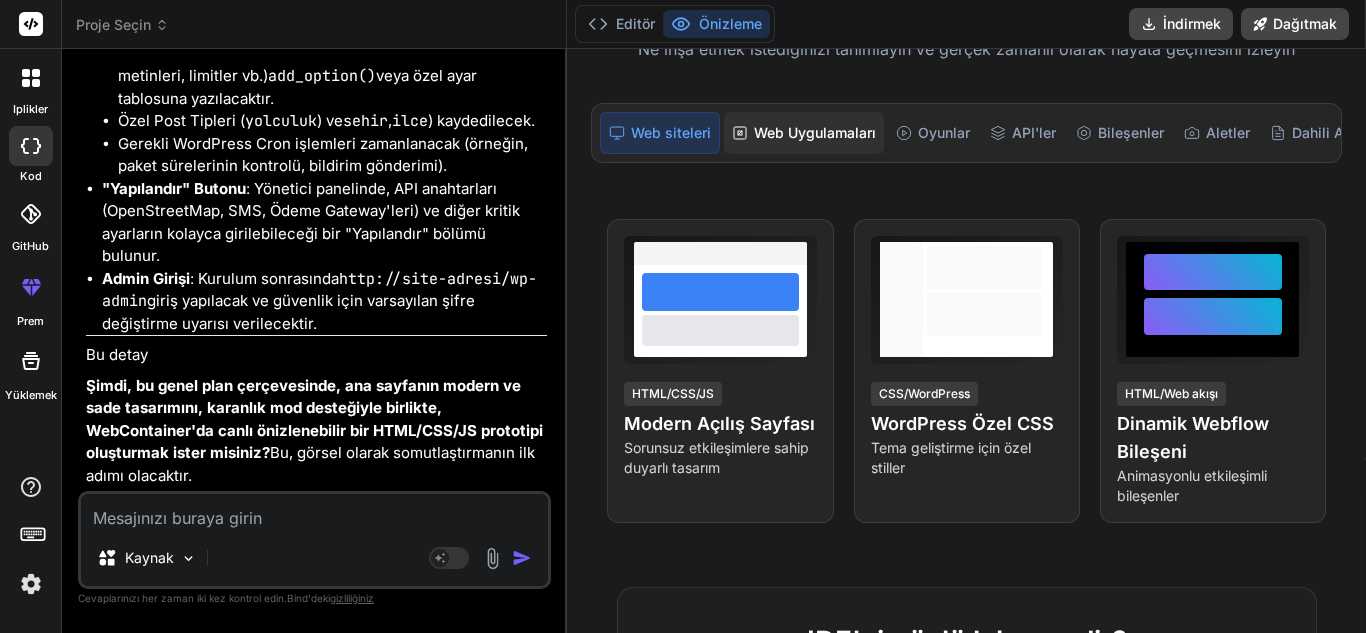 click on "Web Uygulamaları" at bounding box center (815, 132) 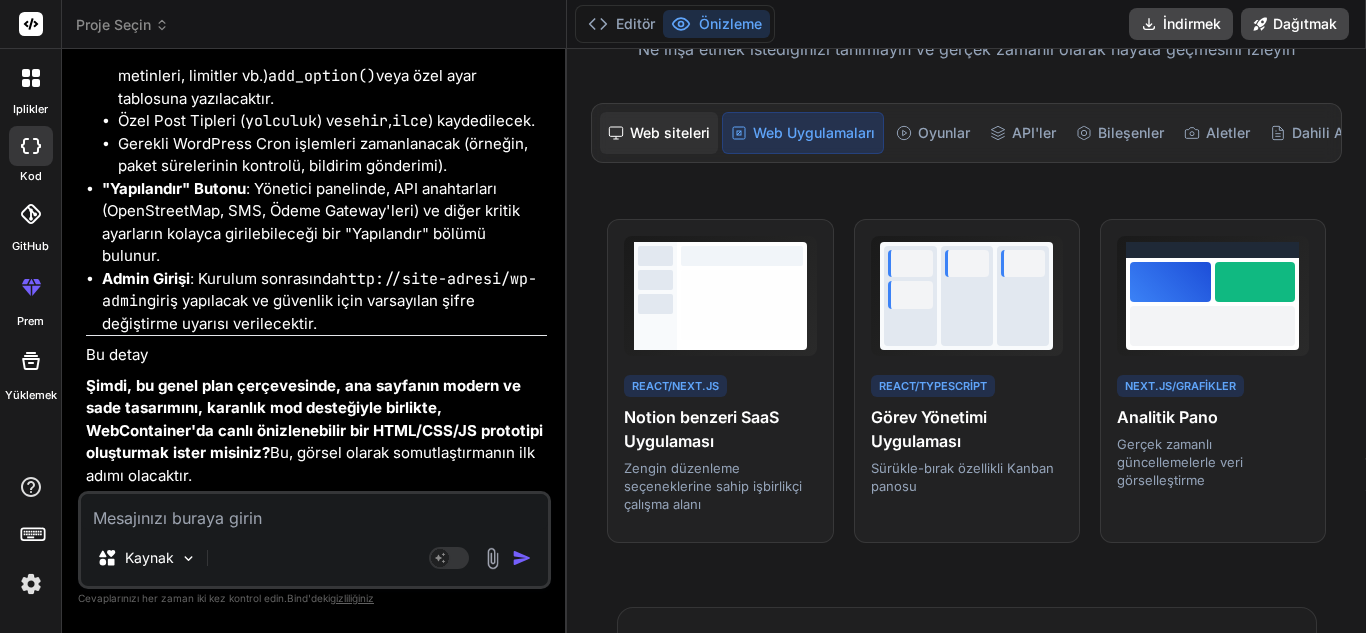 click on "Web siteleri" at bounding box center [670, 132] 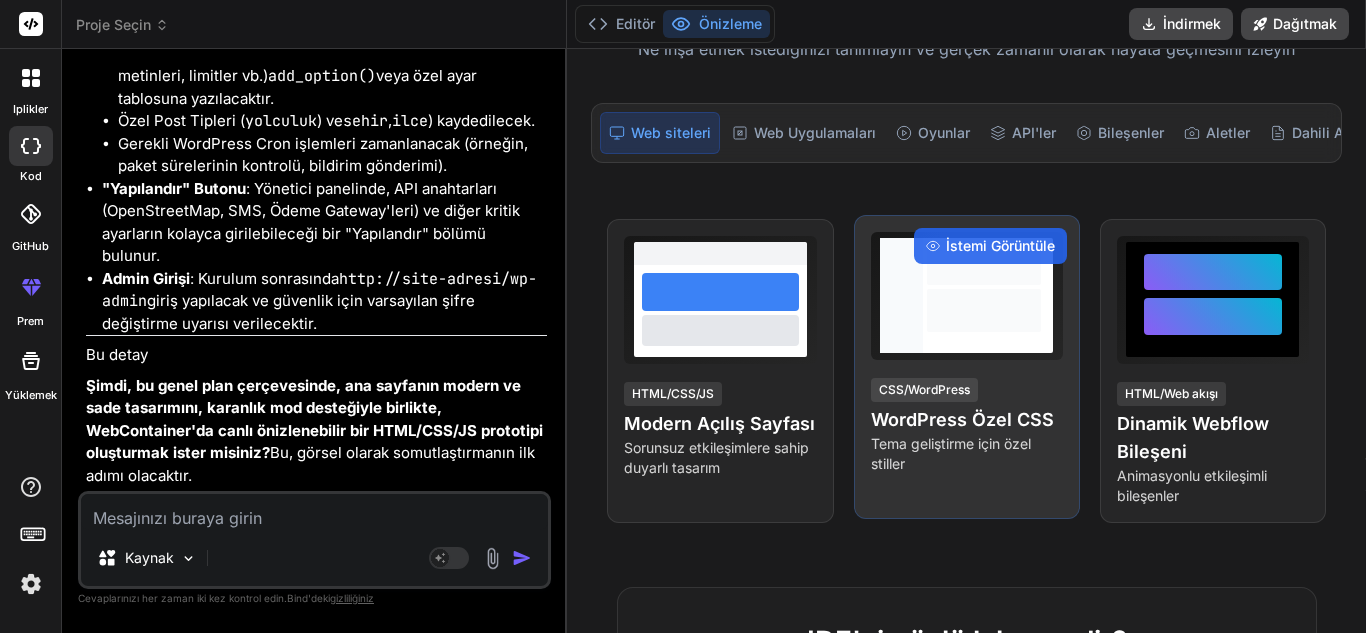 click on "Tema geliştirme için özel stiller" at bounding box center (951, 453) 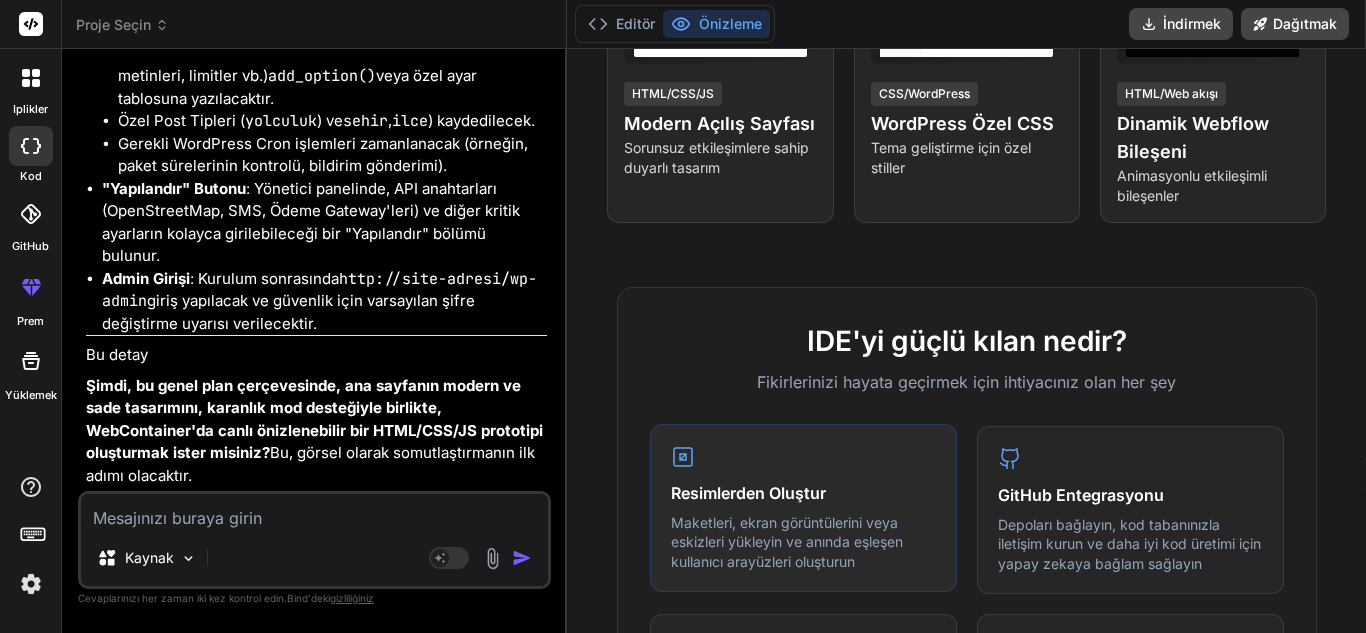 scroll, scrollTop: 900, scrollLeft: 0, axis: vertical 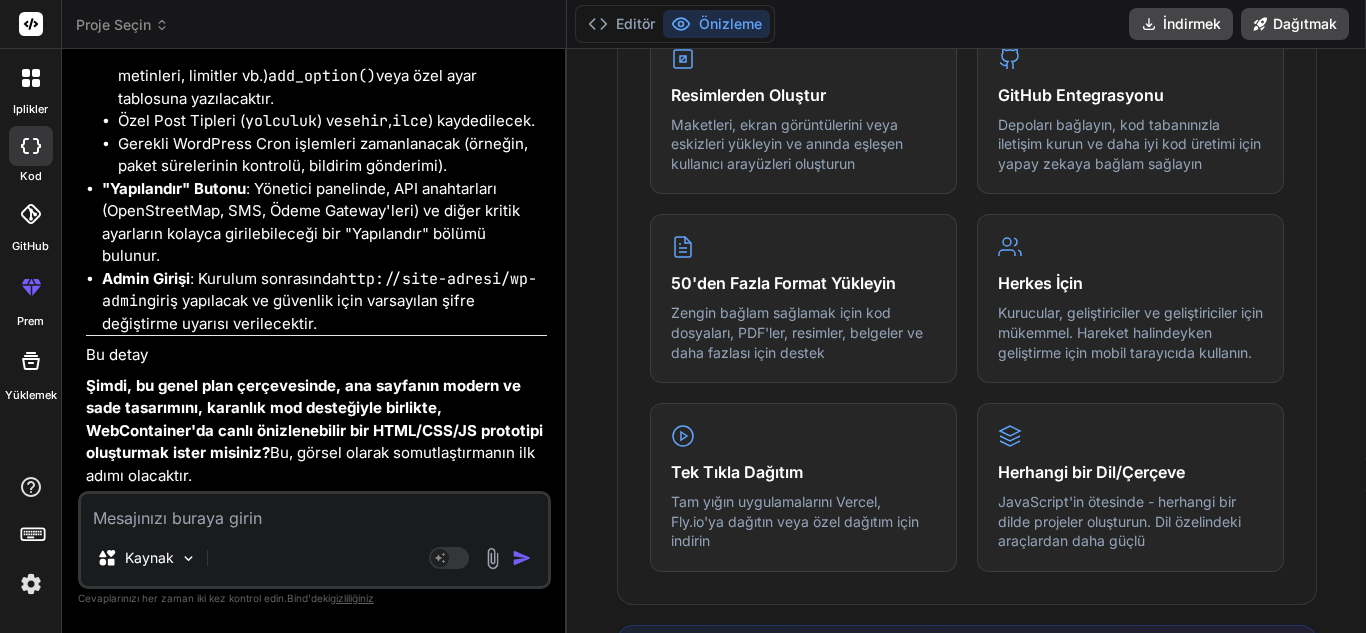 click on "Kaynak" at bounding box center [314, 562] 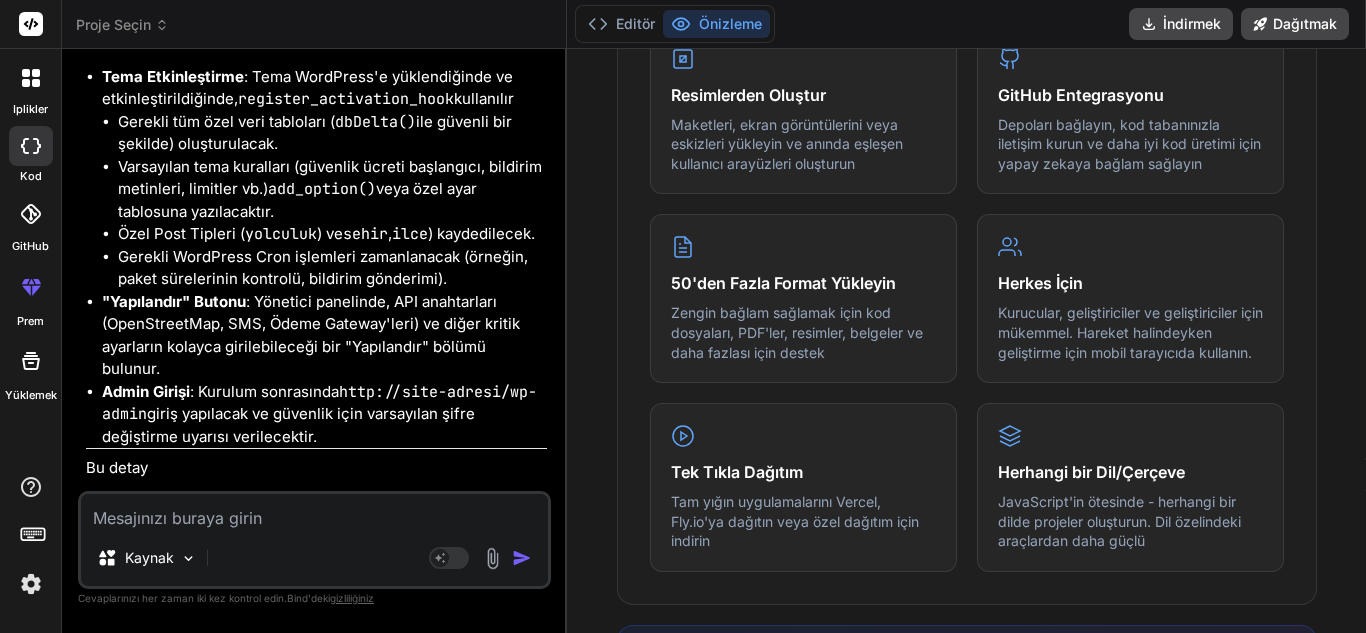 scroll, scrollTop: 46980, scrollLeft: 0, axis: vertical 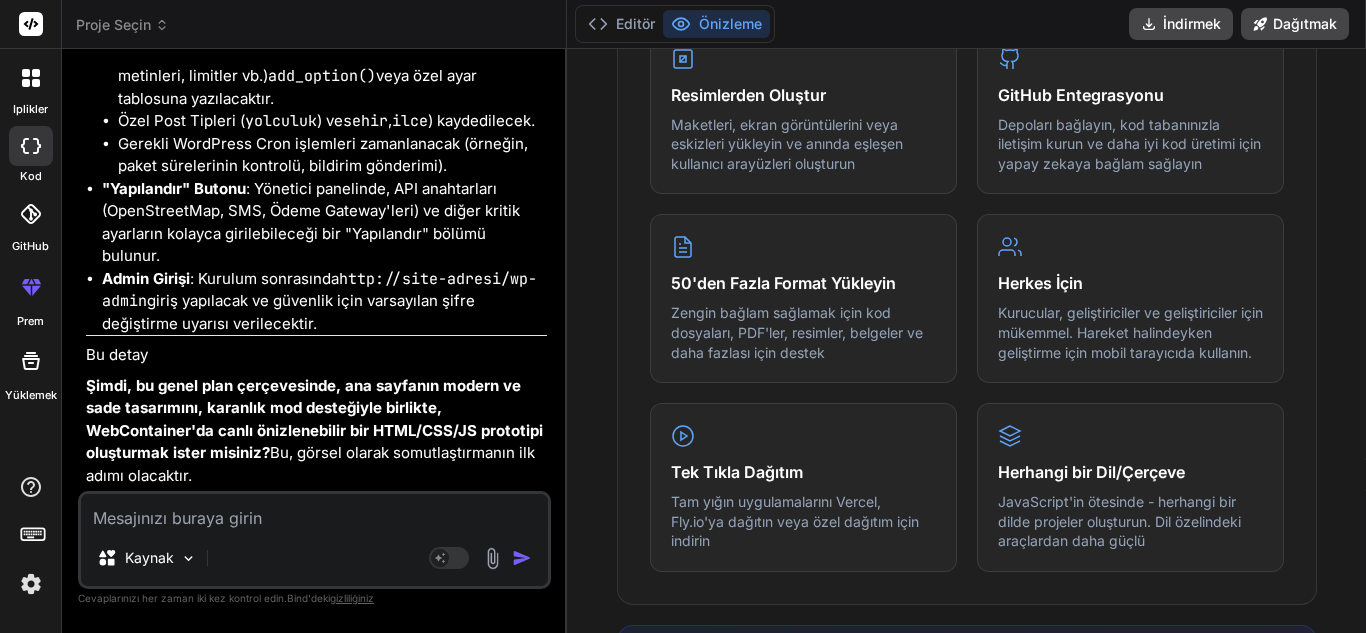 click at bounding box center (314, 512) 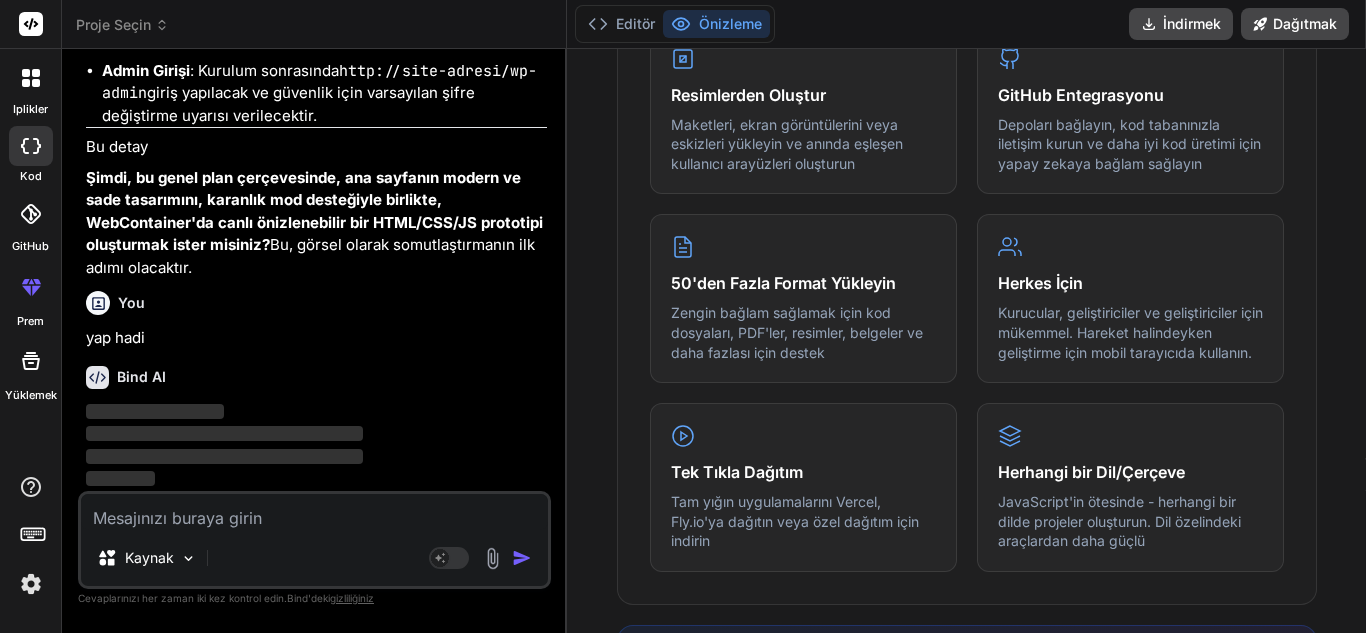 scroll, scrollTop: 47687, scrollLeft: 0, axis: vertical 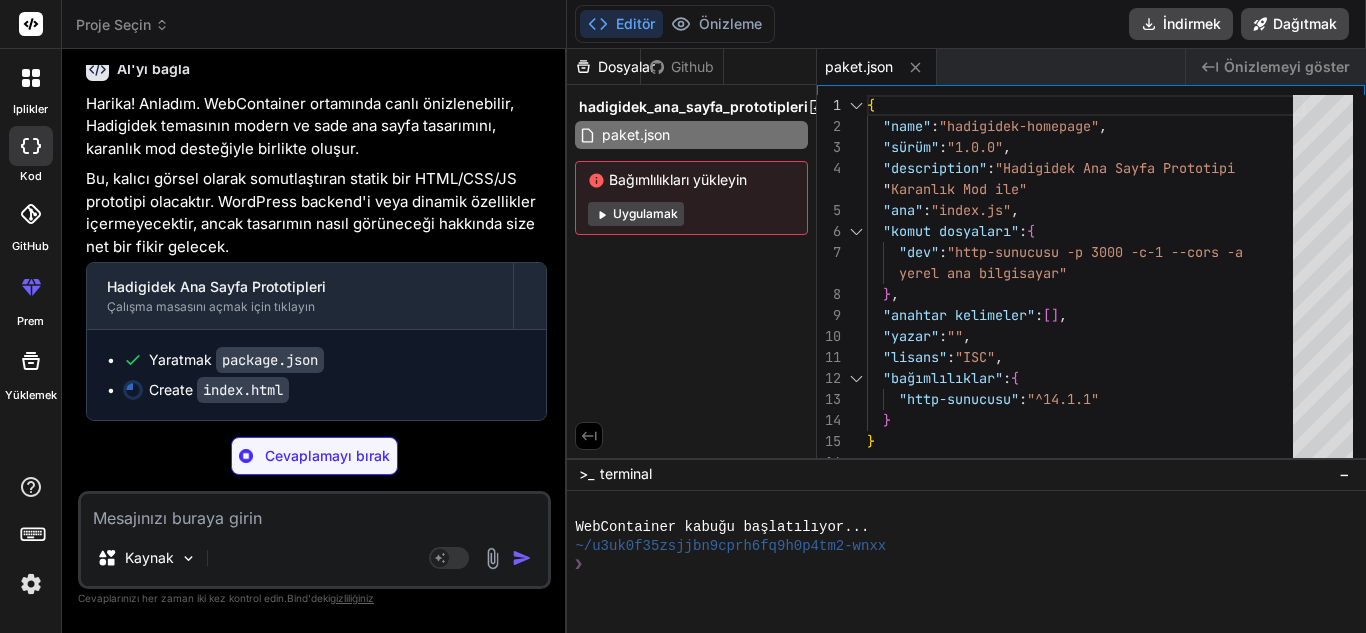 click on "Uygulamak" at bounding box center (645, 214) 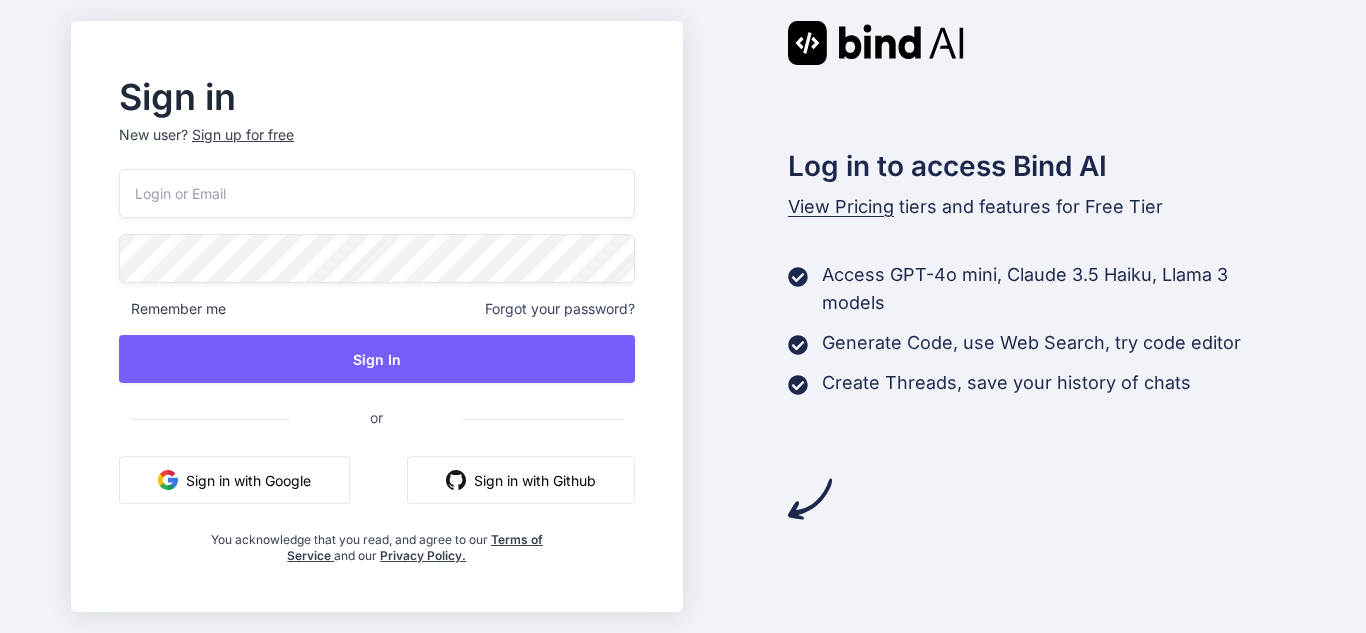 scroll, scrollTop: 0, scrollLeft: 0, axis: both 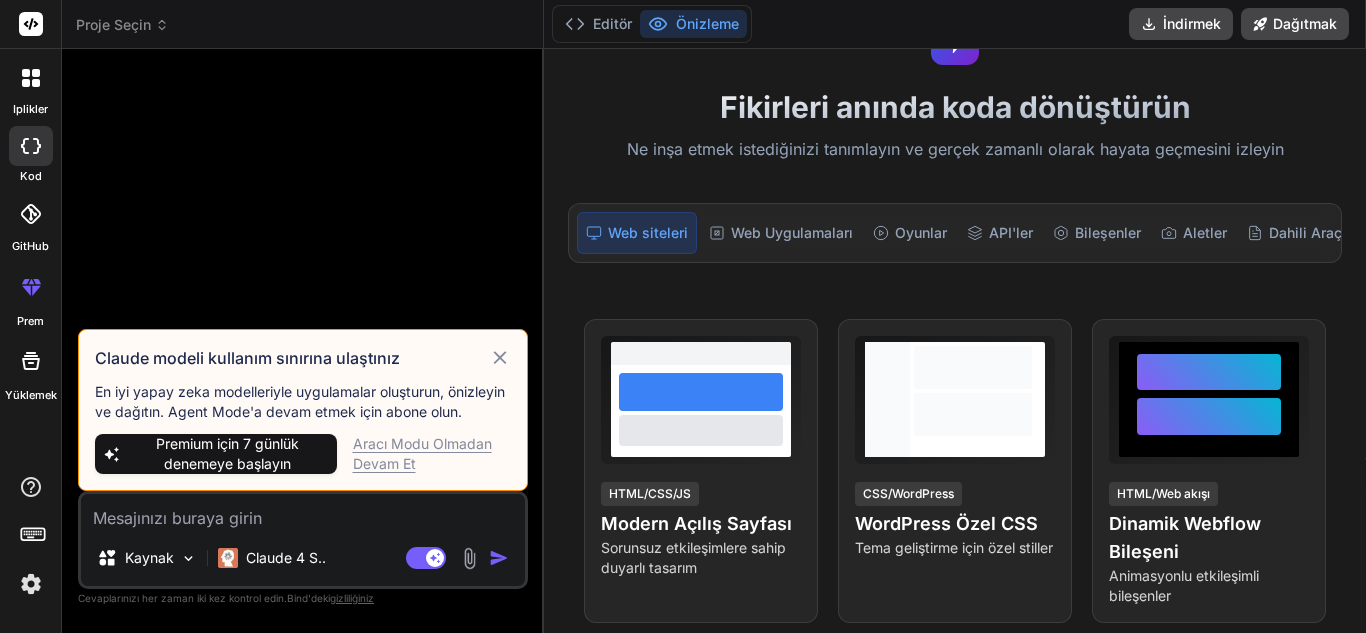 click on "Aracı Modu Olmadan Devam Et" at bounding box center [422, 453] 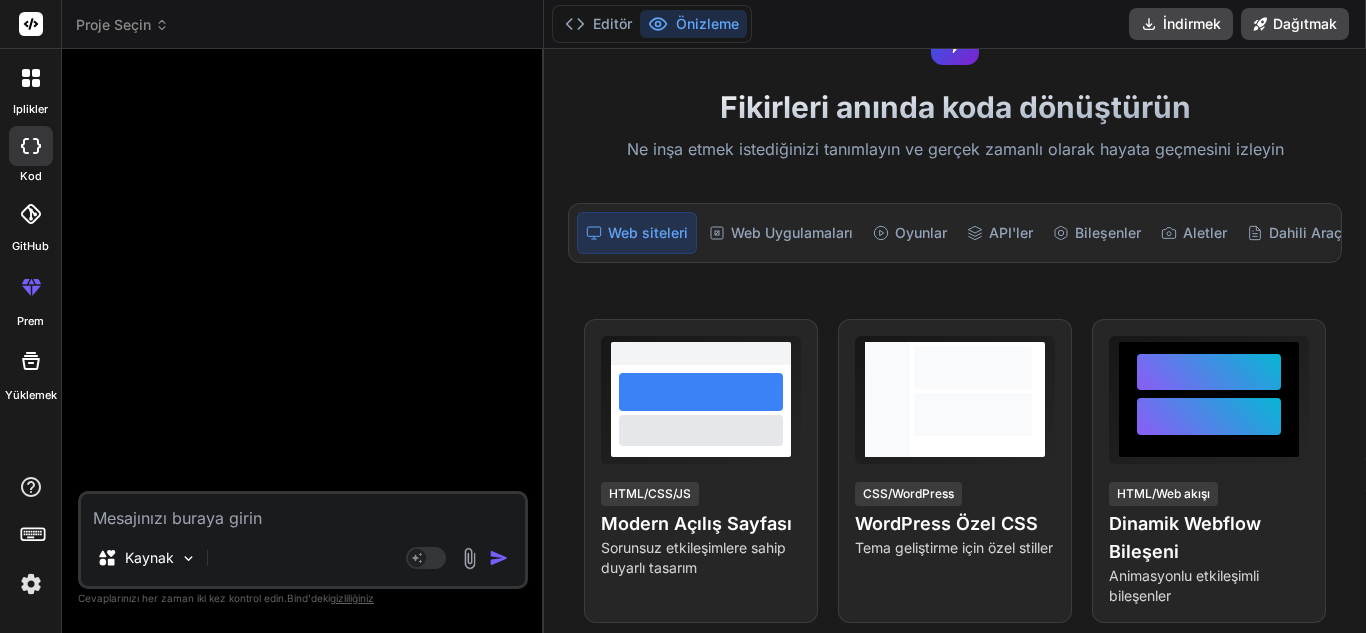 click at bounding box center [303, 512] 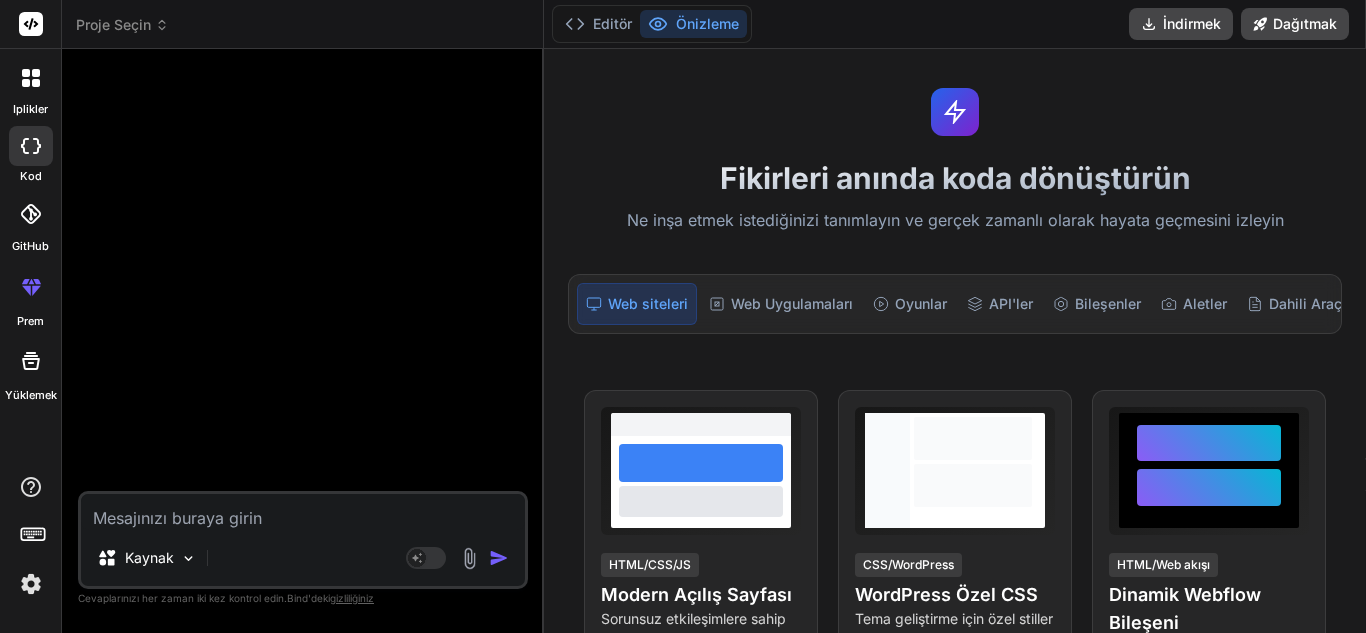 scroll, scrollTop: 0, scrollLeft: 0, axis: both 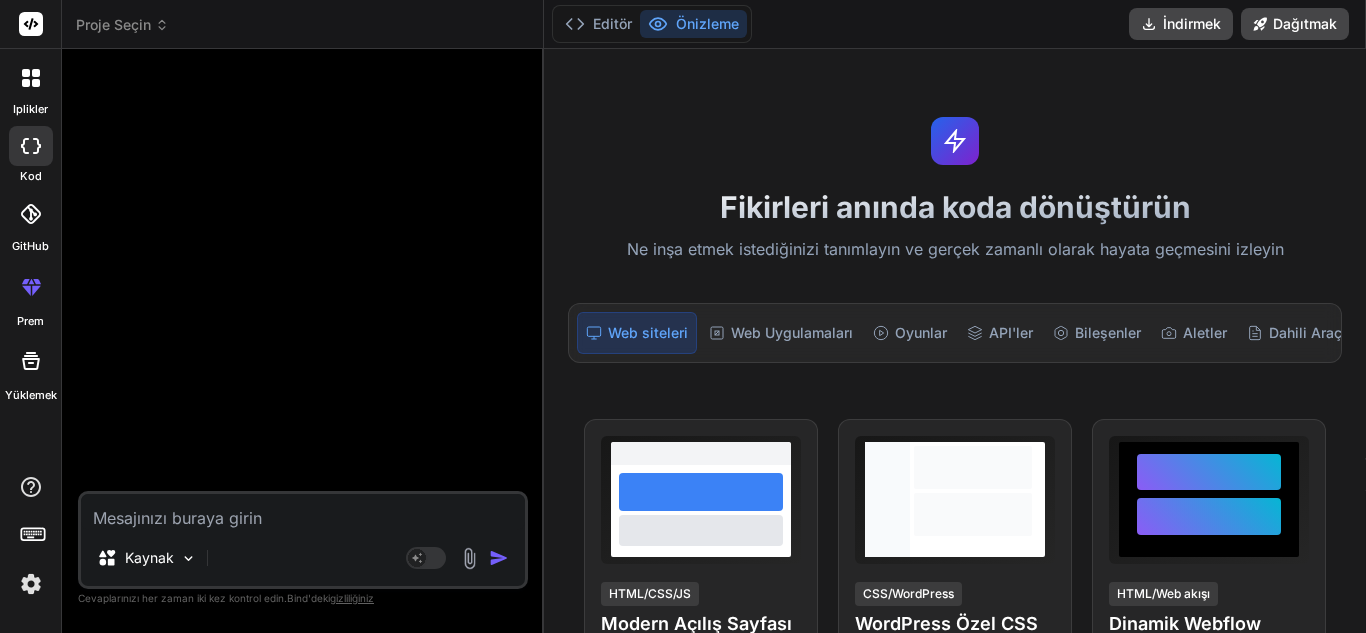 click on "Önizleme" at bounding box center (707, 23) 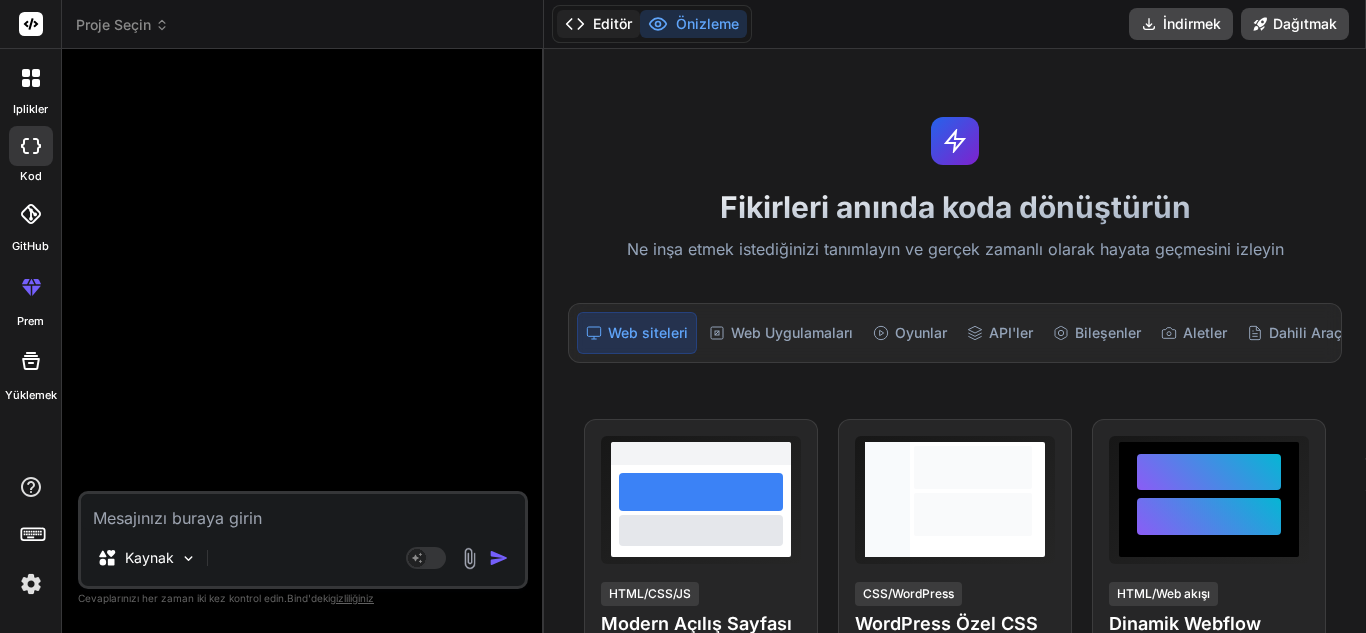 click on "Editör" at bounding box center (612, 23) 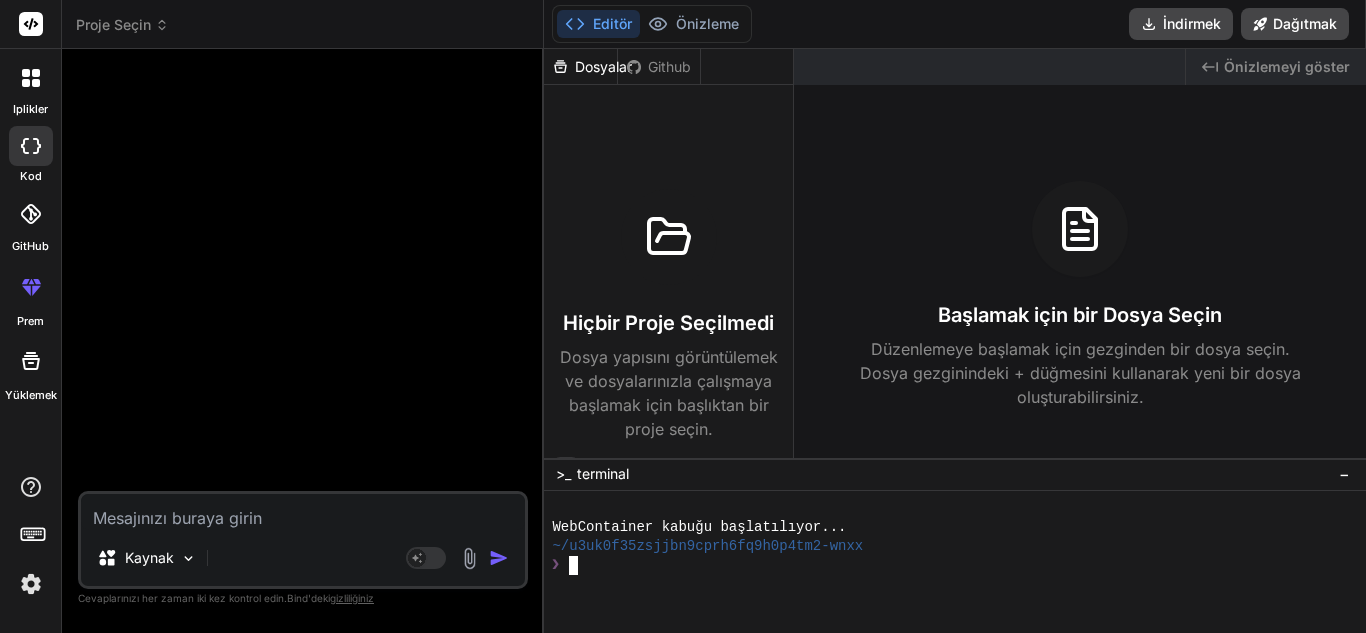 click on "Başlamak için bir Dosya Seçin" at bounding box center (1080, 315) 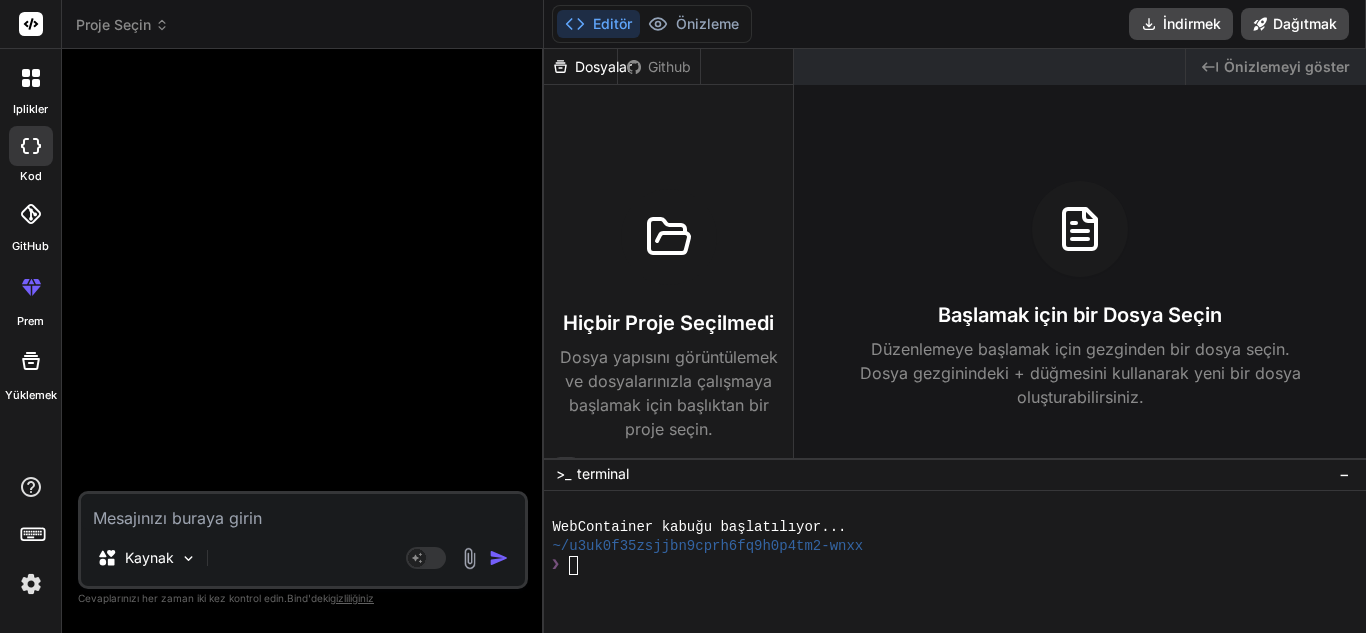click on "Önizlemeyi göster" at bounding box center [1287, 66] 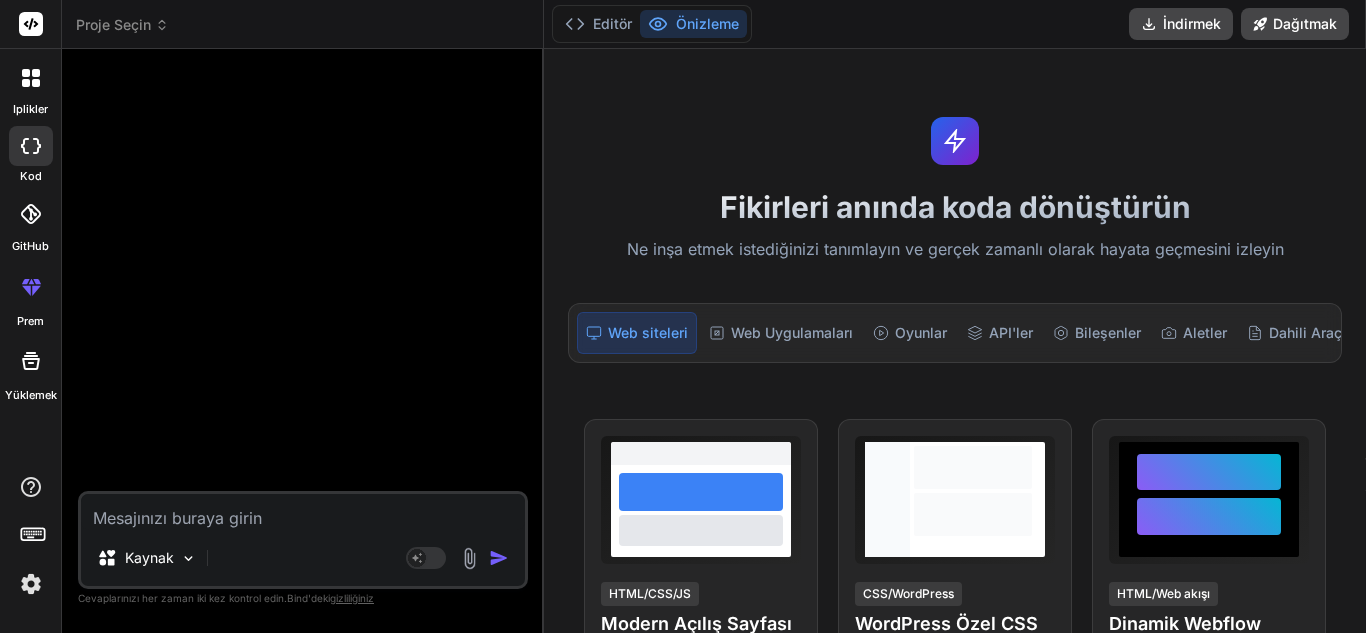click 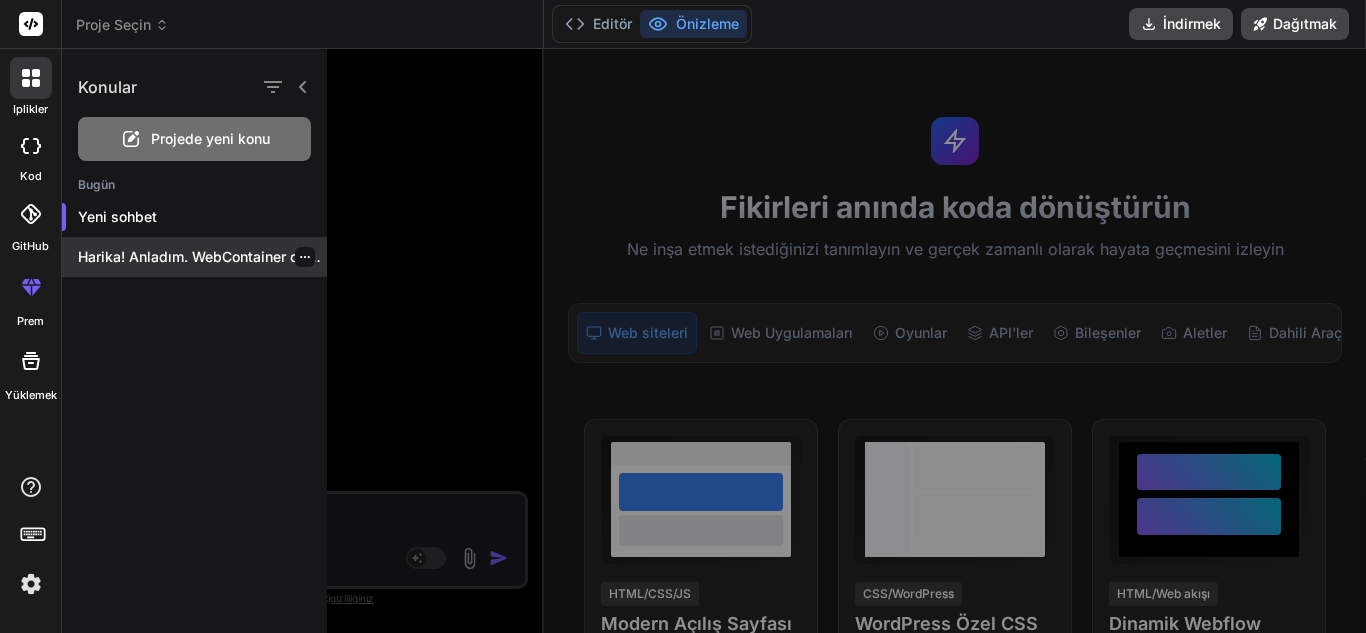 click on "Harika! Anladım. WebContainer ortamında canlı olarak önizlenebilir, Hadigidek..." at bounding box center [345, 256] 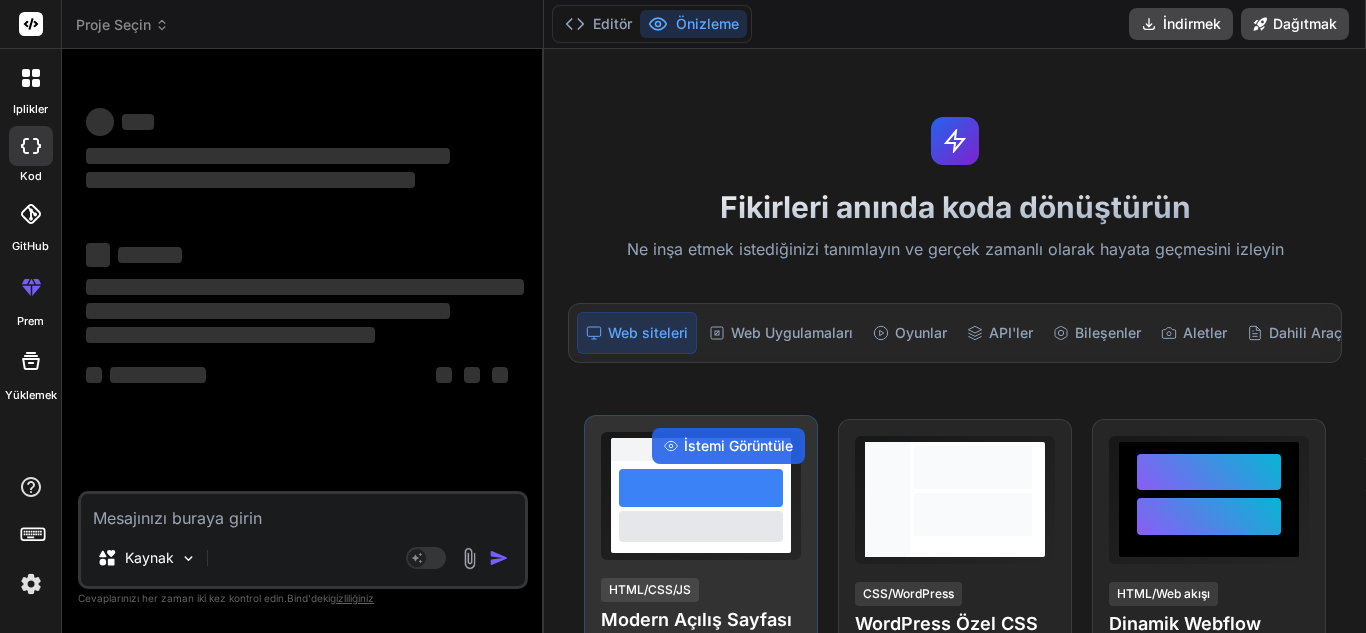 scroll, scrollTop: 38, scrollLeft: 0, axis: vertical 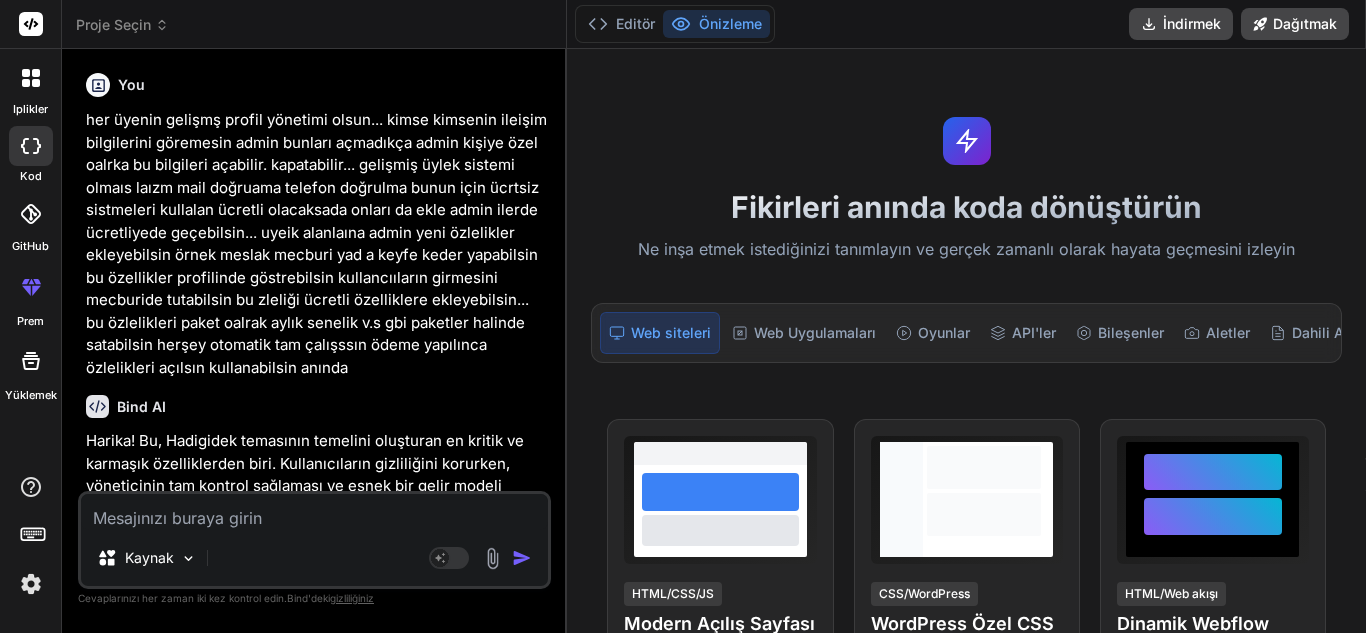 type on "x" 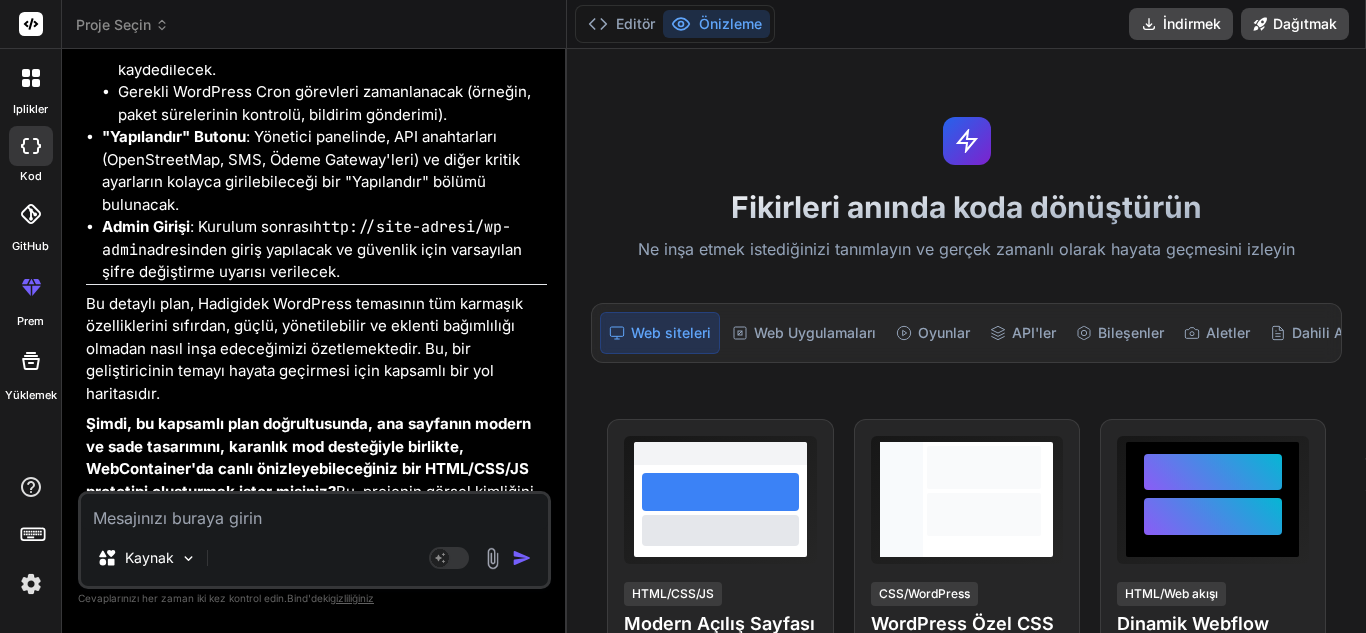 scroll, scrollTop: 25648, scrollLeft: 0, axis: vertical 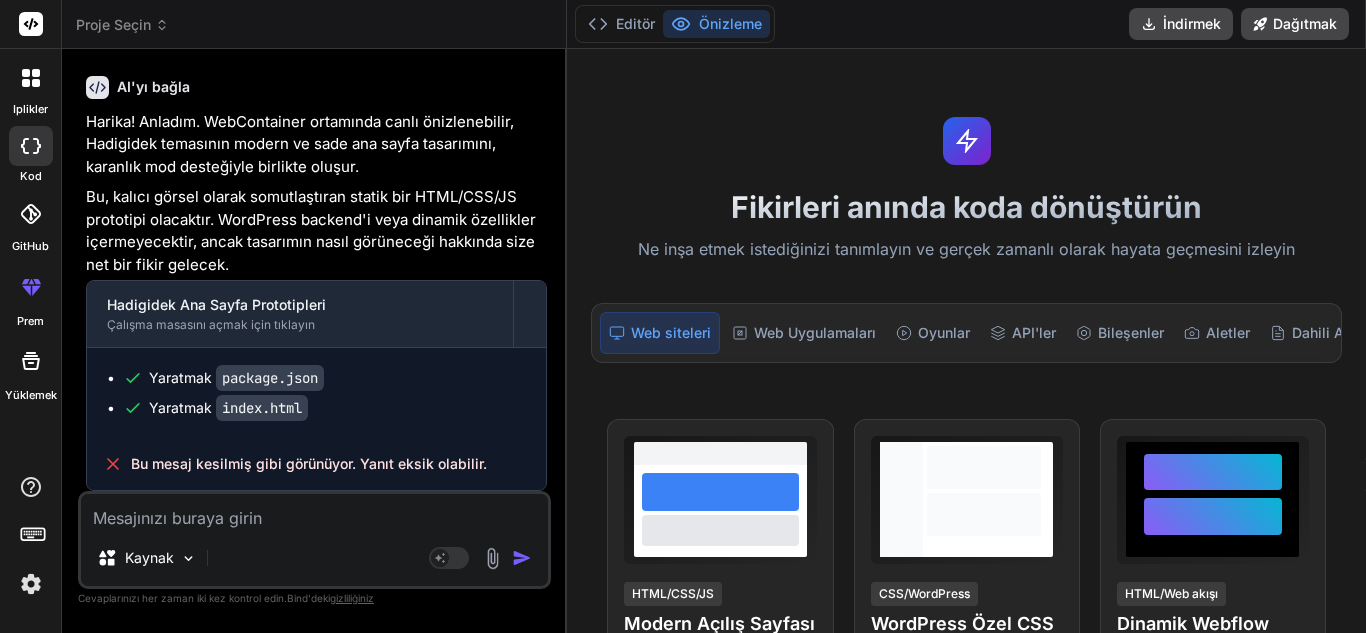 click at bounding box center [314, 512] 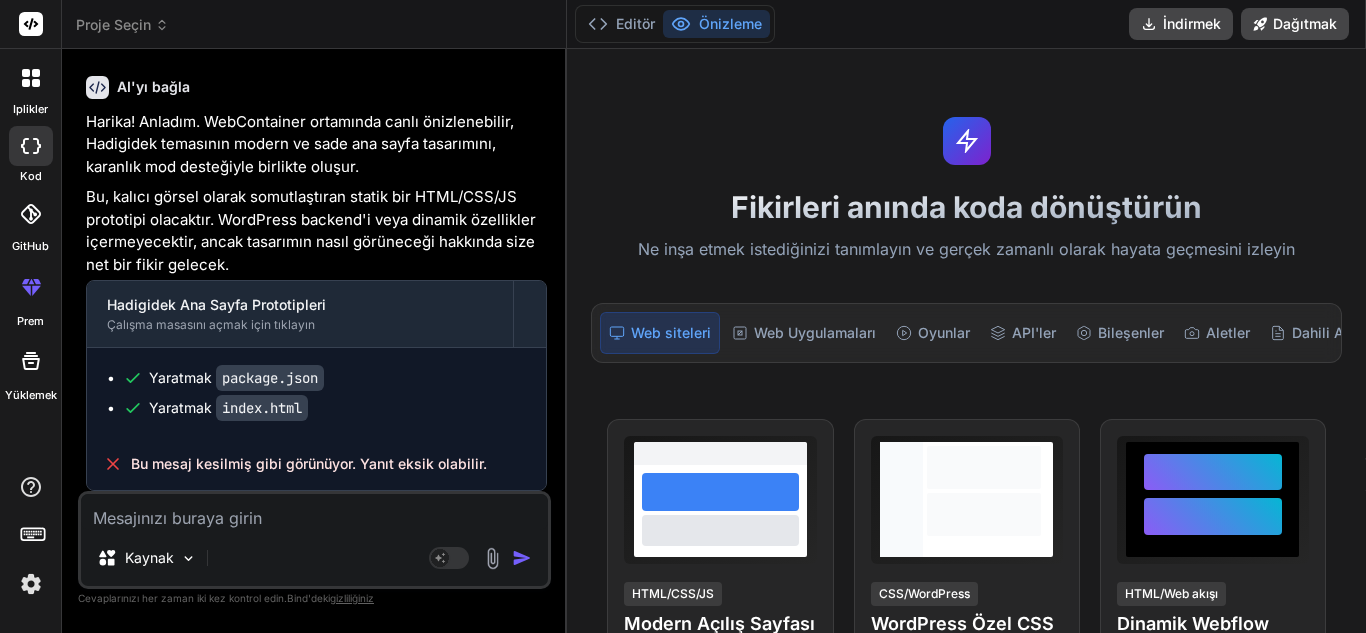 type on "h" 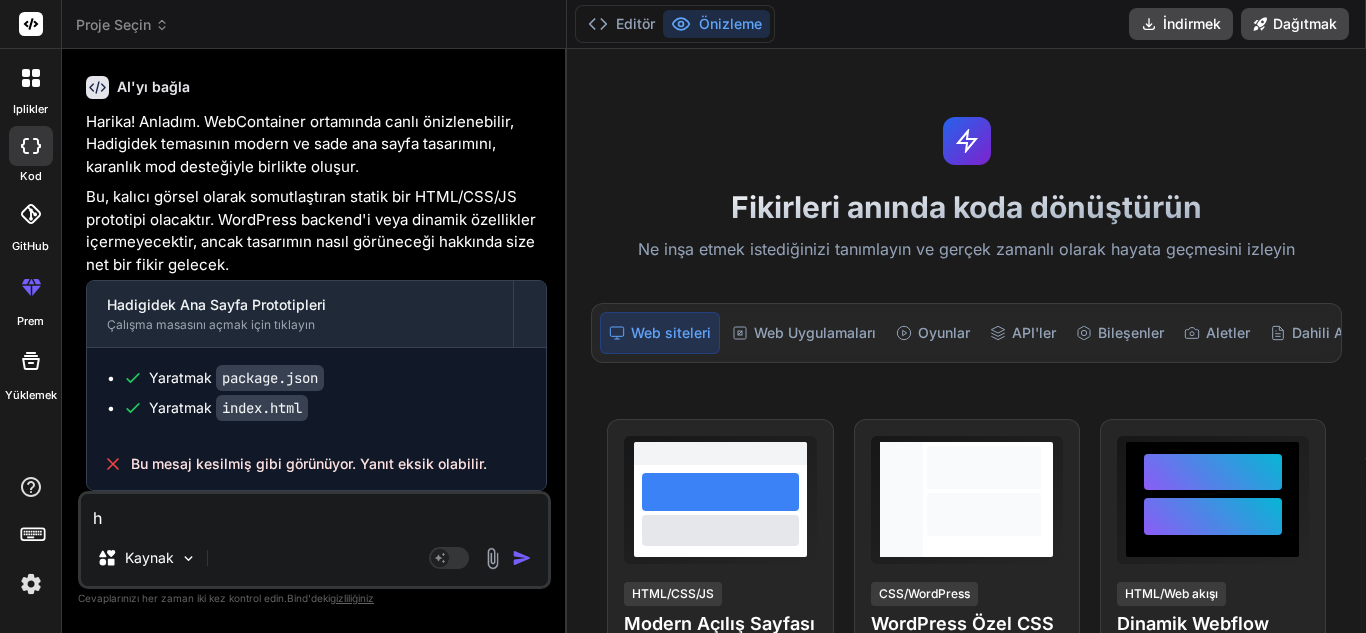 type on "ha" 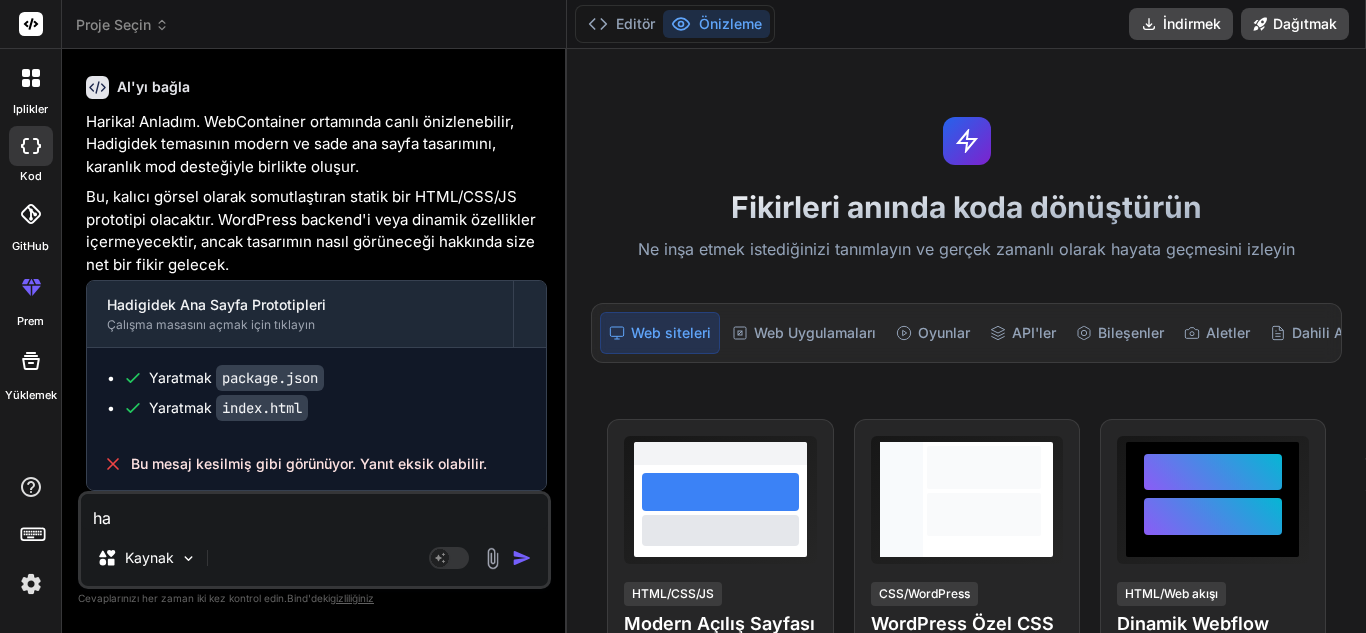 type on "had" 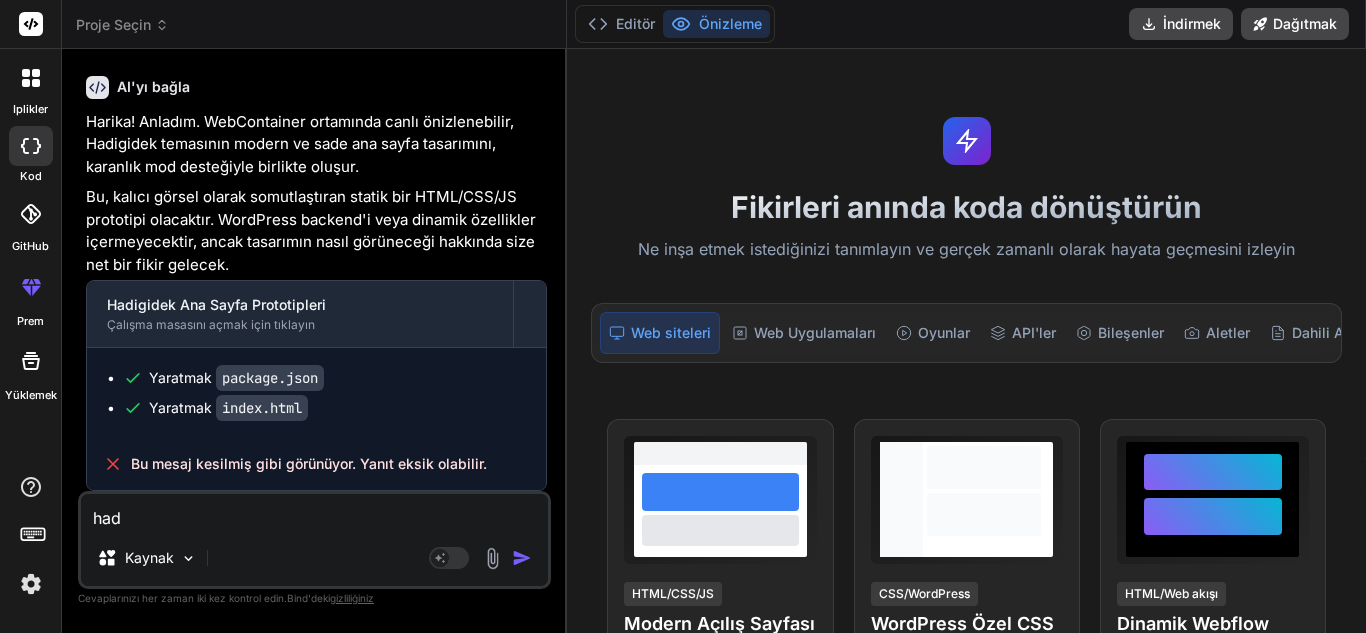 type on "hadi" 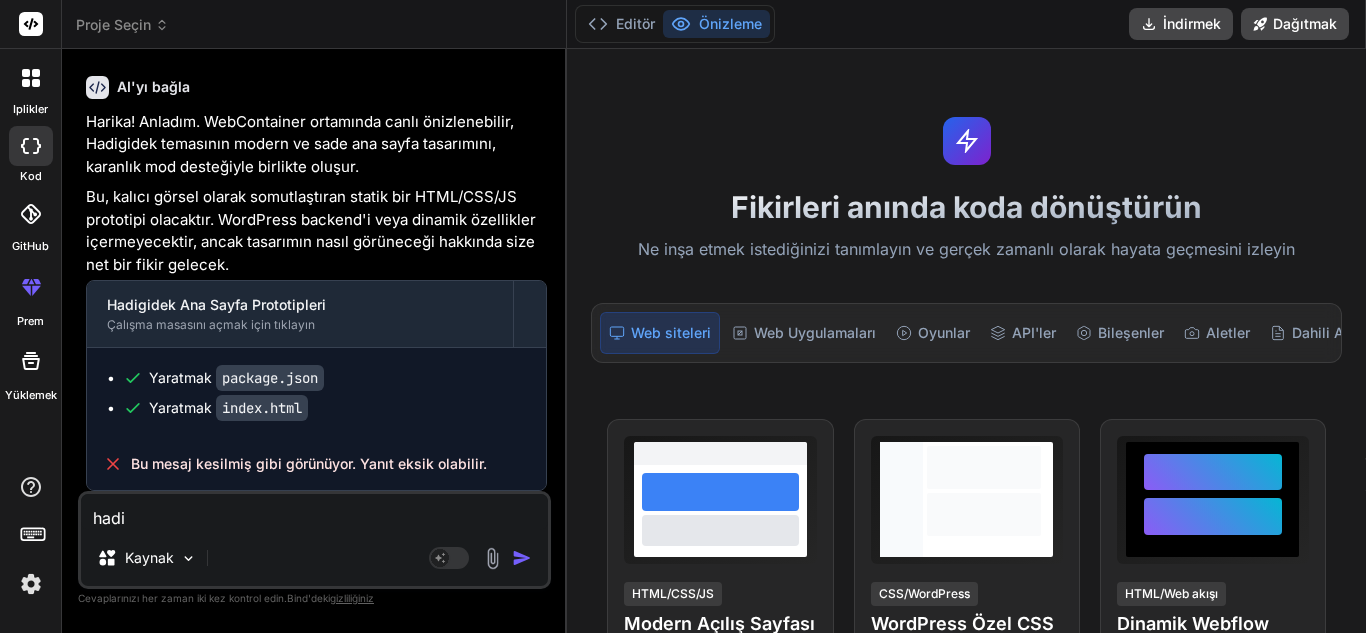 type on "hadi" 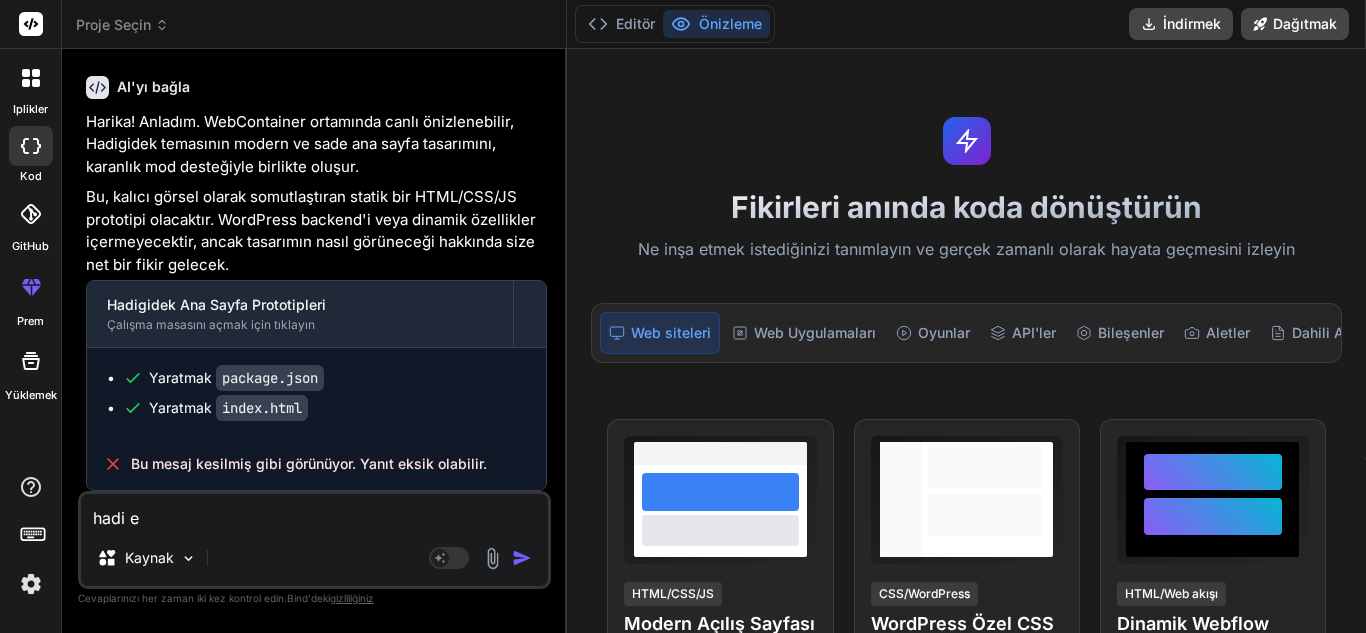 type on "hadi ek" 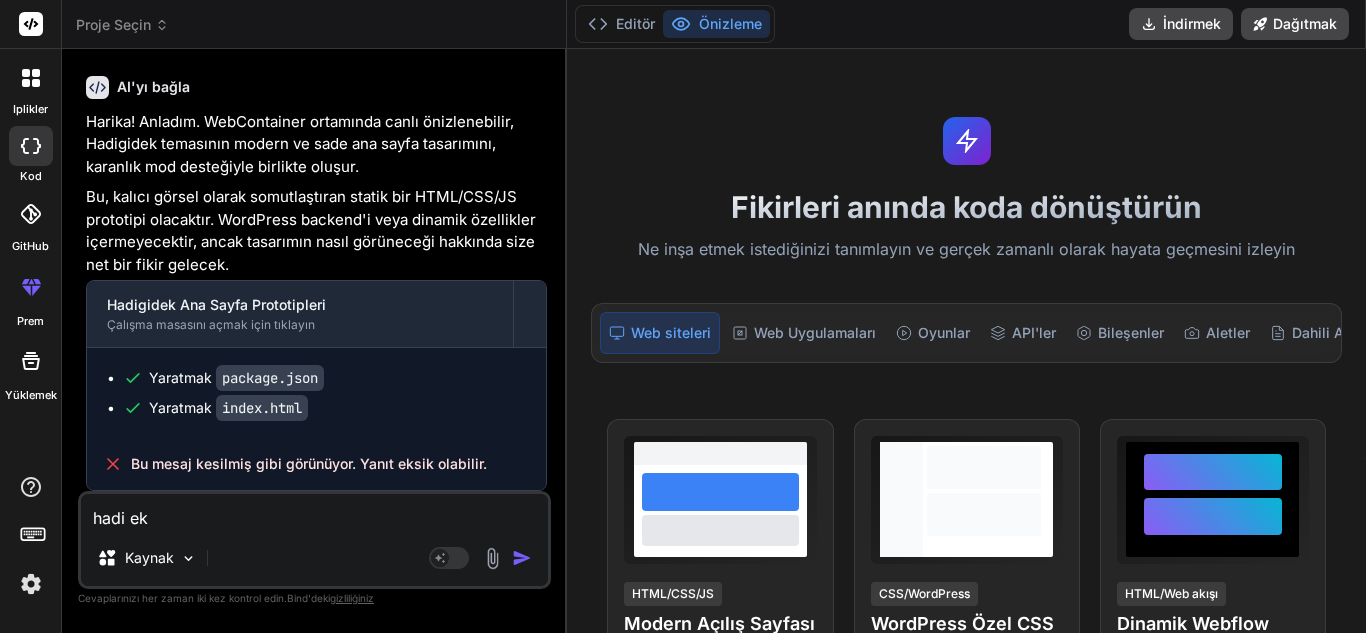type on "hadi eks" 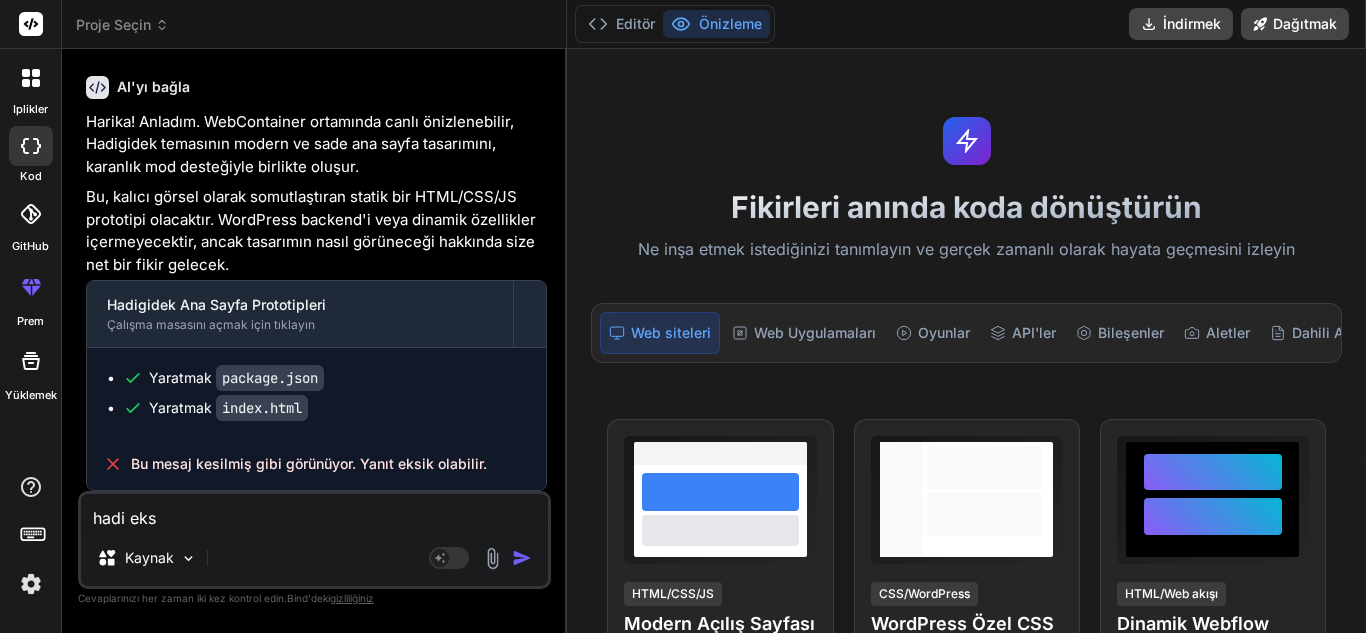 type on "hadi eksi" 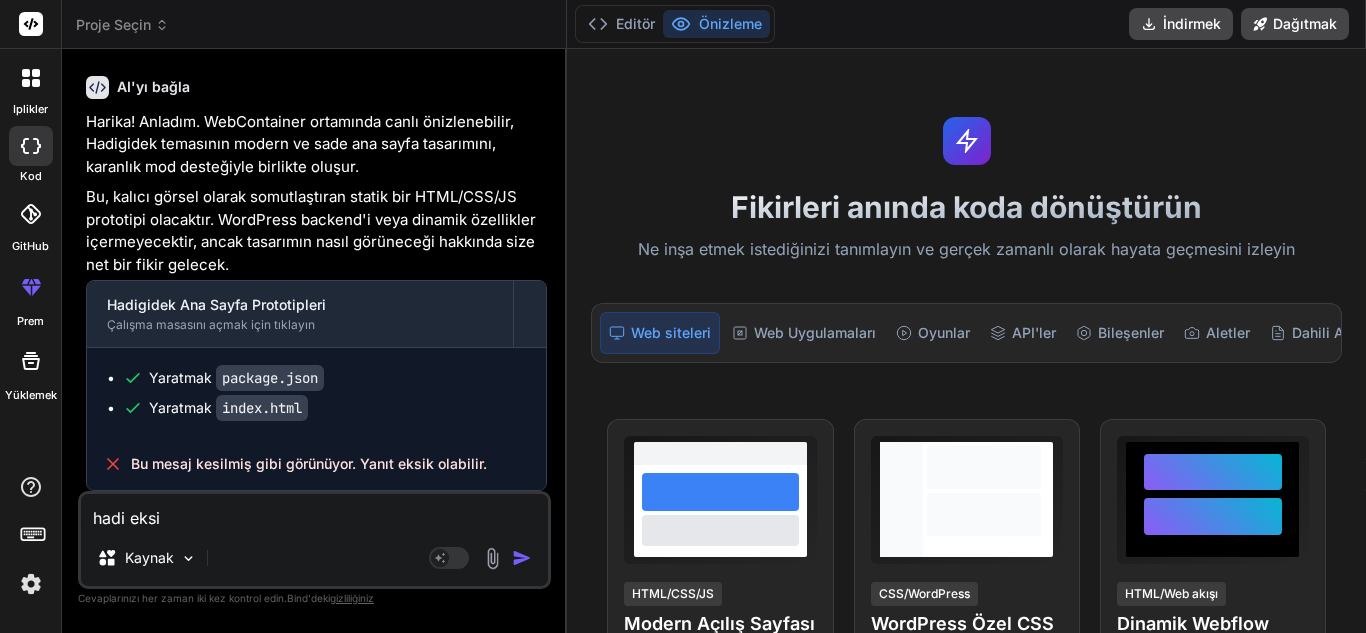 type on "hadi eksik" 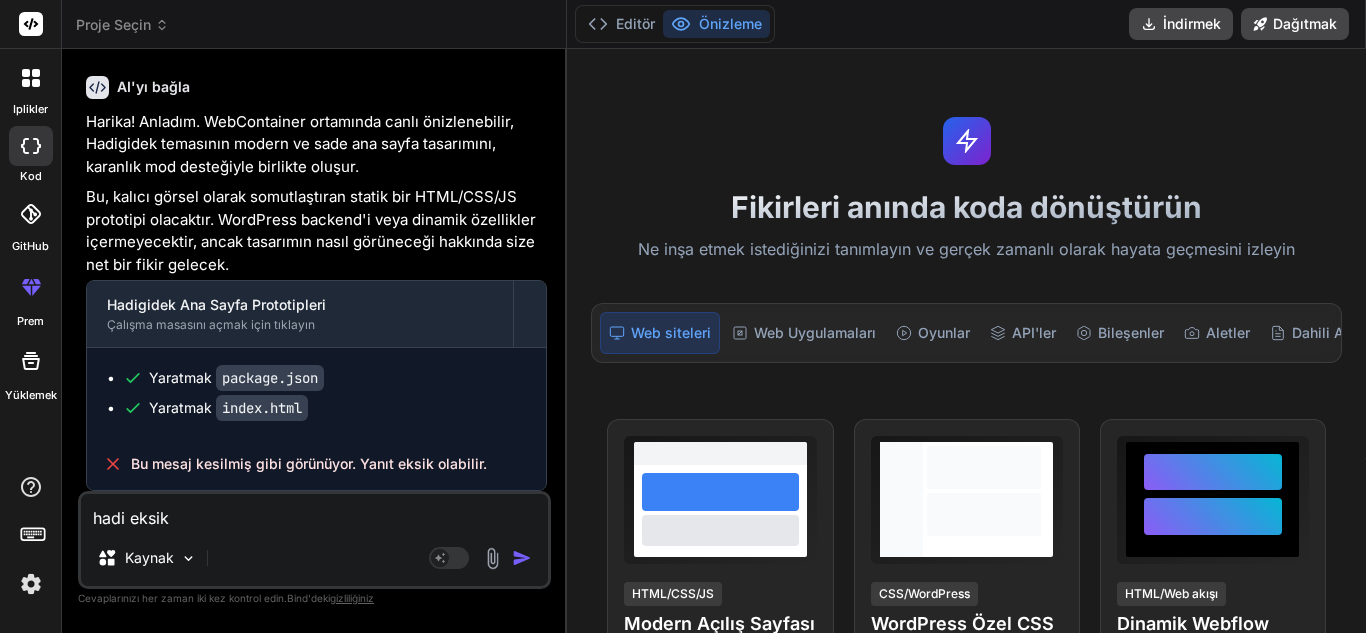 type on "hadi eksiks" 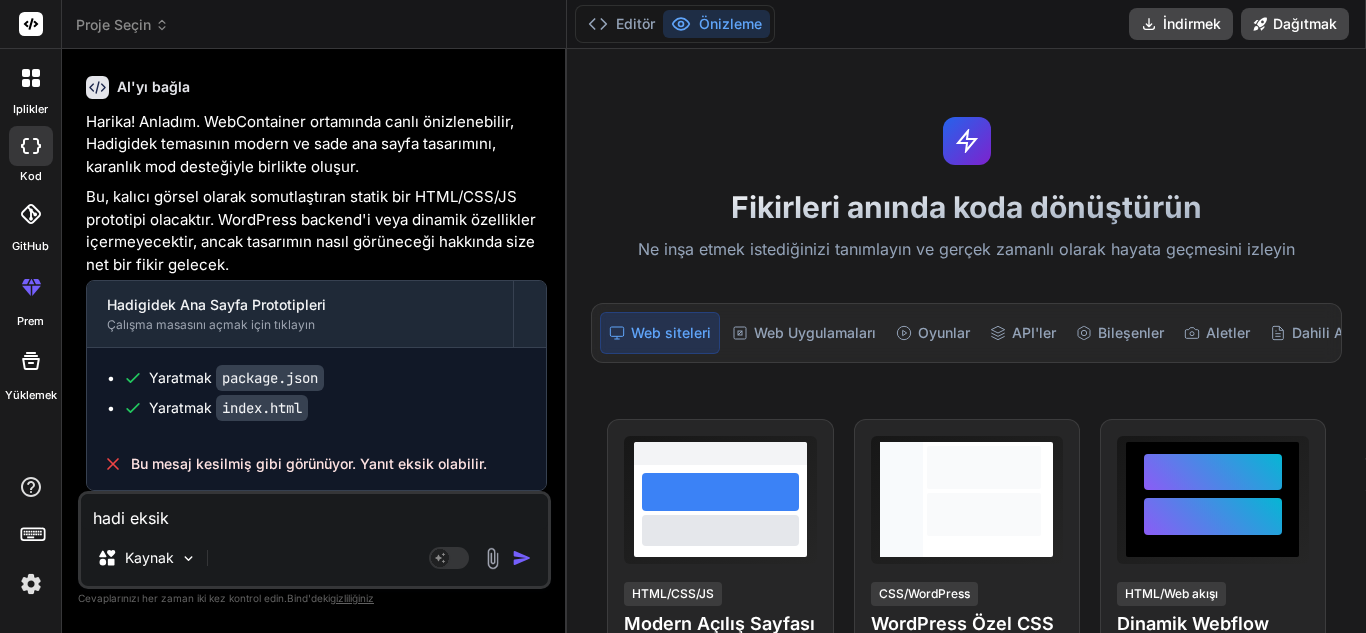 type on "x" 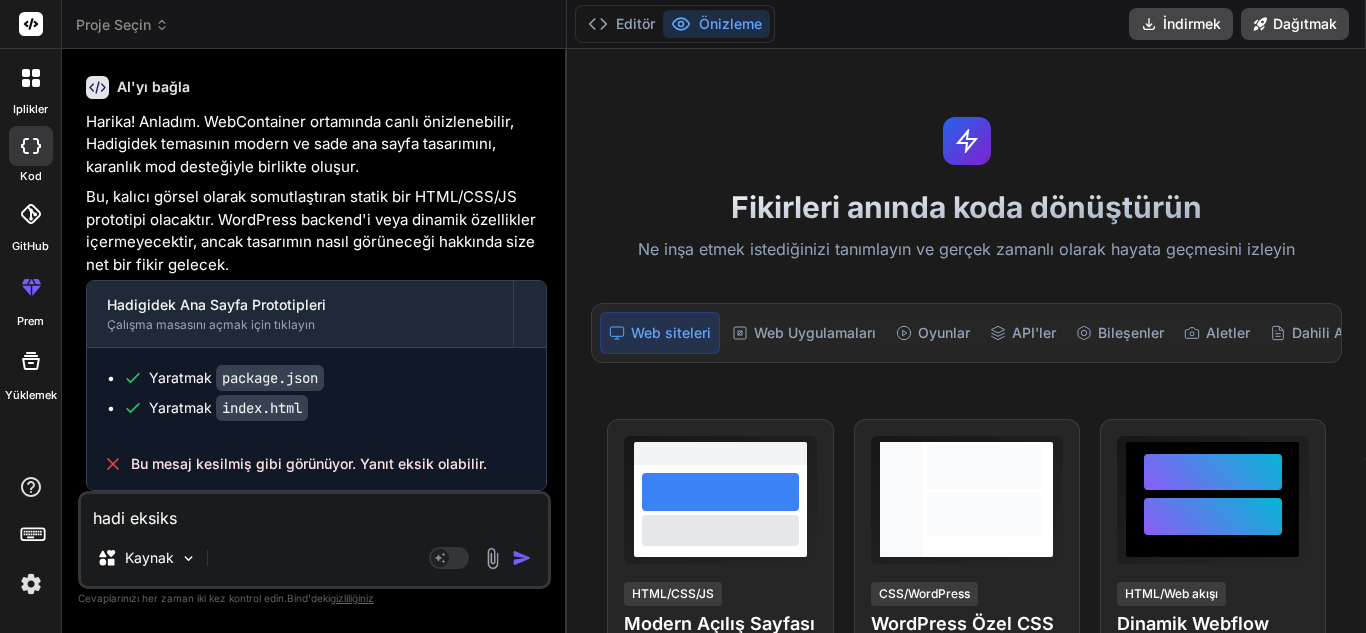 type on "hadi eksiksi" 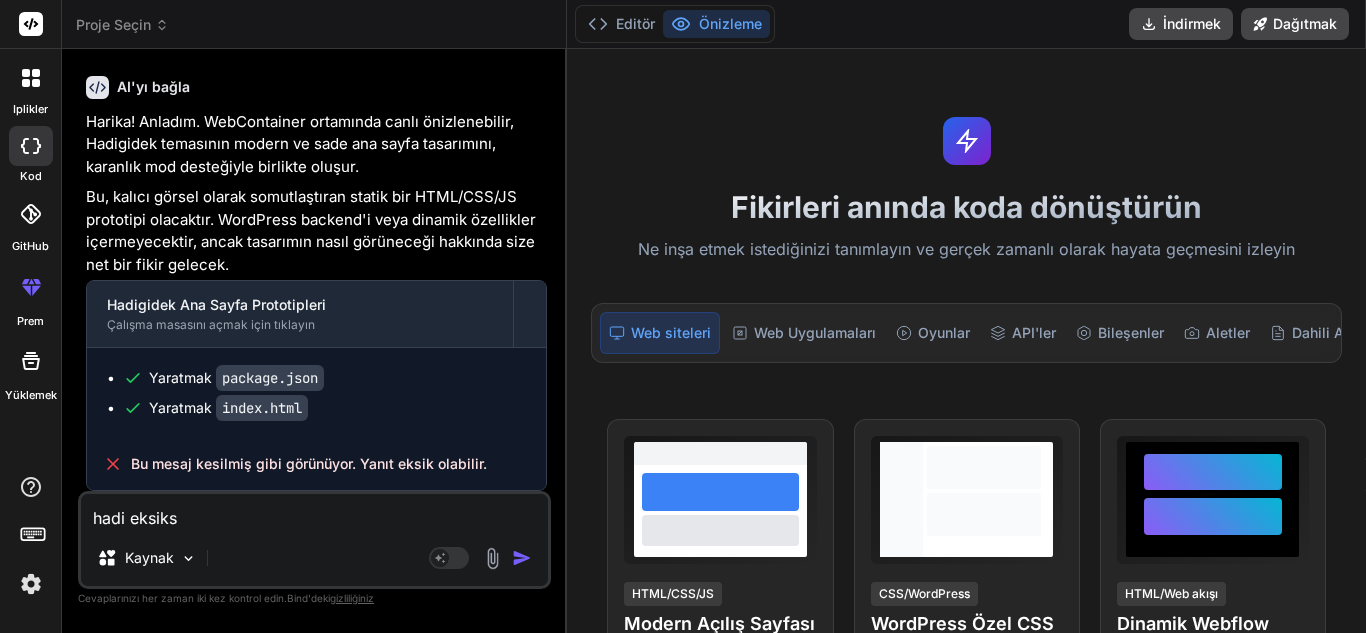 type on "x" 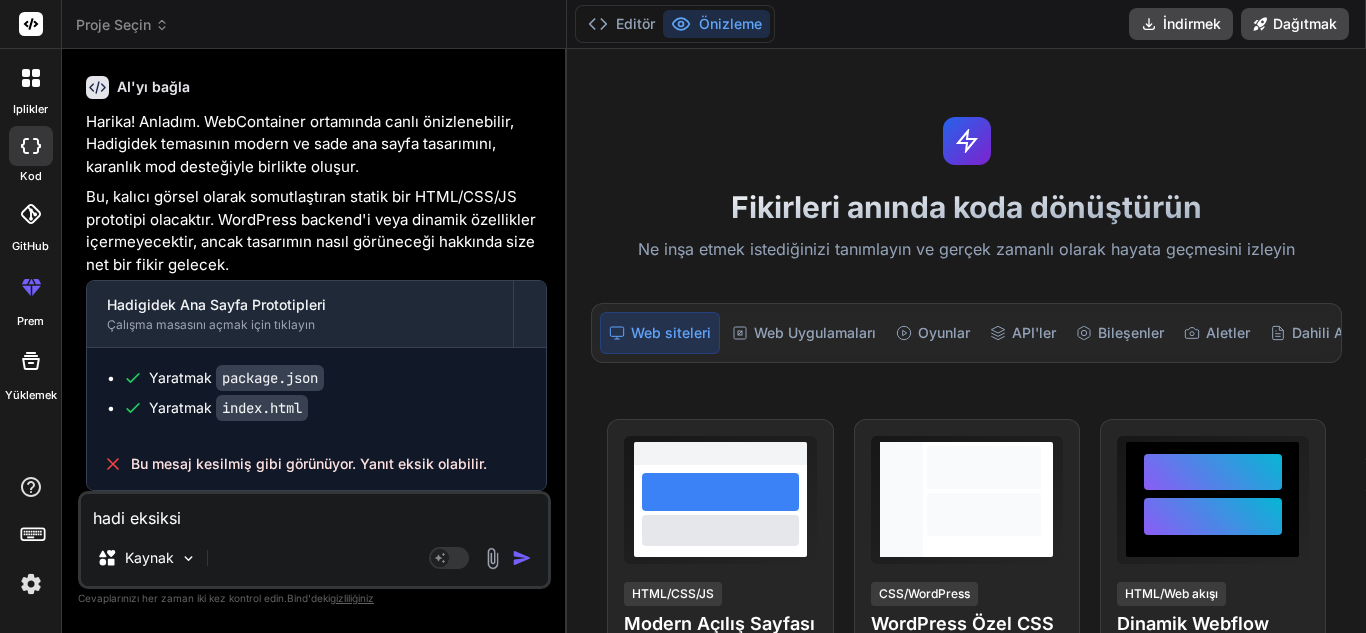 type on "hadi eksiksiz" 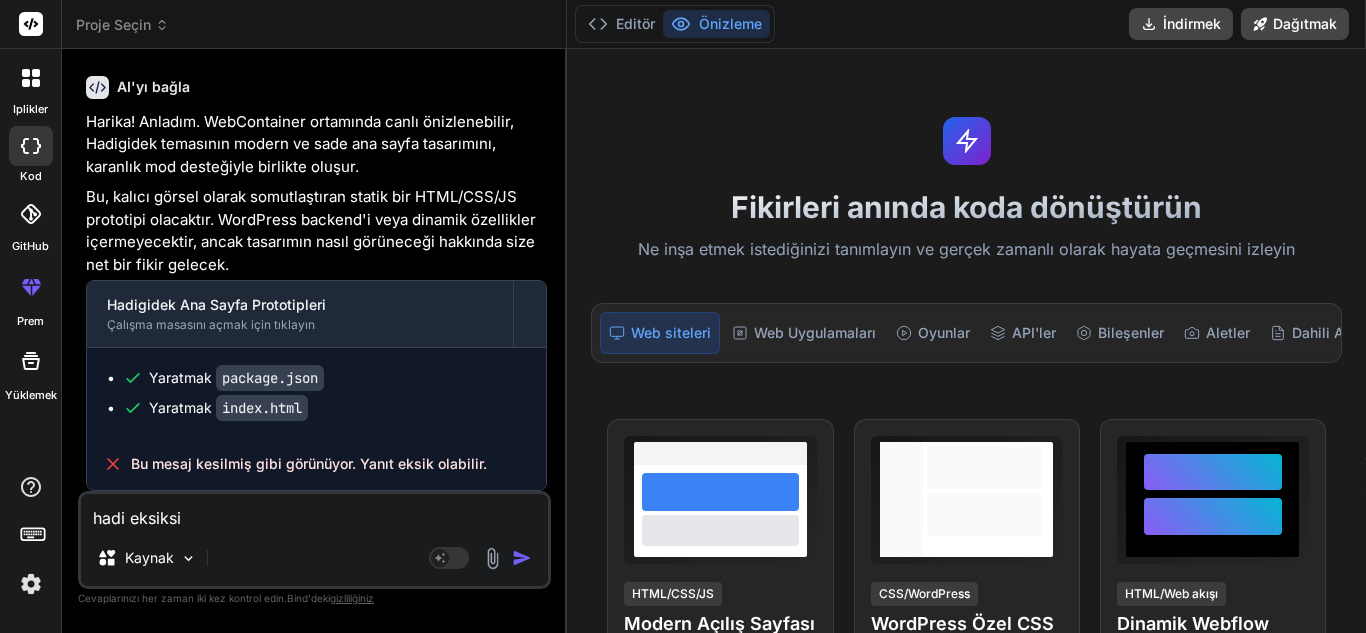 type on "x" 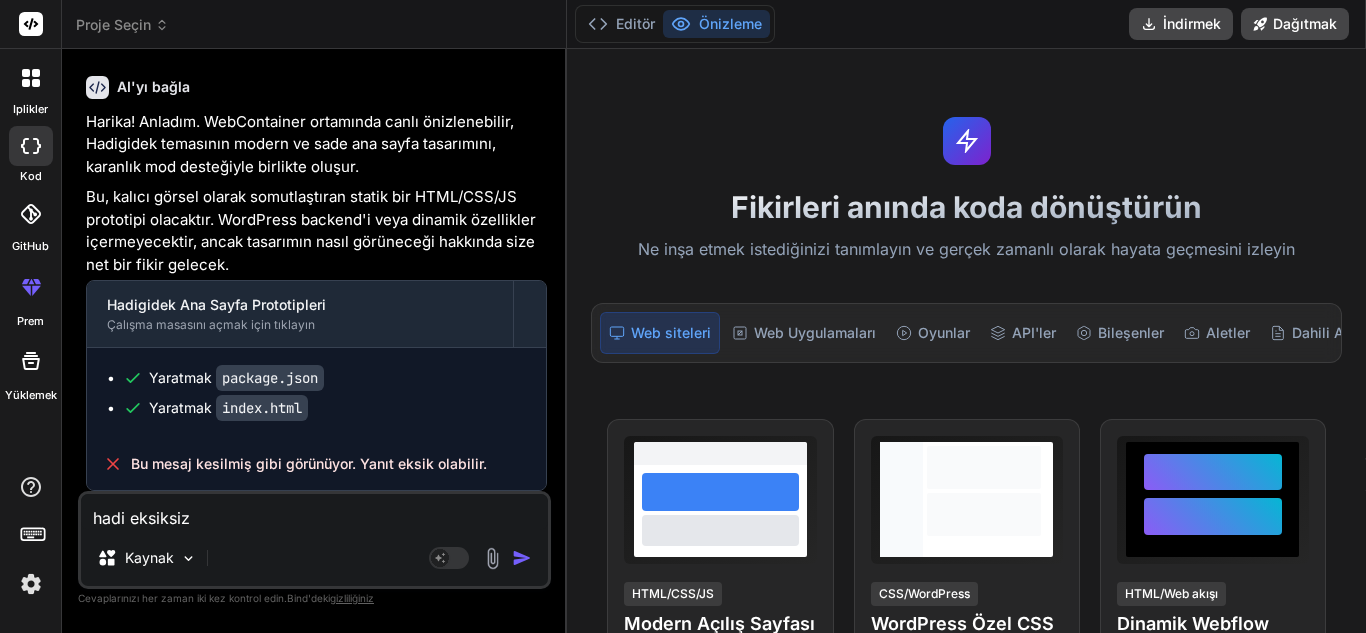 type on "hadi eksiksiz" 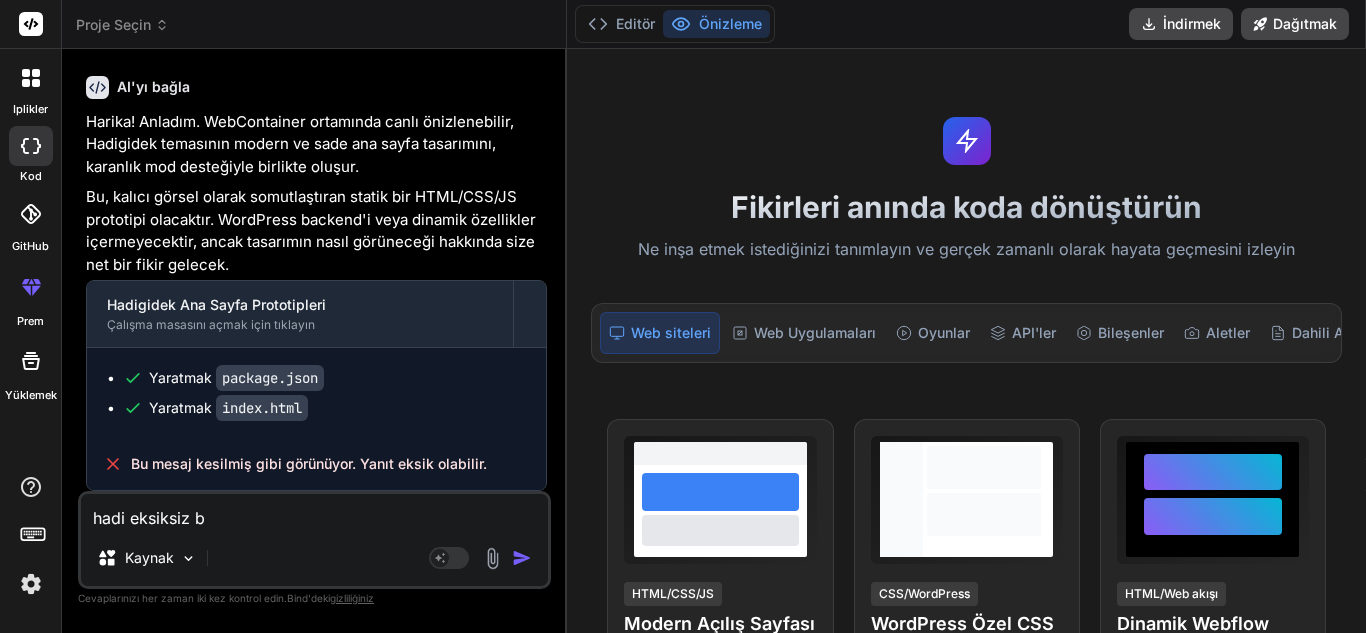 type on "hadi eksiksiz bi" 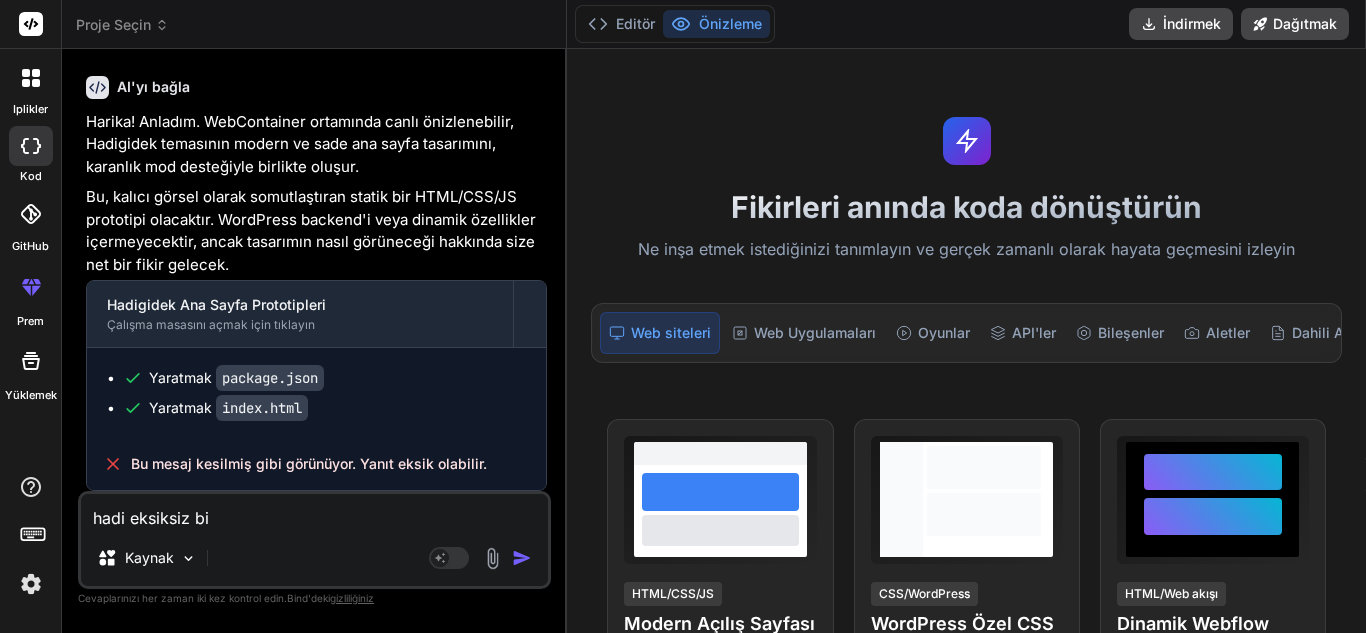 type on "hadi eksiksiz bit" 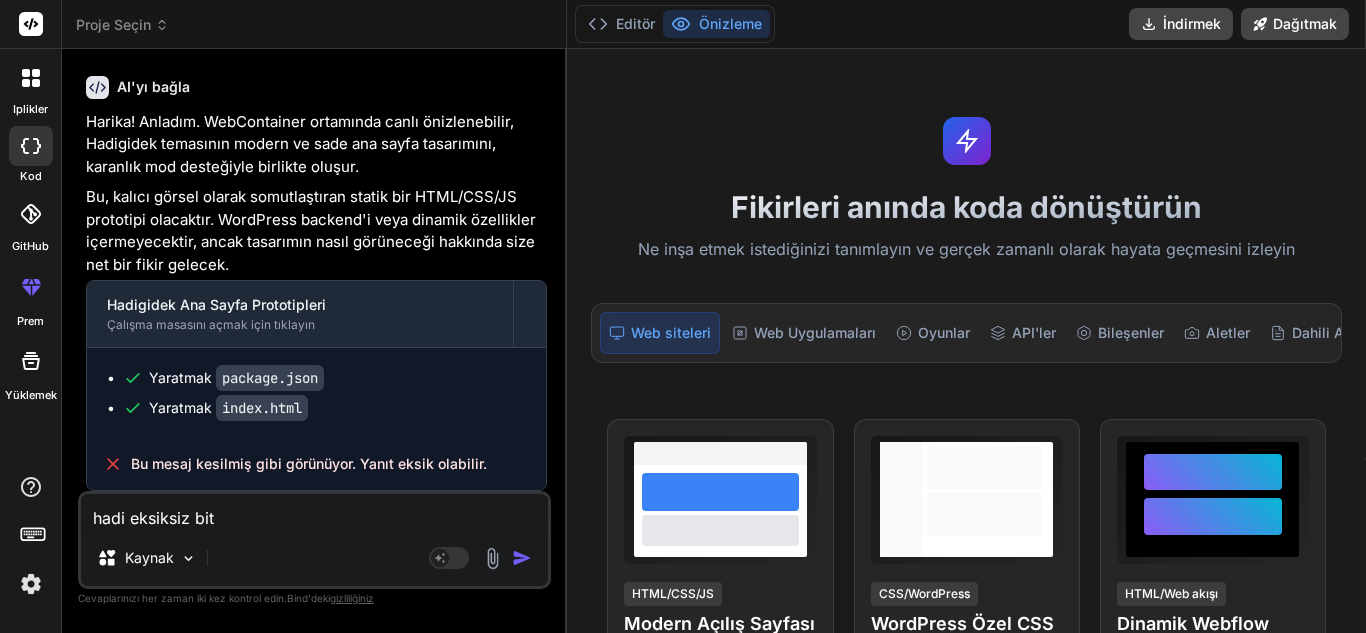 type on "hadi eksiksiz biti" 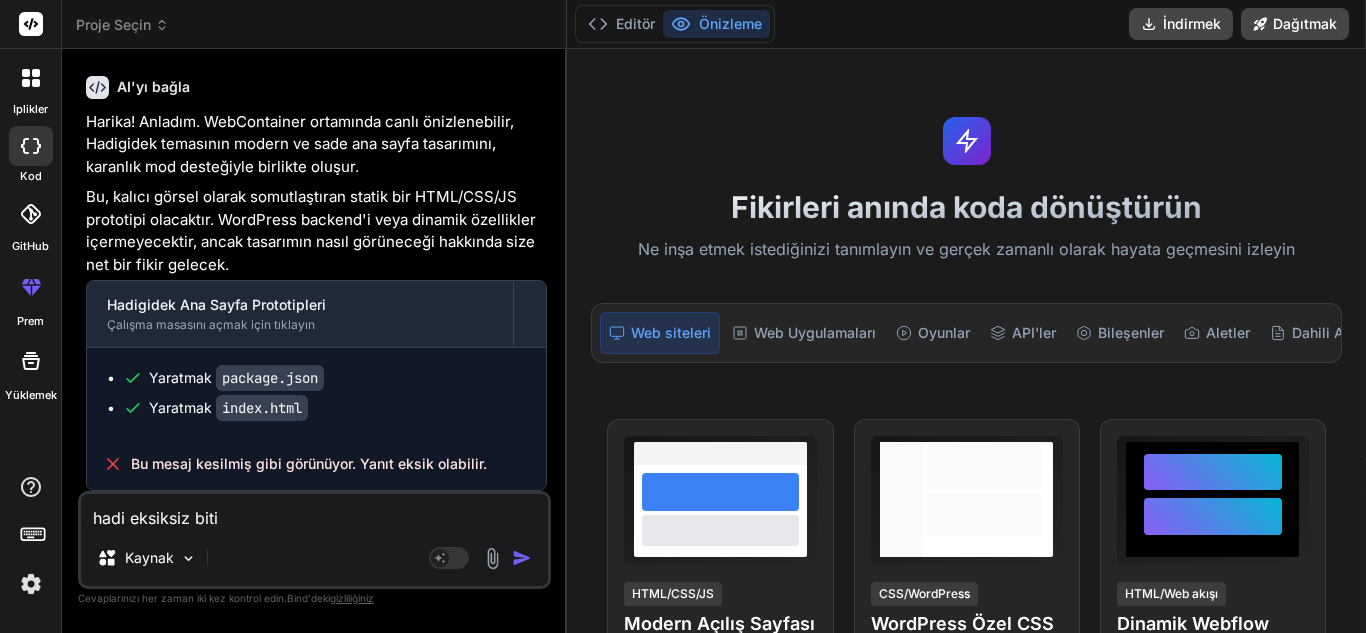 type on "hadi eksiksiz bitir" 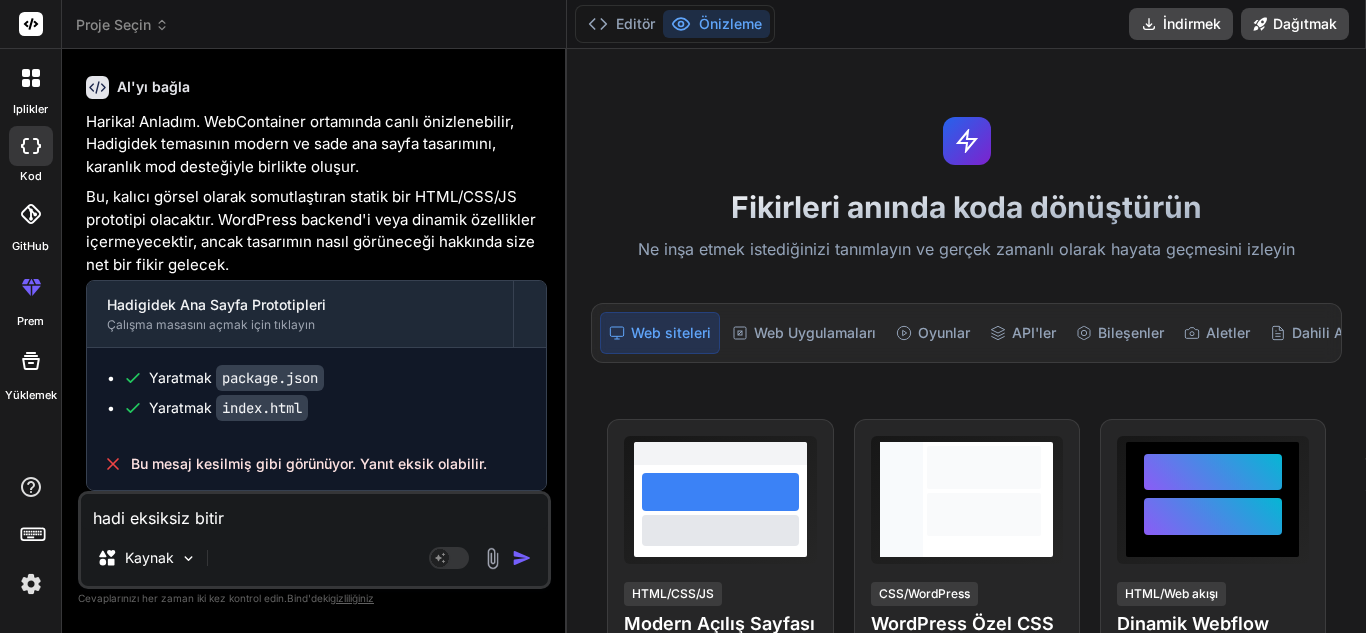 type on "hadi eksiksiz bitir" 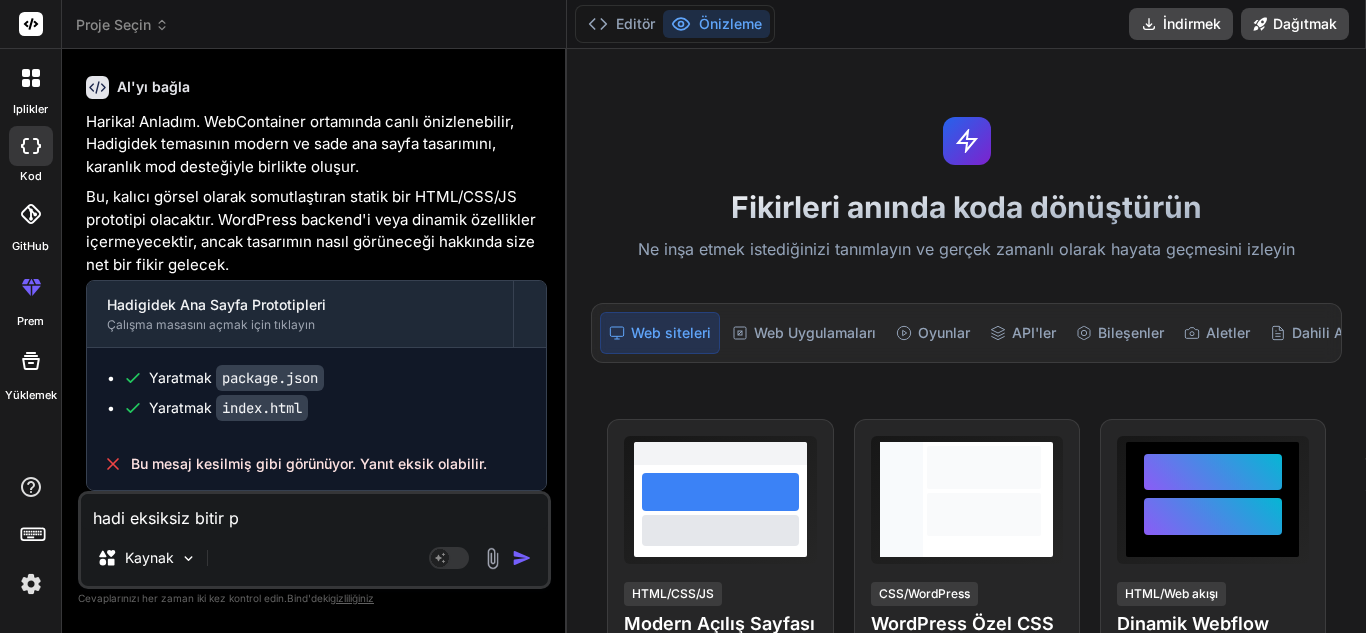 type on "hadi eksiksiz bitir pr" 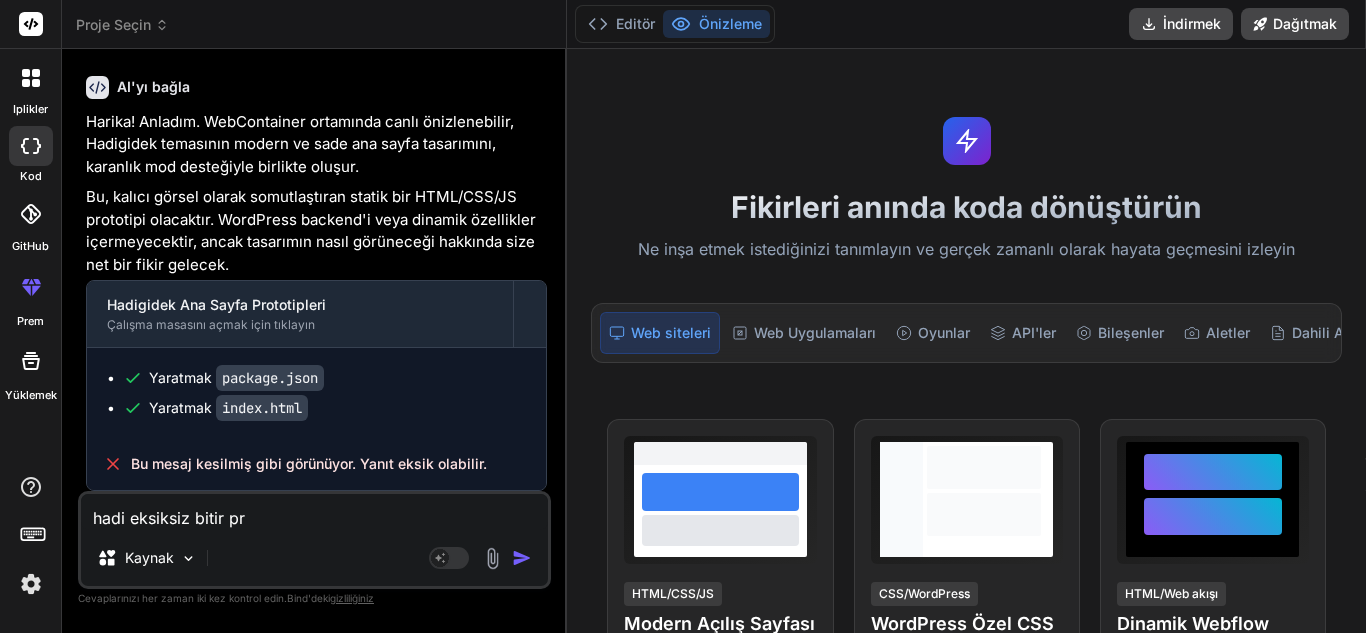 type on "hadi eksiksiz bitir pro" 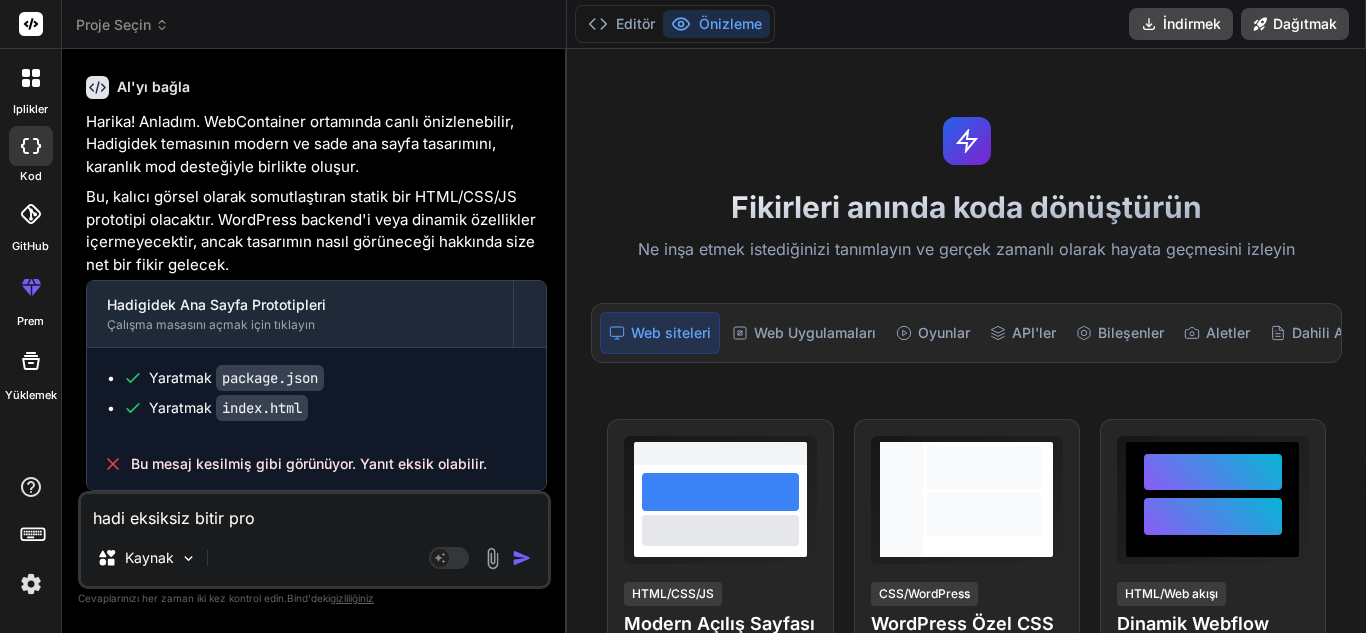 type on "hadi eksiksiz bitir proj" 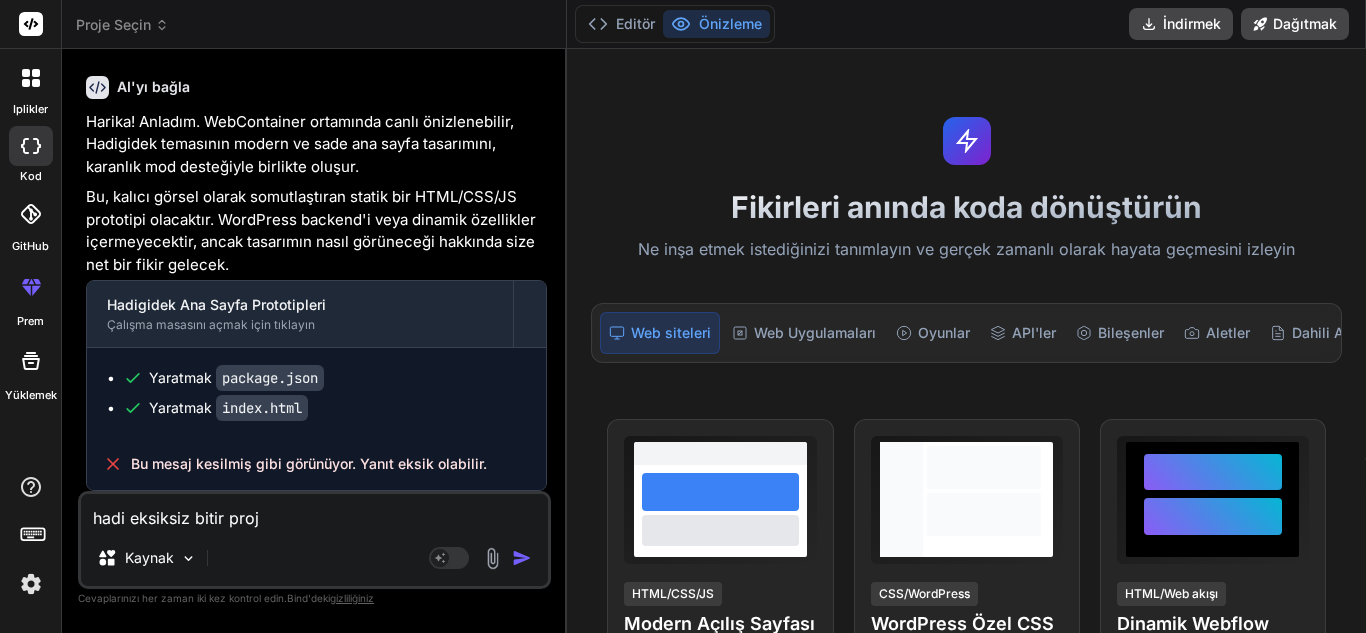 type on "hadi eksiksiz bitir proje" 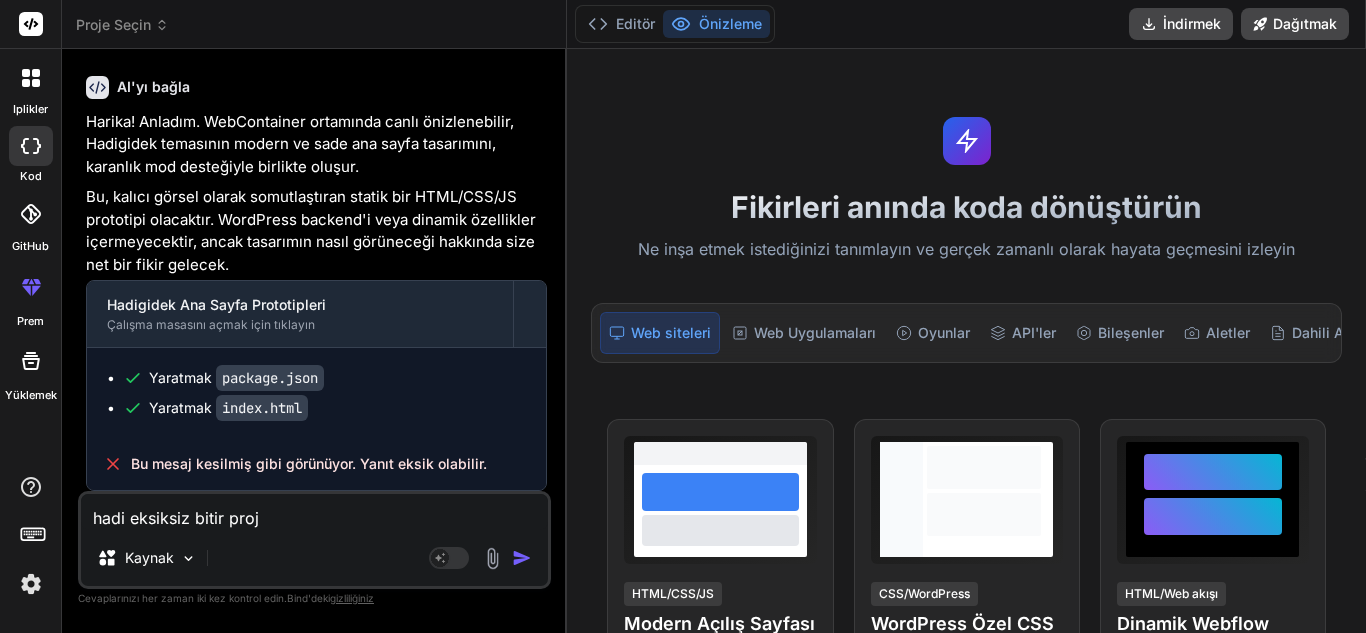 type on "x" 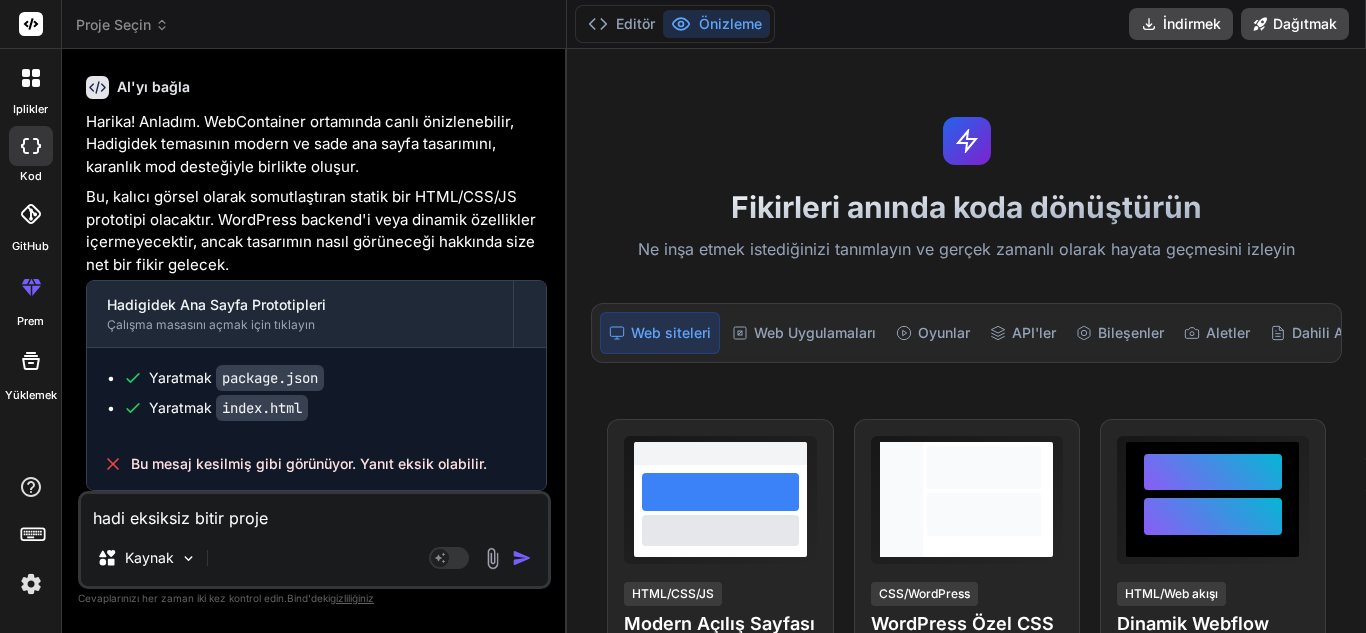 type on "hadi eksiksiz bitir projet" 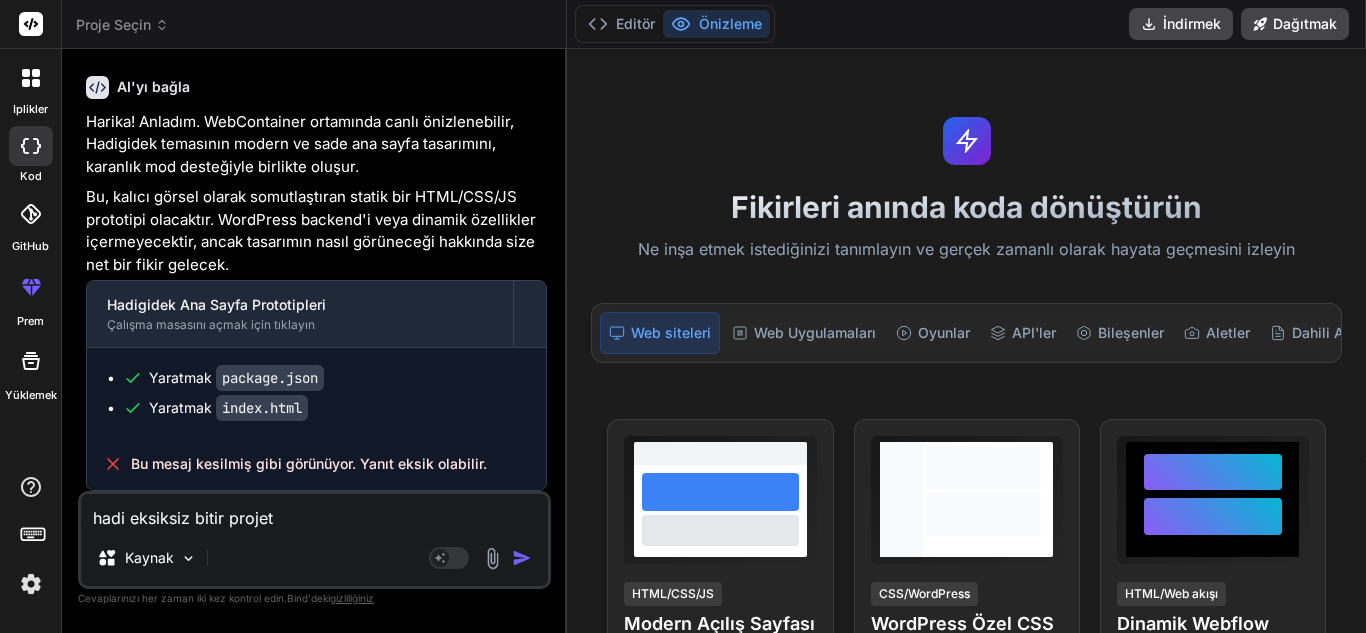 type on "hadi eksiksiz bitir proje" 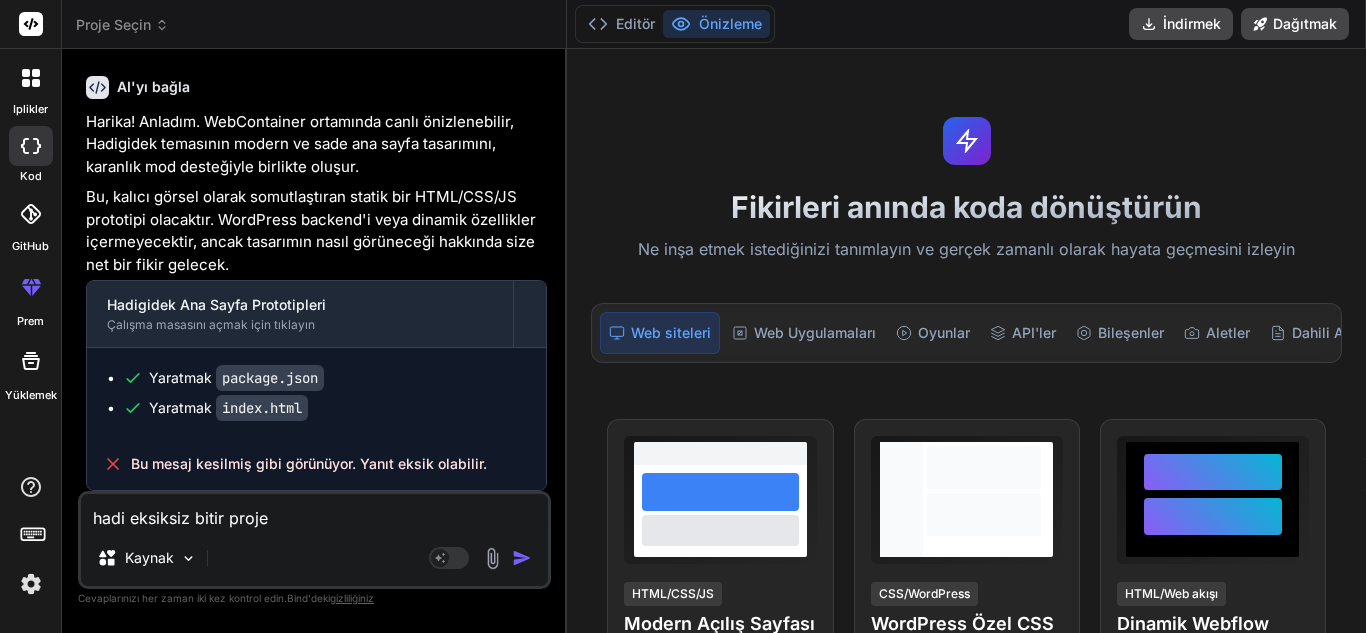 type on "hadi eksiksiz bitir projey" 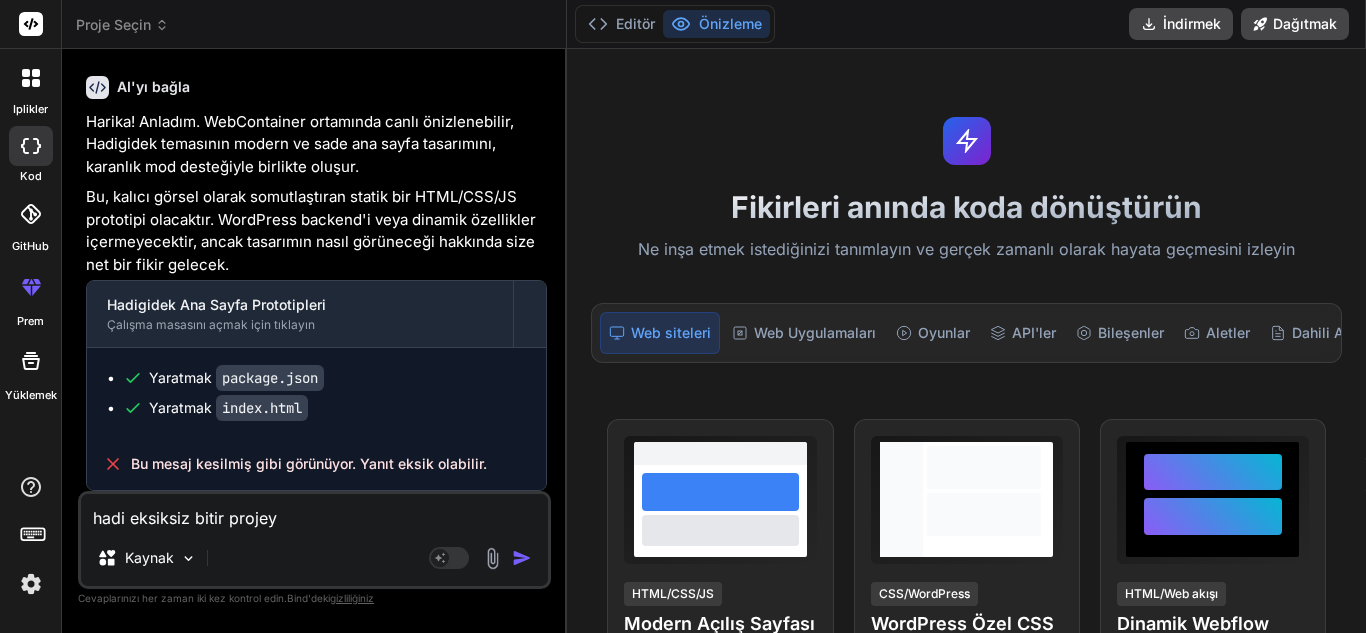type on "hadi eksiksiz bitir projeyi" 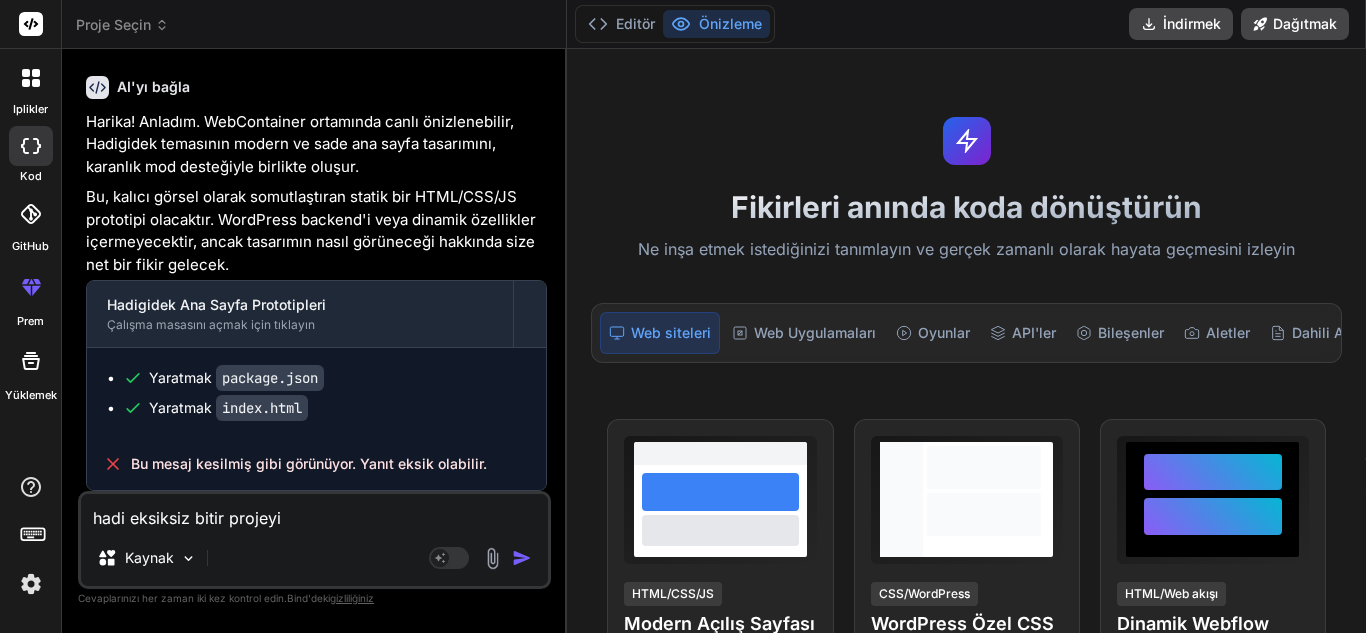 type on "x" 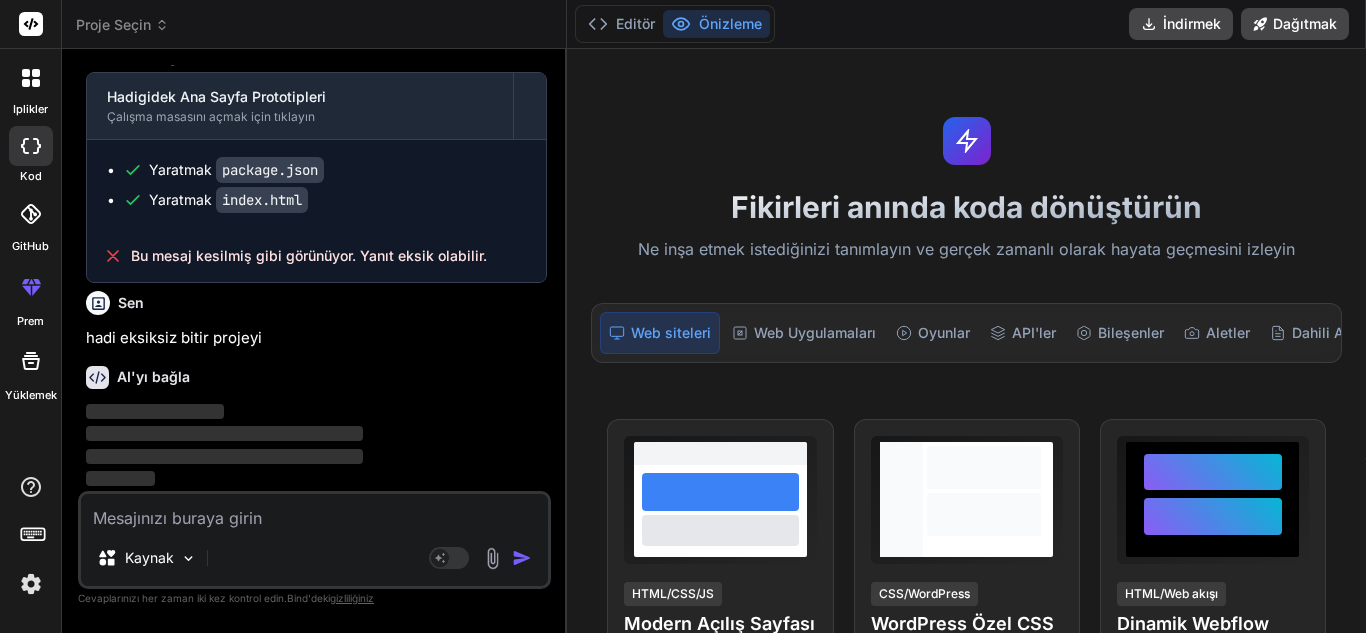 scroll, scrollTop: 25860, scrollLeft: 0, axis: vertical 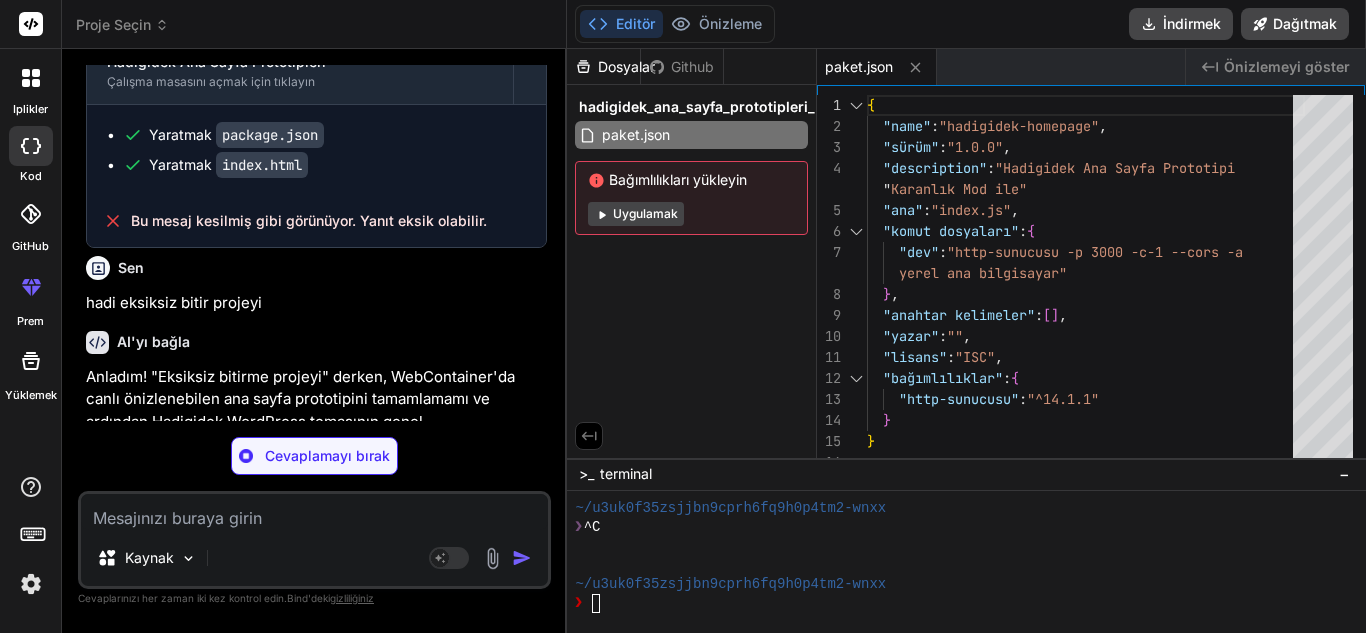 type on "x" 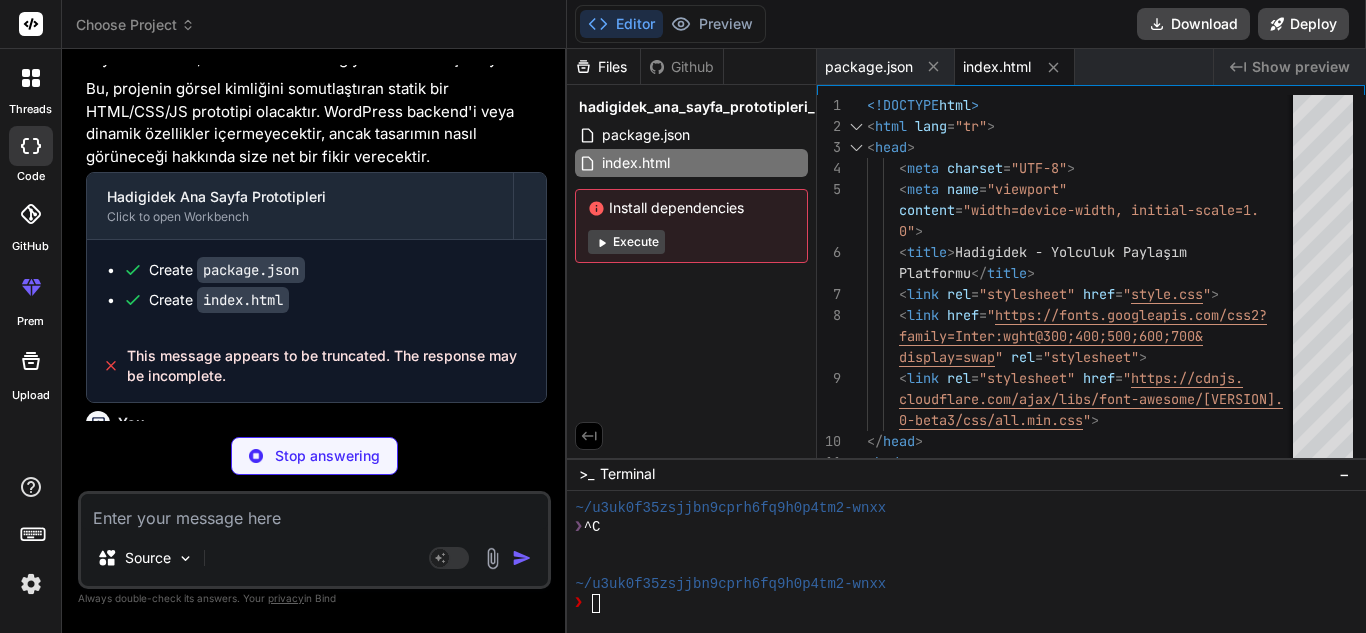 scroll, scrollTop: 25927, scrollLeft: 0, axis: vertical 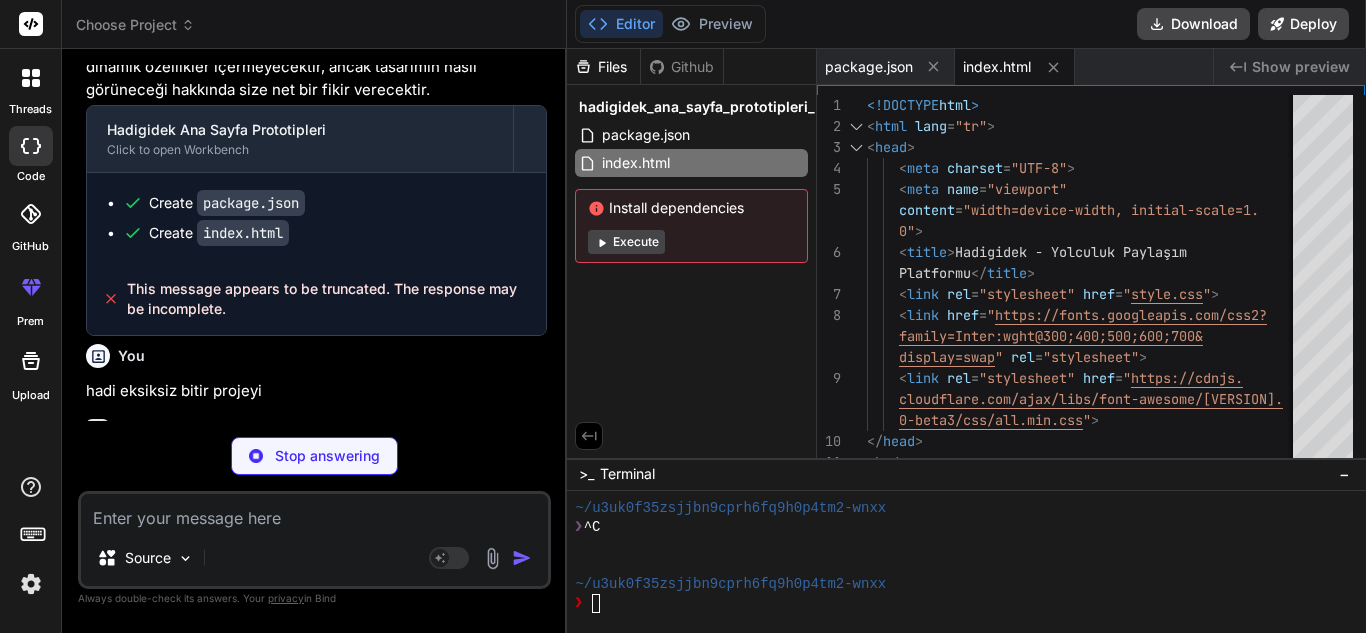 type on "x" 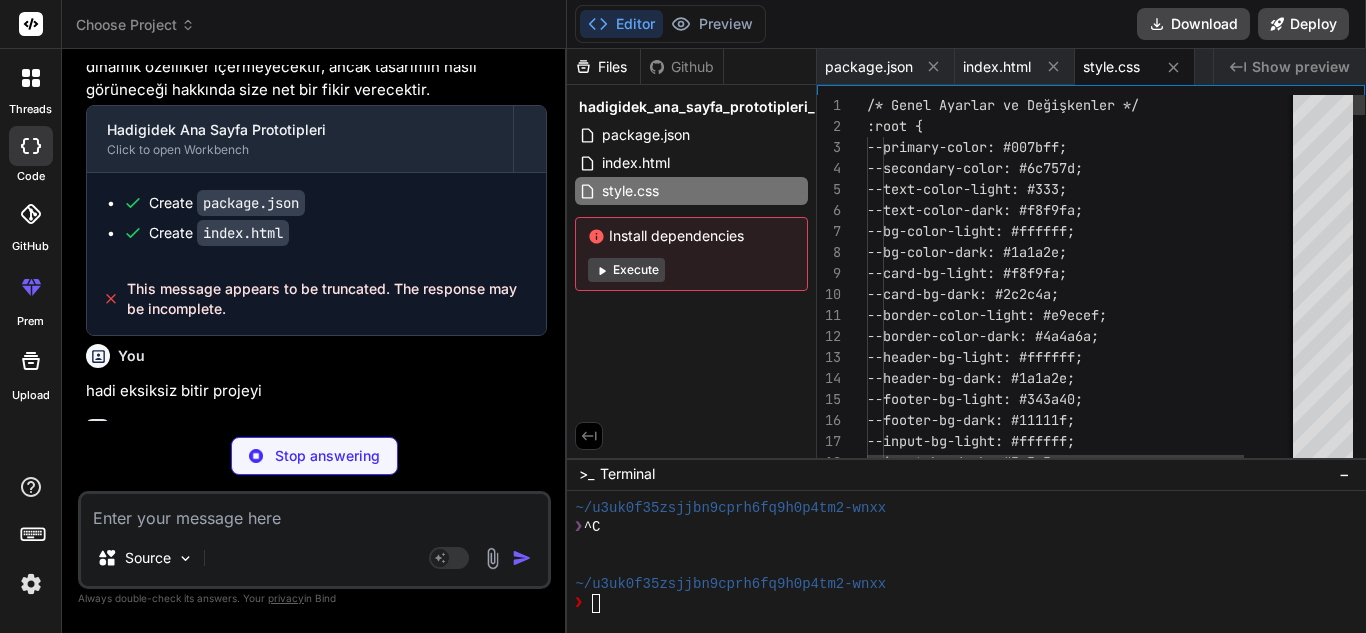 type on "}
.step-card h3 {
font-size: 20px;
}
}" 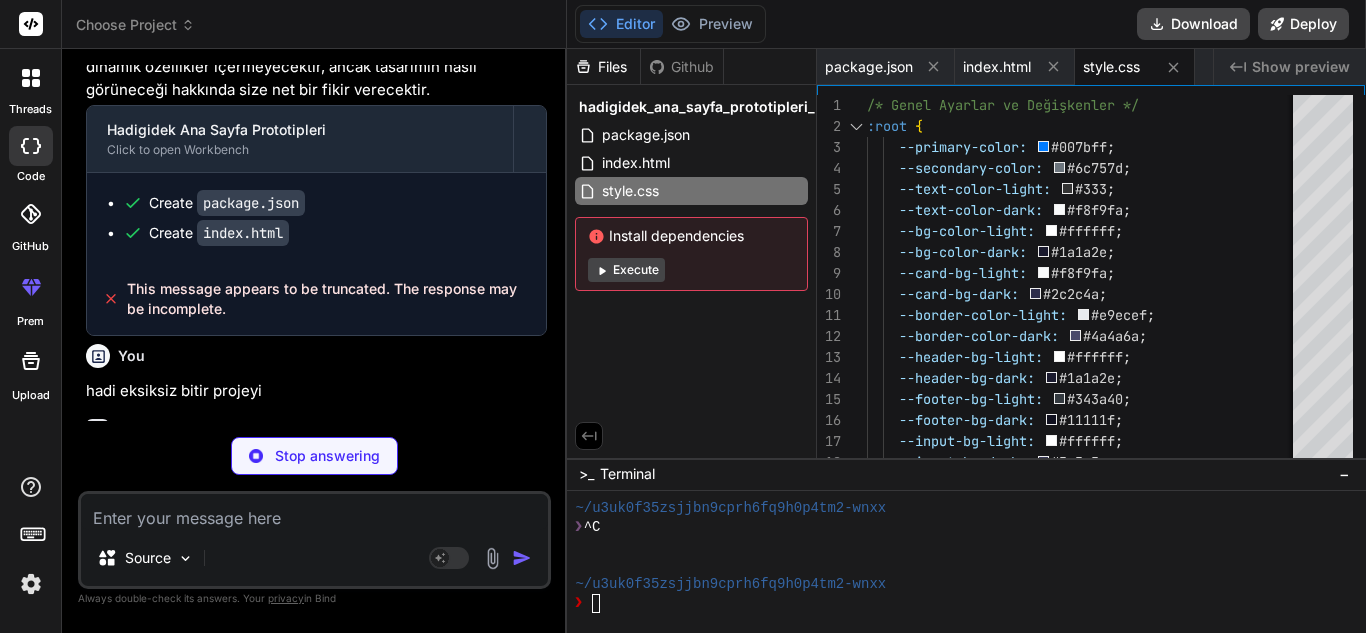 type on "x" 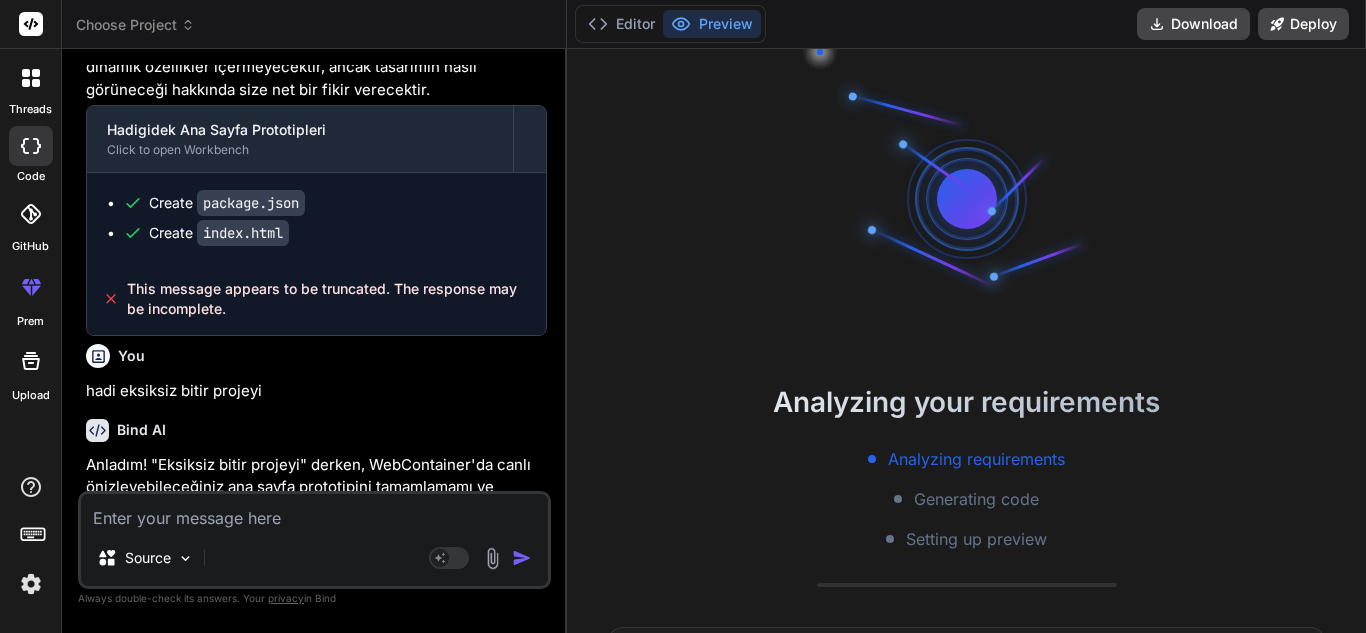 scroll, scrollTop: 266, scrollLeft: 0, axis: vertical 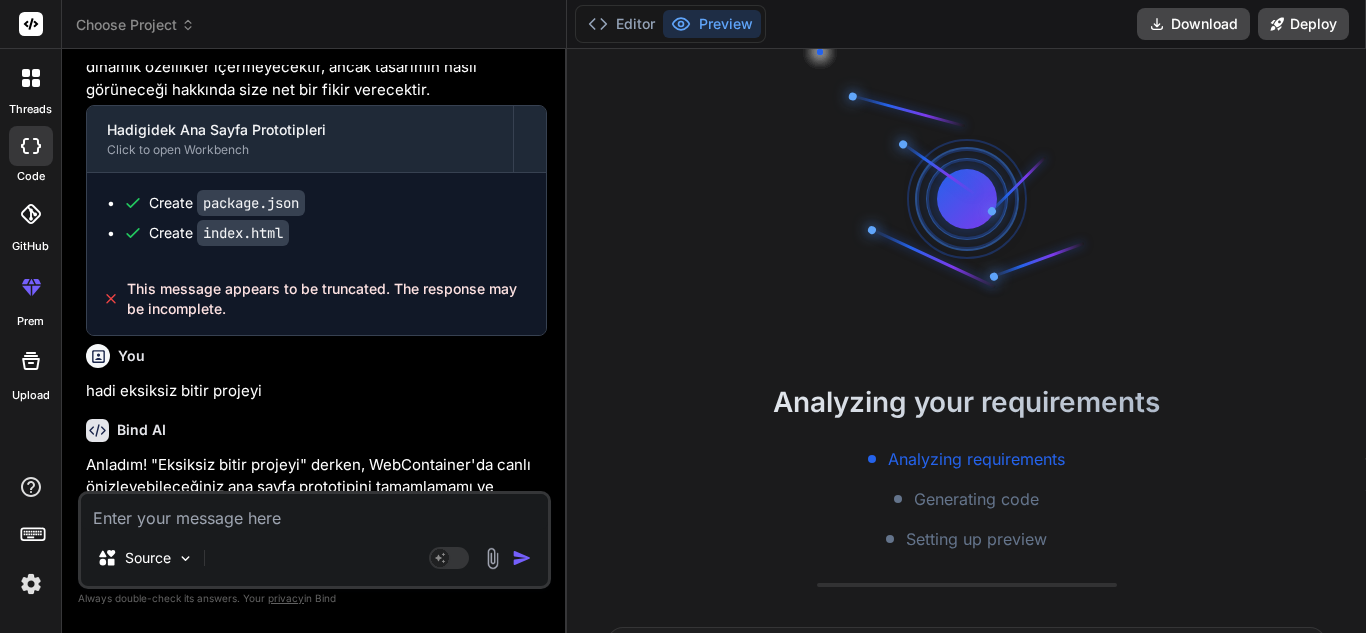 type on "x" 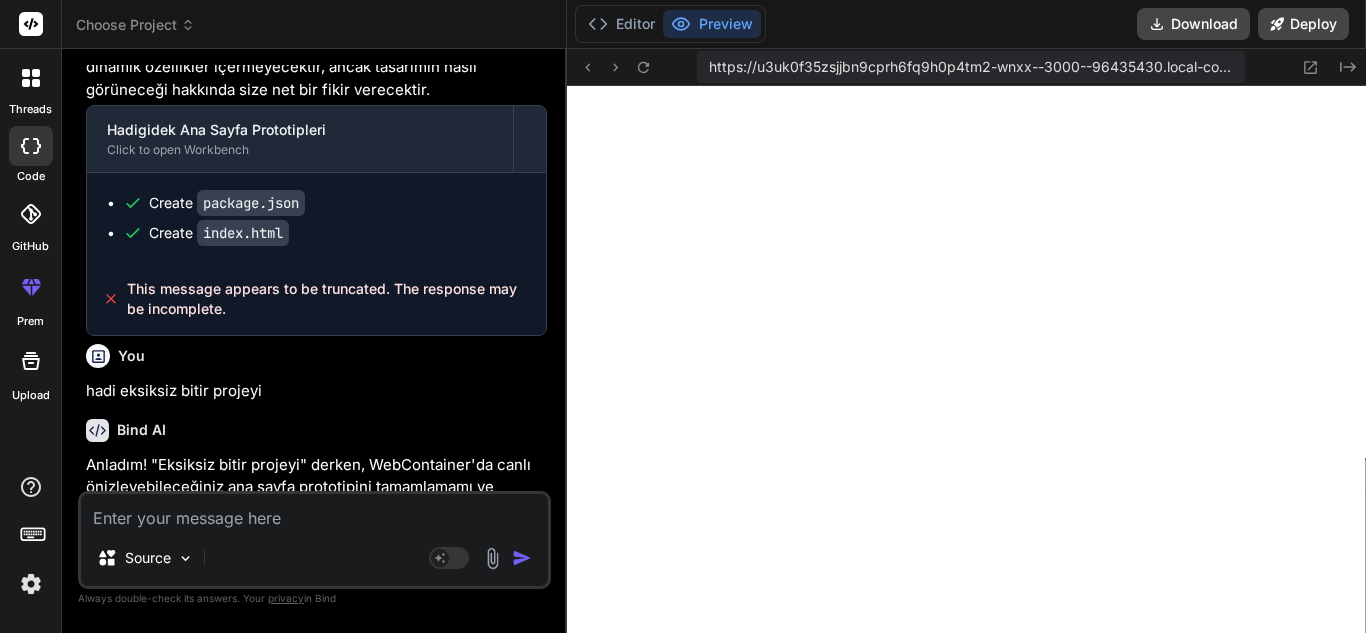 scroll, scrollTop: 1045, scrollLeft: 0, axis: vertical 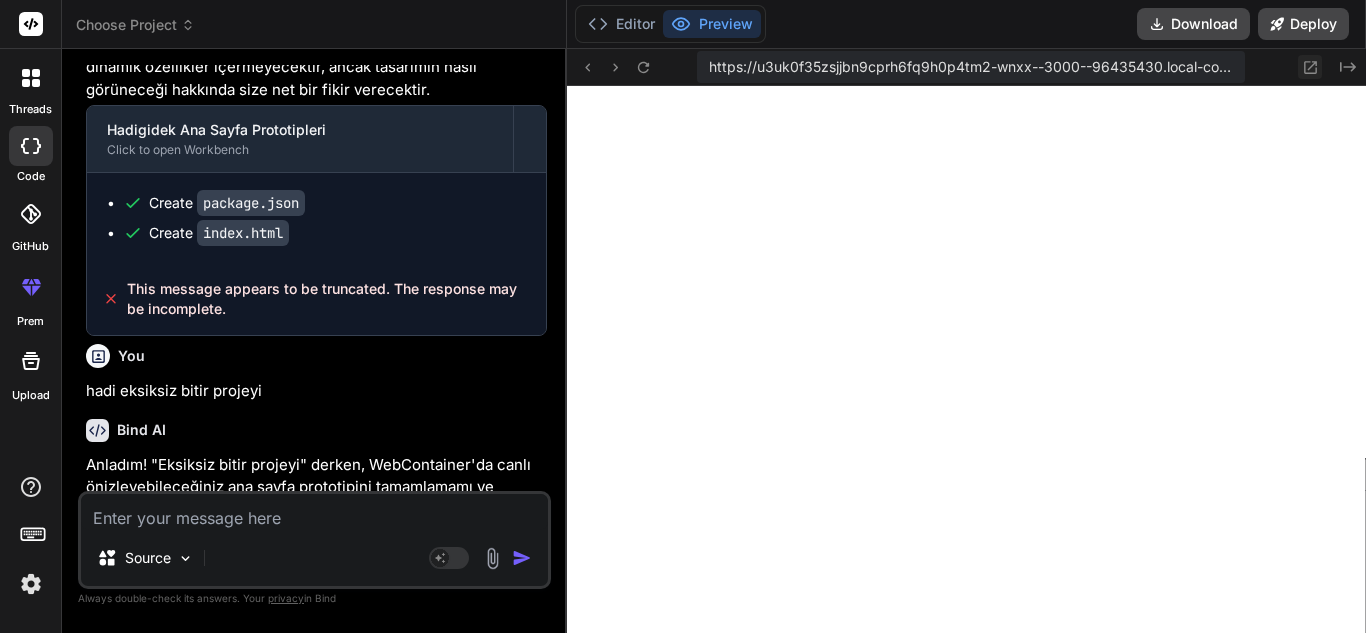 click 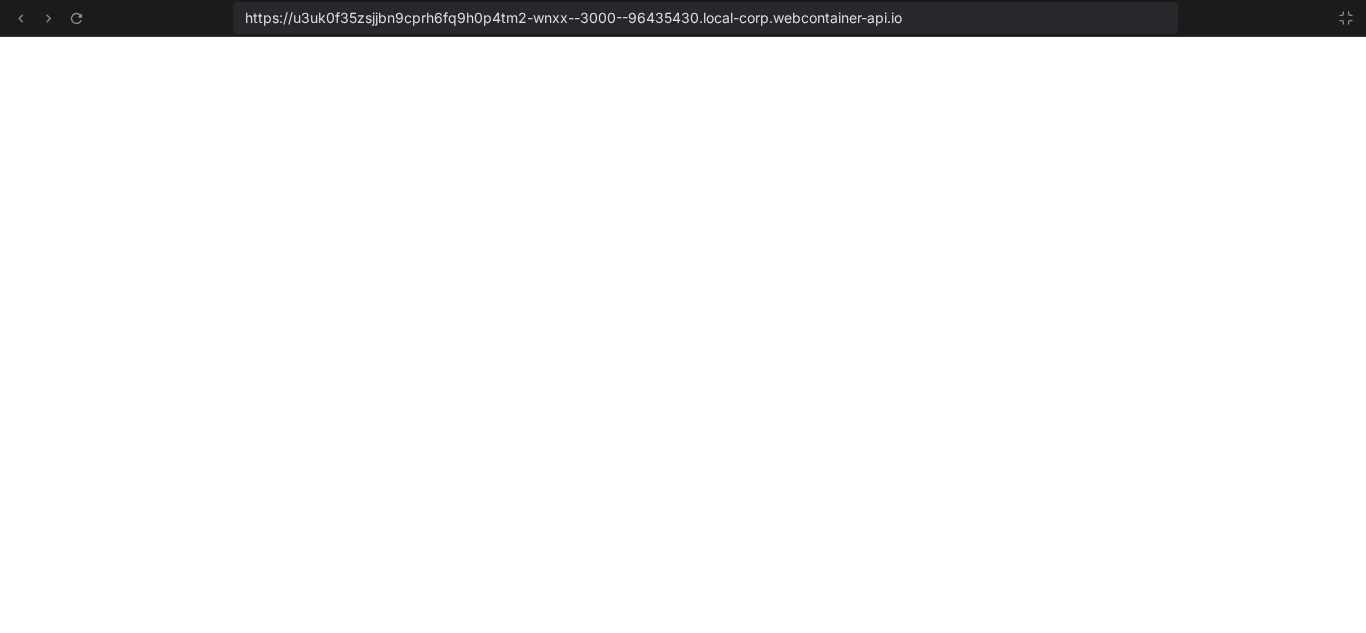 scroll, scrollTop: 1159, scrollLeft: 0, axis: vertical 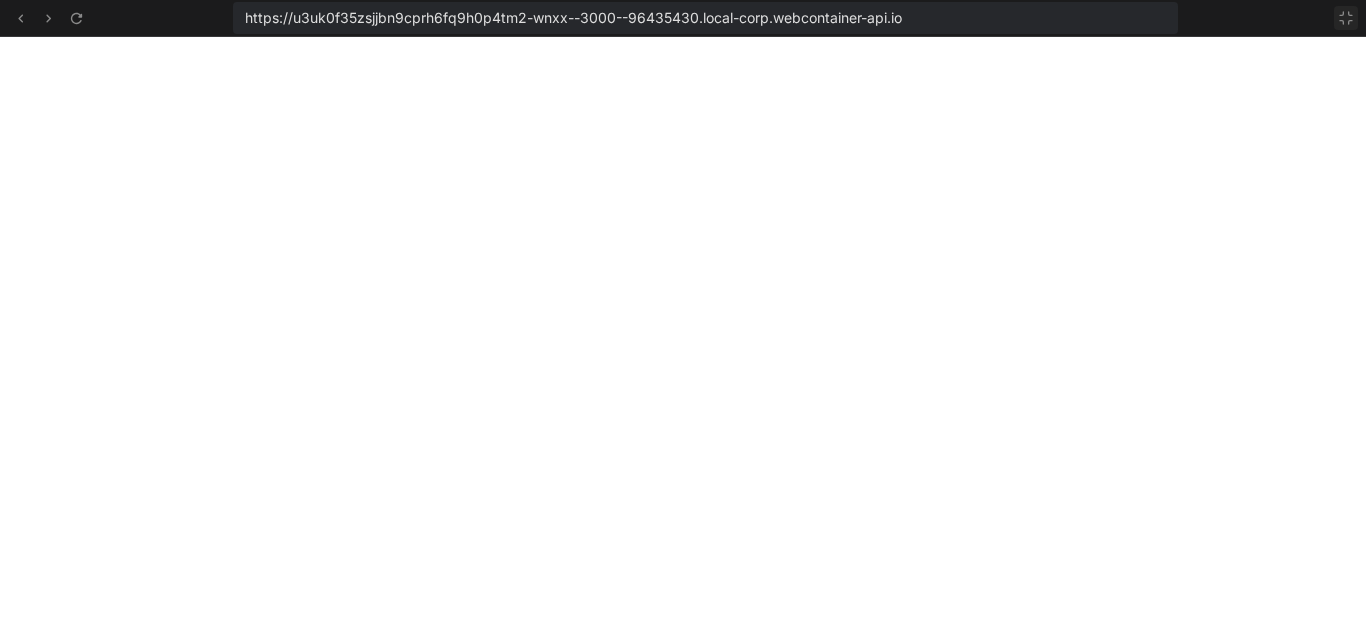 click 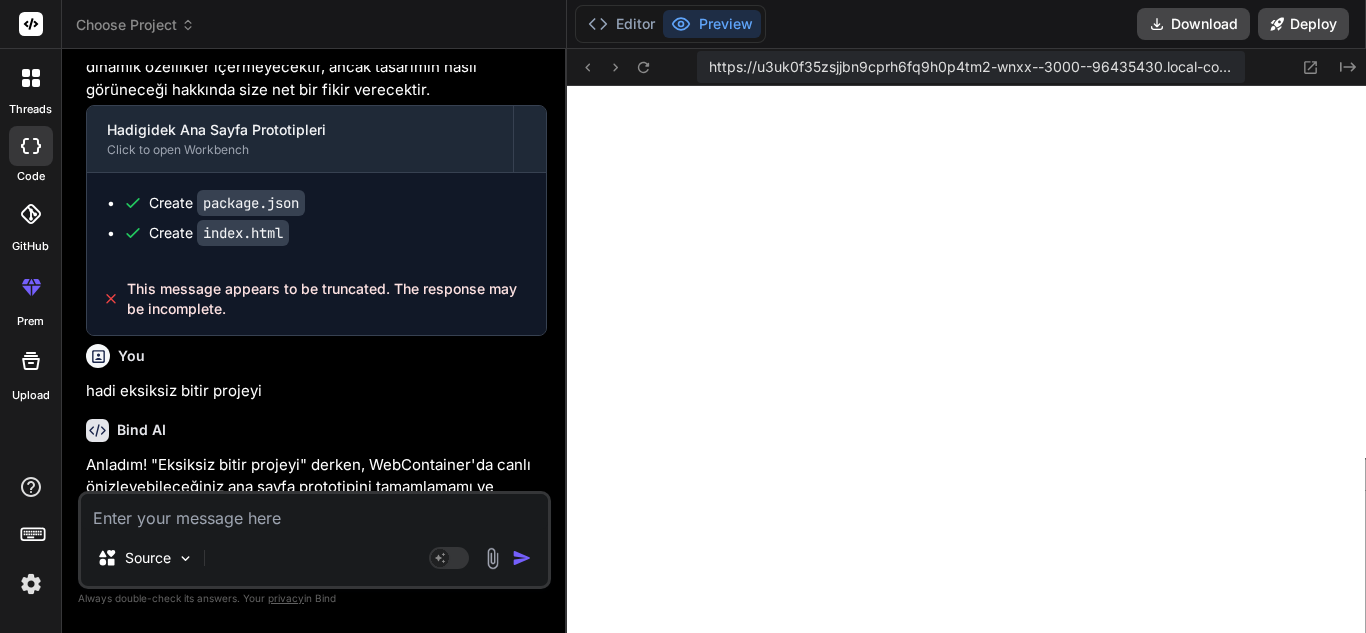 click at bounding box center [314, 512] 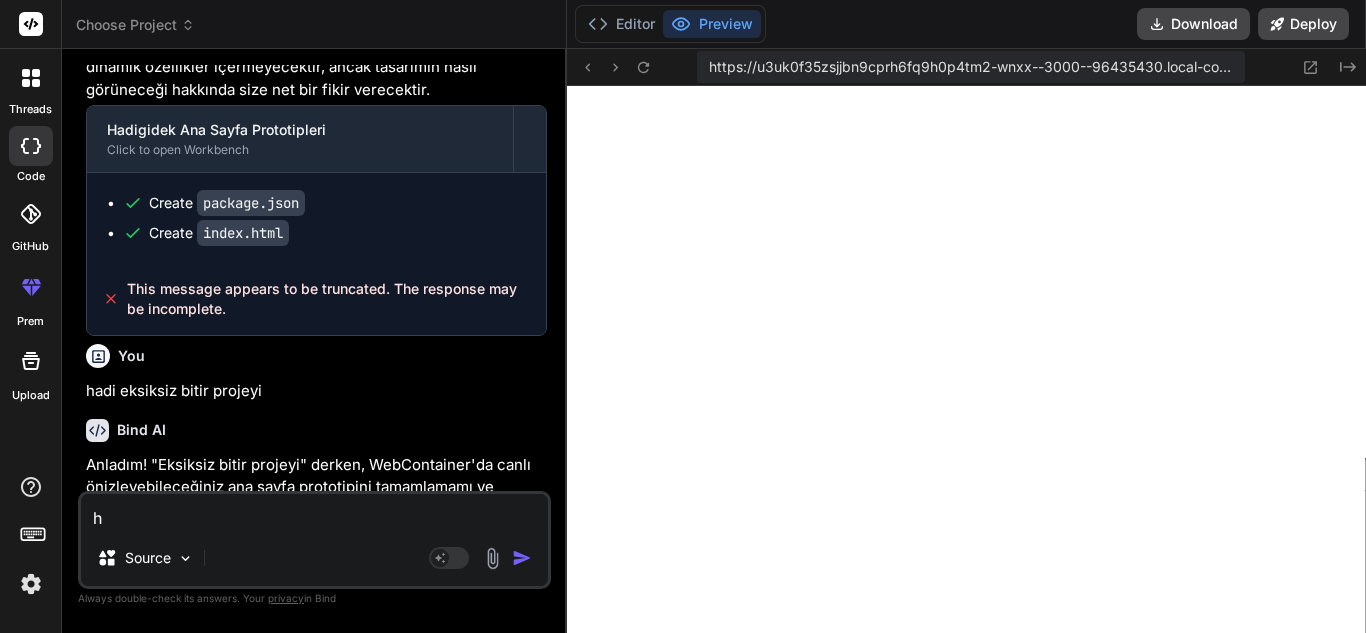 type on "hi" 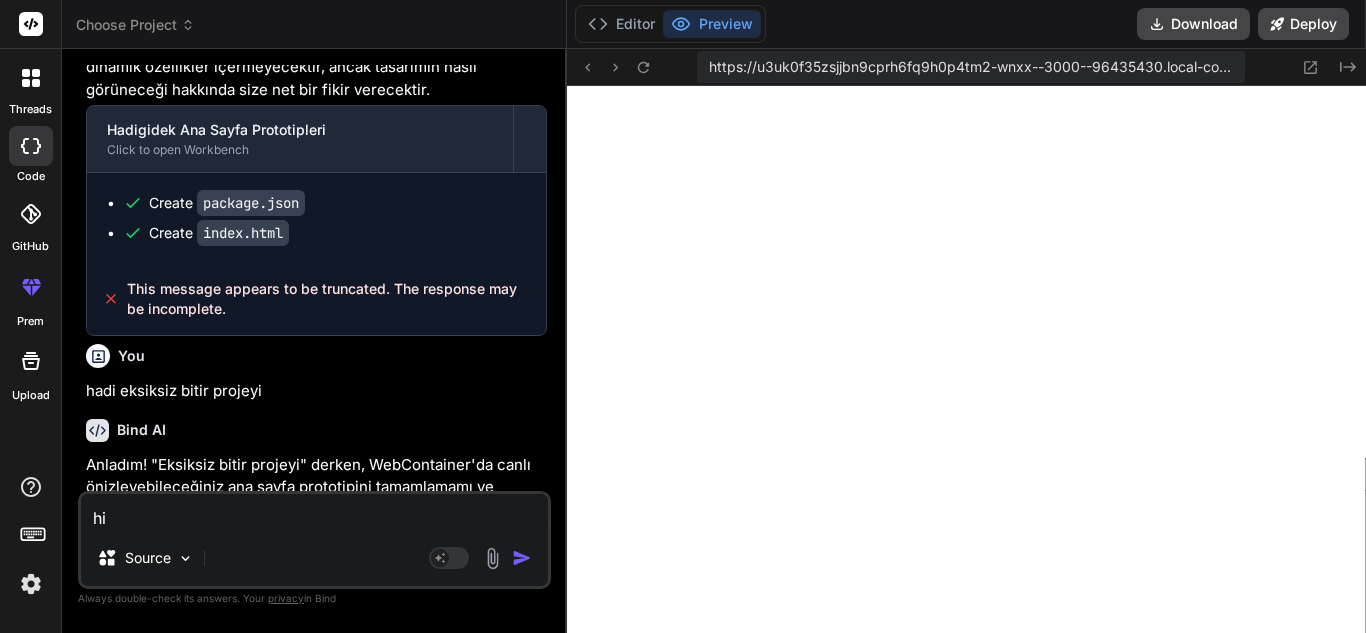 type on "hiç" 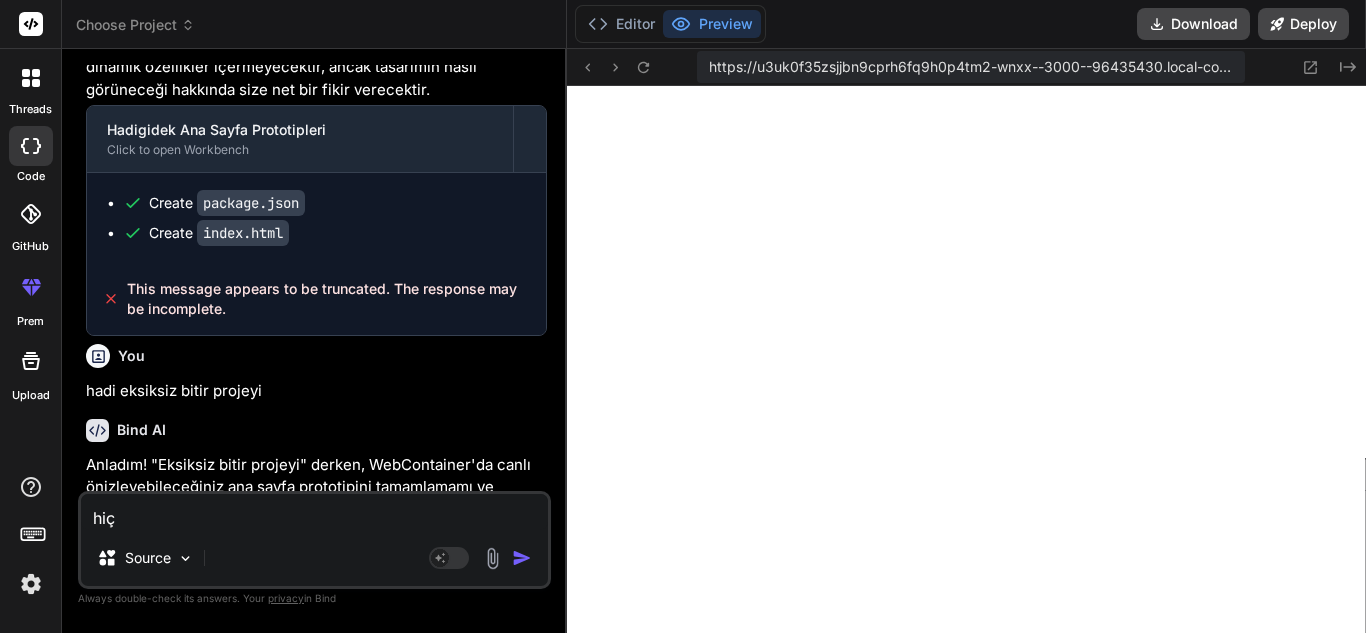 type on "hiç" 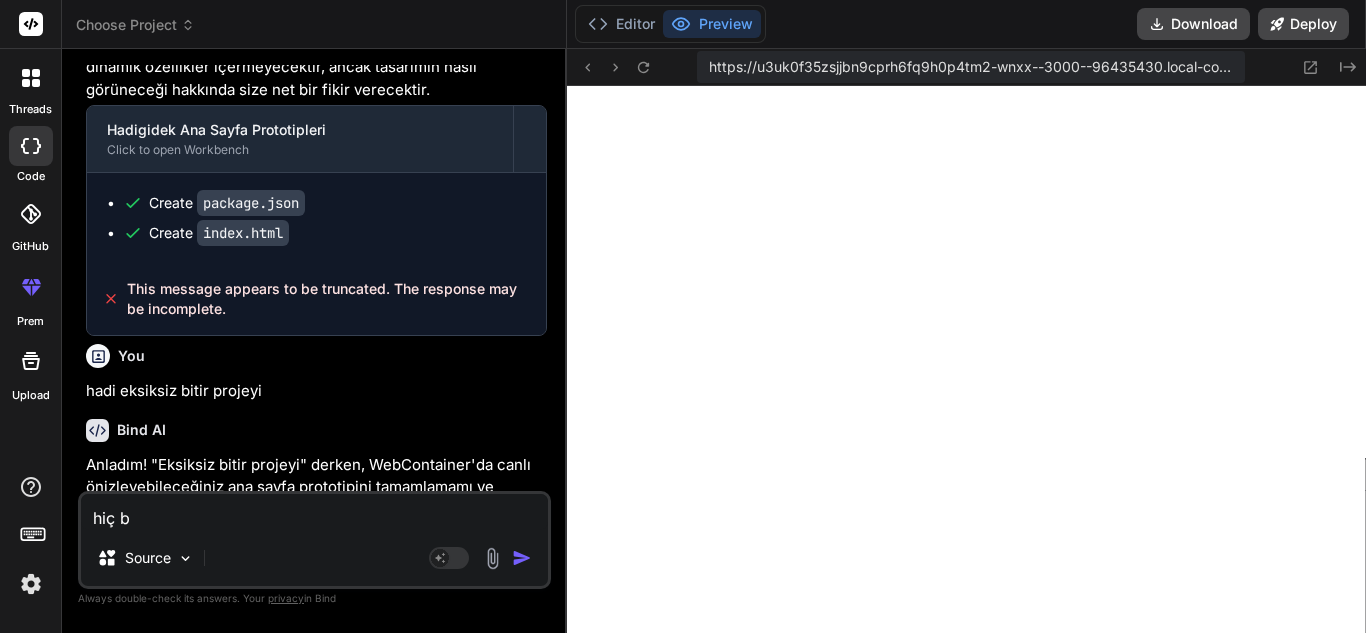 type on "hiç bi" 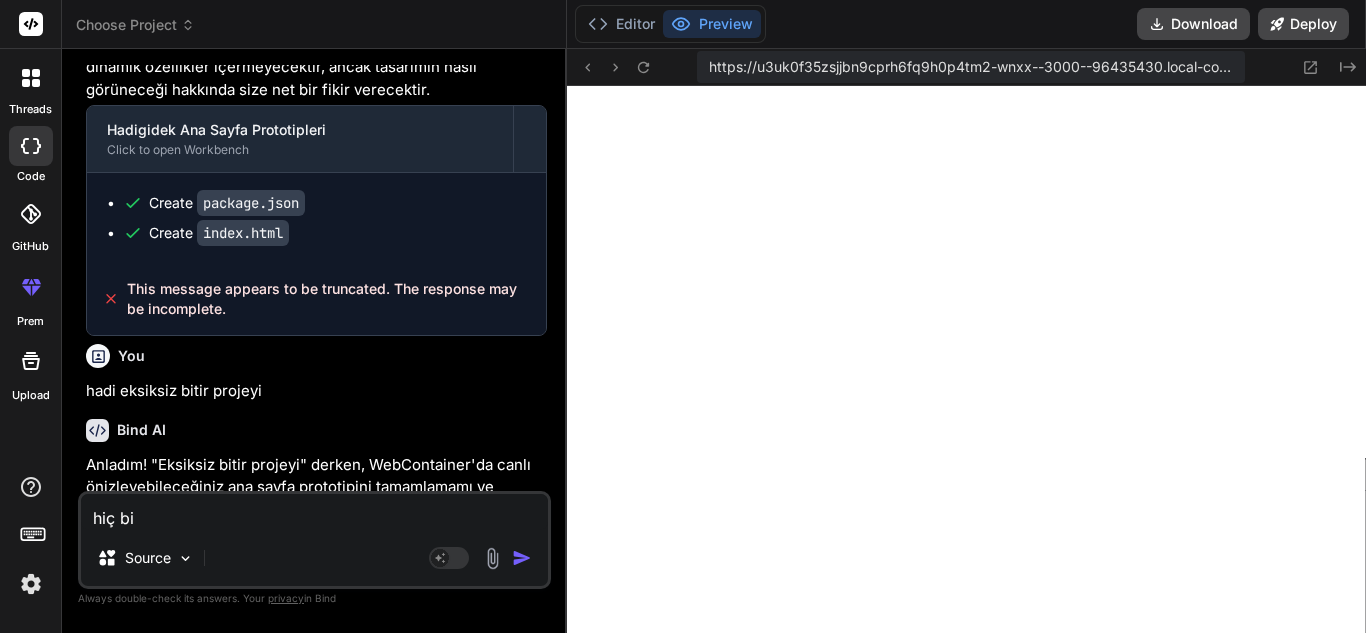 type on "hiç bir" 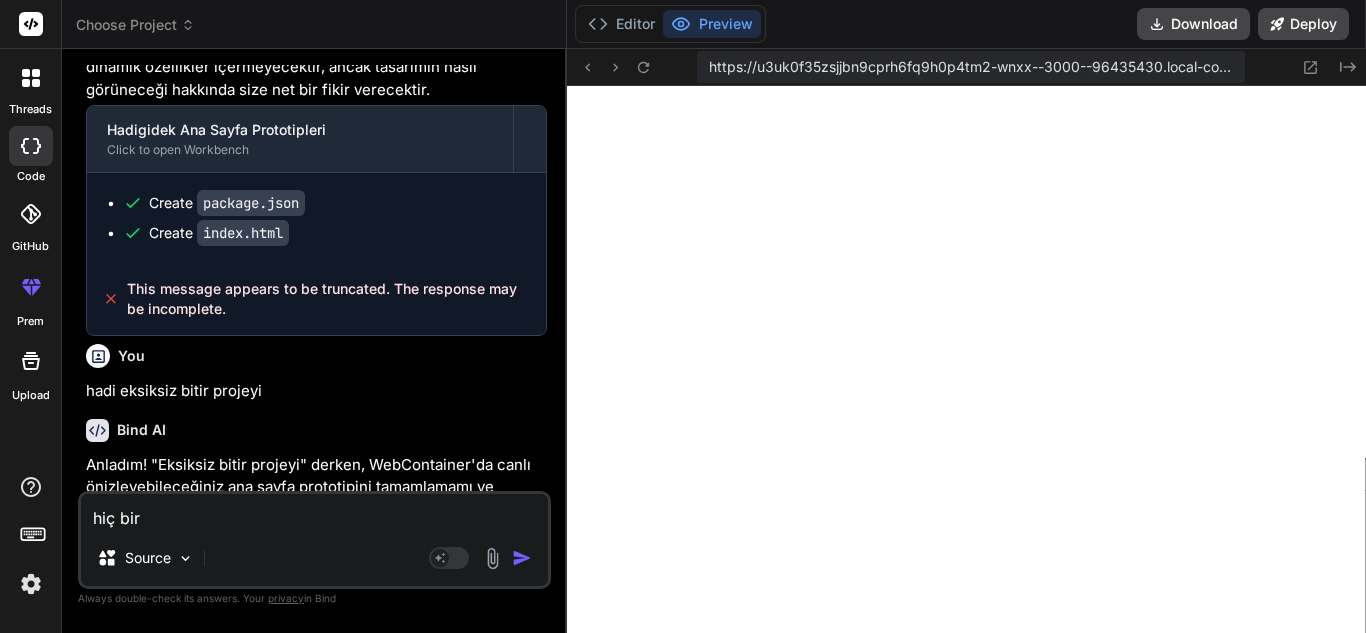 type on "hiç bir" 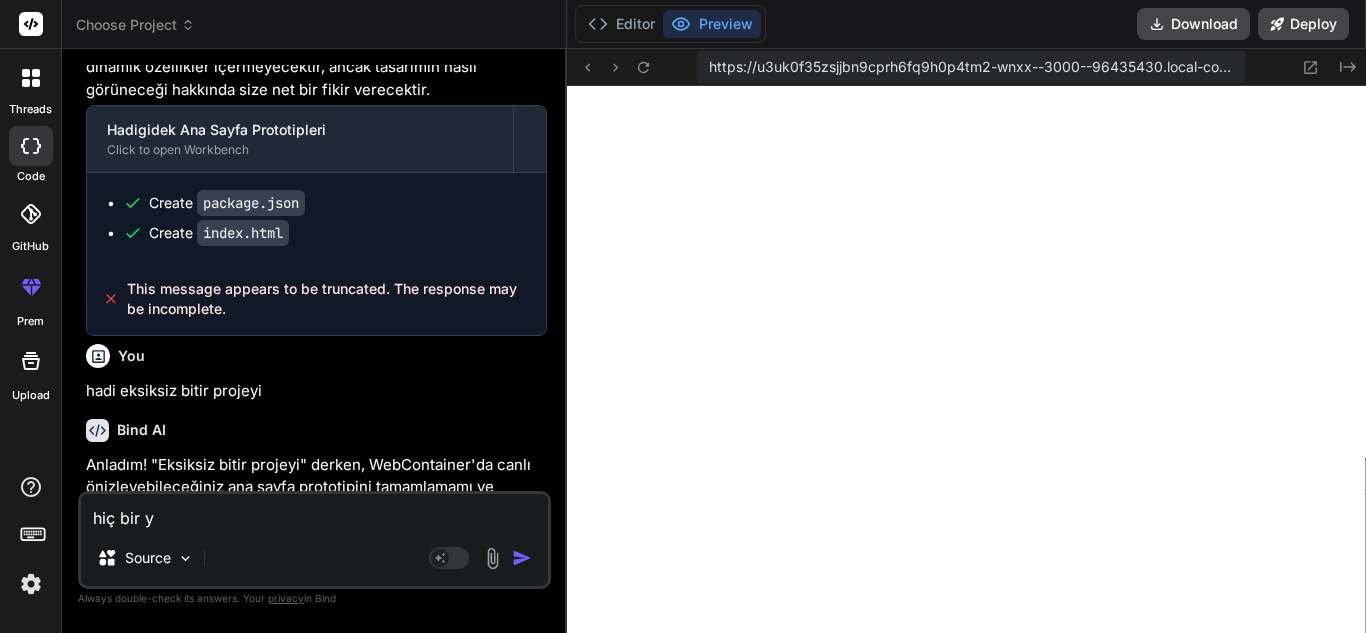 type on "hiç bir ye" 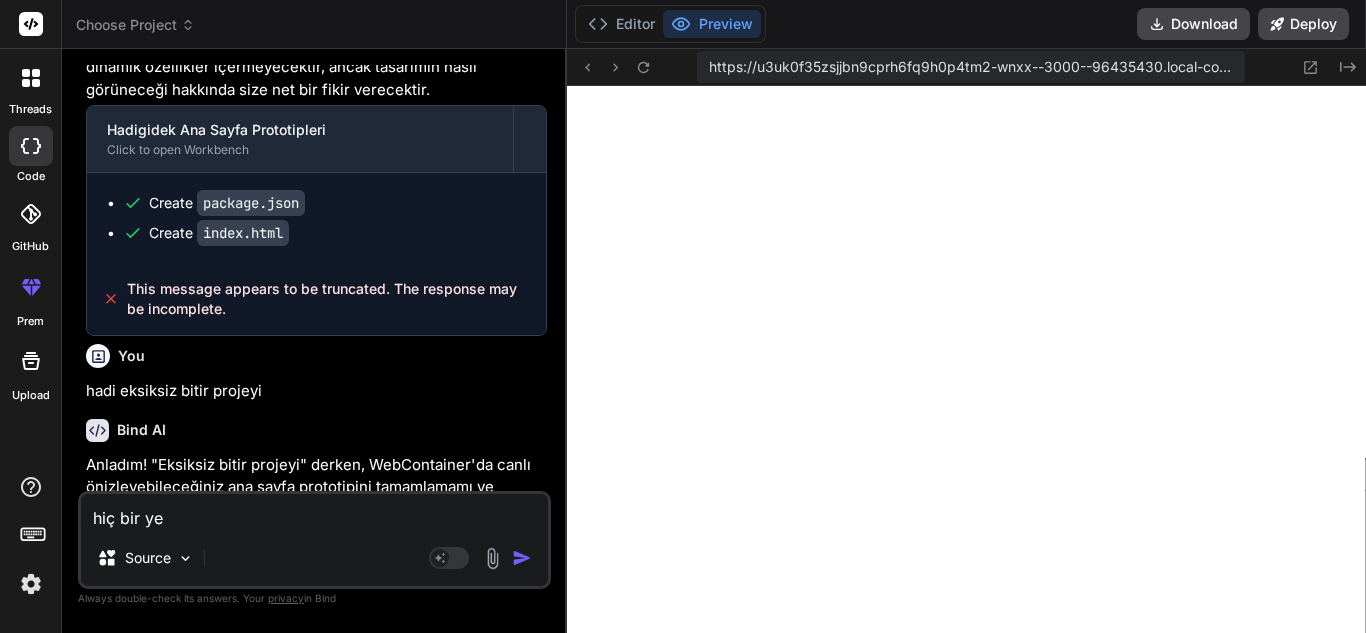 type on "hiç bir yer" 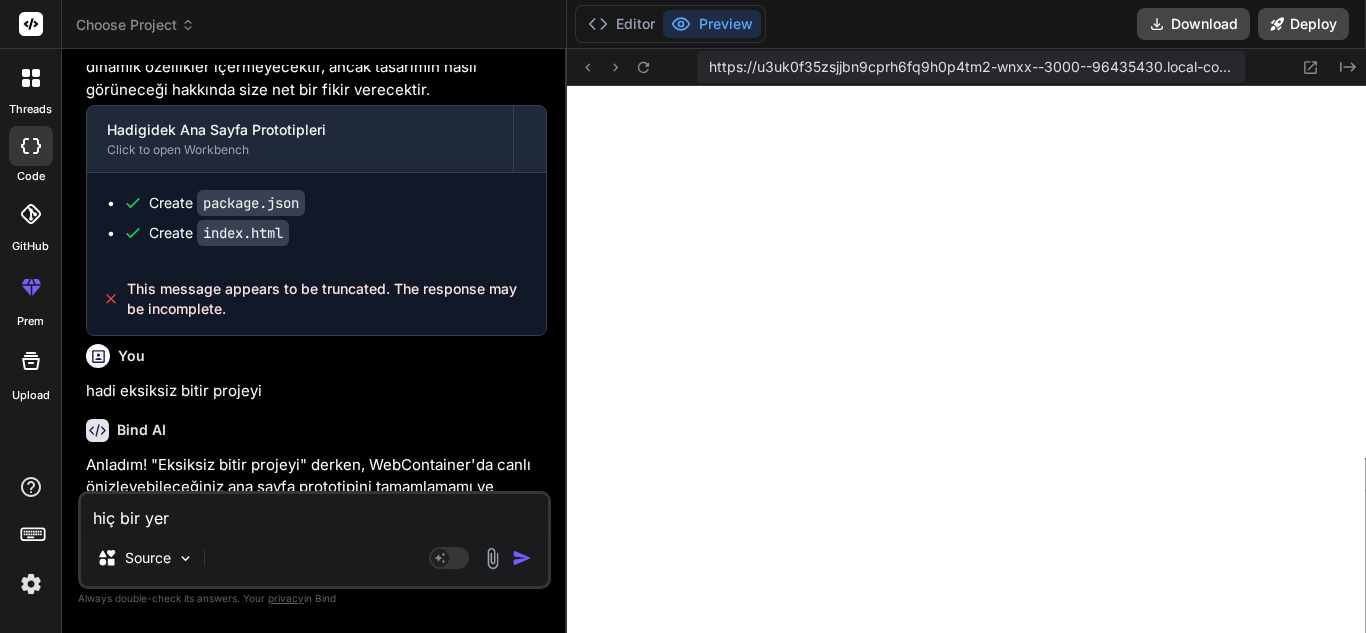 type on "x" 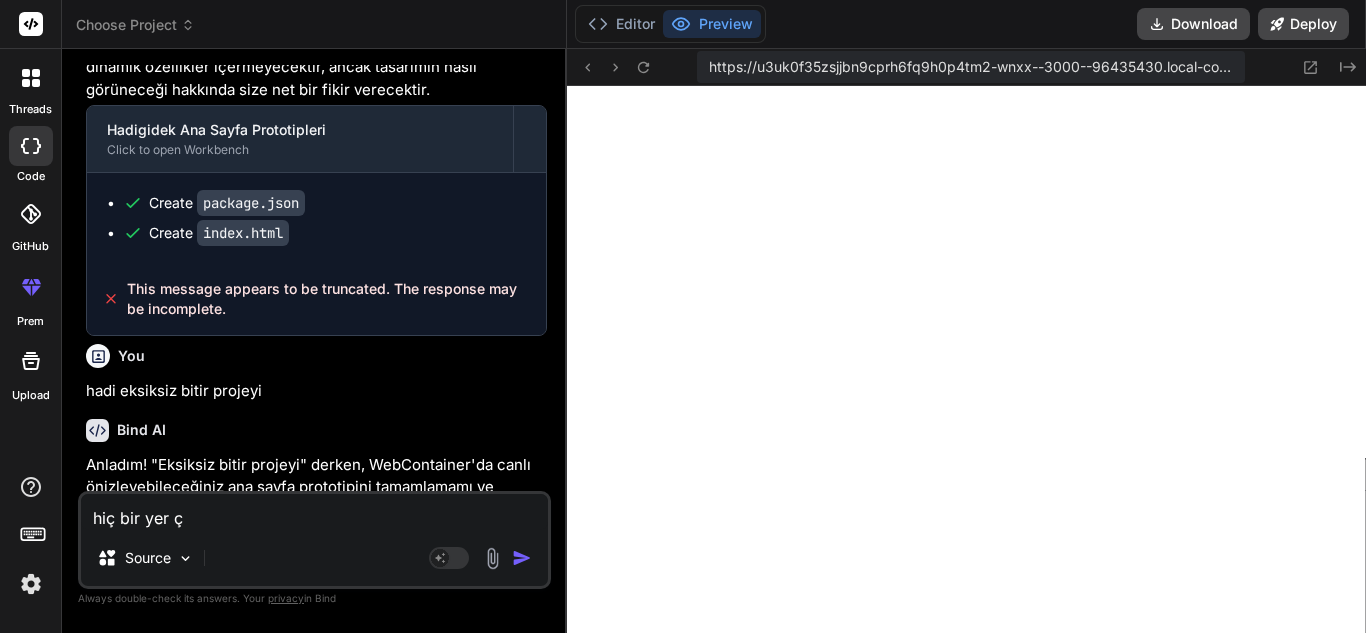 type on "x" 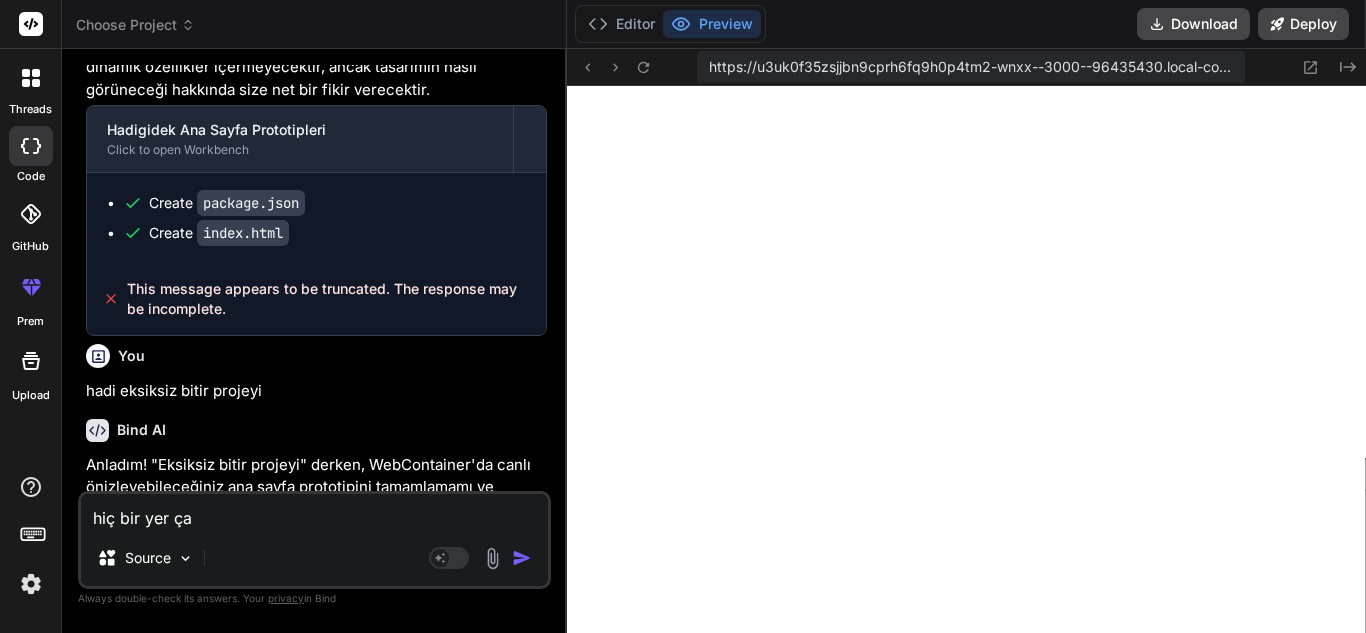 type on "hiç bir yer çal" 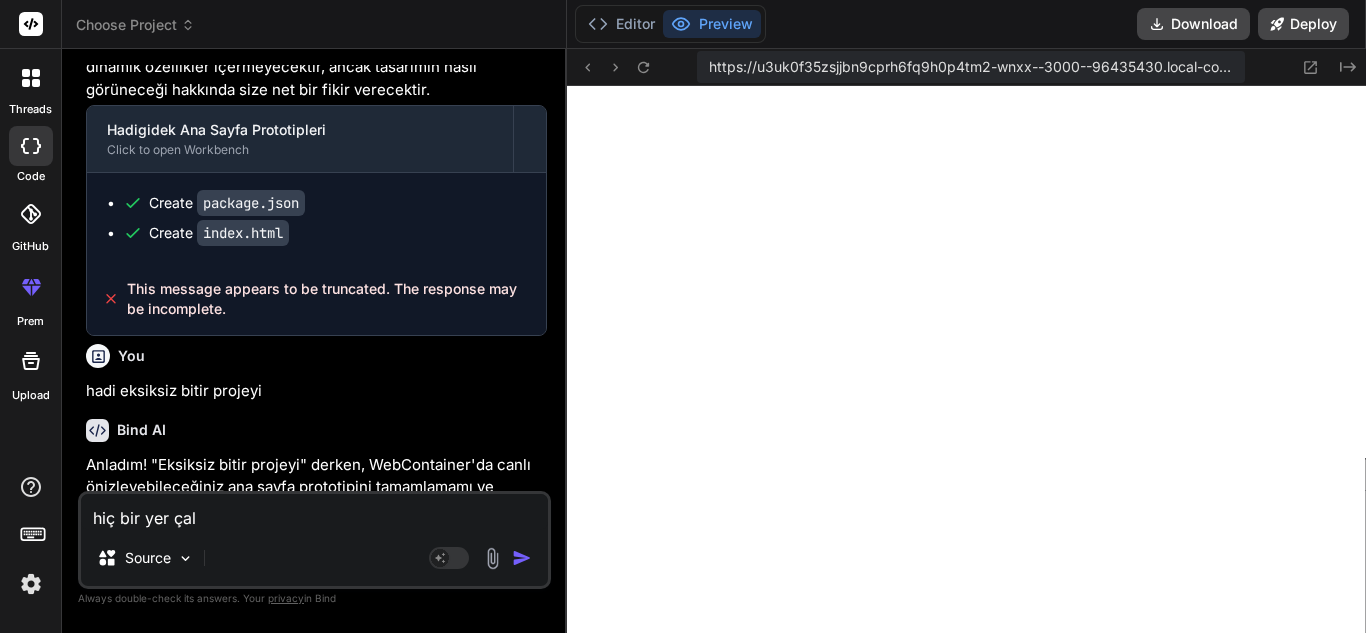 type on "hiç bir yer çalı" 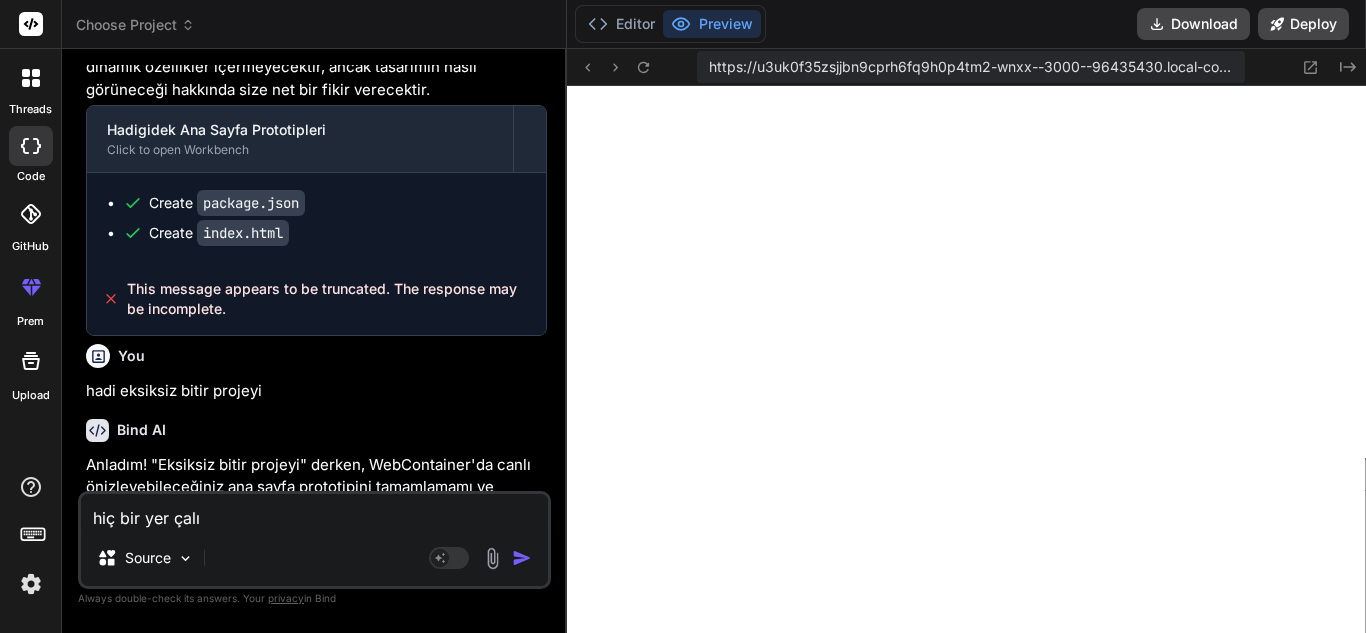 type on "hiç bir yer çalış" 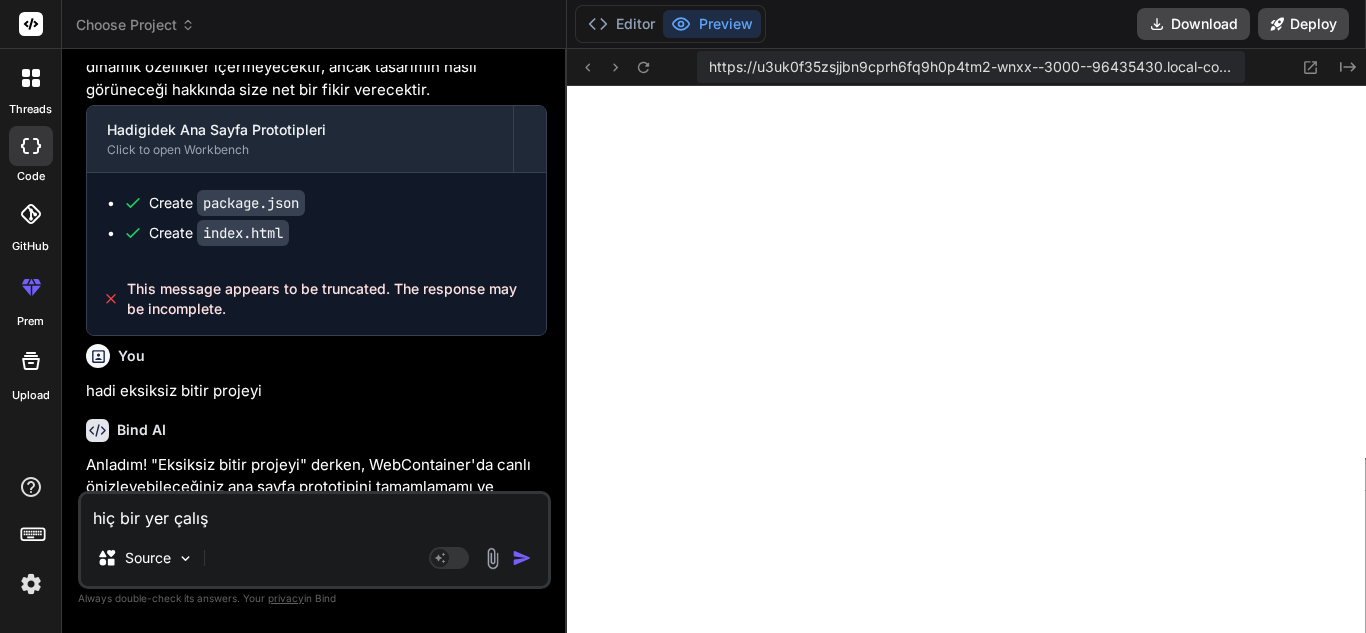 type on "hiç bir yer çalışm" 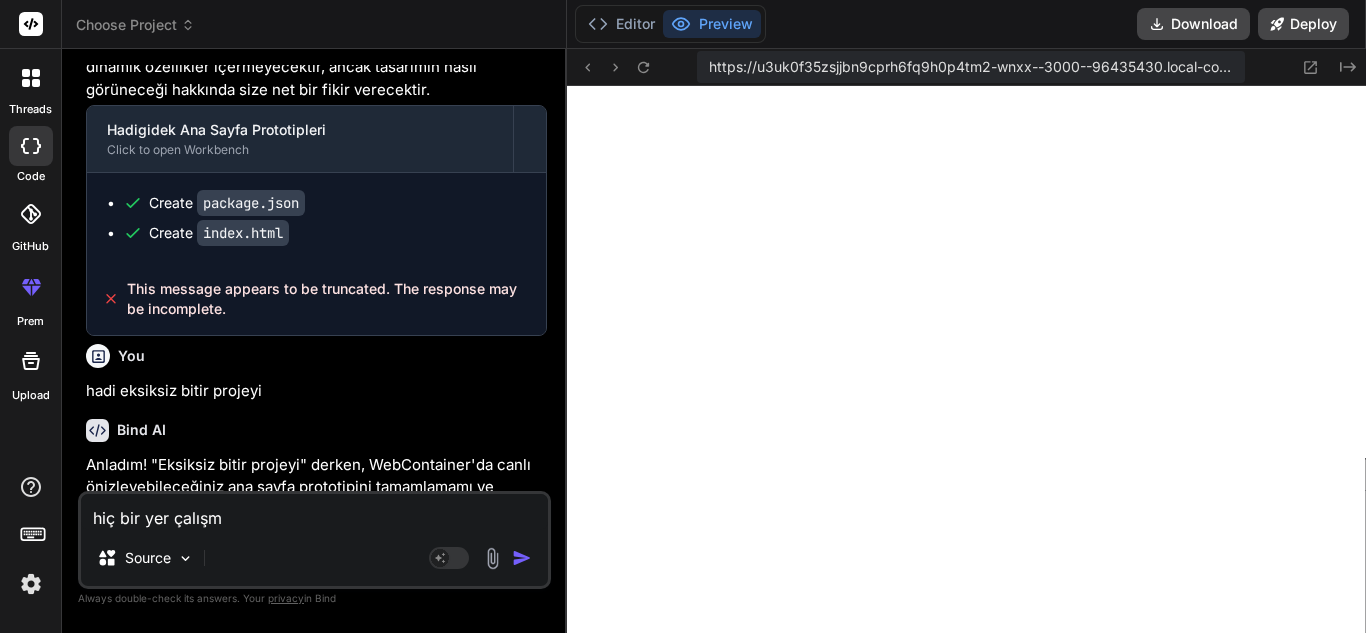 type on "hiç bir yer çalışmı" 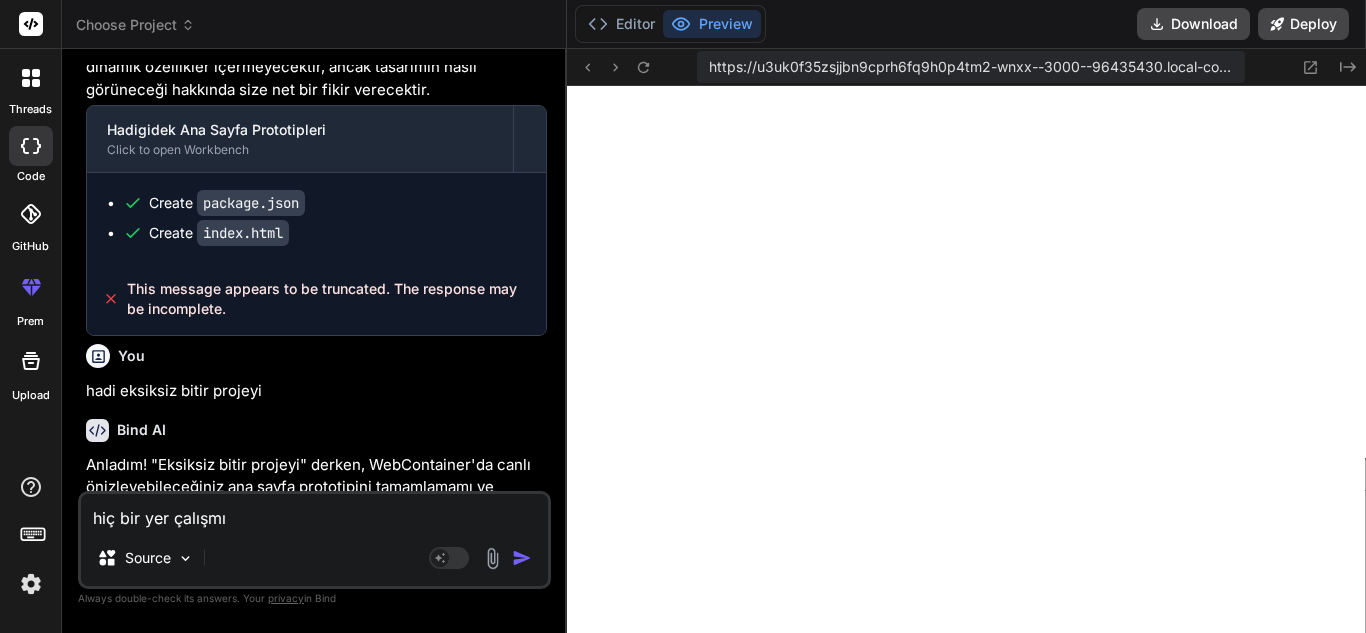 type on "x" 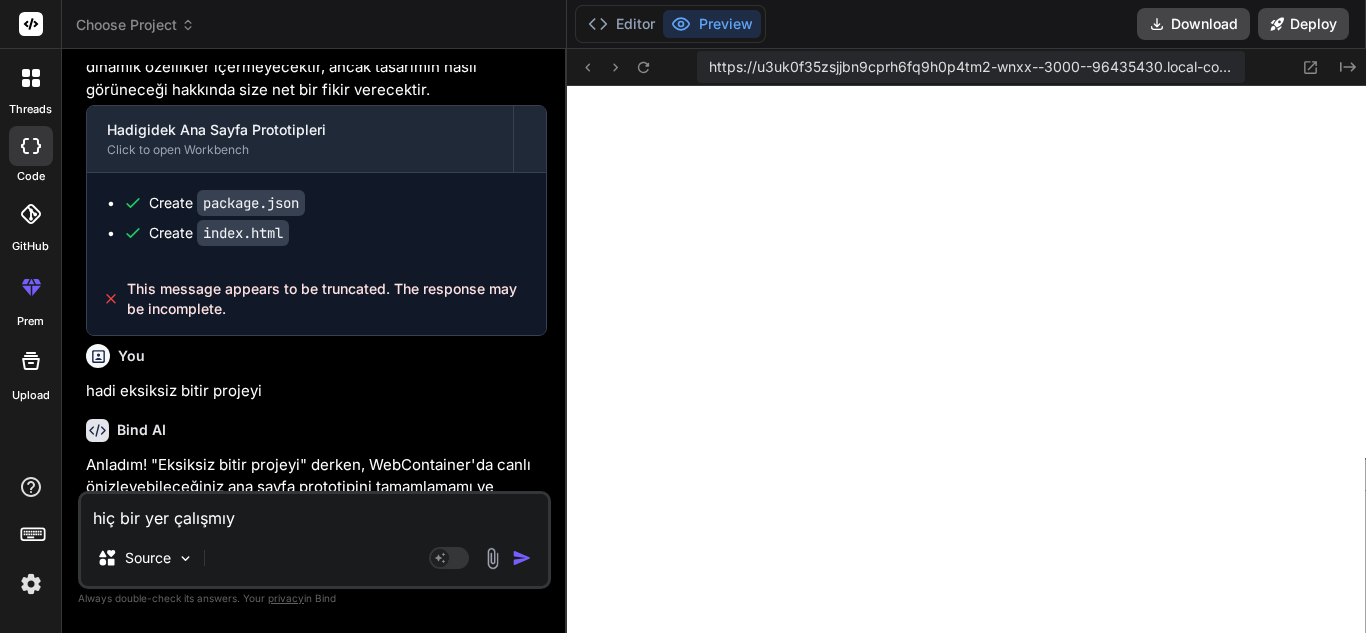 type on "hiç bir yer çalışmıyo" 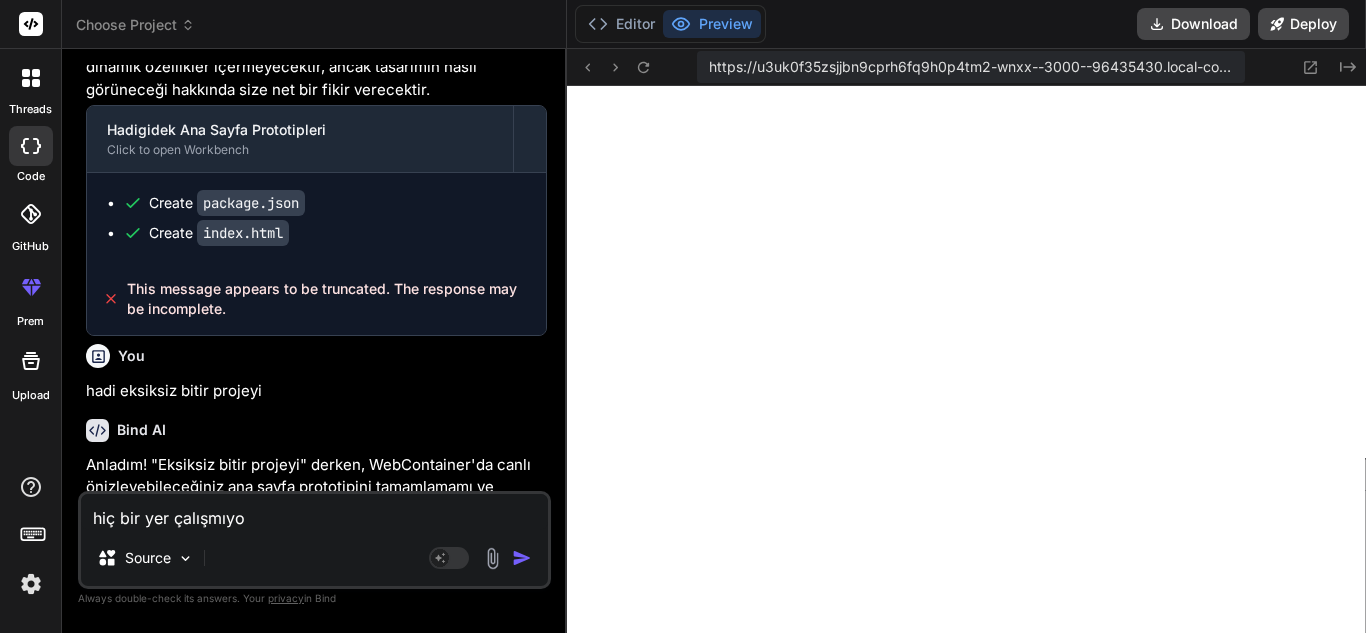 type on "hiç bir yer çalışmıyor" 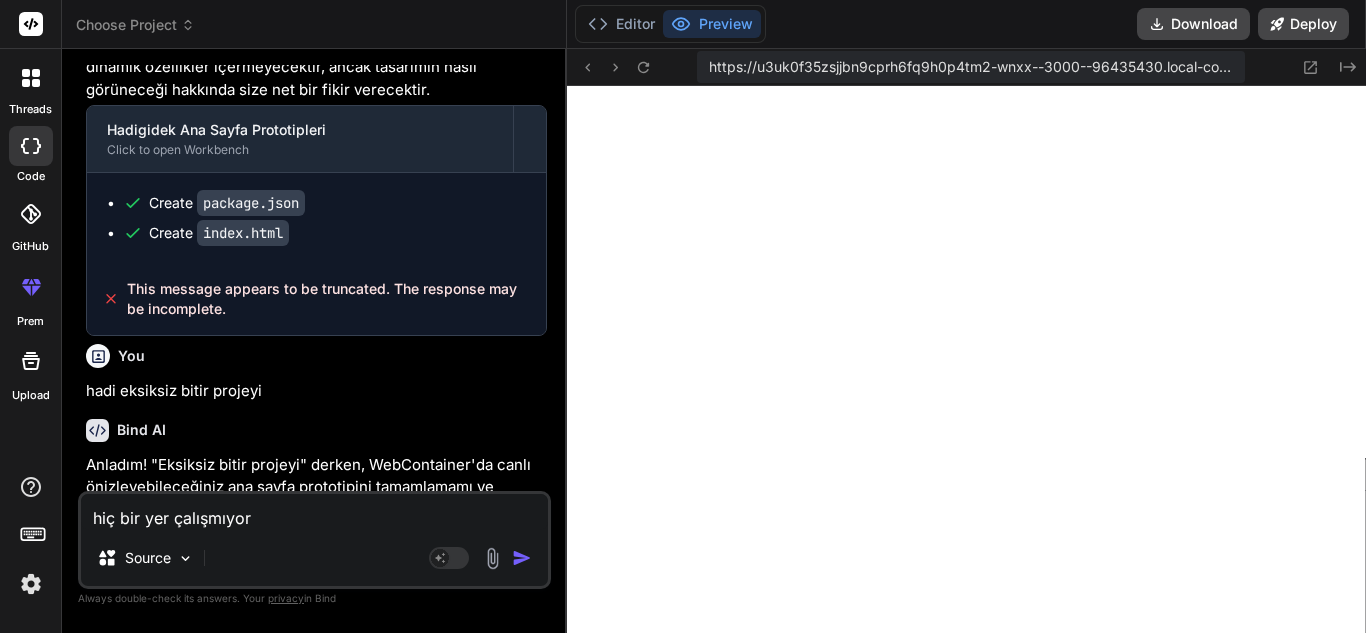 type on "hiç bir yer çalışmıyor" 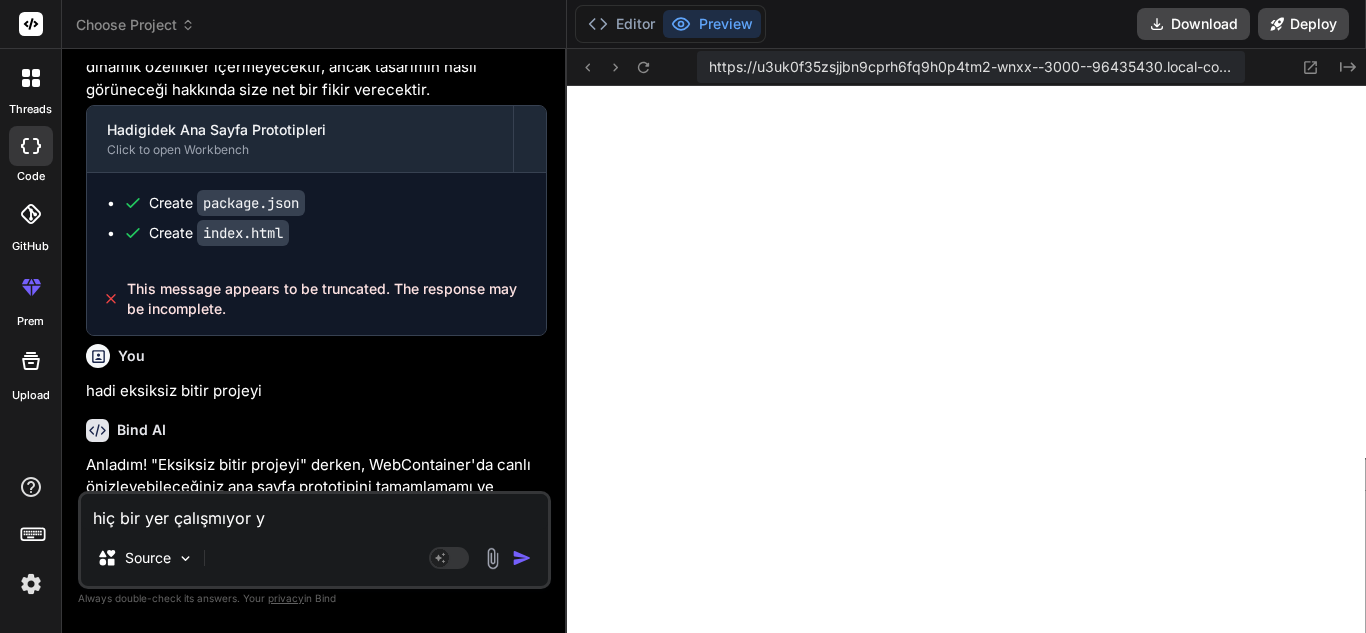 type on "hiç bir yer çalışmıyor yo" 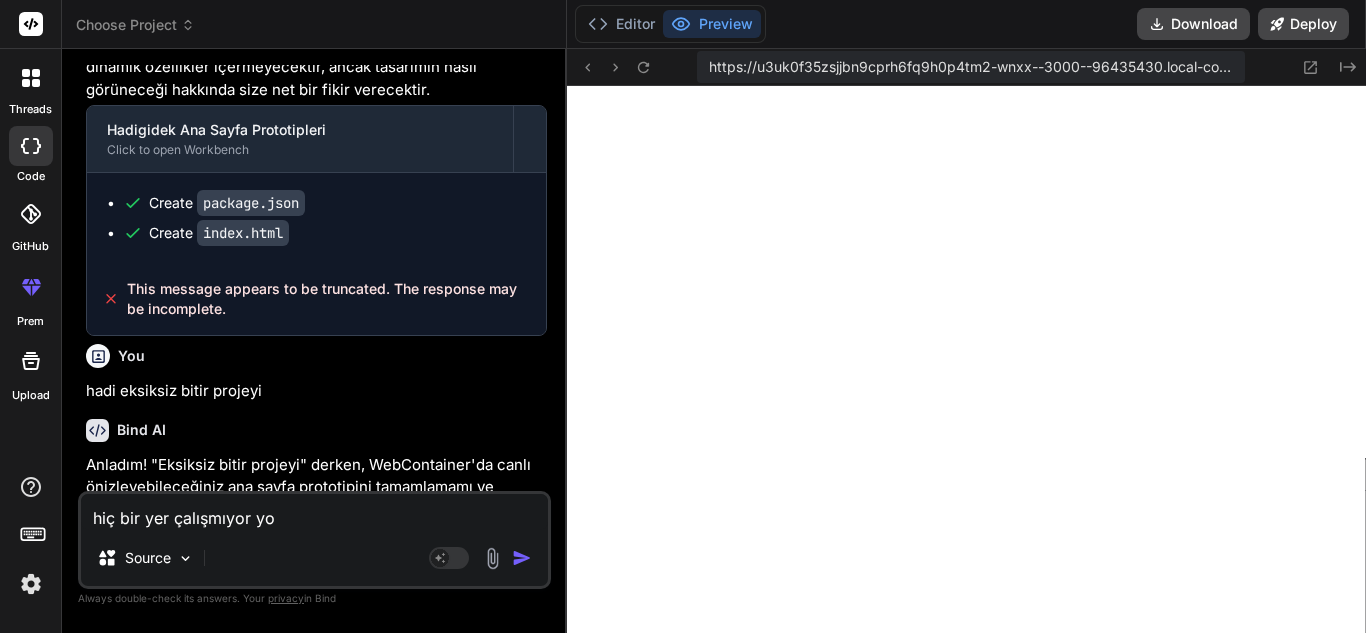 type on "hiç bir yer çalışmıyor yol" 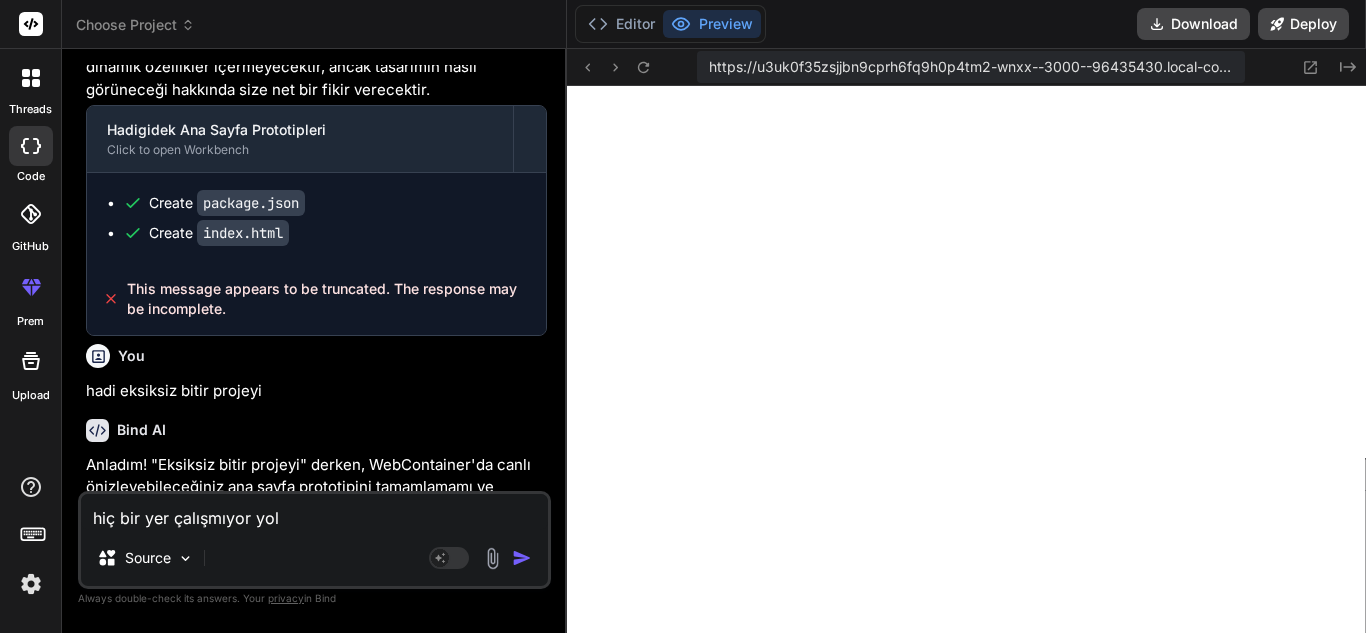 type on "hiç bir yer çalışmıyor yolc" 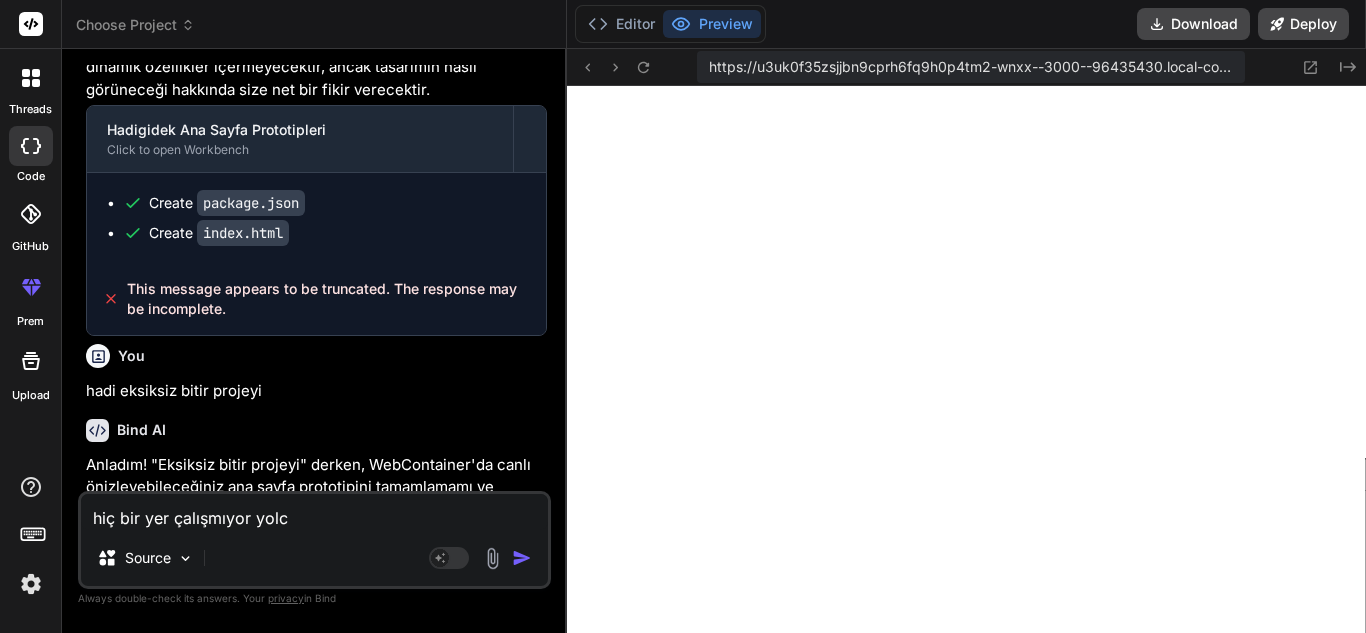 type on "hiç bir yer çalışmıyor yolcu" 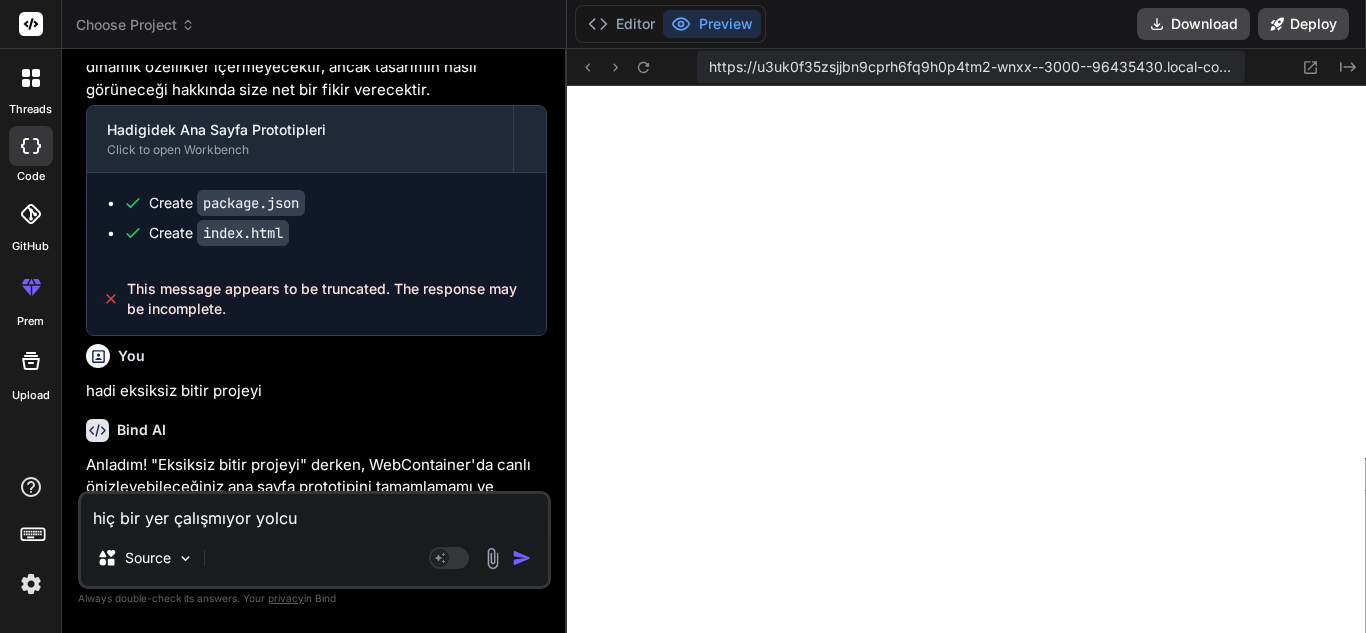 type on "hiç bir yer çalışmıyor yolcul" 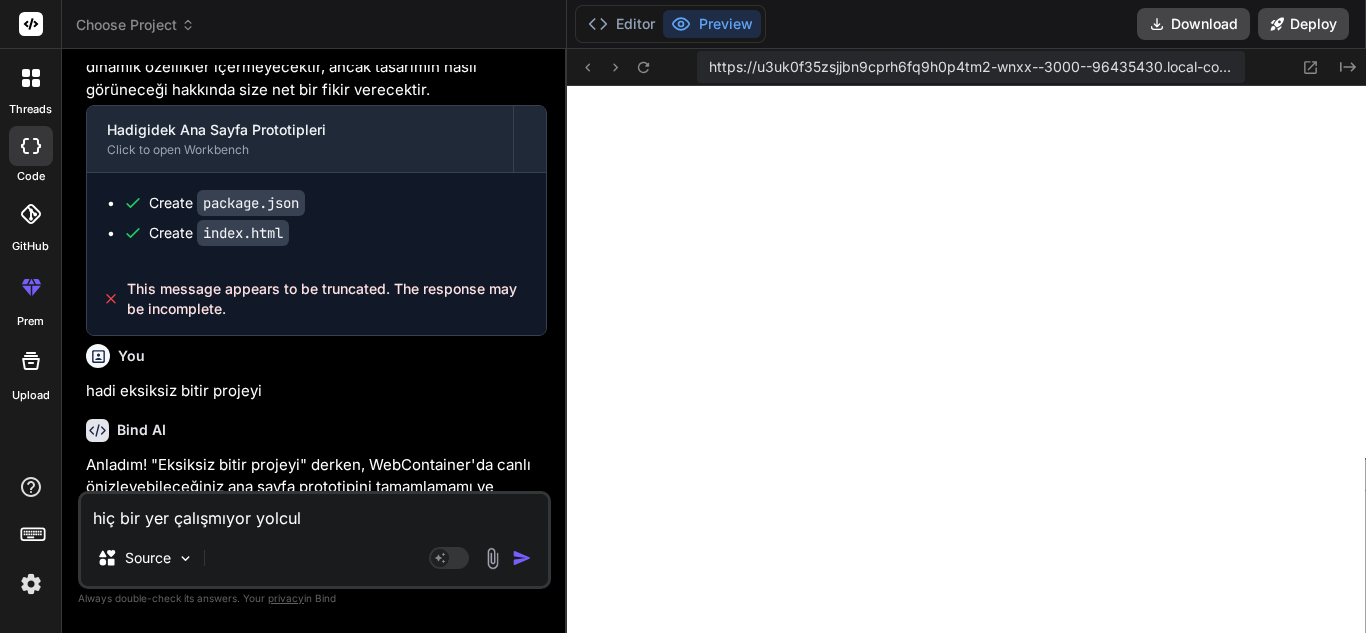 type on "hiç bir yer çalışmıyor yolculu" 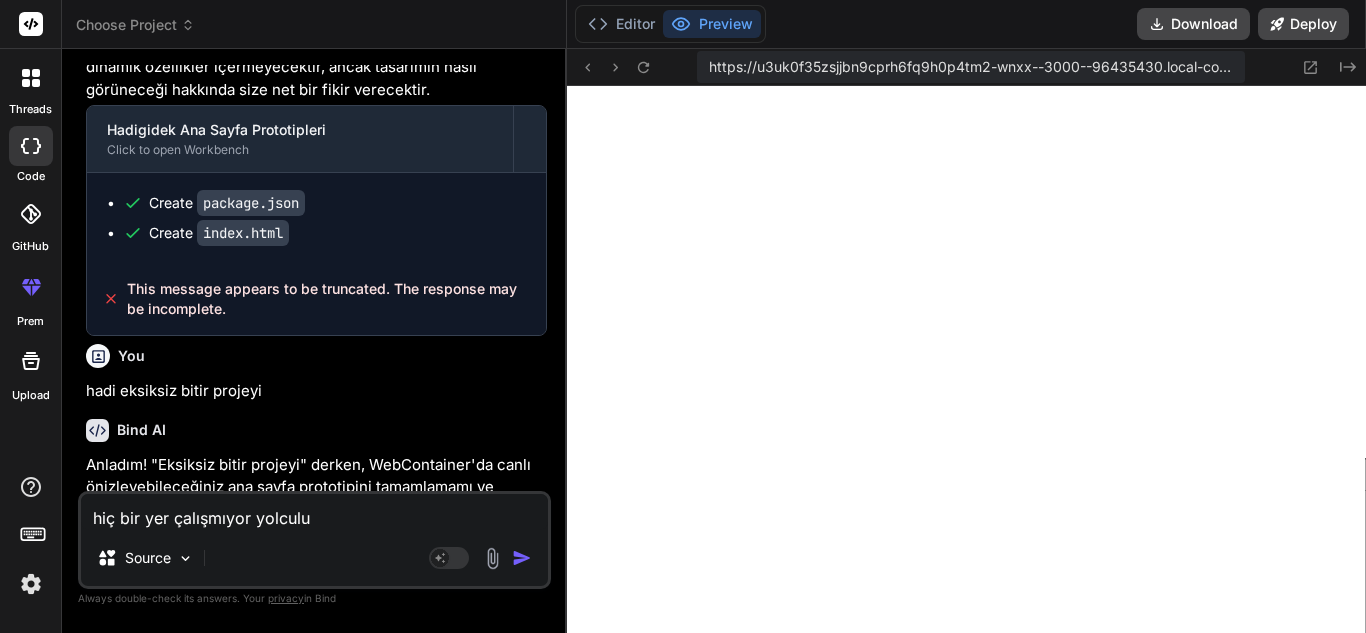type on "hiç bir yer çalışmıyor yolculuk" 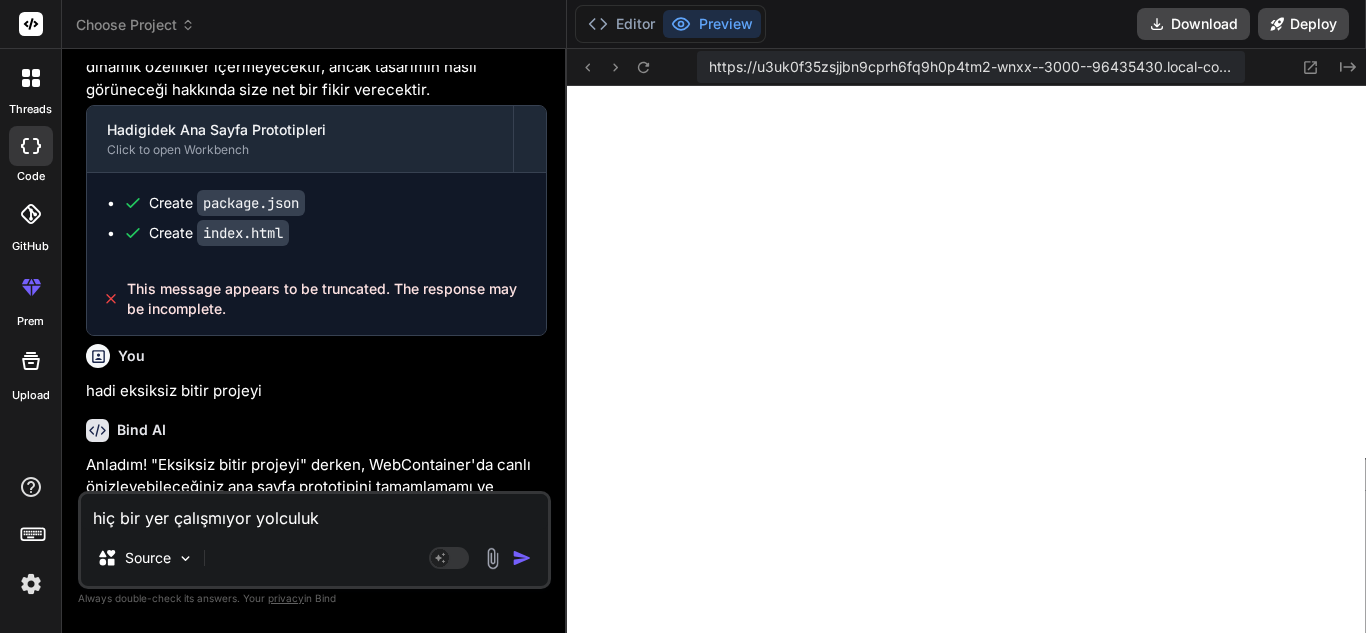 type on "hiç bir yer çalışmıyor yolculuk" 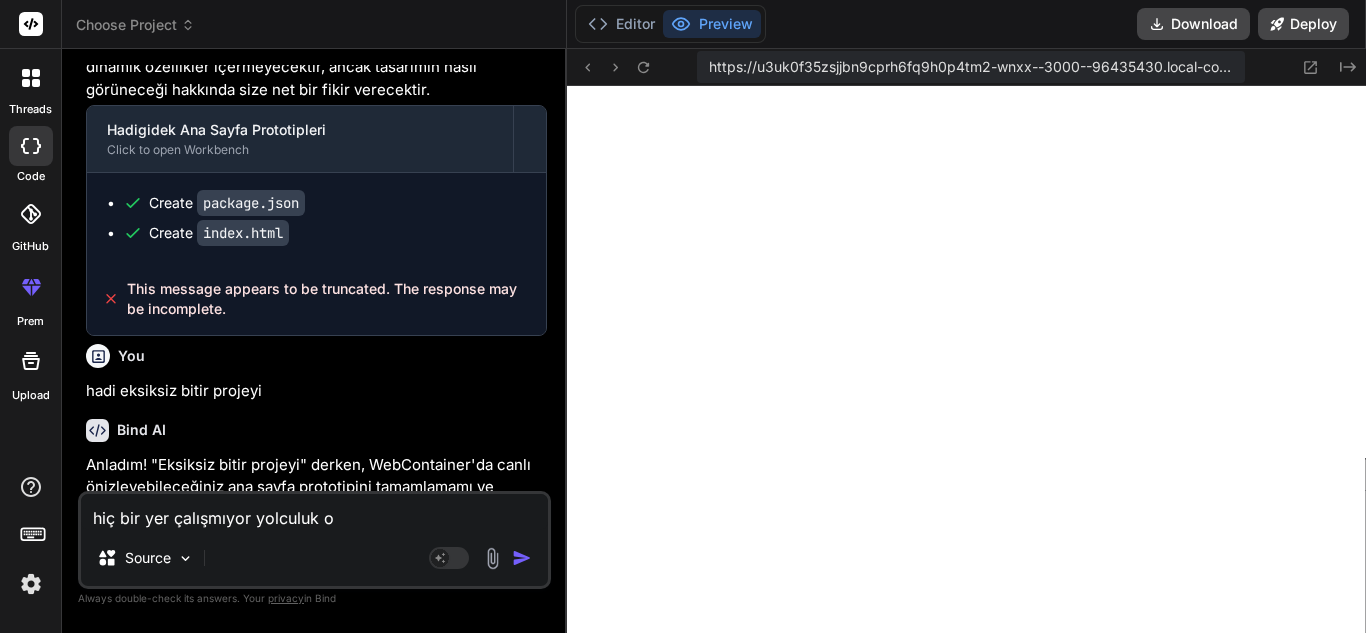 type on "hiç bir yer çalışmıyor yolculuk ol" 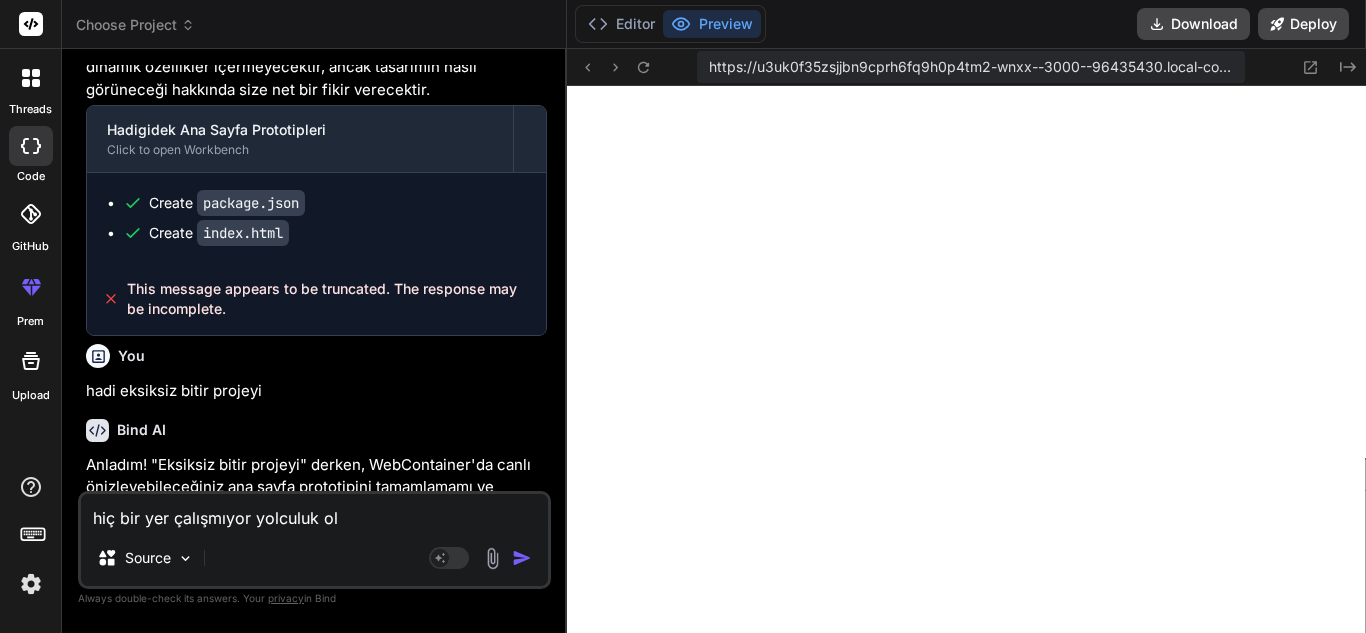 type on "x" 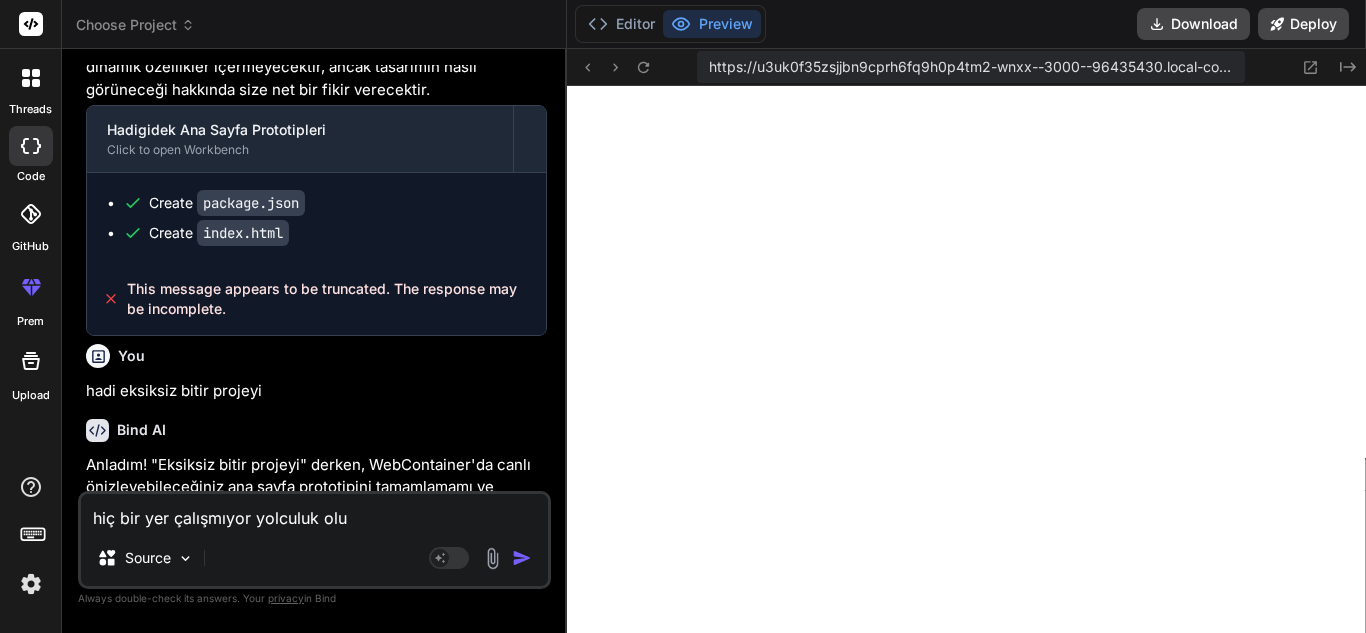 type on "hiç bir yer çalışmıyor yolculuk oluş" 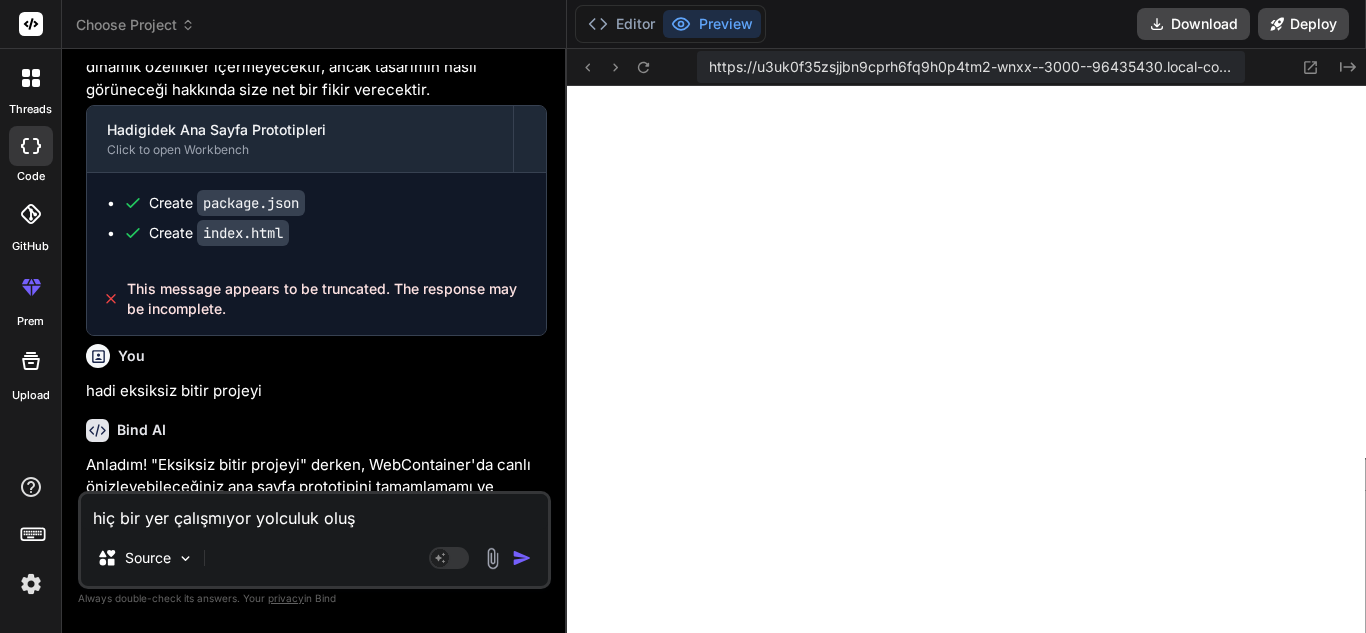 type on "hiç bir yer çalışmıyor yolculuk oluşt" 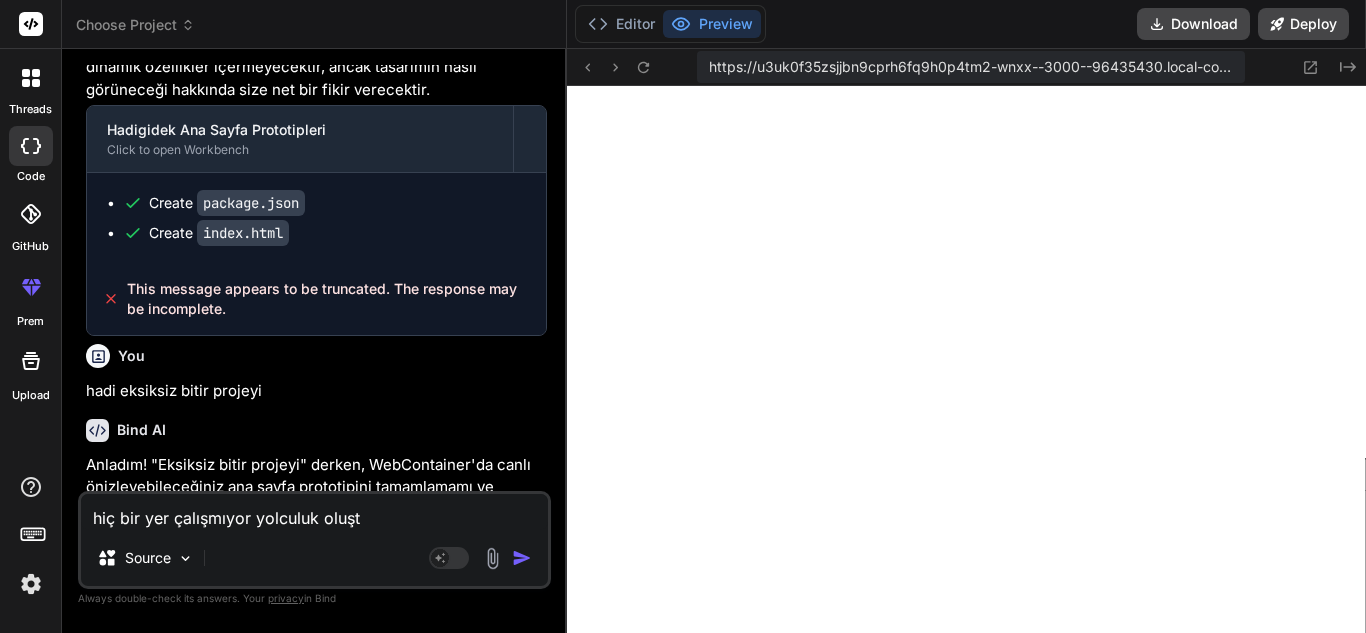 type on "hiç bir yer çalışmıyor yolculuk oluştu" 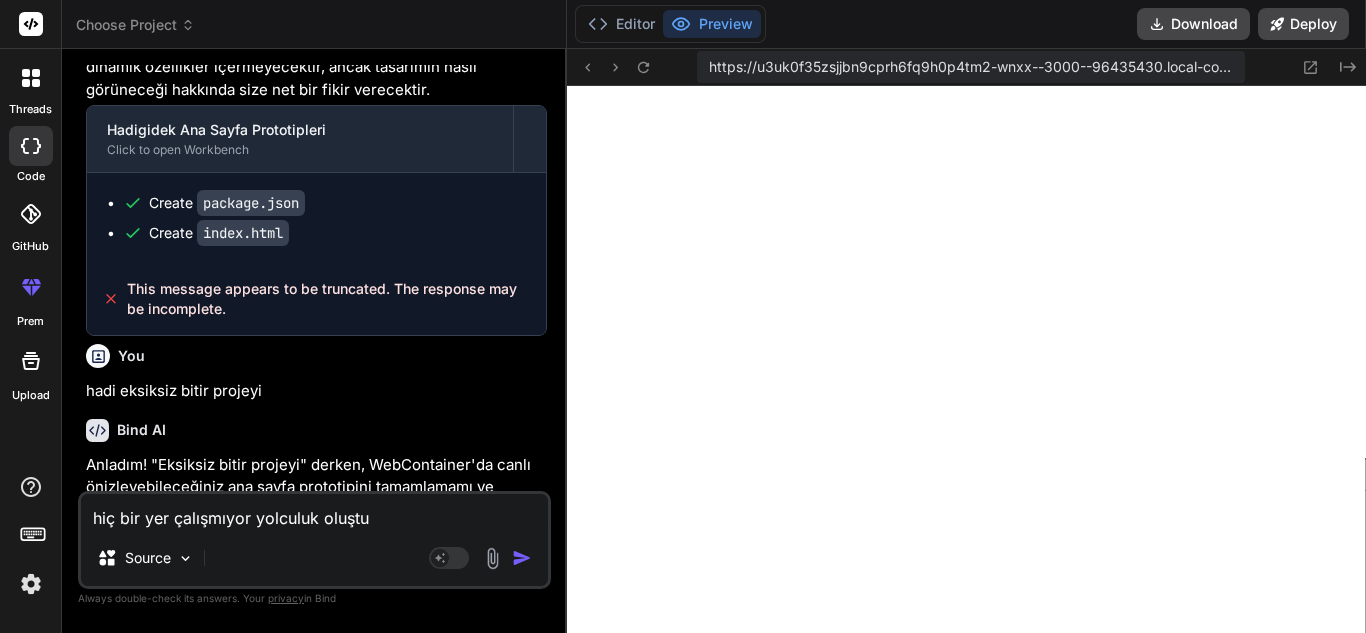 type on "hiç bir yer çalışmıyor yolculuk oluştur" 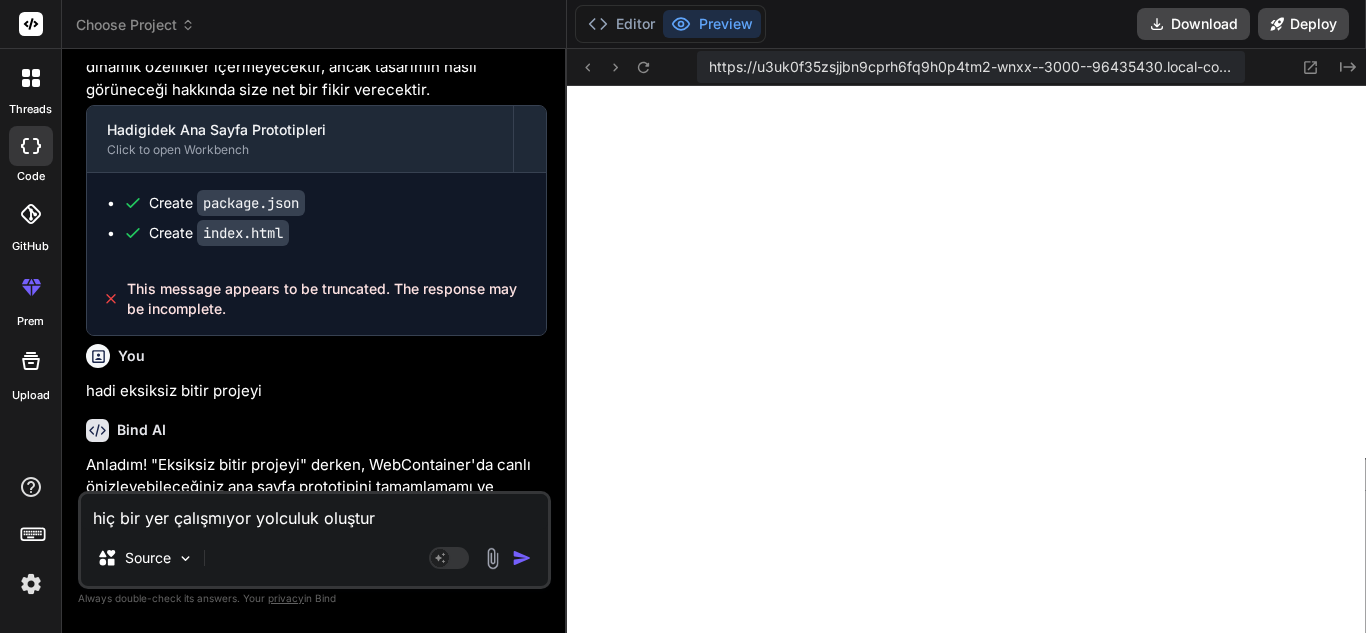 type on "hiç bir yer çalışmıyor yolculuk oluştur" 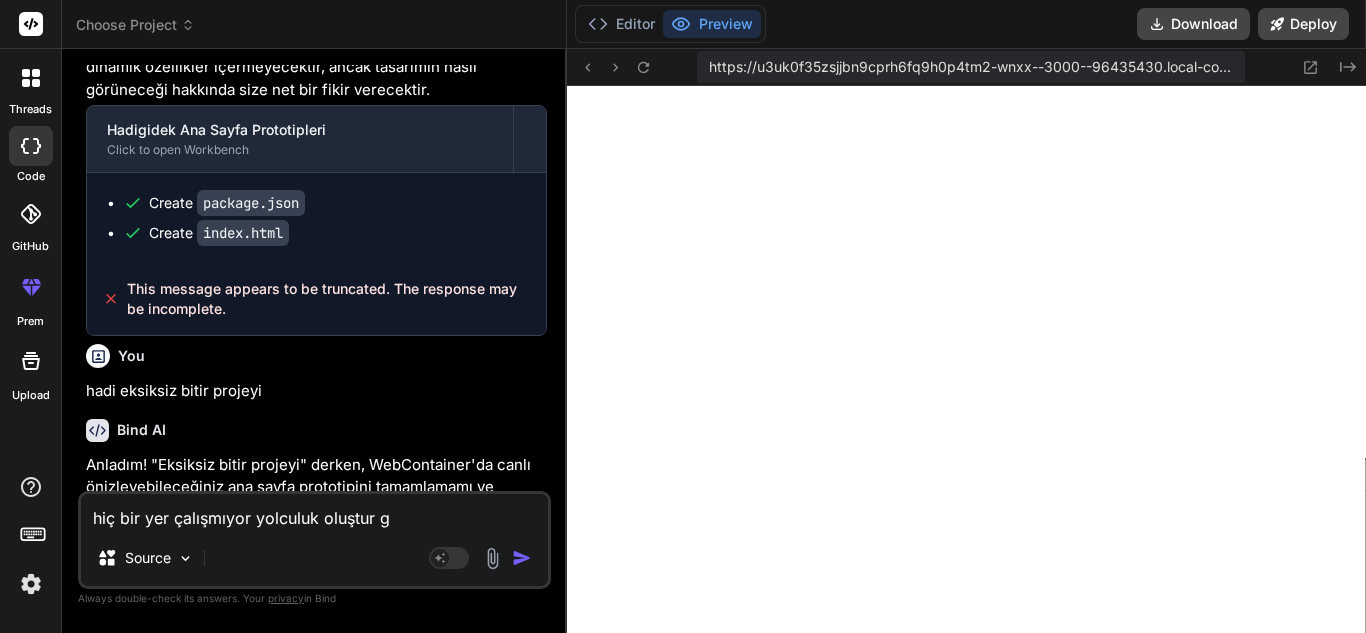 type on "hiç bir yer çalışmıyor yolculuk oluştur gi" 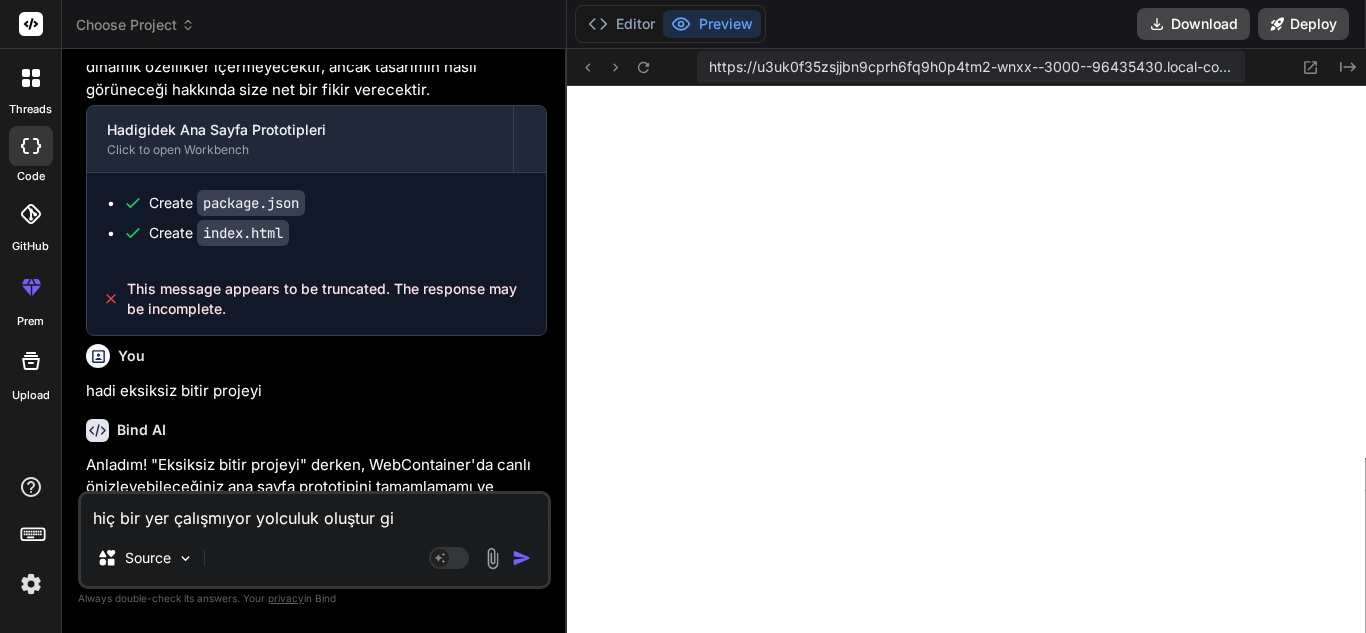 type on "hiç bir yer çalışmıyor yolculuk oluştur gir" 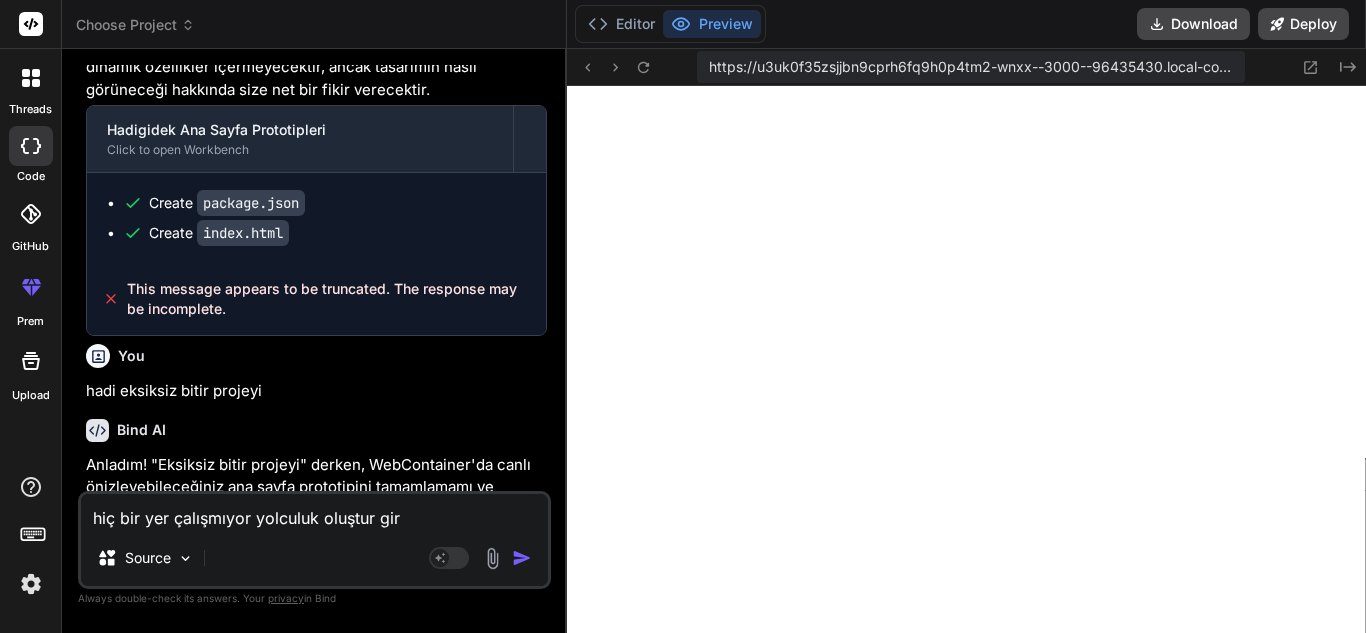 type on "hiç bir yer çalışmıyor yolculuk oluştur giri" 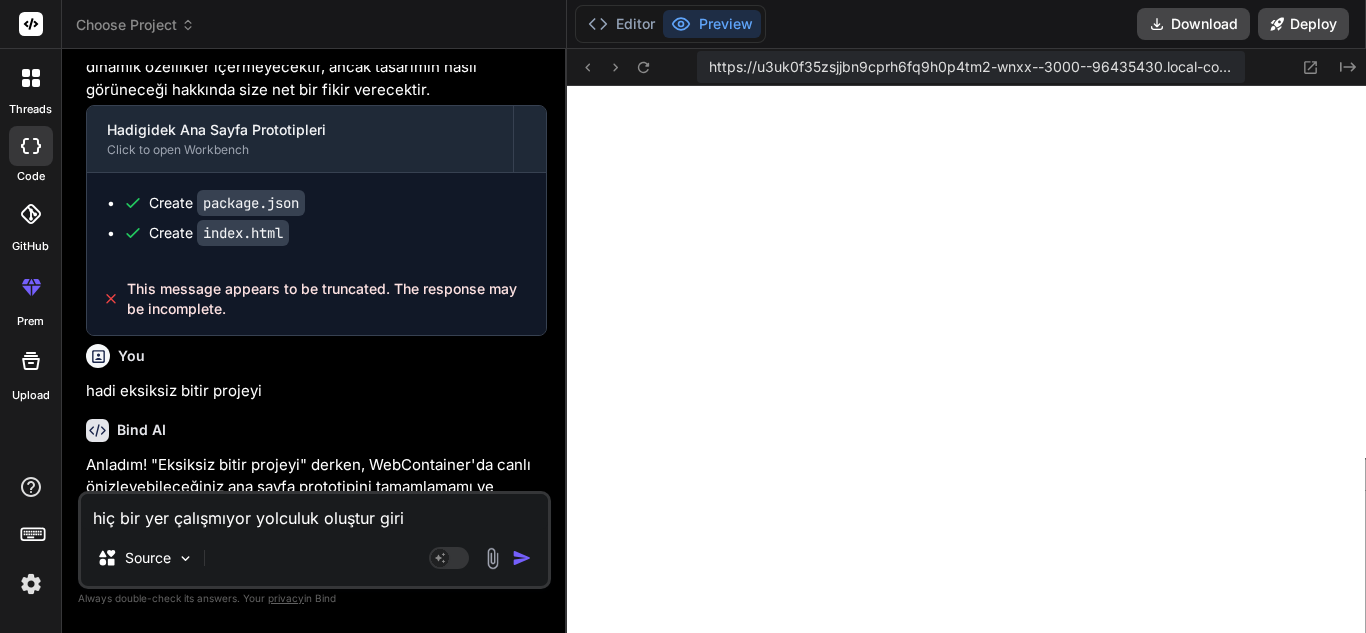 type on "hiç bir yer çalışmıyor yolculuk oluştur giriş" 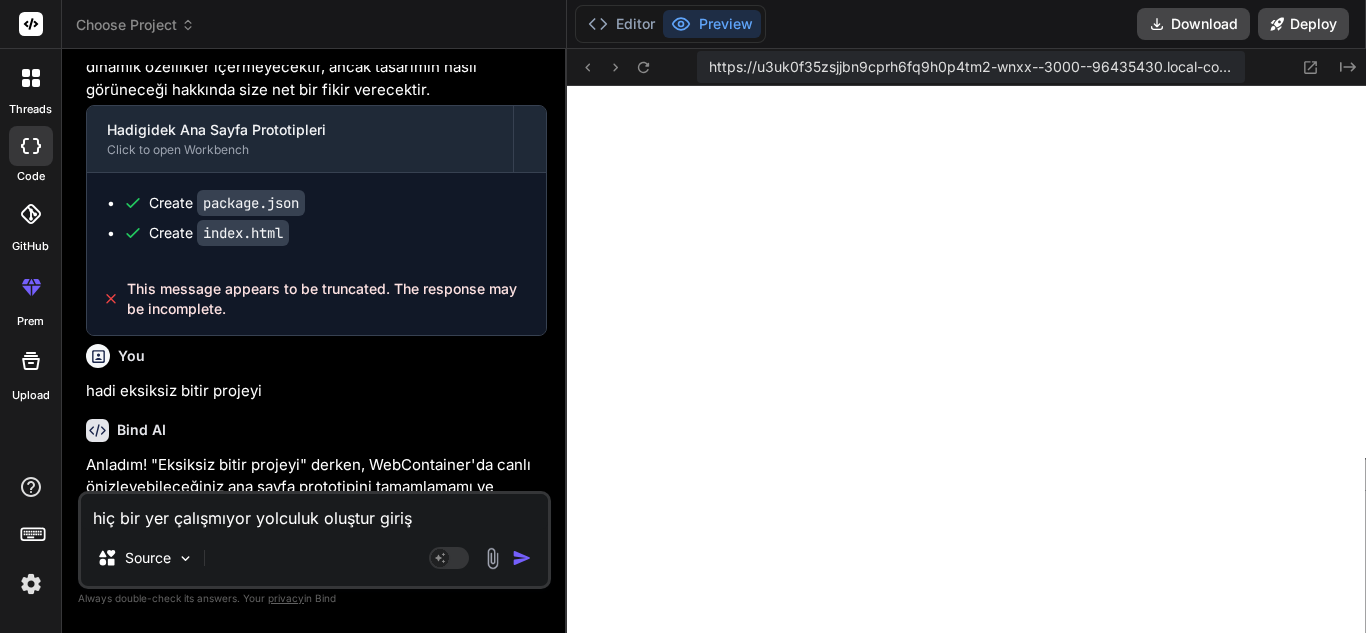type on "hiç bir yer çalışmıyor yolculuk oluştur giriş" 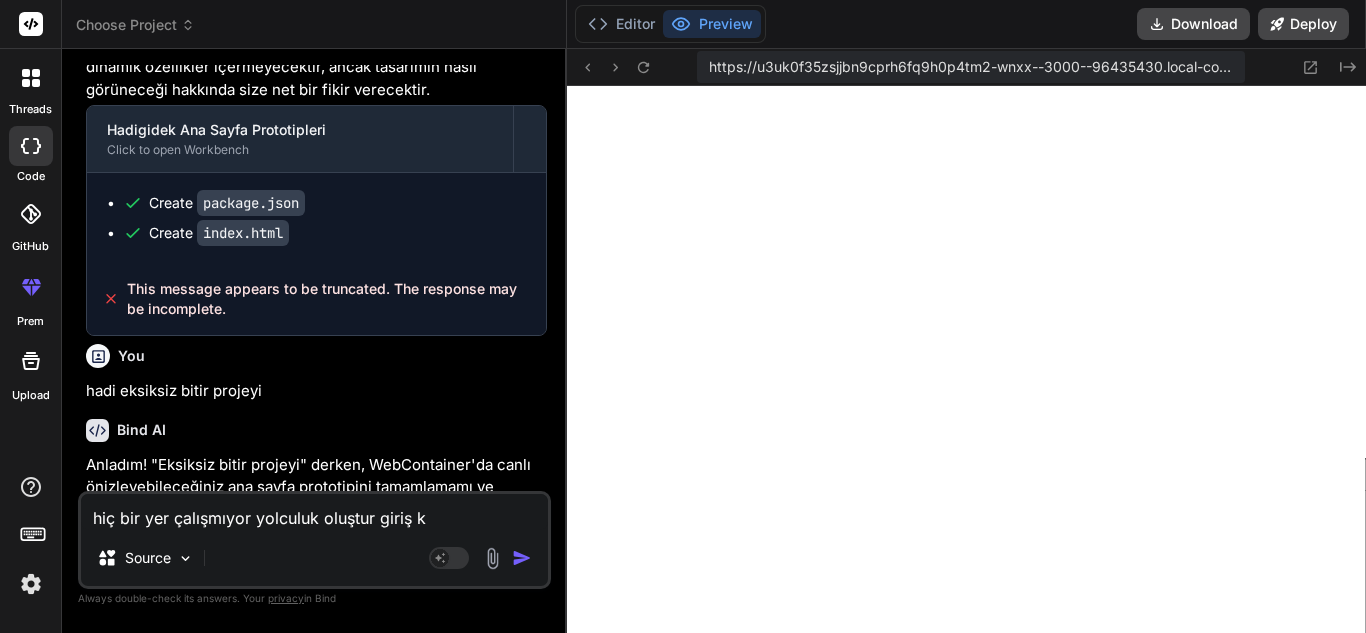 type on "hiç bir yer çalışmıyor yolculuk oluştur giriş ka" 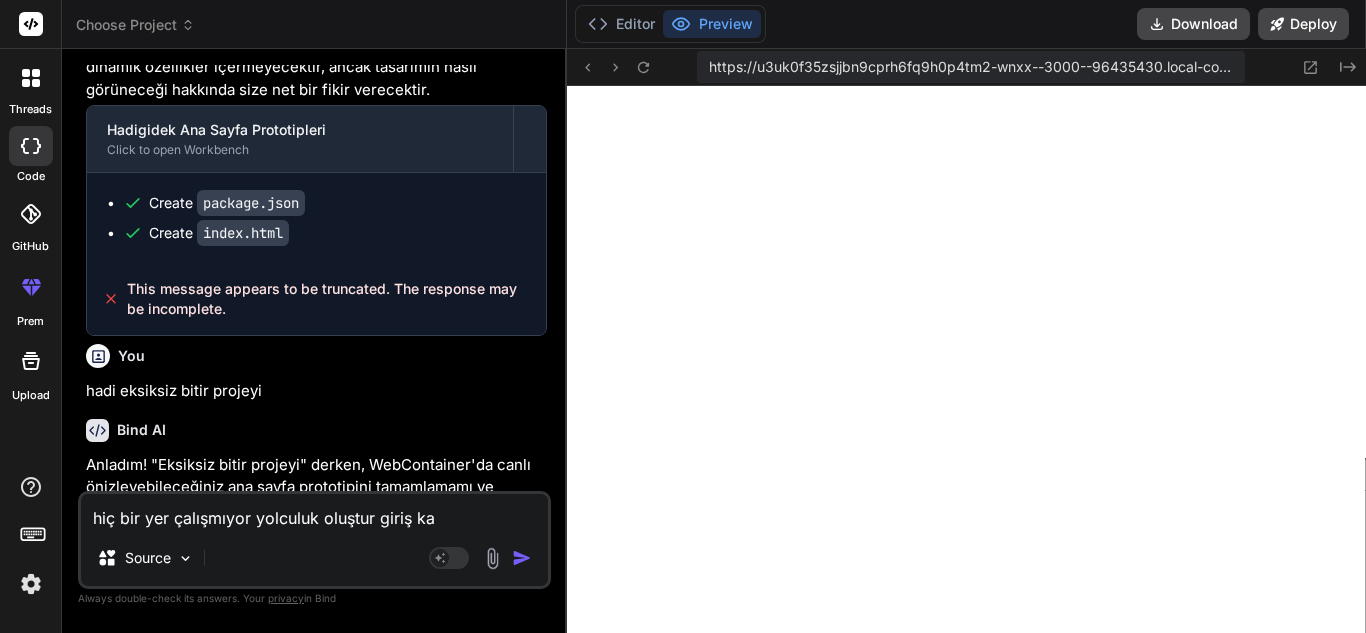 type on "hiç bir yer çalışmıyor yolculuk oluştur giriş kay" 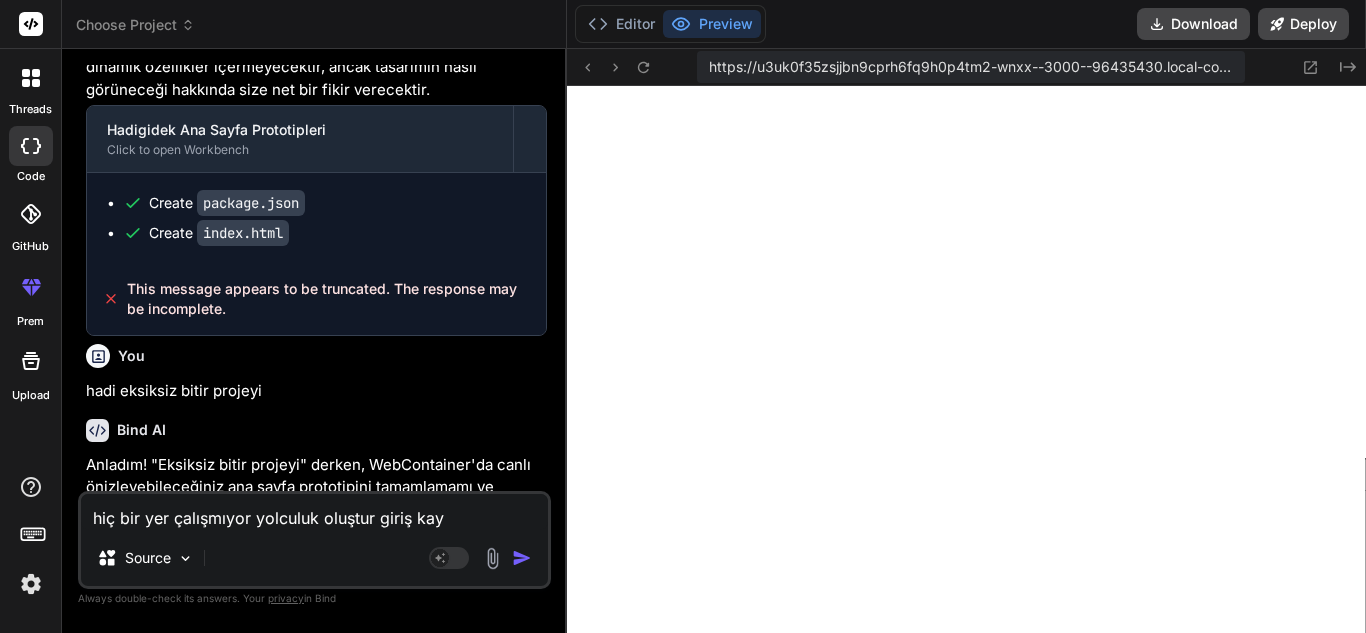 type on "hiç bir yer çalışmıyor yolculuk oluştur giriş kayı" 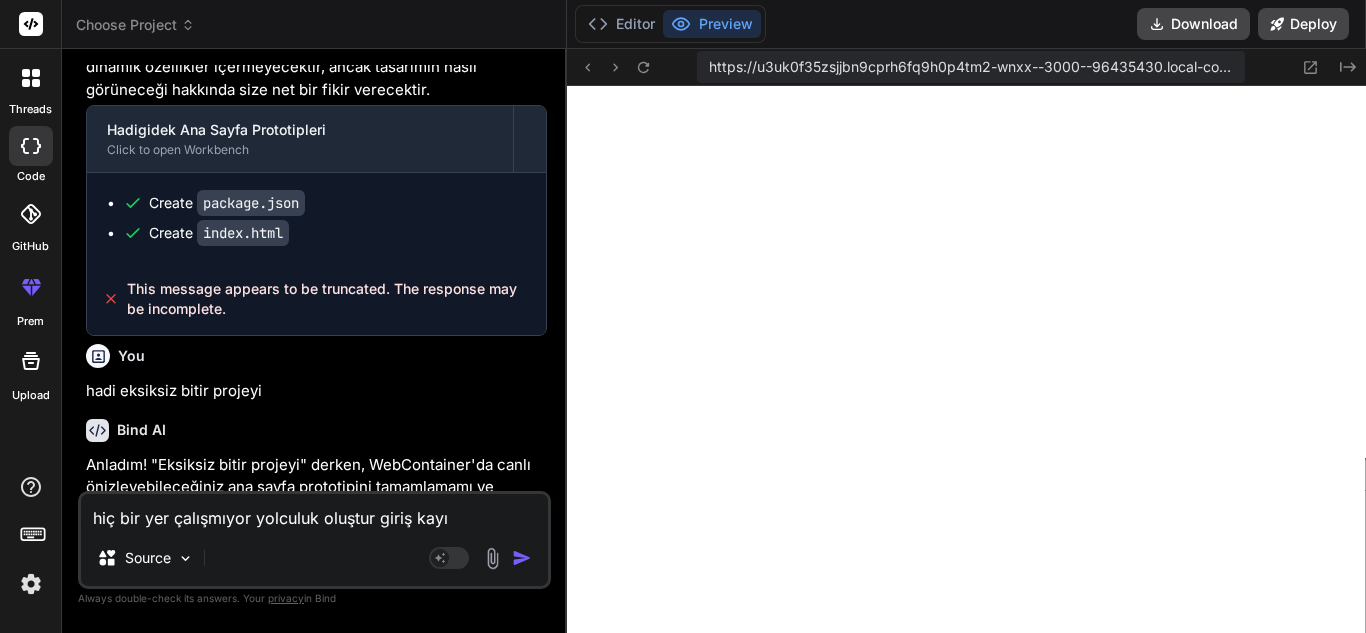 type on "hiç bir yer çalışmıyor yolculuk oluştur giriş kayıt" 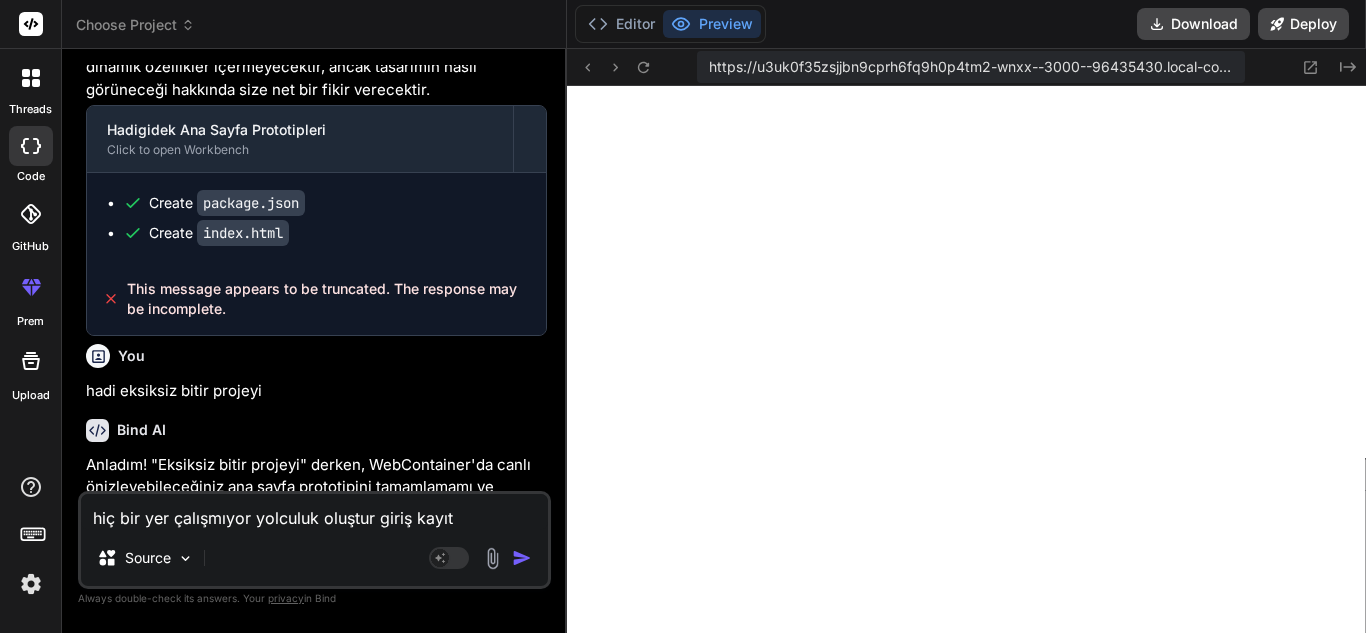 type on "hiç bir yer çalışmıyor yolculuk oluştur giriş kayıt" 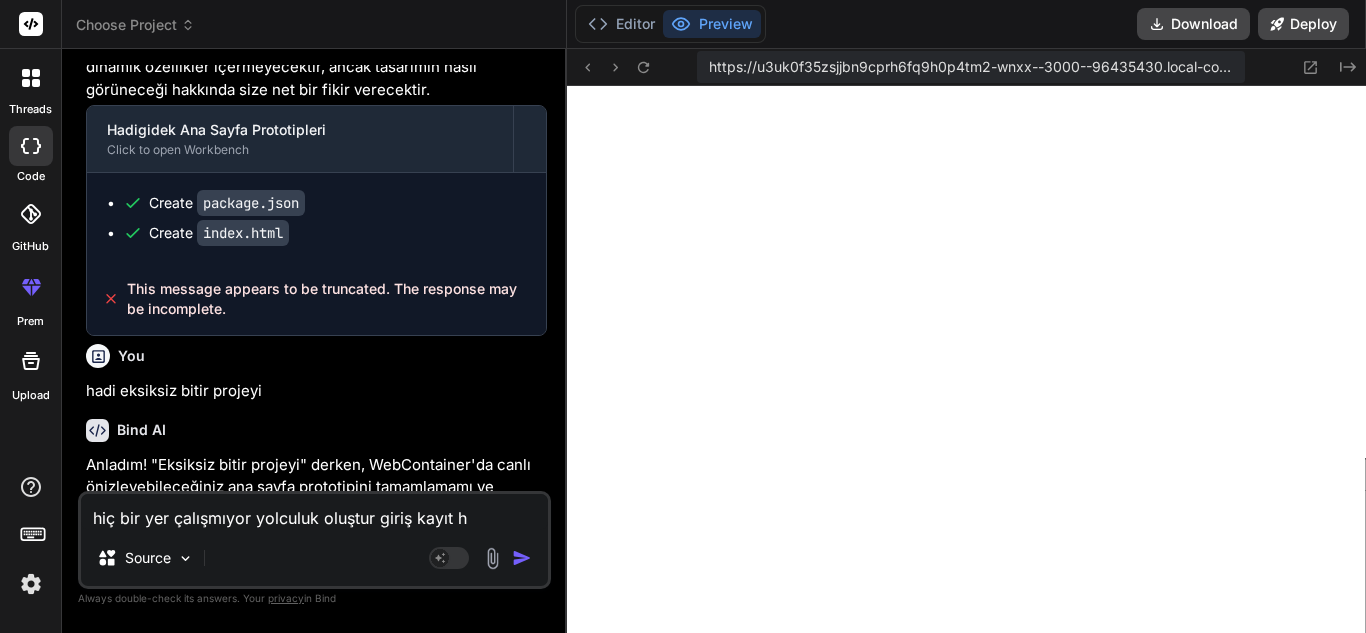 type on "hiç bir yer çalışmıyor yolculuk oluştur giriş kayıt he" 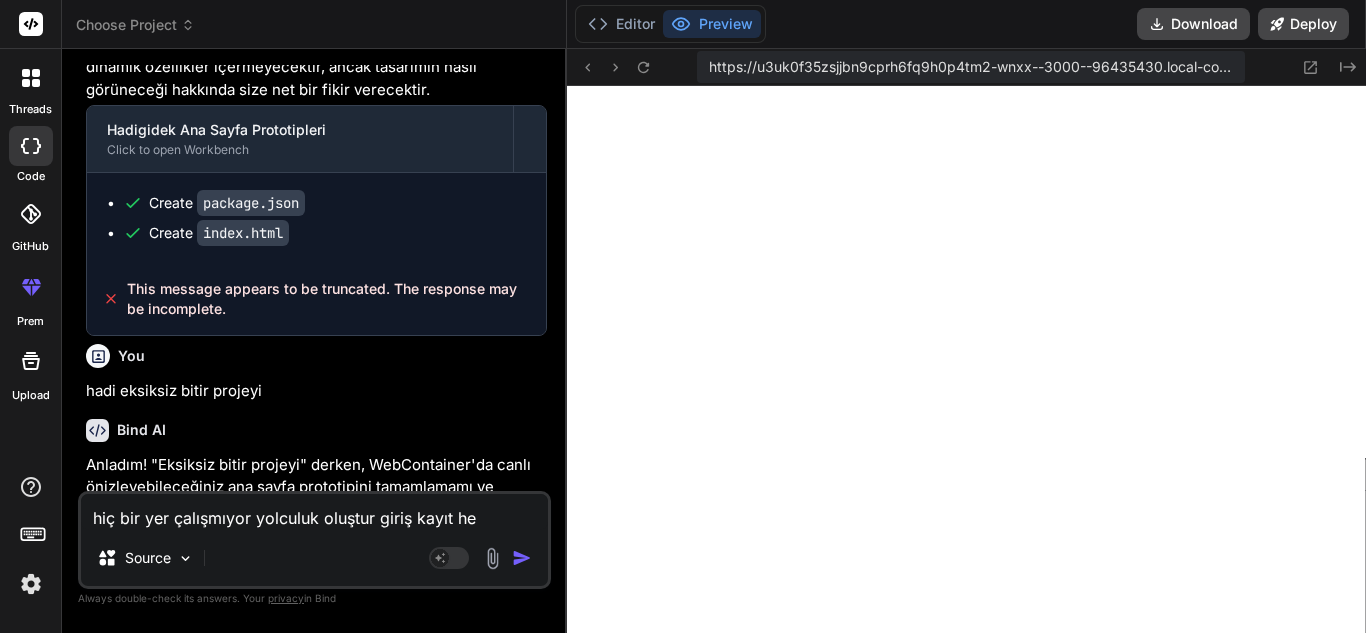 type on "hiç bir yer çalışmıyor yolculuk oluştur giriş kayıt hep" 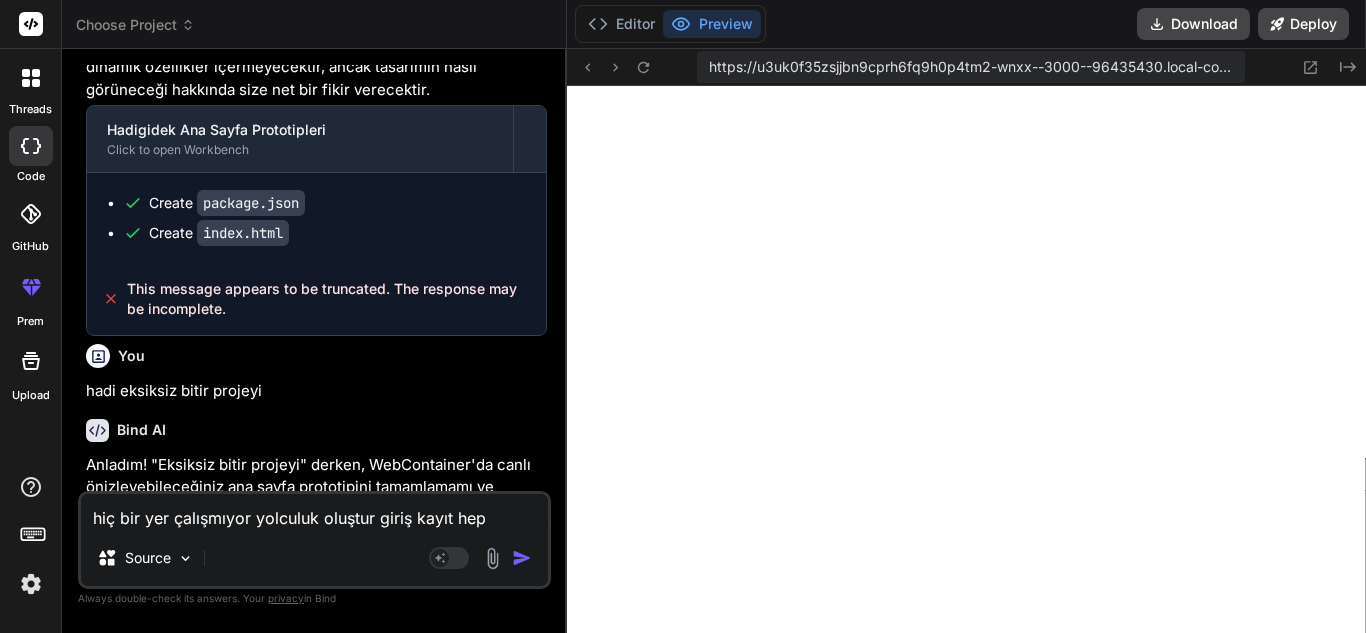 type on "hiç bir yer çalışmıyor yolculuk oluştur giriş kayıt heps" 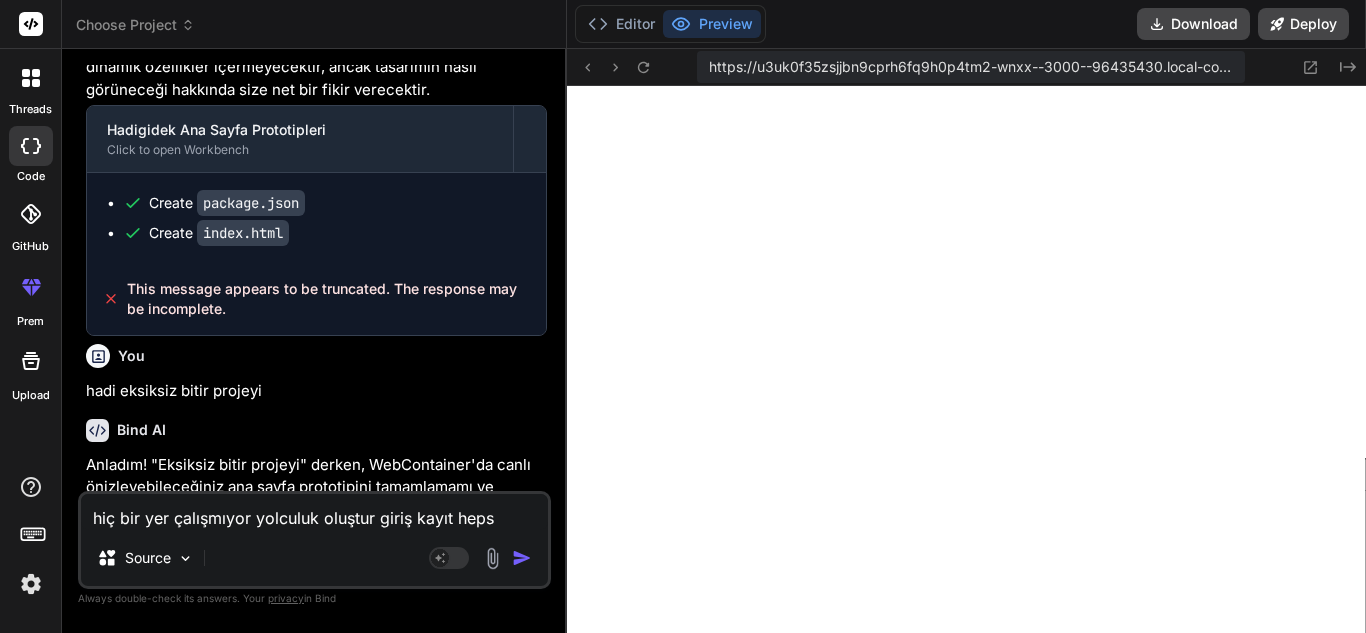 type on "hiç bir yer çalışmıyor yolculuk oluştur giriş kayıt hepsi" 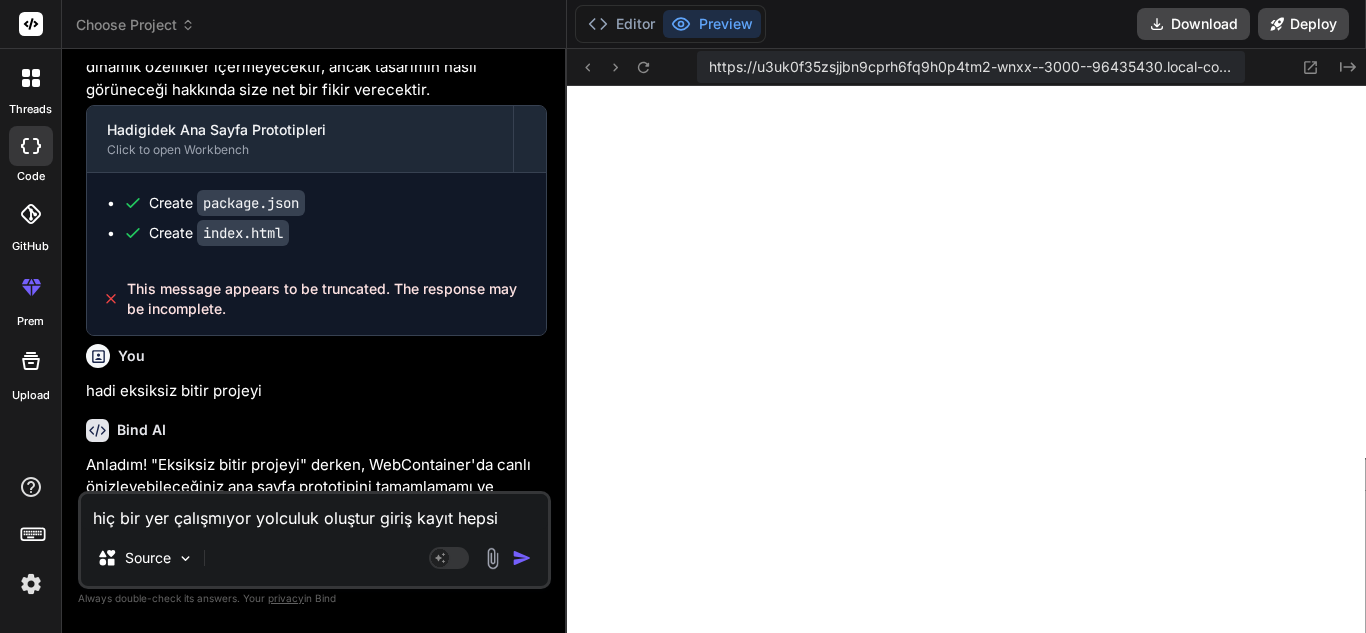 type on "hiç bir yer çalışmıyor yolculuk oluştur giriş kayıt hepsii" 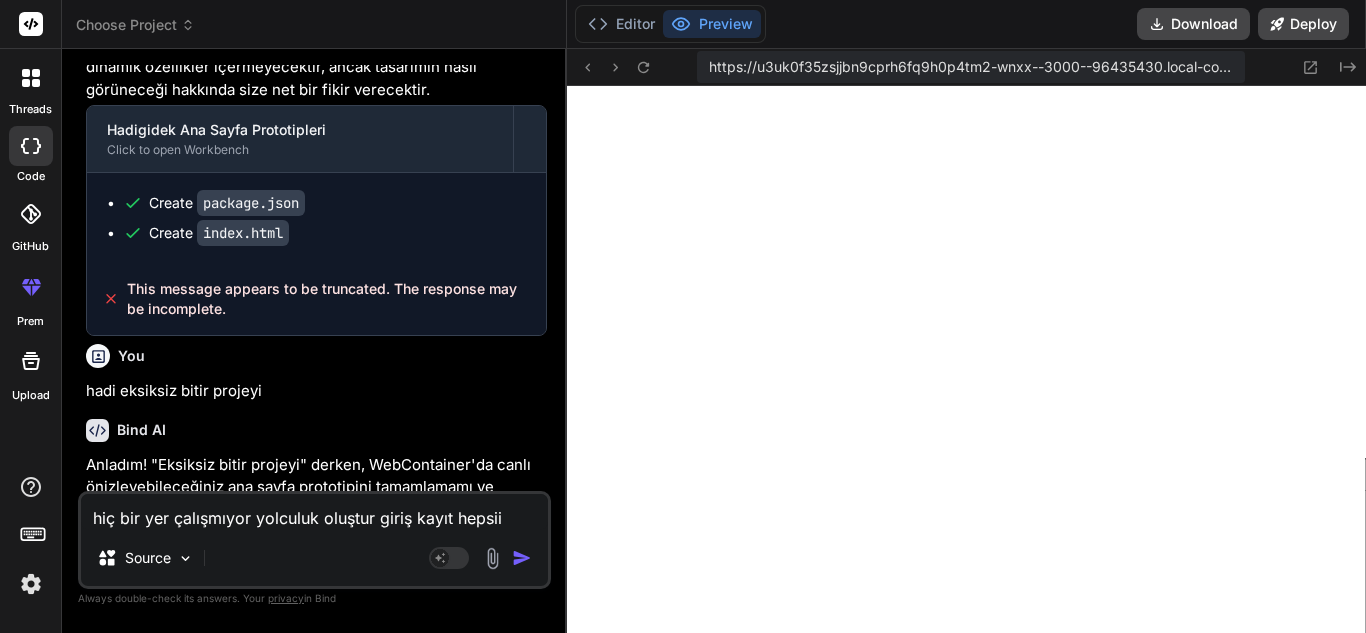 type on "hiç bir yer çalışmıyor yolculuk oluştur giriş kayıt hepsii" 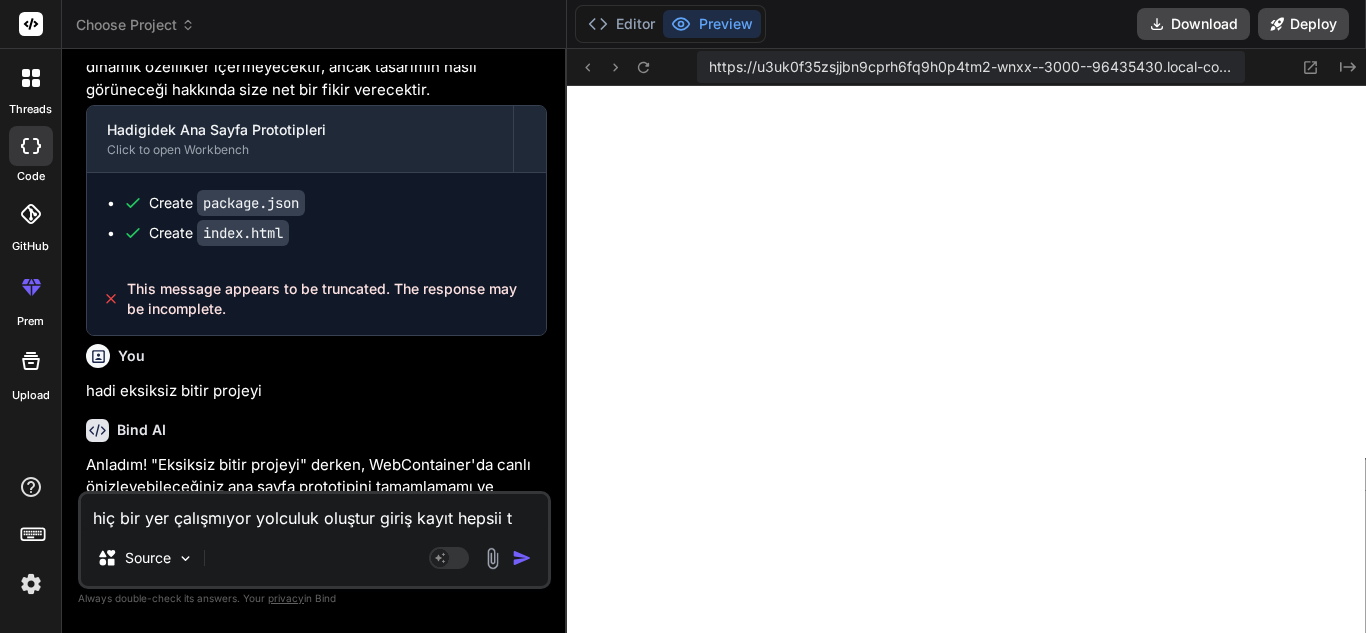 type on "hiç bir yer çalışmıyor yolculuk oluştur giriş kayıt hepsii ta" 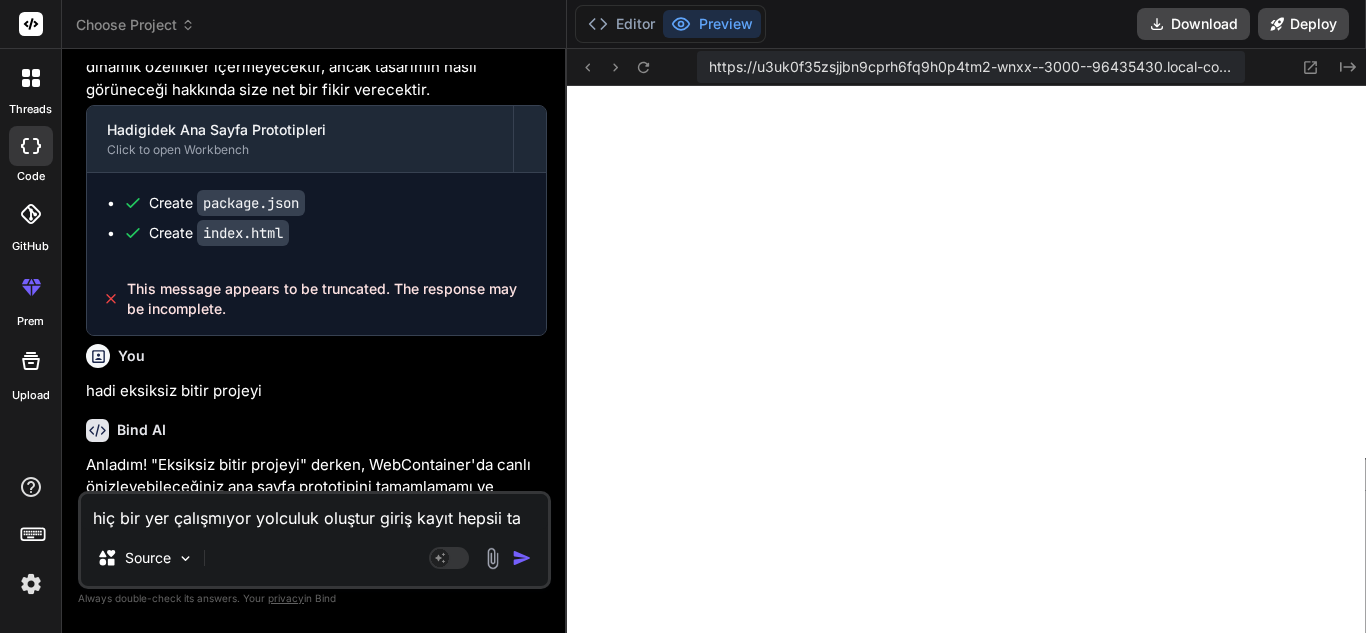 type on "hiç bir yer çalışmıyor yolculuk oluştur giriş kayıt hepsii tam" 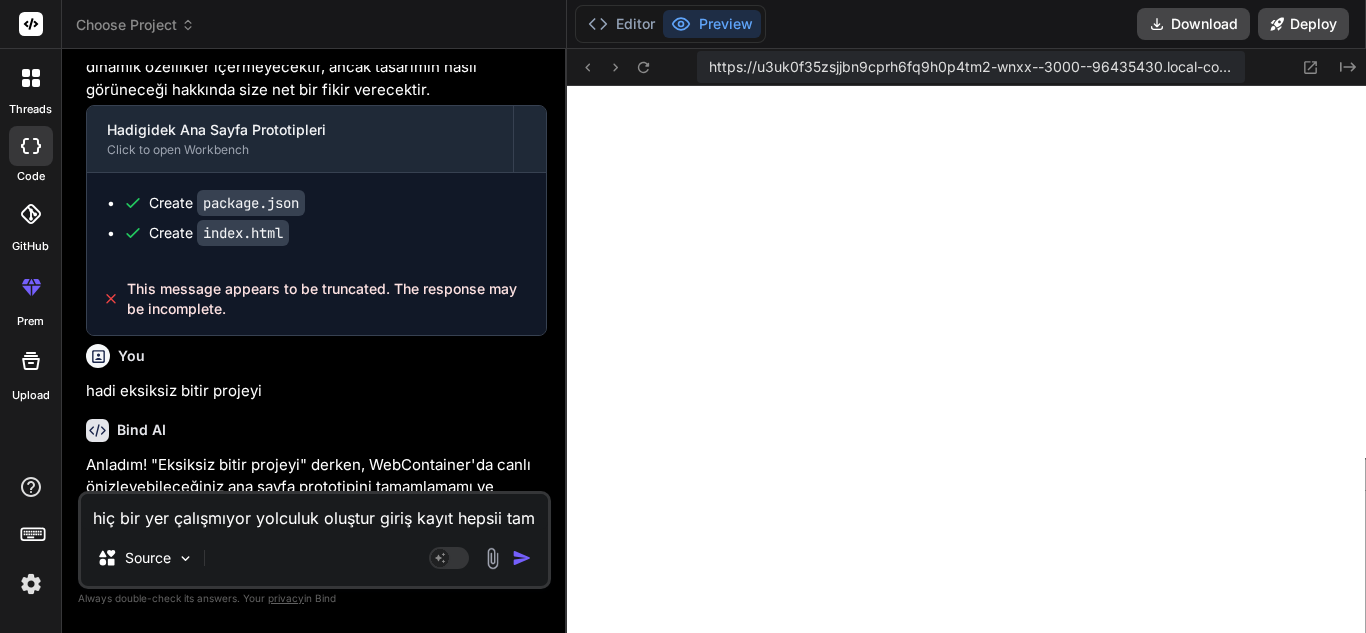 type on "hiç bir yer çalışmıyor yolculuk oluştur giriş kayıt hepsii tama" 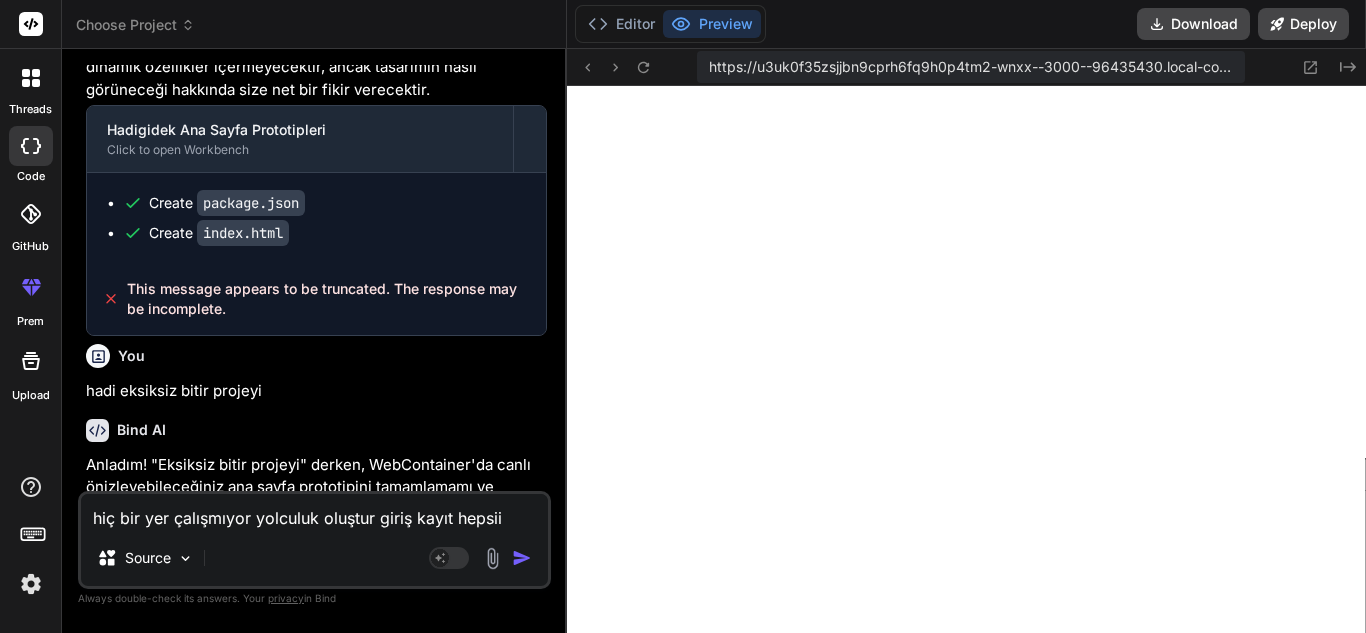 type on "hiç bir yer çalışmıyor yolculuk oluştur giriş kayıt hepsii tamam" 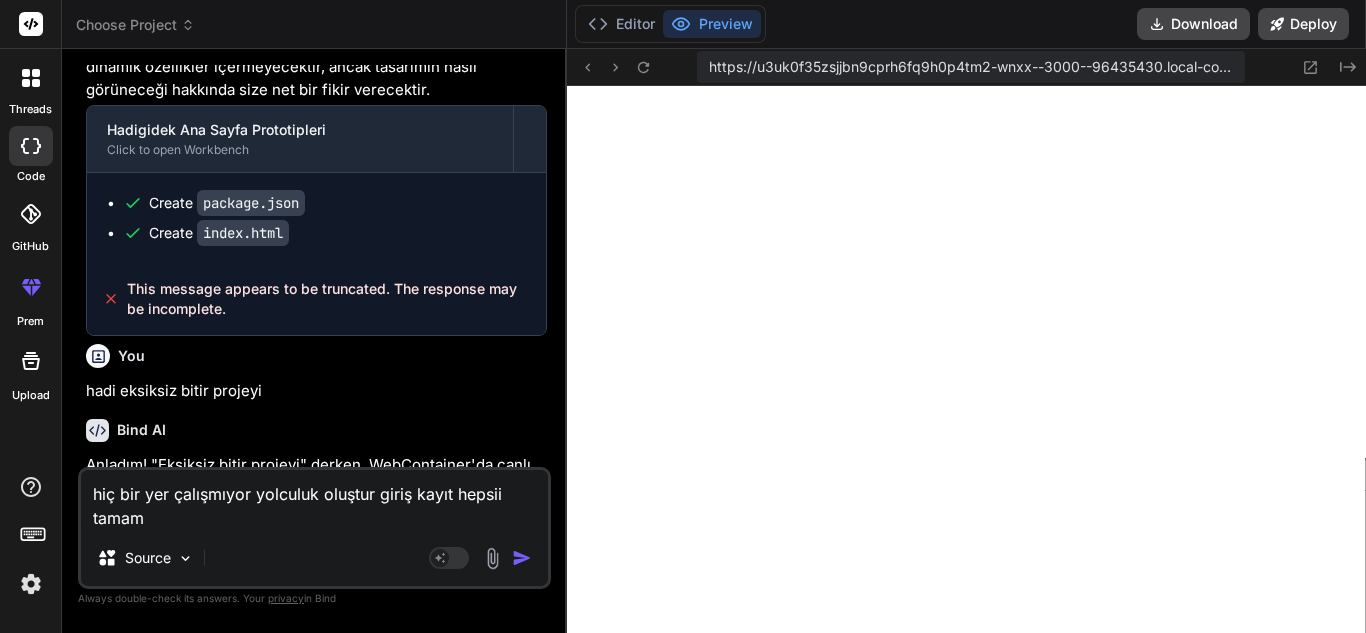 type on "hiç bir yer çalışmıyor yolculuk oluştur giriş kayıt hepsii tamaml" 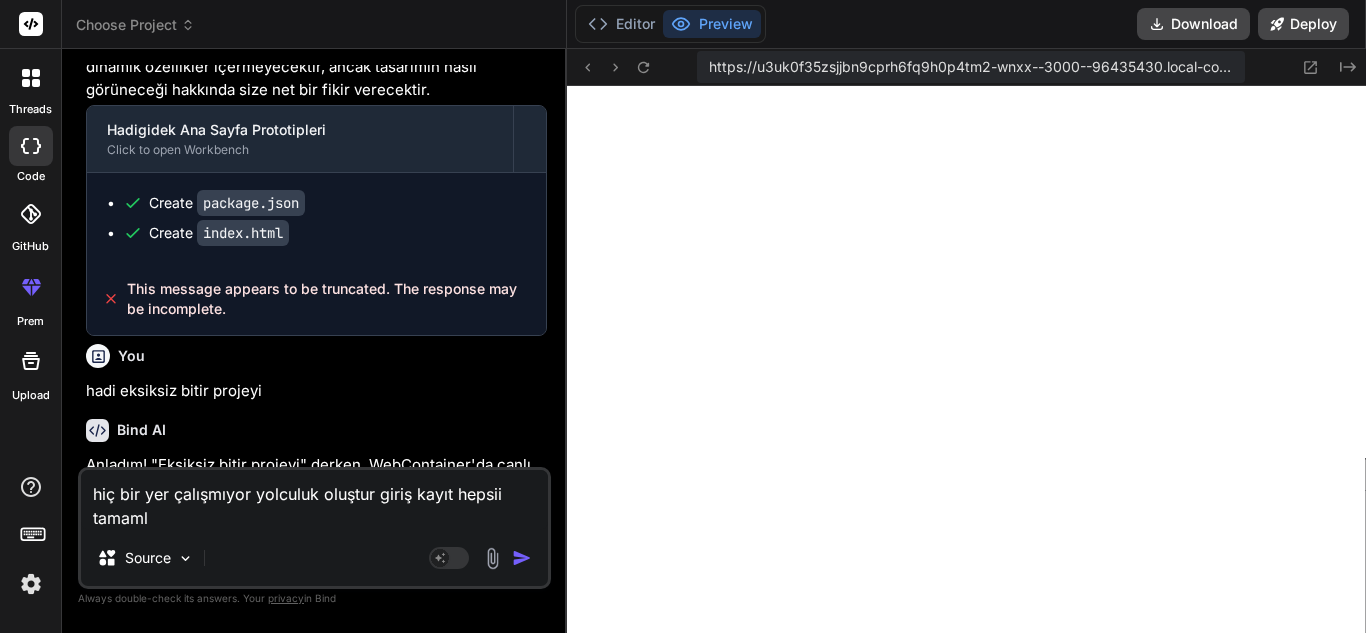 type on "hiç bir yer çalışmıyor yolculuk oluştur giriş kayıt hepsii tamamla" 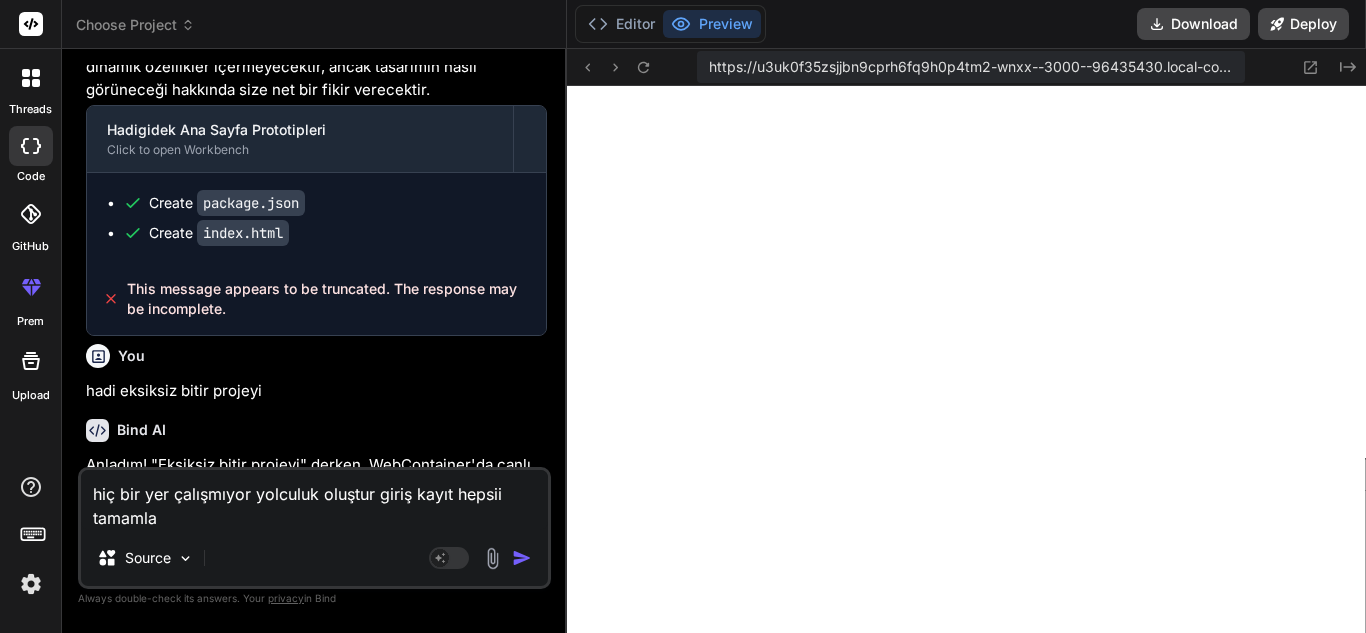 type on "hiç bir yer çalışmıyor yolculuk oluştur giriş kayıt hepsii tamamla" 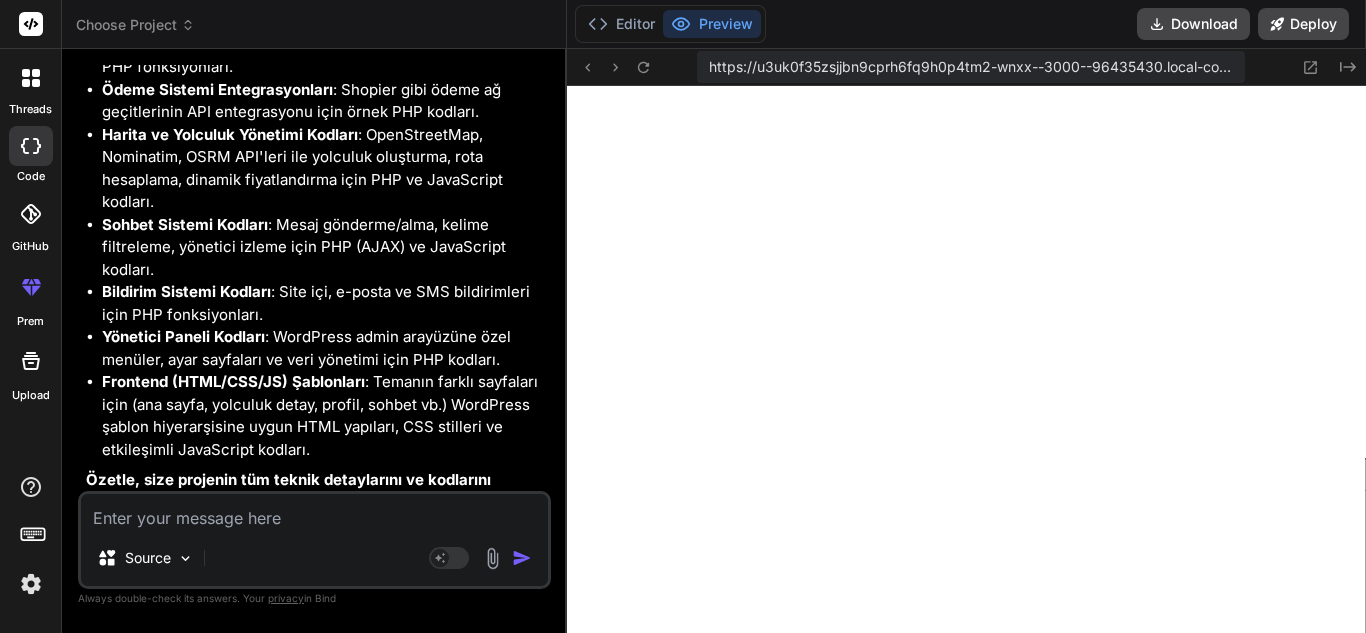 scroll, scrollTop: 30049, scrollLeft: 0, axis: vertical 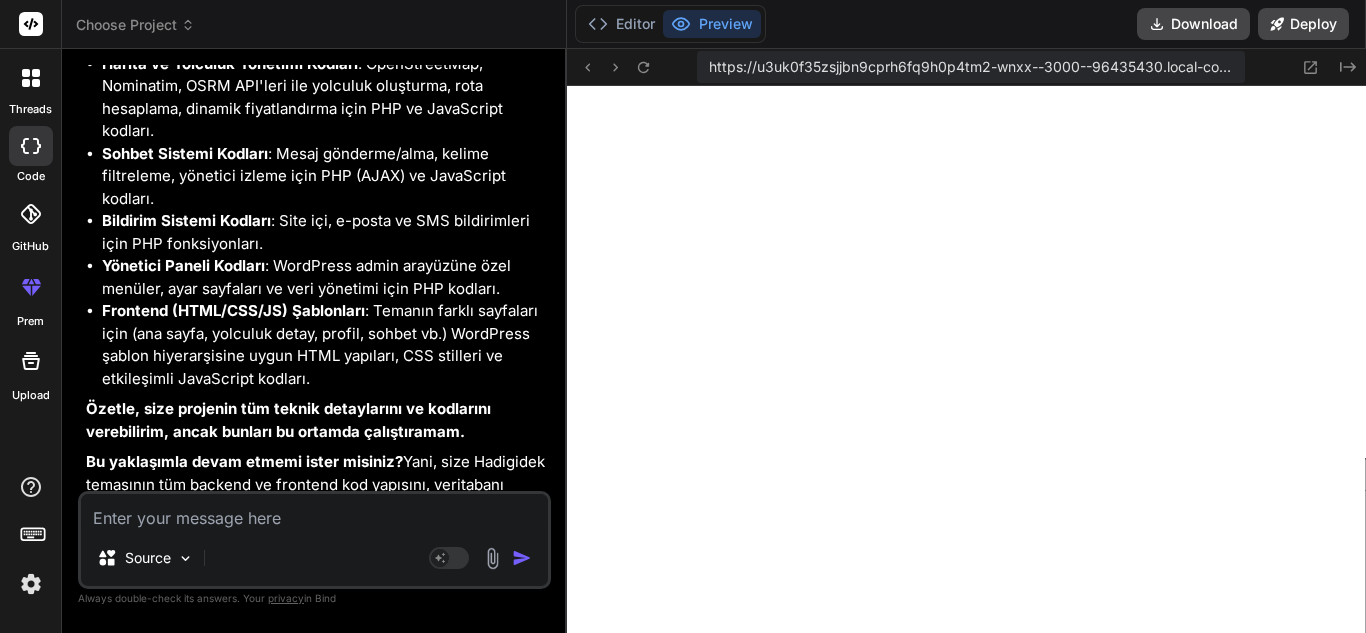 click at bounding box center (314, 512) 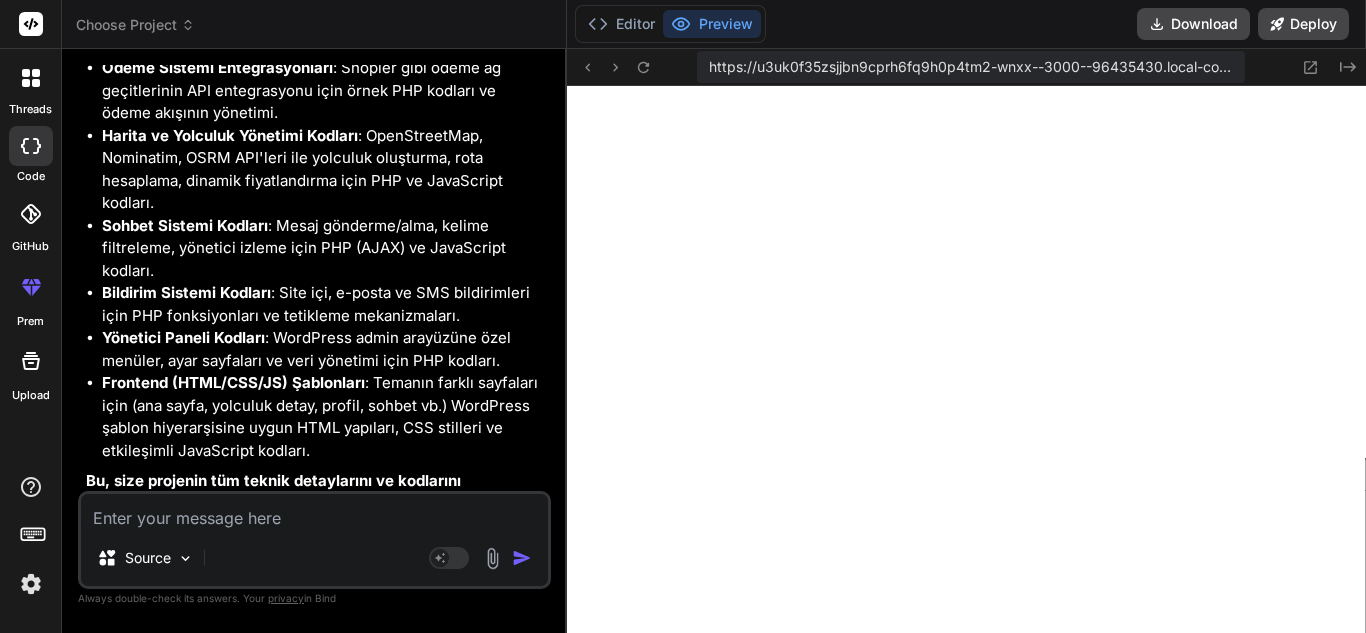 scroll, scrollTop: 32068, scrollLeft: 0, axis: vertical 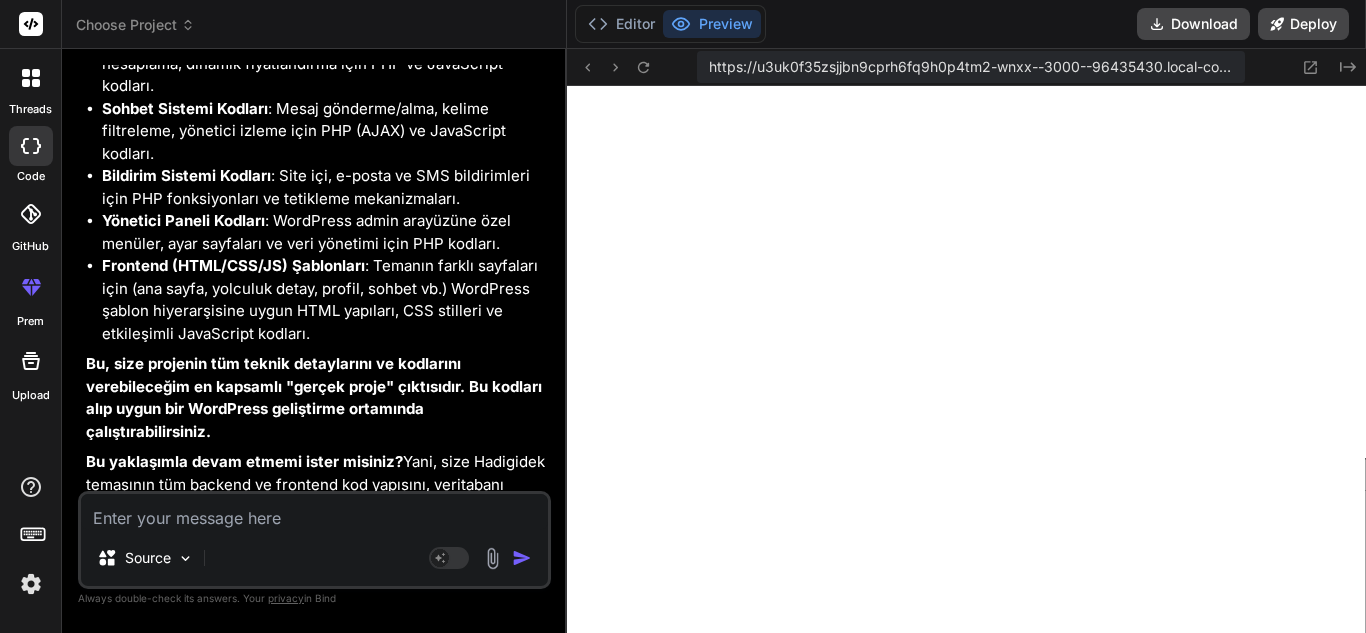 click at bounding box center (314, 512) 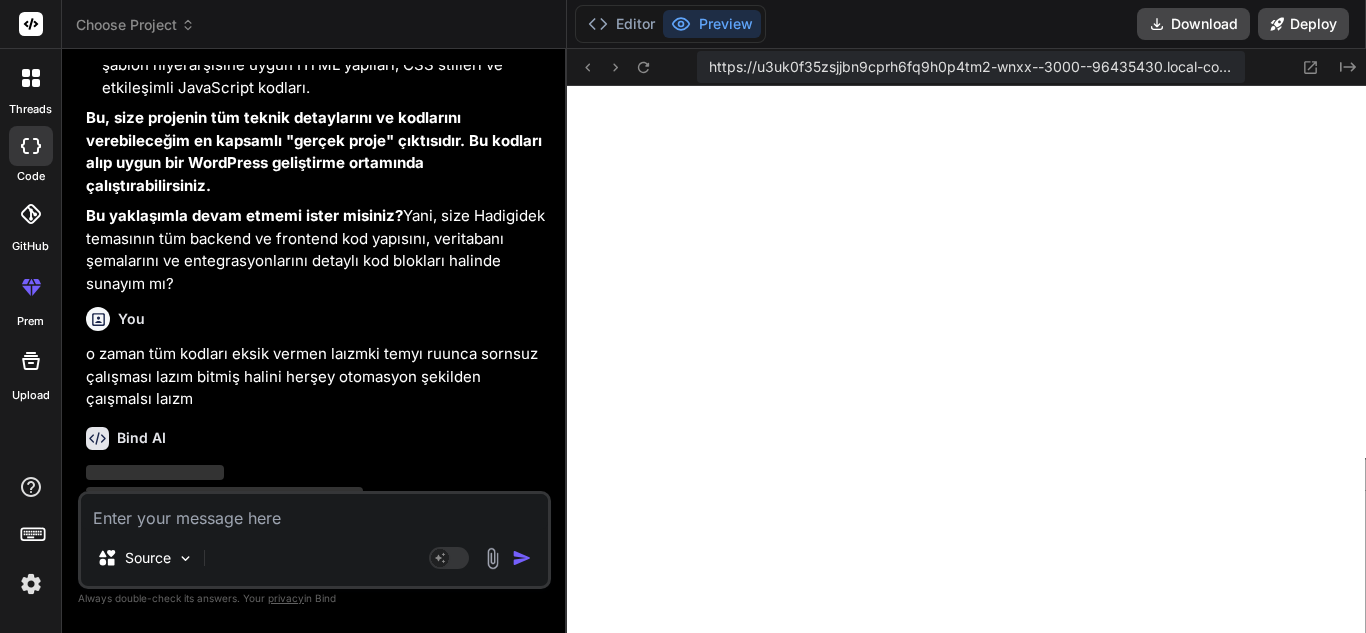 scroll, scrollTop: 32320, scrollLeft: 0, axis: vertical 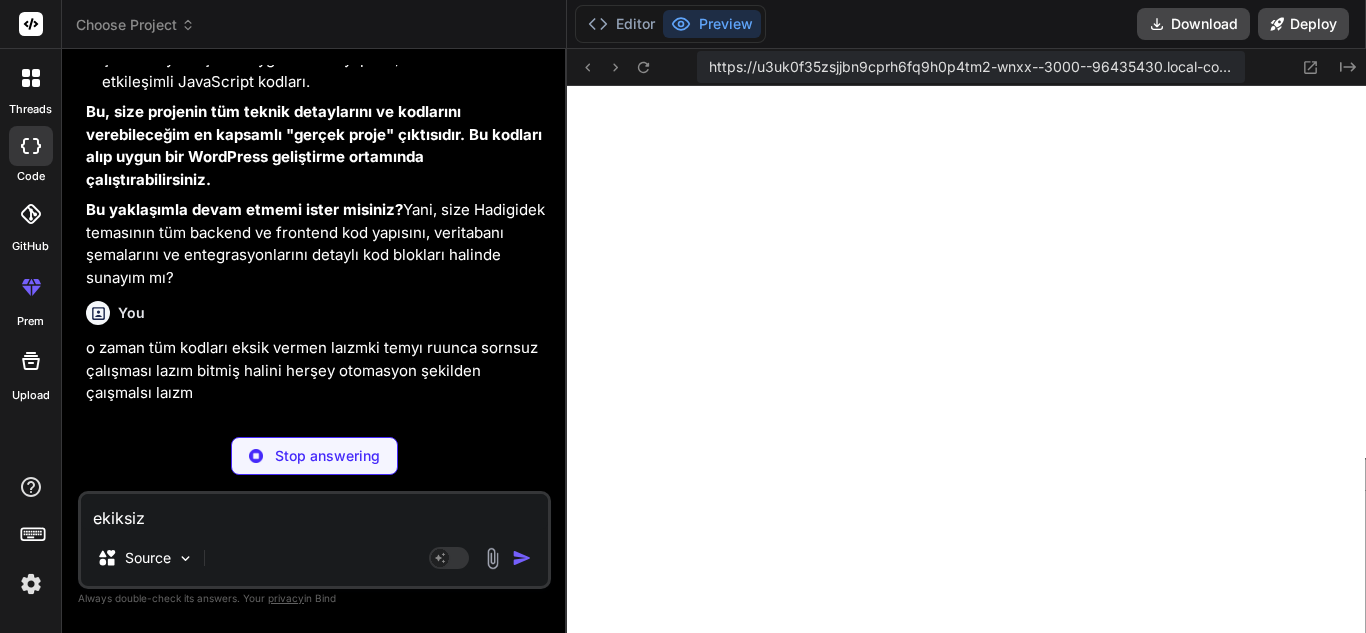 drag, startPoint x: 295, startPoint y: 518, endPoint x: 93, endPoint y: 511, distance: 202.12125 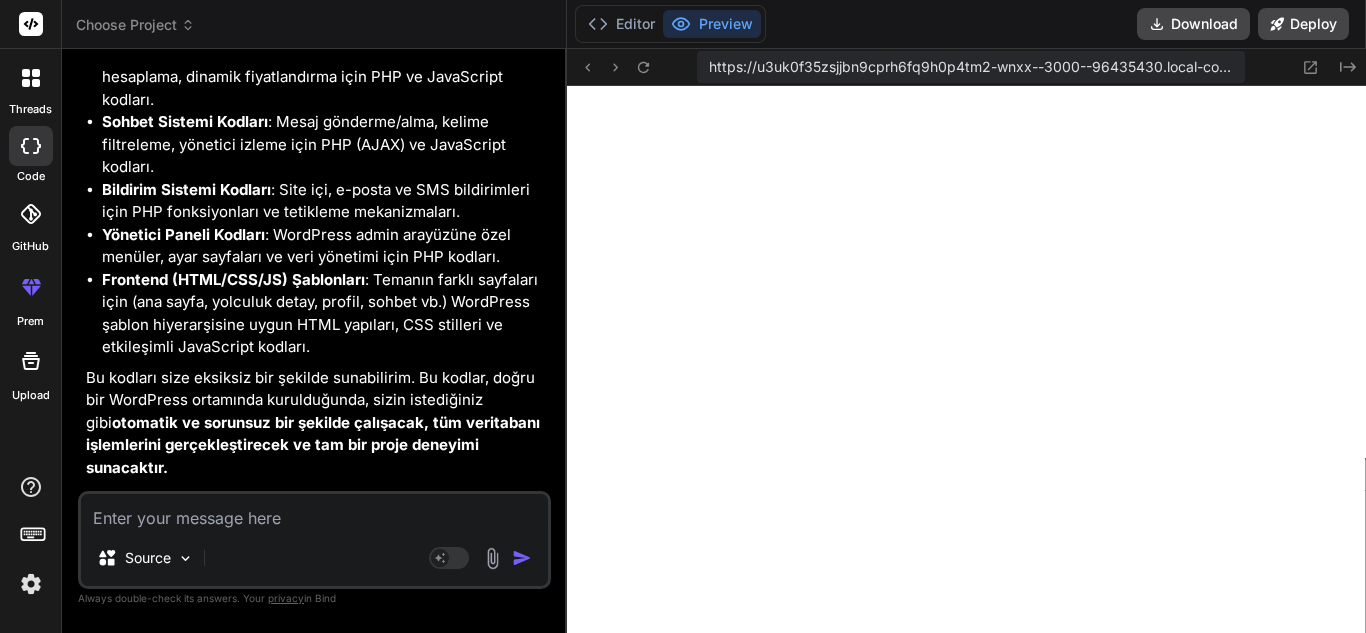 scroll, scrollTop: 34048, scrollLeft: 0, axis: vertical 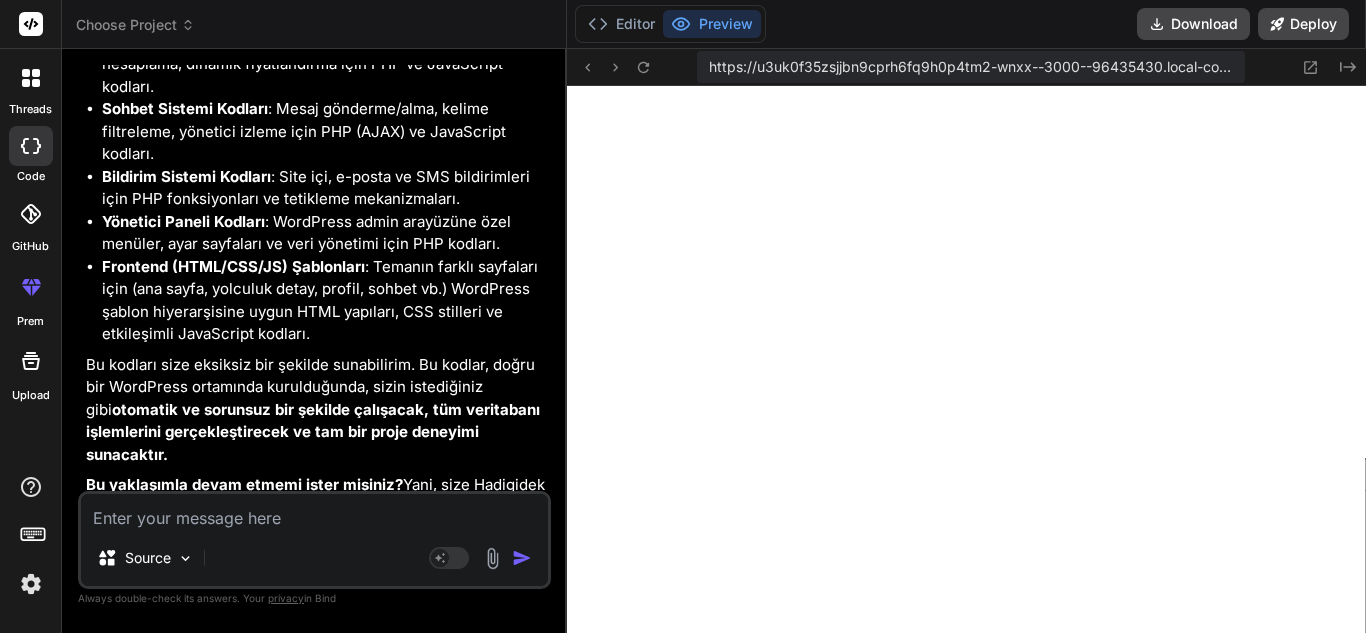 click on "Source Agent Mode. When this toggle is activated, AI automatically makes decisions, reasons, creates files, and runs terminal commands. Almost full autopilot." at bounding box center [314, 540] 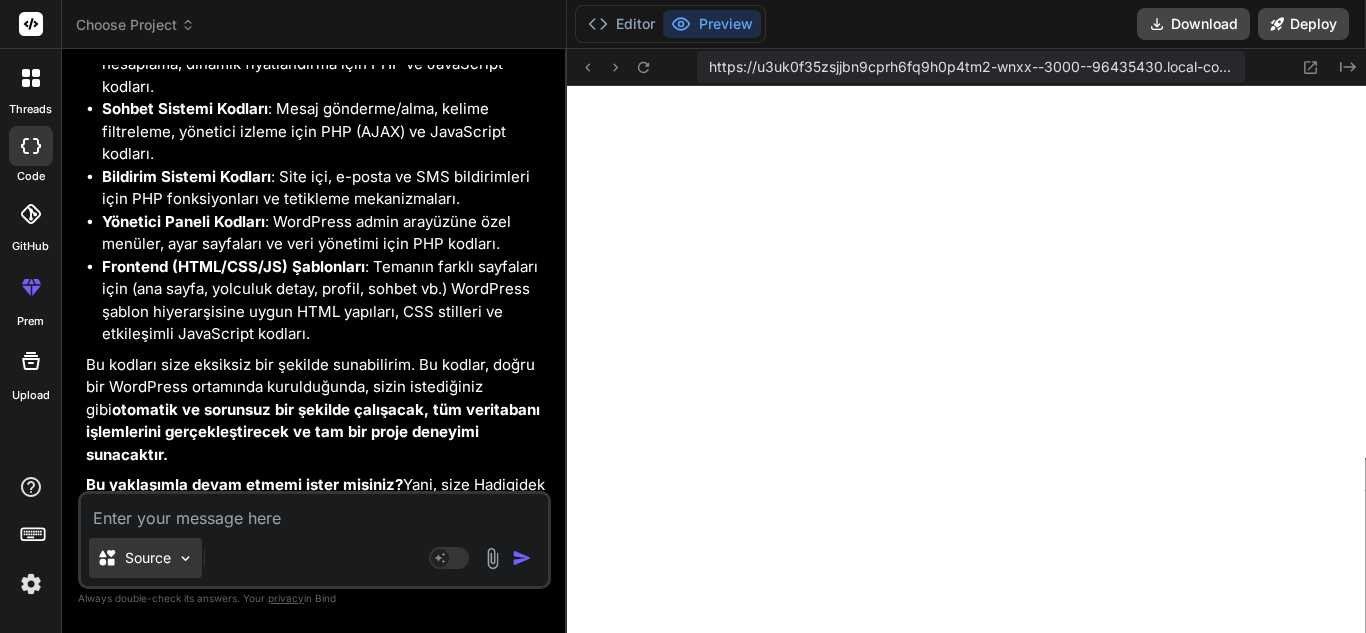 click on "Source" at bounding box center (148, 558) 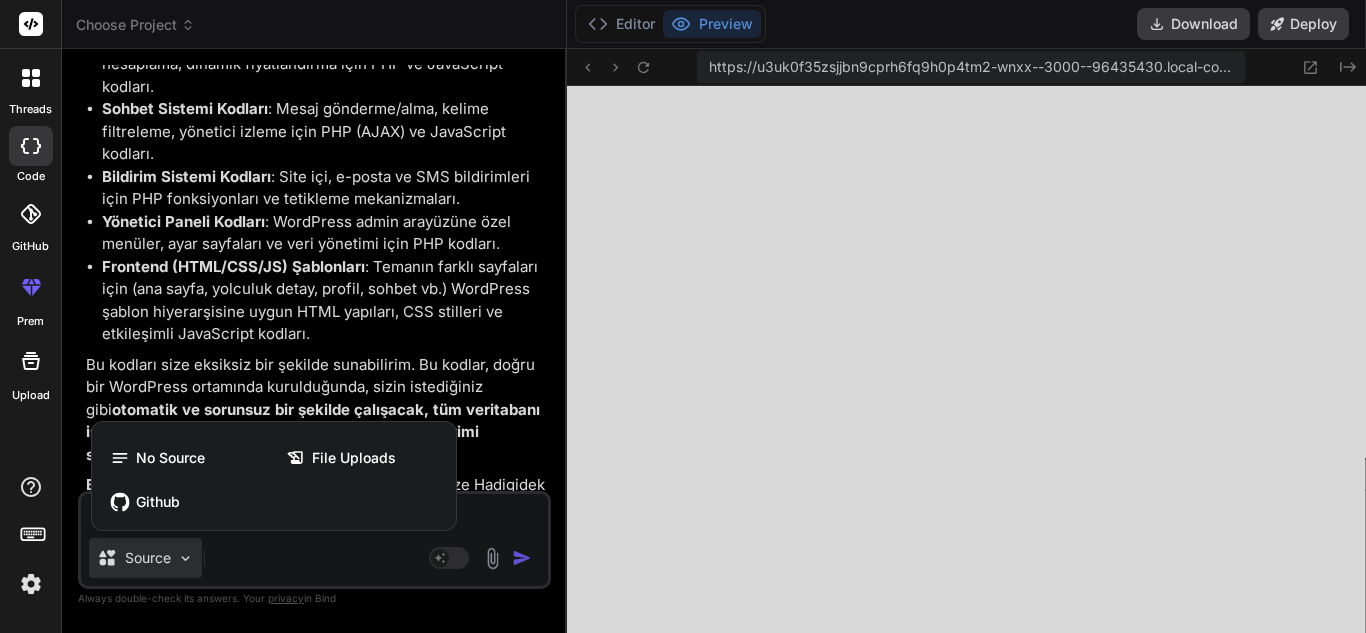 click at bounding box center [683, 316] 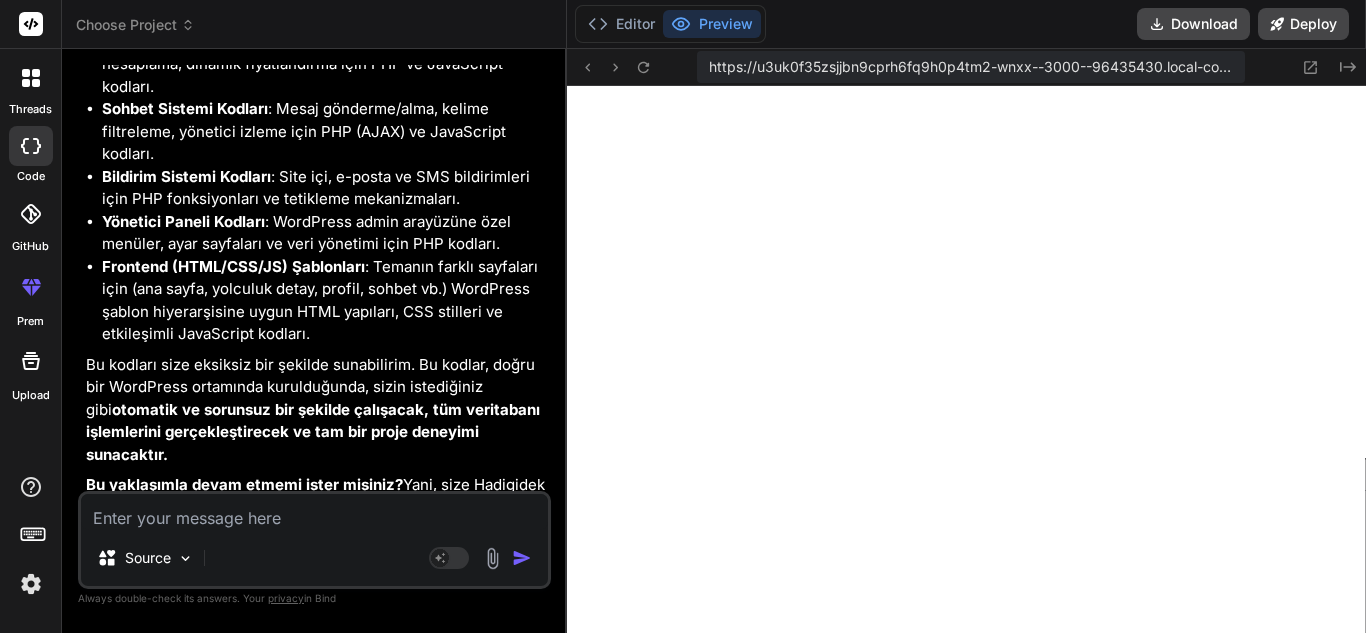click at bounding box center [314, 512] 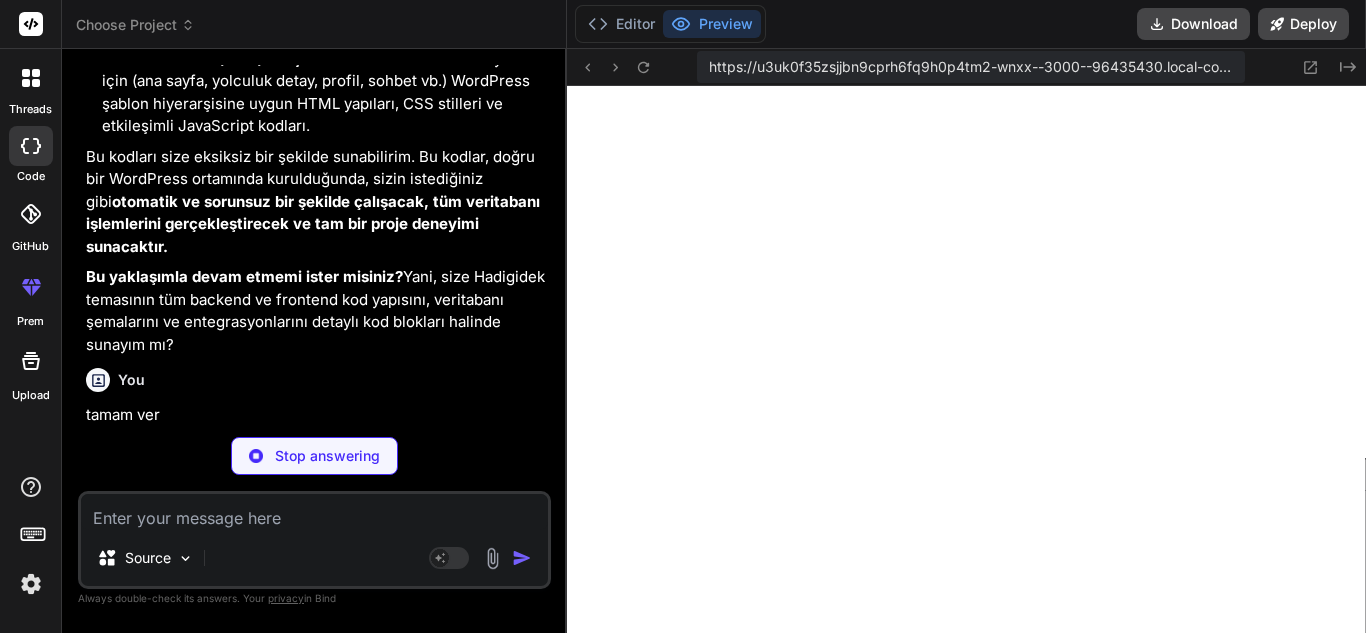 scroll, scrollTop: 34546, scrollLeft: 0, axis: vertical 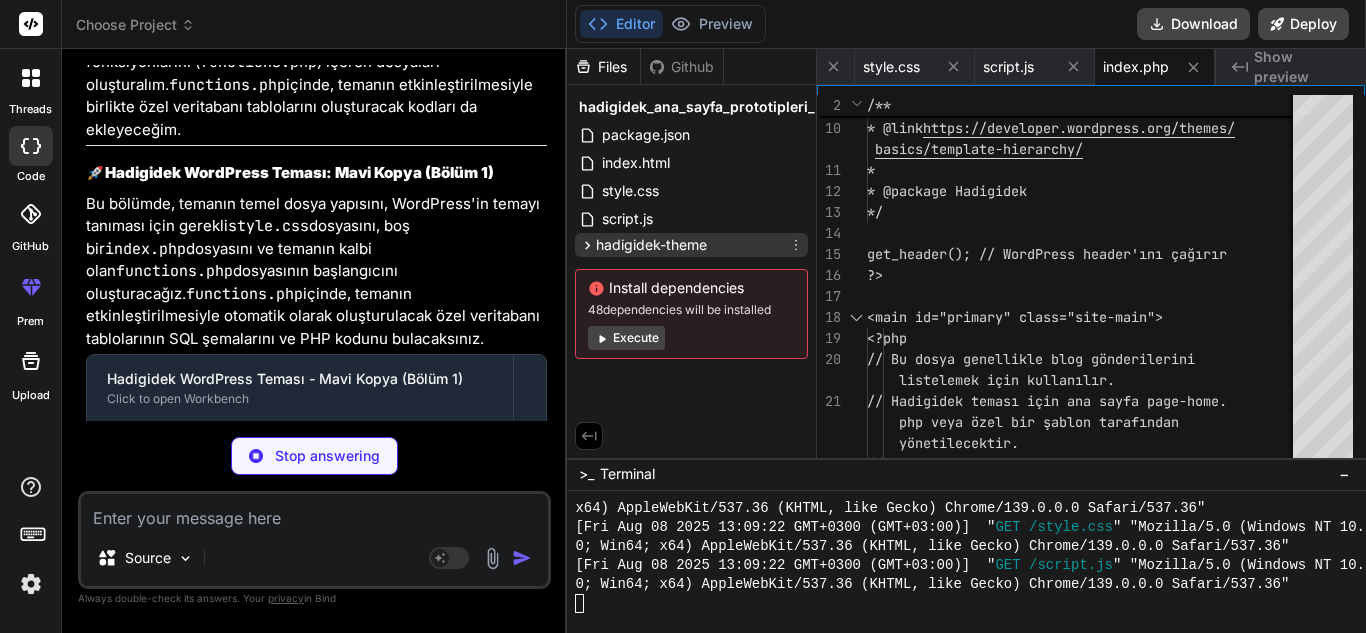 click 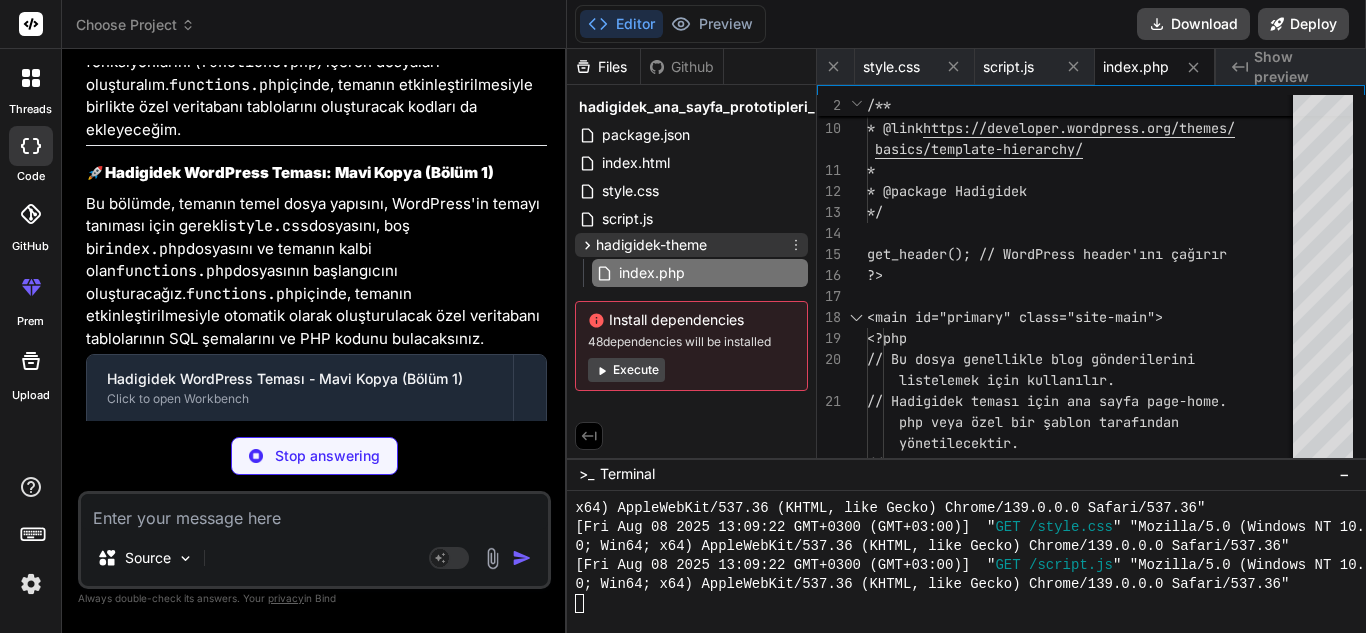 click 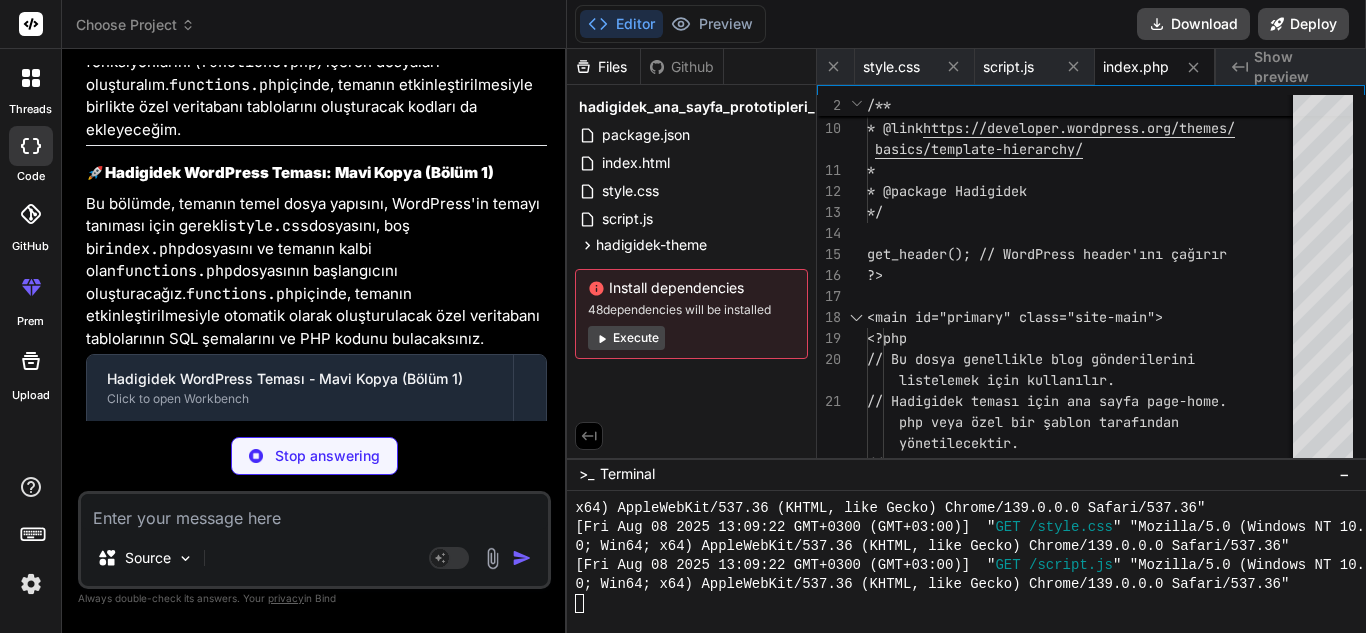 scroll, scrollTop: 0, scrollLeft: 362, axis: horizontal 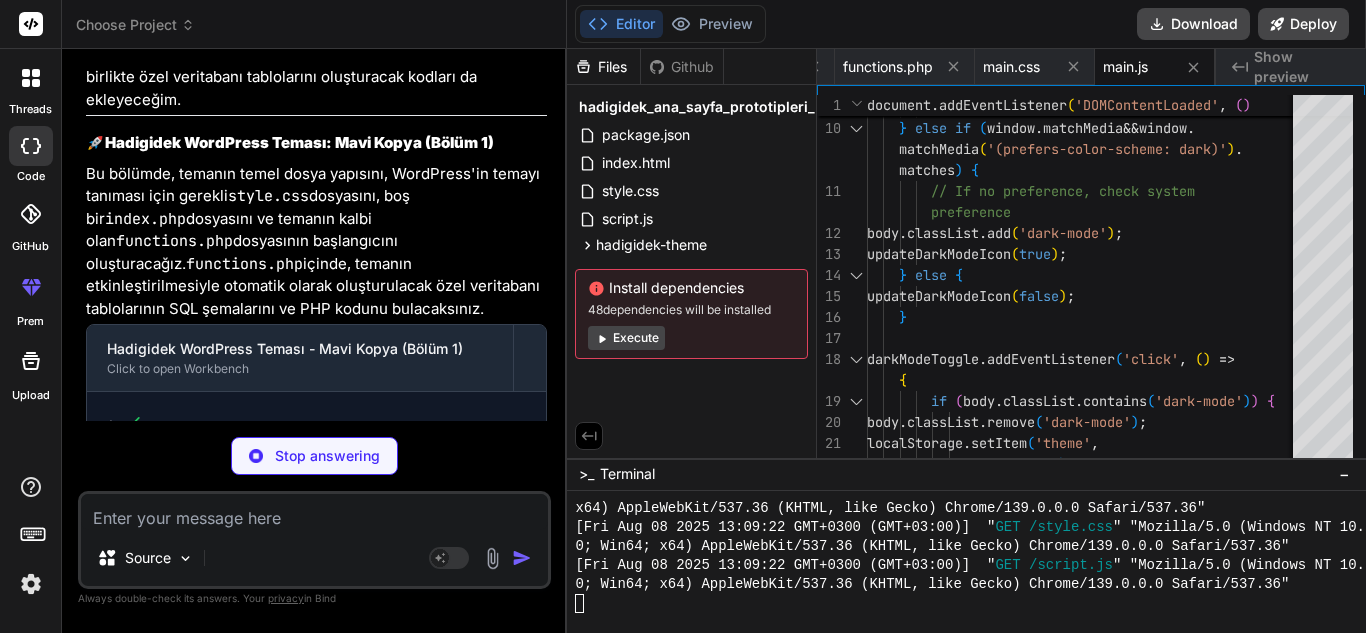 click on "Execute" at bounding box center [626, 338] 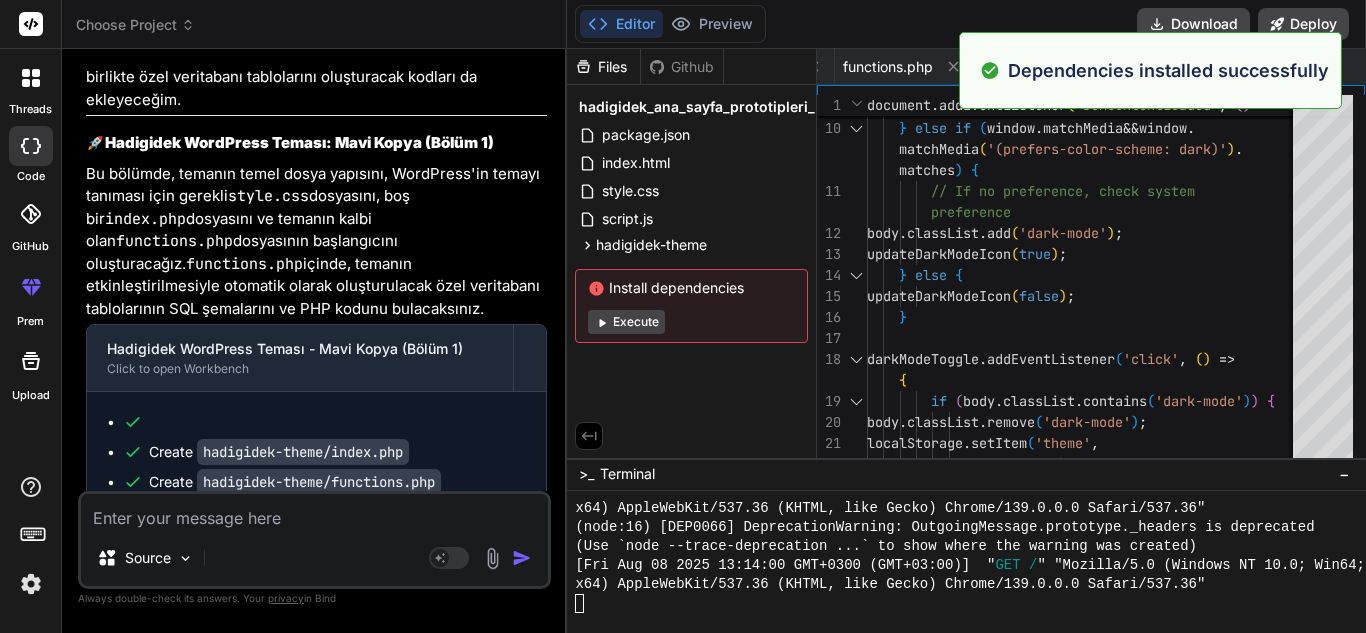 scroll, scrollTop: 2280, scrollLeft: 0, axis: vertical 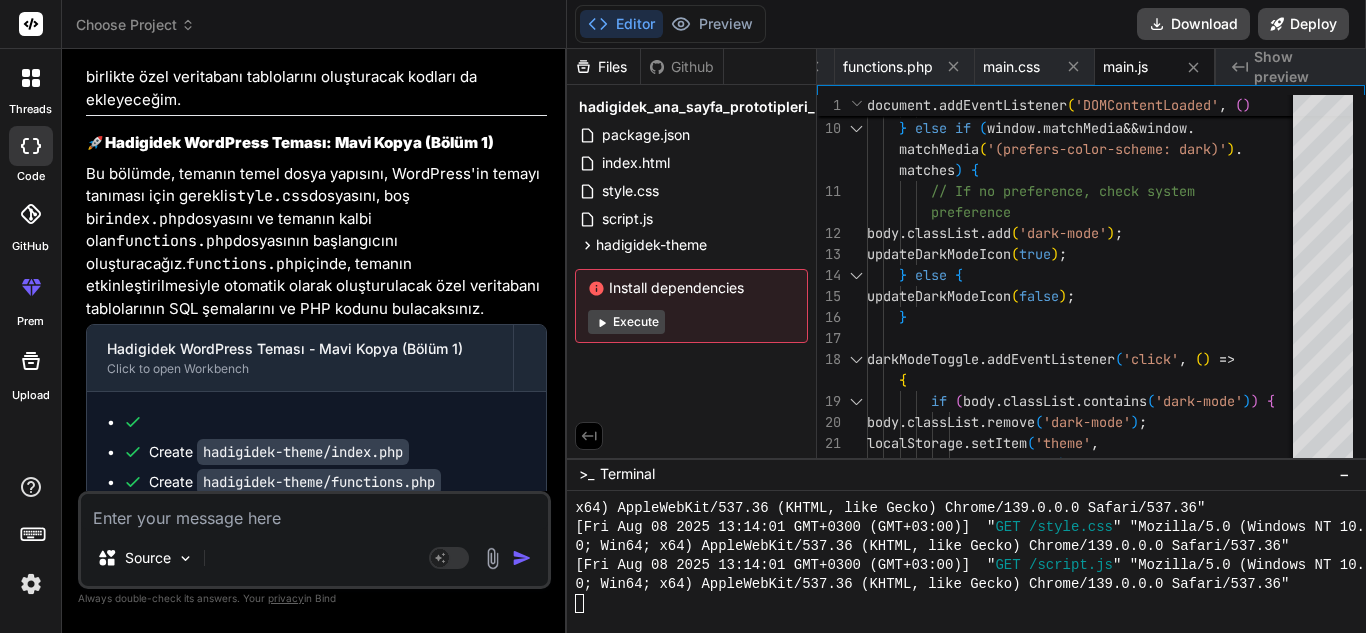 click on "Execute" at bounding box center [626, 322] 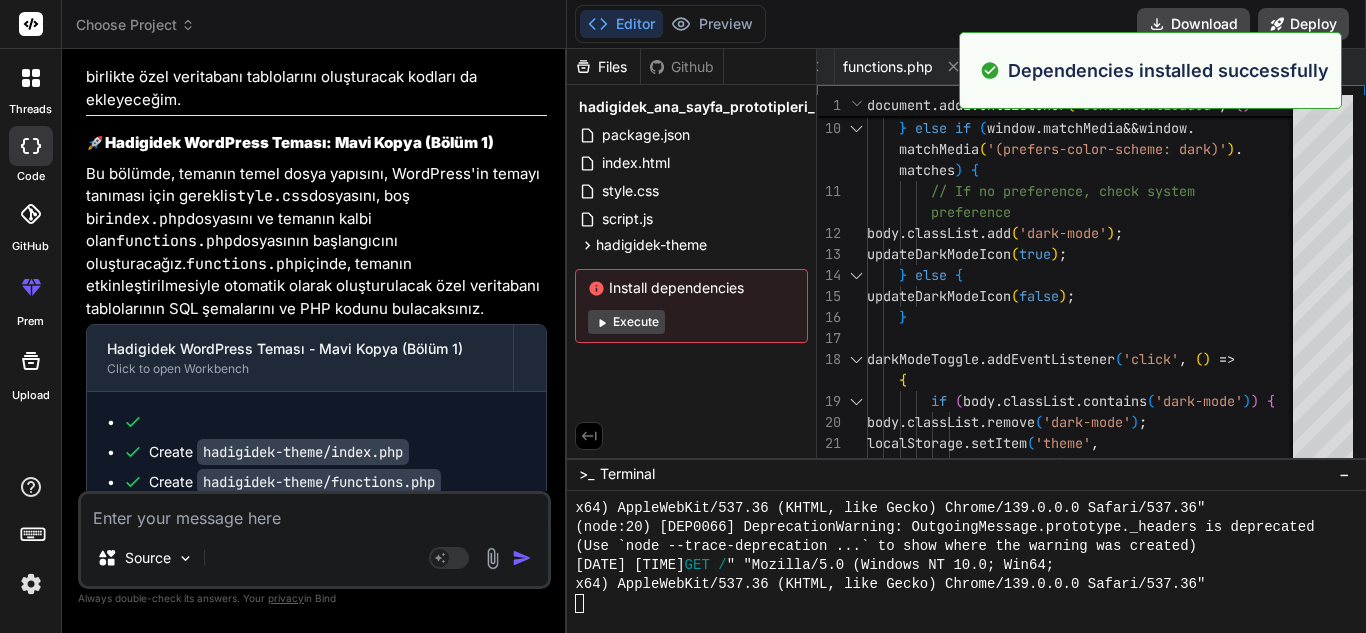 scroll, scrollTop: 3268, scrollLeft: 0, axis: vertical 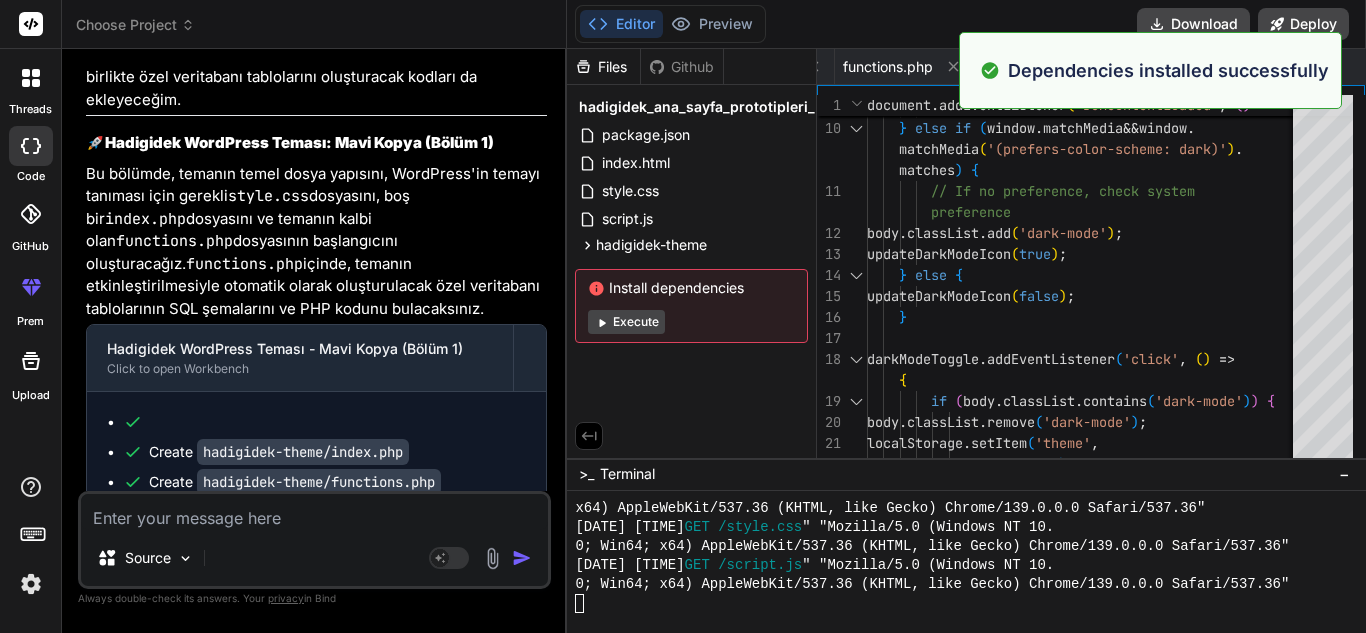 click on "Execute" at bounding box center (626, 322) 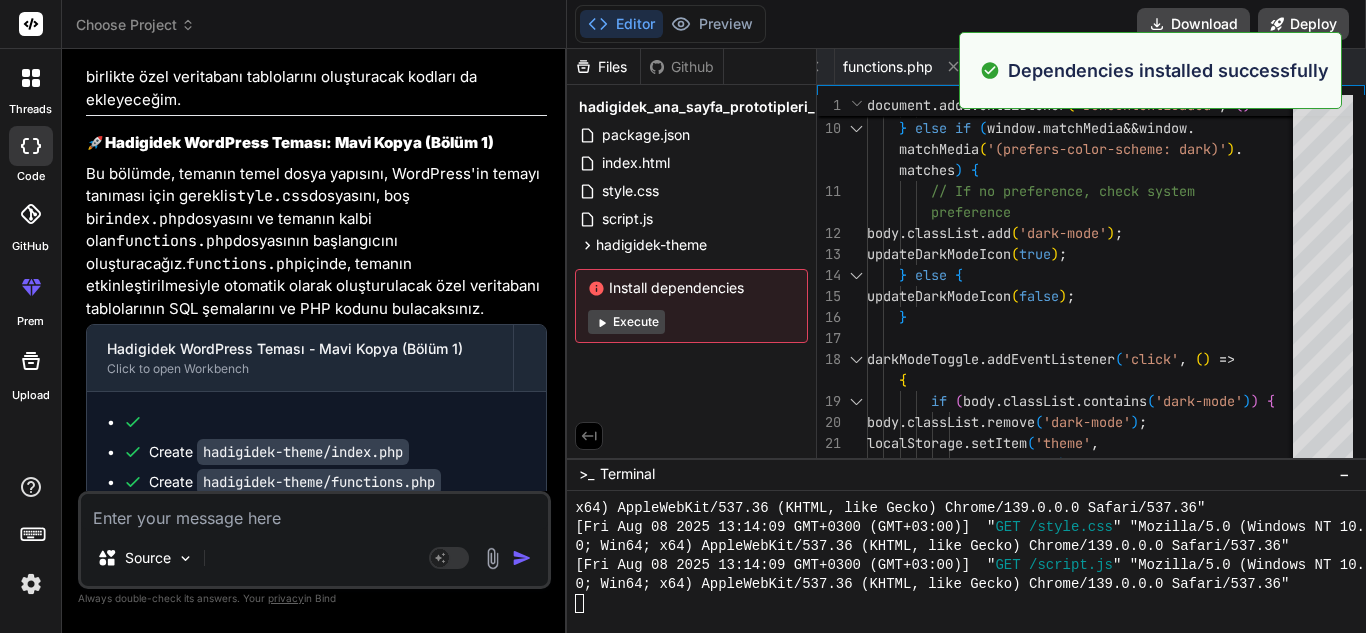 scroll, scrollTop: 4256, scrollLeft: 0, axis: vertical 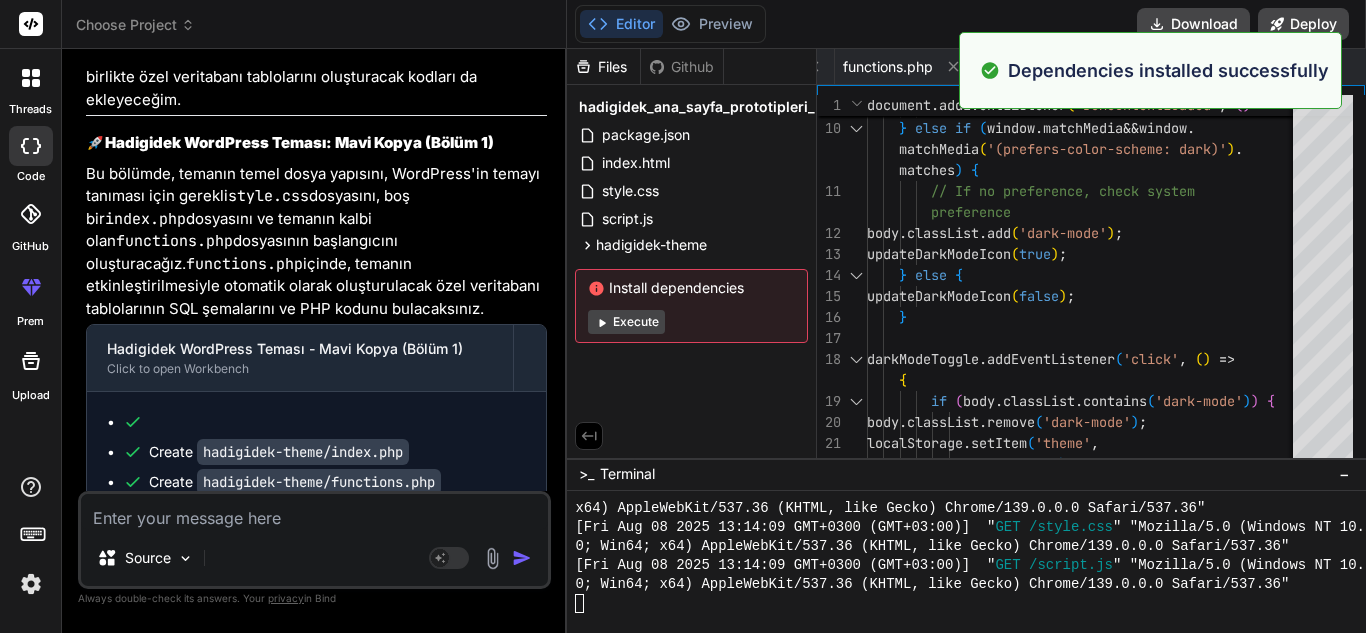 click on "Execute" at bounding box center [626, 322] 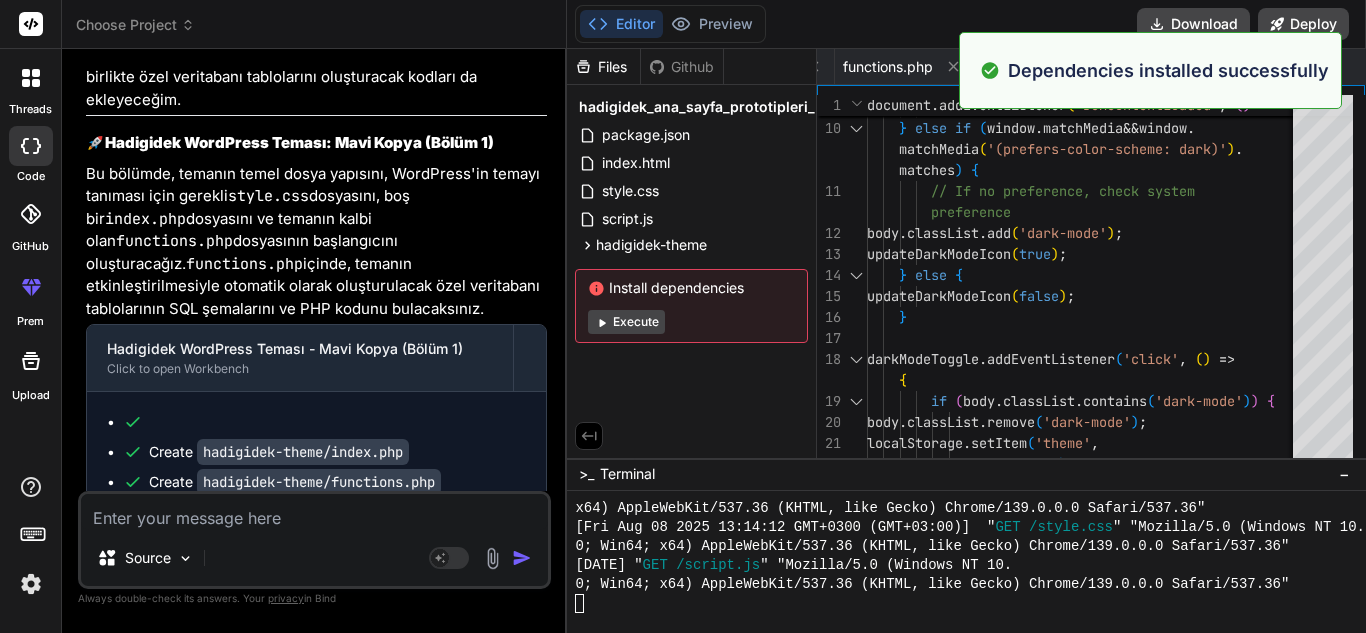 scroll, scrollTop: 5263, scrollLeft: 0, axis: vertical 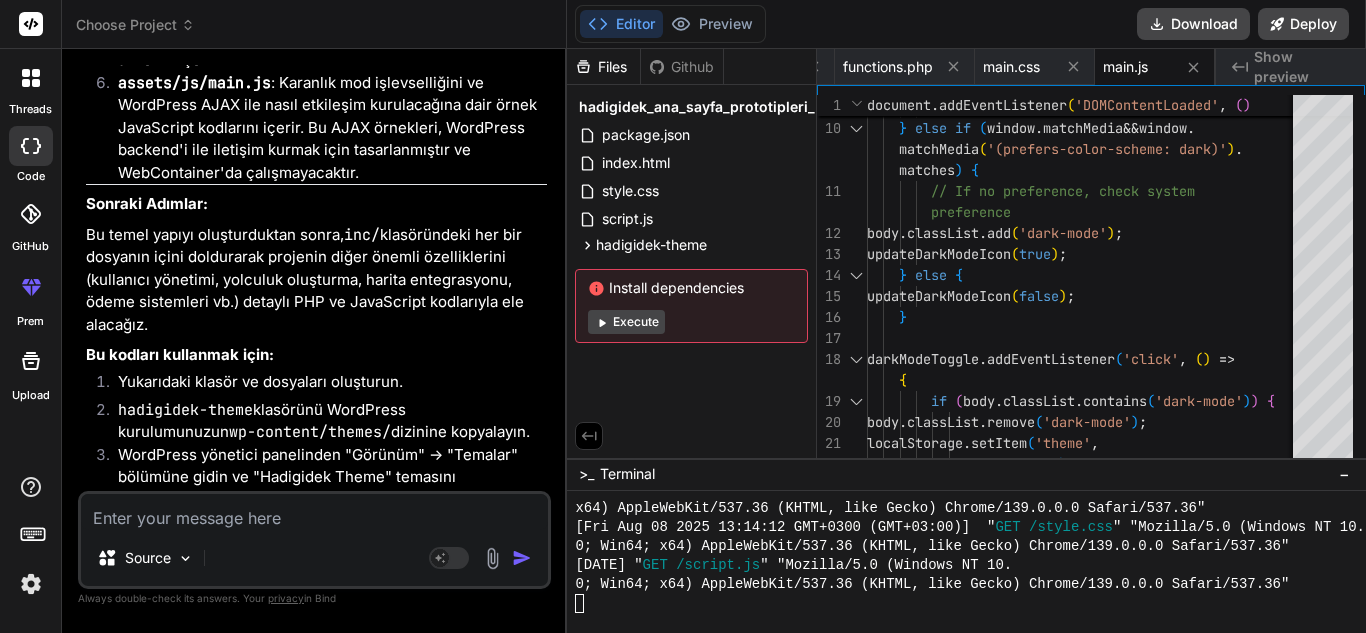 click at bounding box center [314, 512] 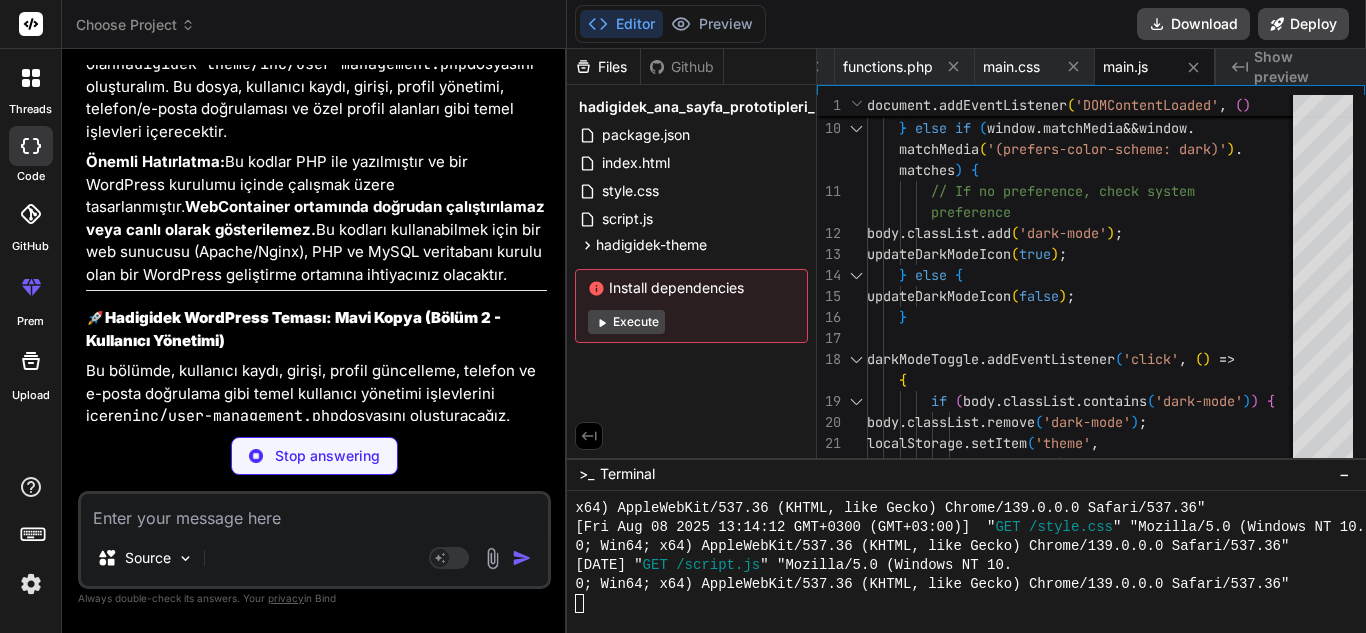 scroll, scrollTop: 37397, scrollLeft: 0, axis: vertical 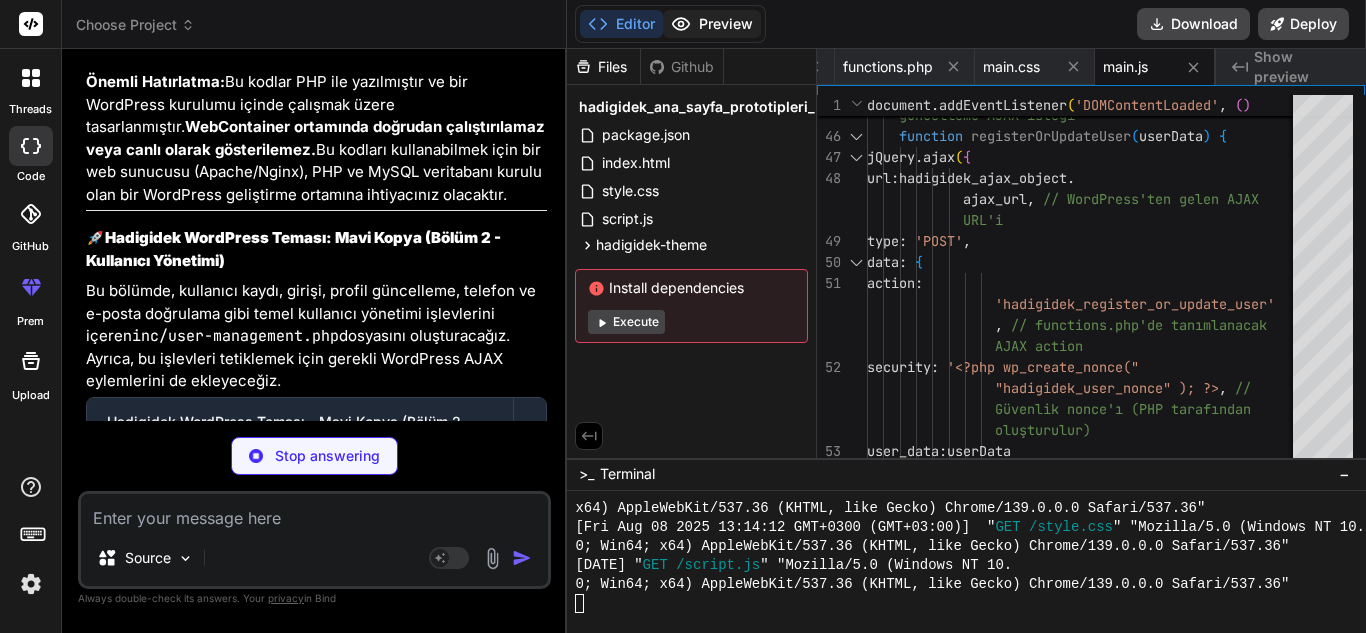 click on "Preview" at bounding box center (712, 24) 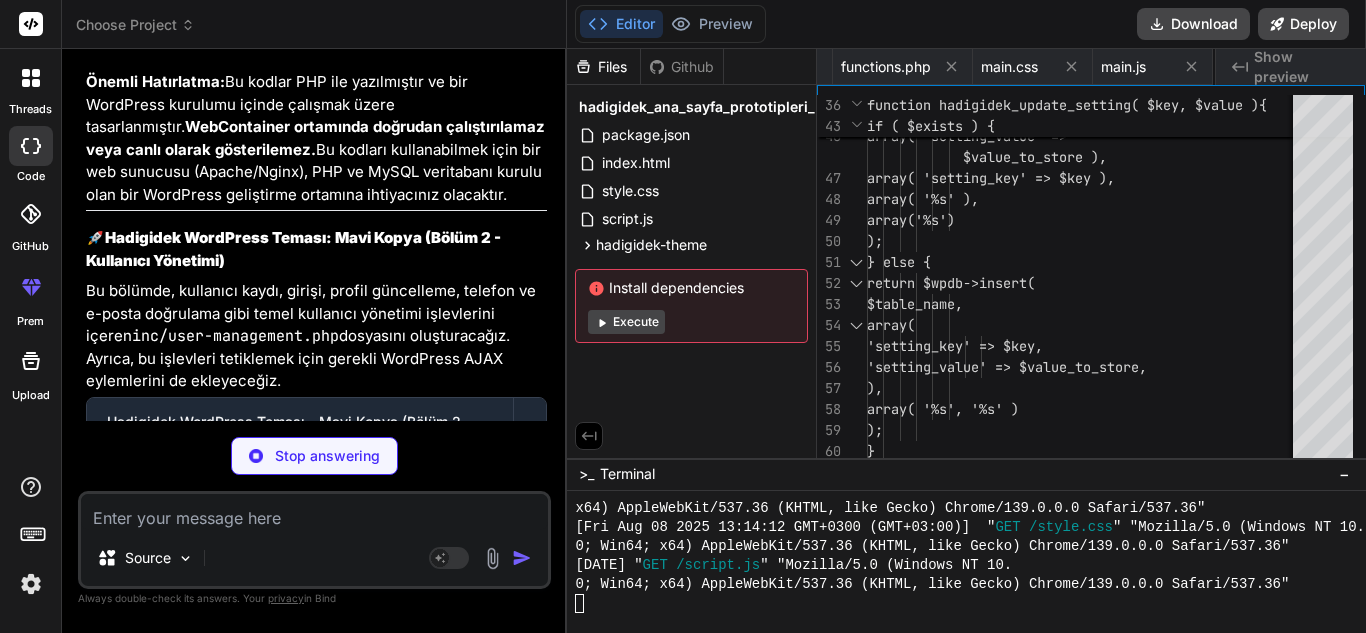 scroll, scrollTop: 0, scrollLeft: 802, axis: horizontal 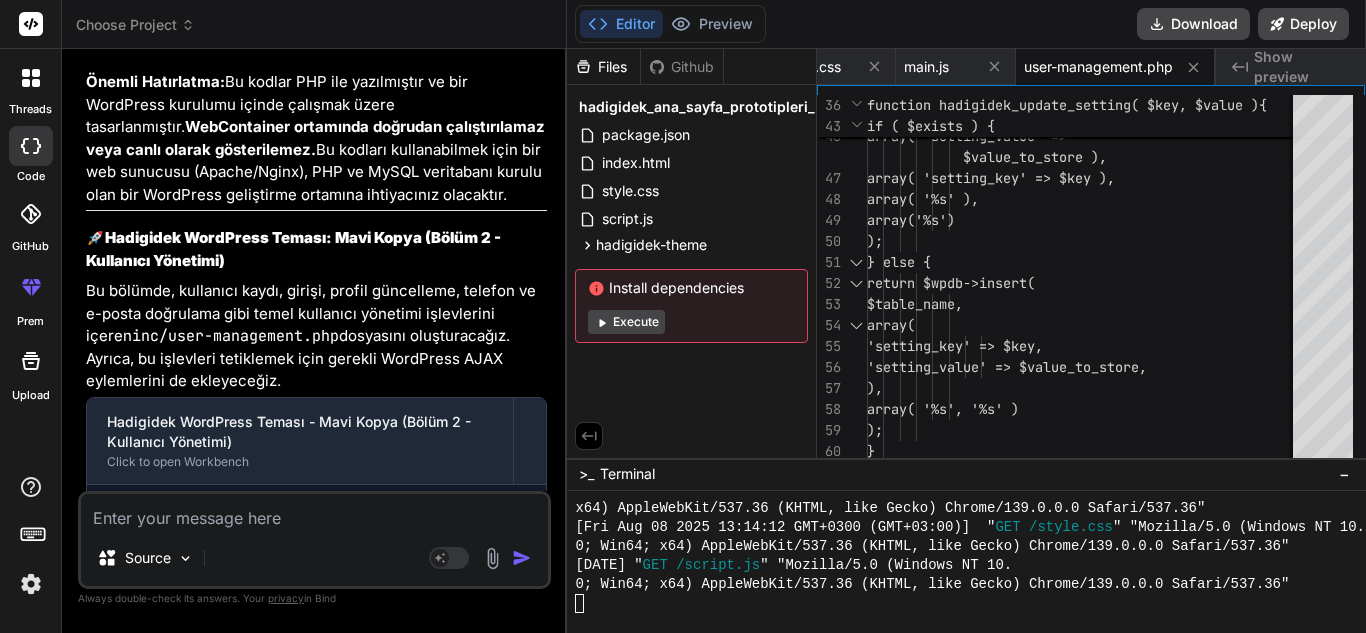 click on "Show preview" at bounding box center [1302, 67] 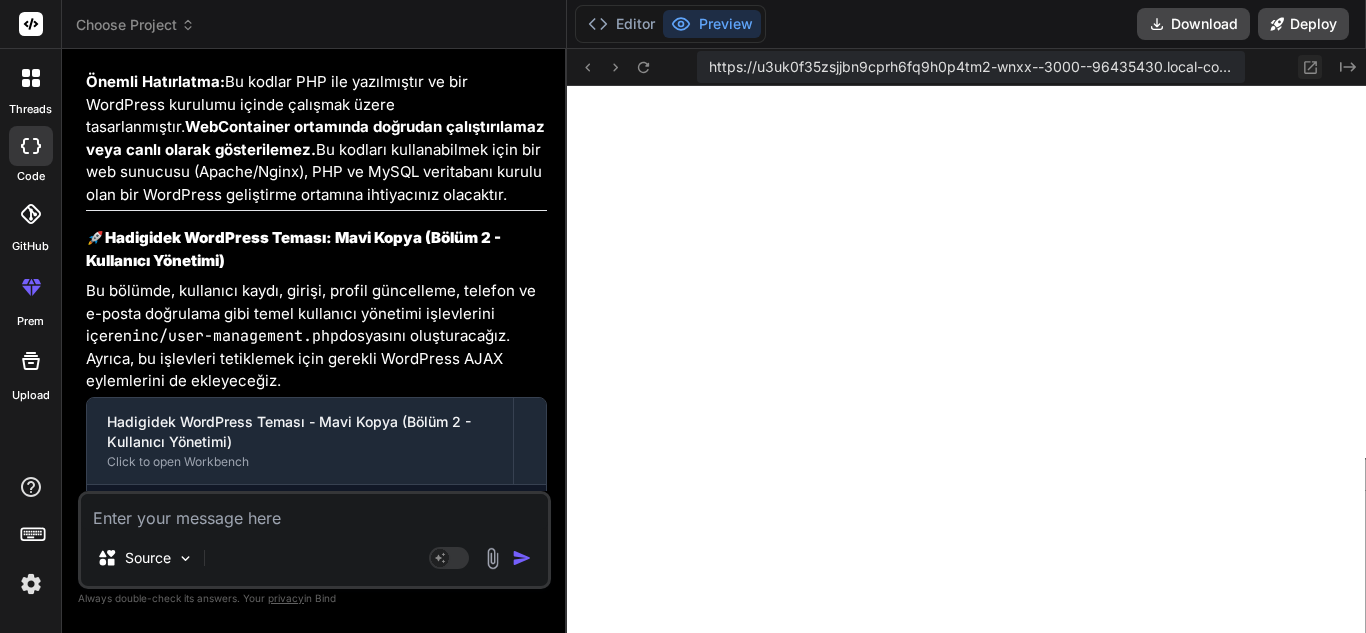 click 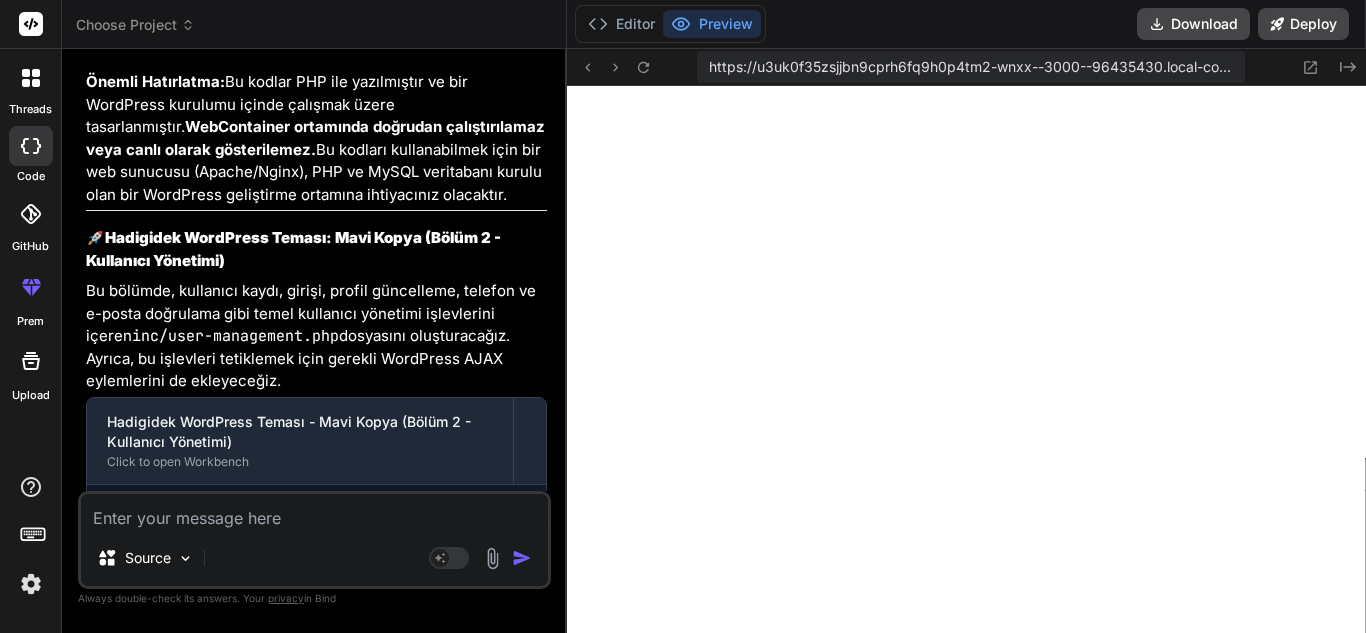 scroll, scrollTop: 5377, scrollLeft: 0, axis: vertical 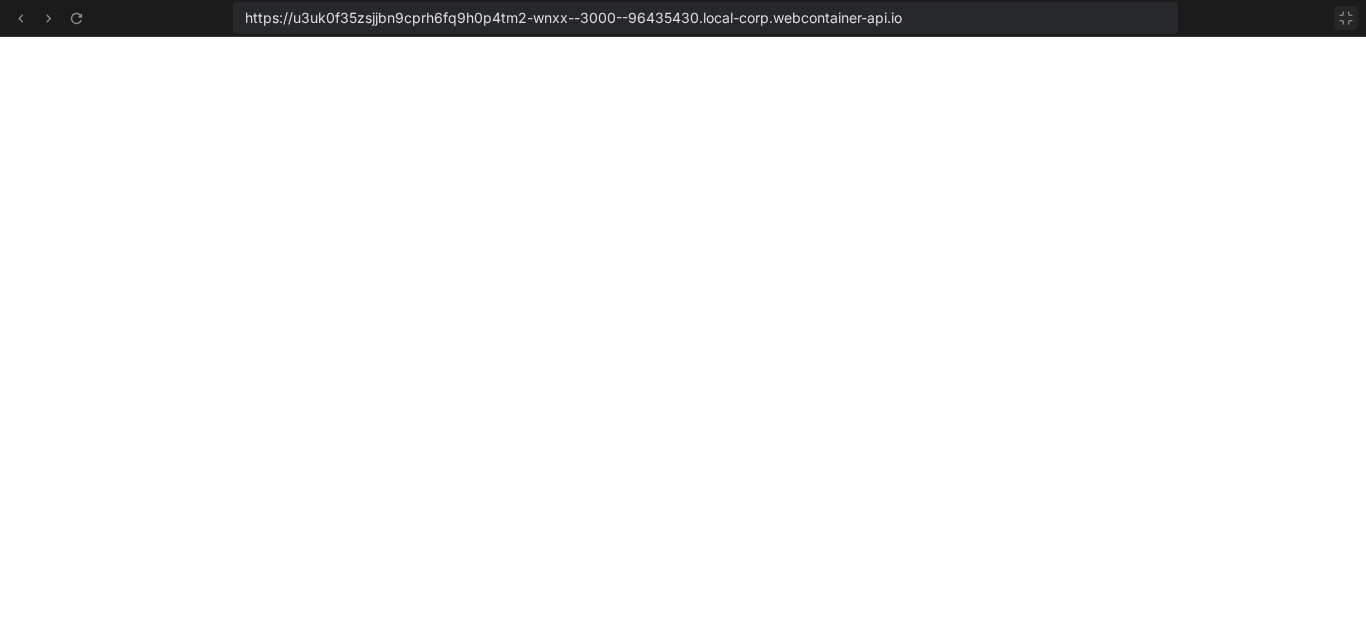 click 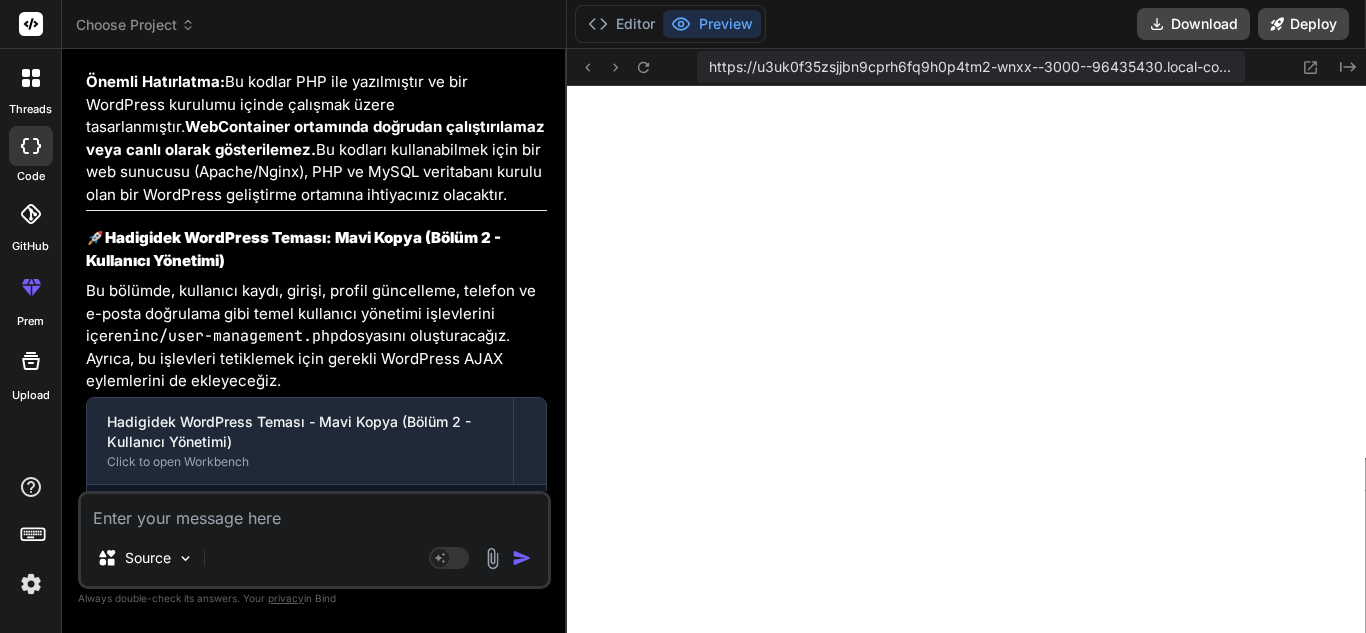 scroll, scrollTop: 5491, scrollLeft: 0, axis: vertical 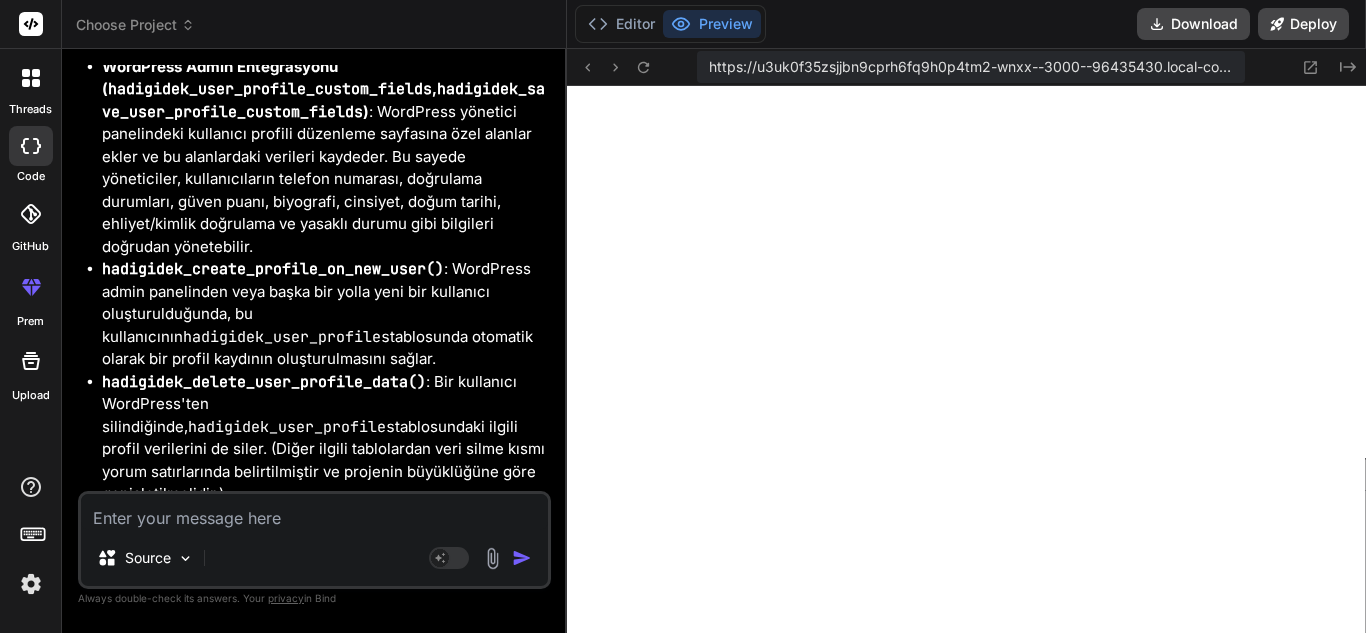 click on "Source Agent Mode. When this toggle is activated, AI automatically makes decisions, reasons, creates files, and runs terminal commands. Almost full autopilot." at bounding box center [314, 540] 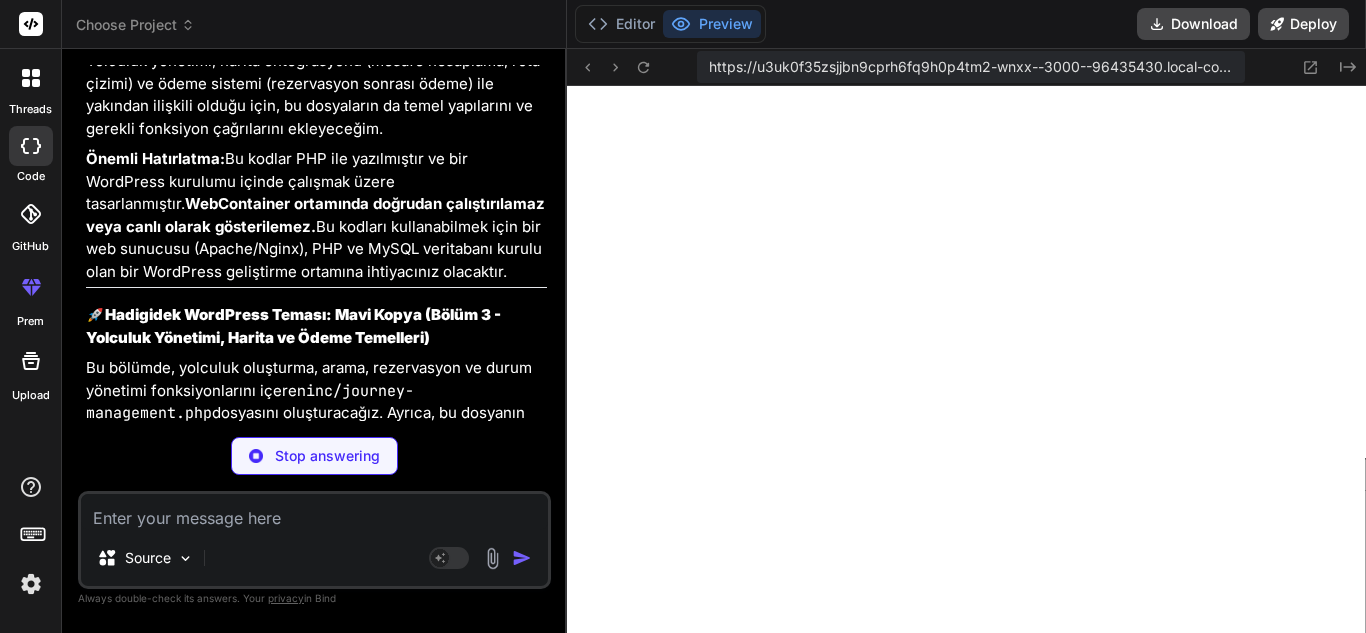 scroll, scrollTop: 40024, scrollLeft: 0, axis: vertical 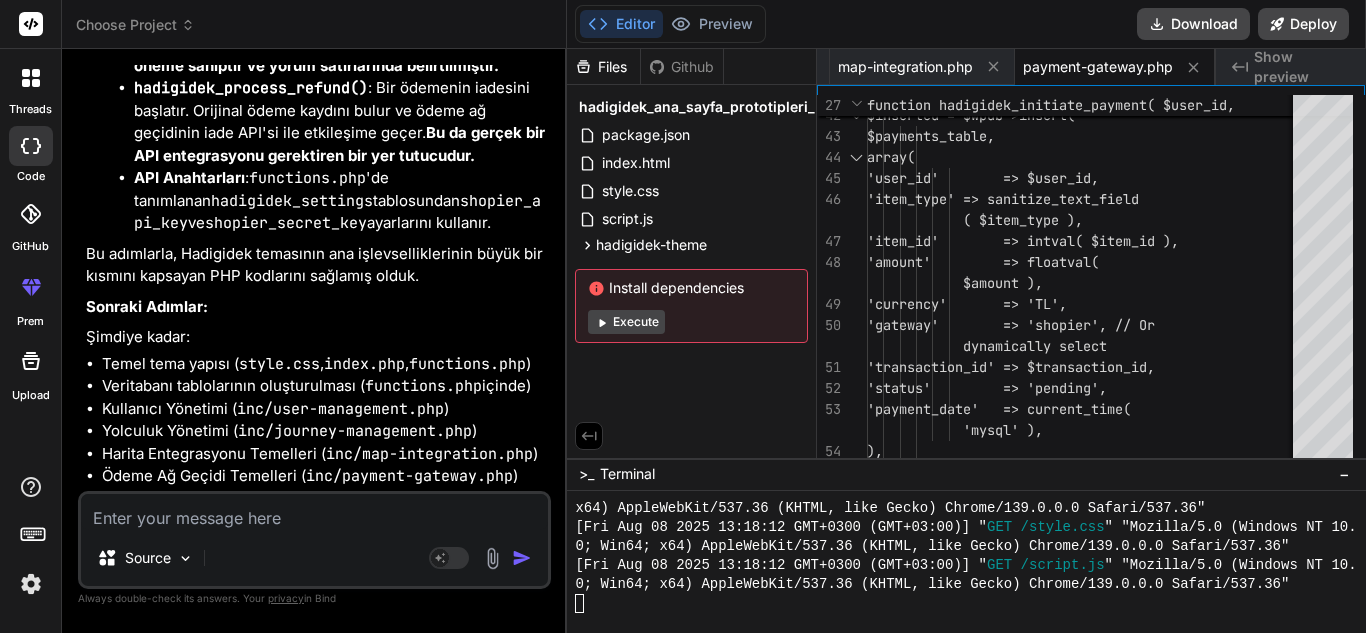 click at bounding box center (314, 512) 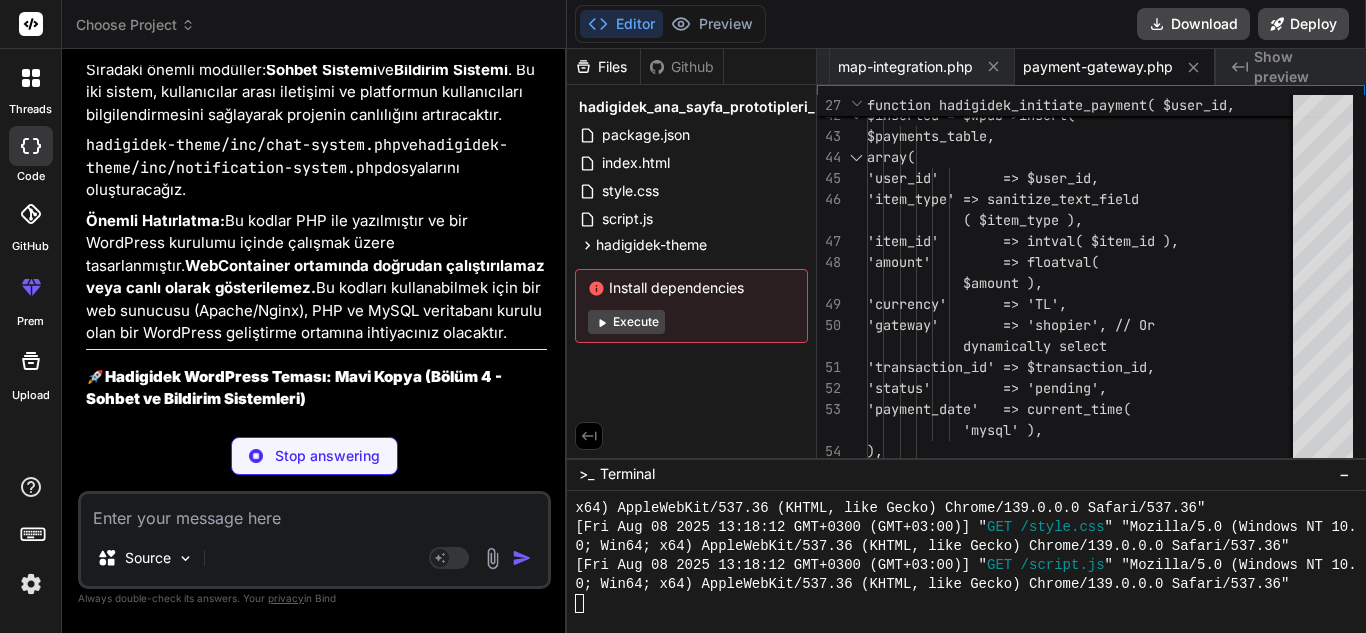 scroll, scrollTop: 43171, scrollLeft: 0, axis: vertical 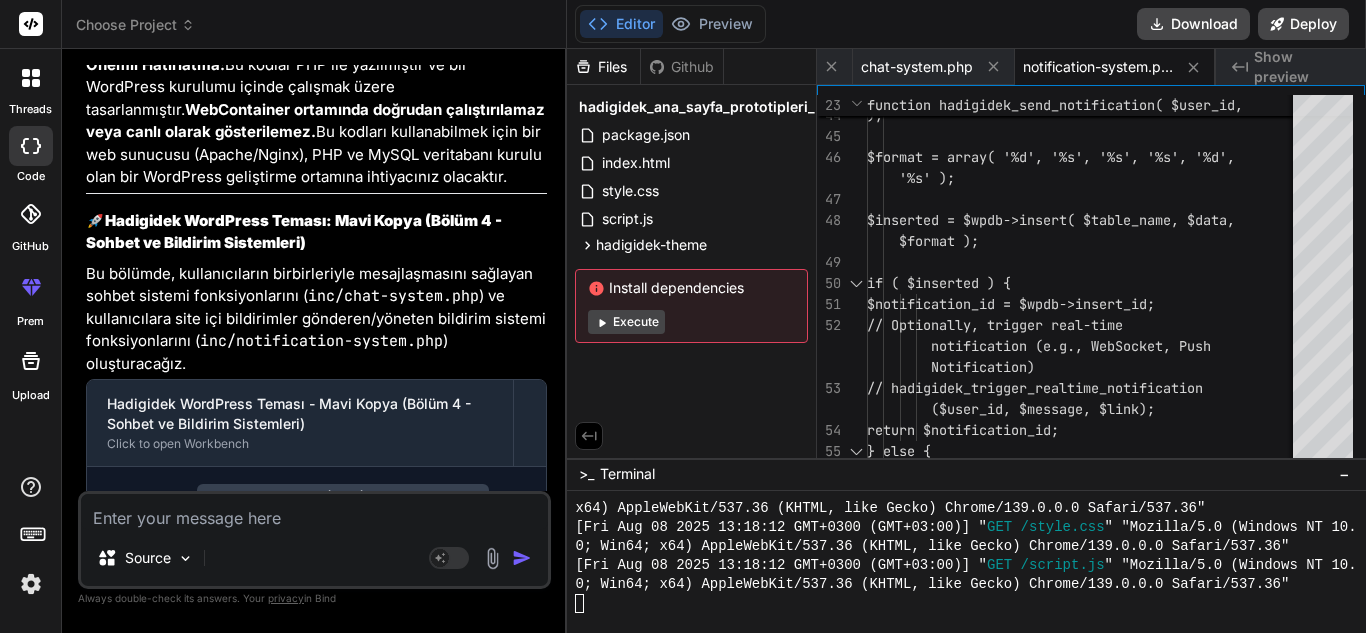 click on "Execute" at bounding box center (626, 322) 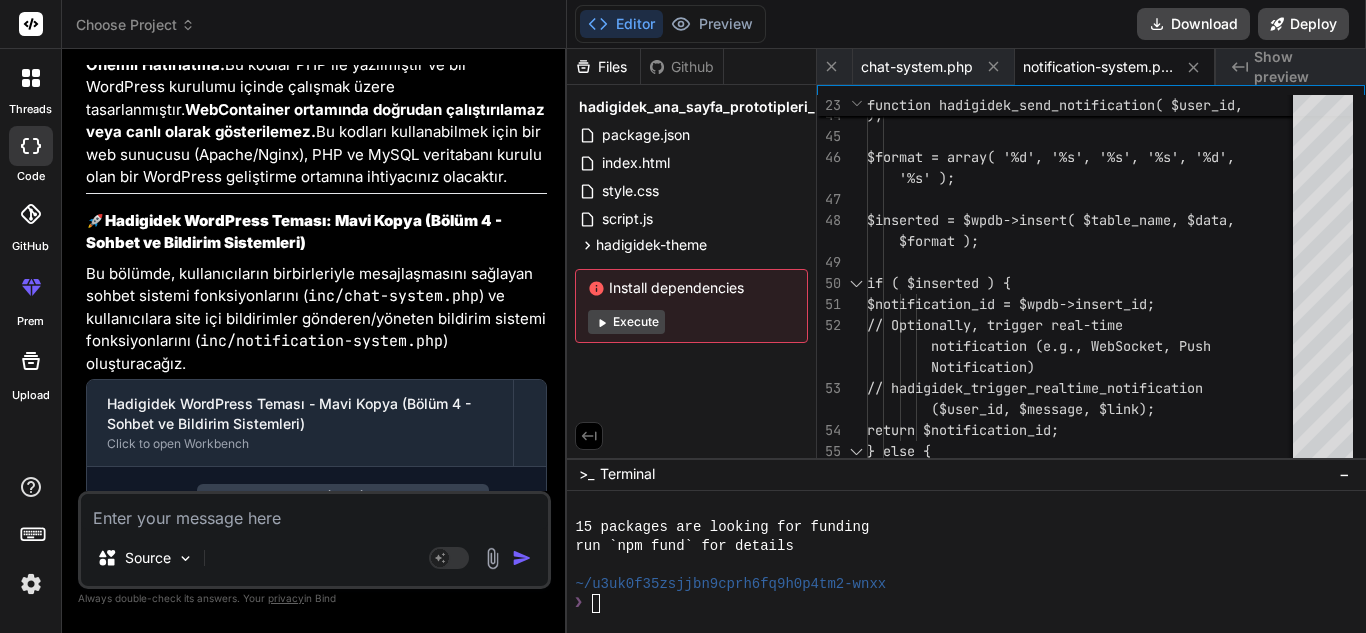 scroll, scrollTop: 5738, scrollLeft: 0, axis: vertical 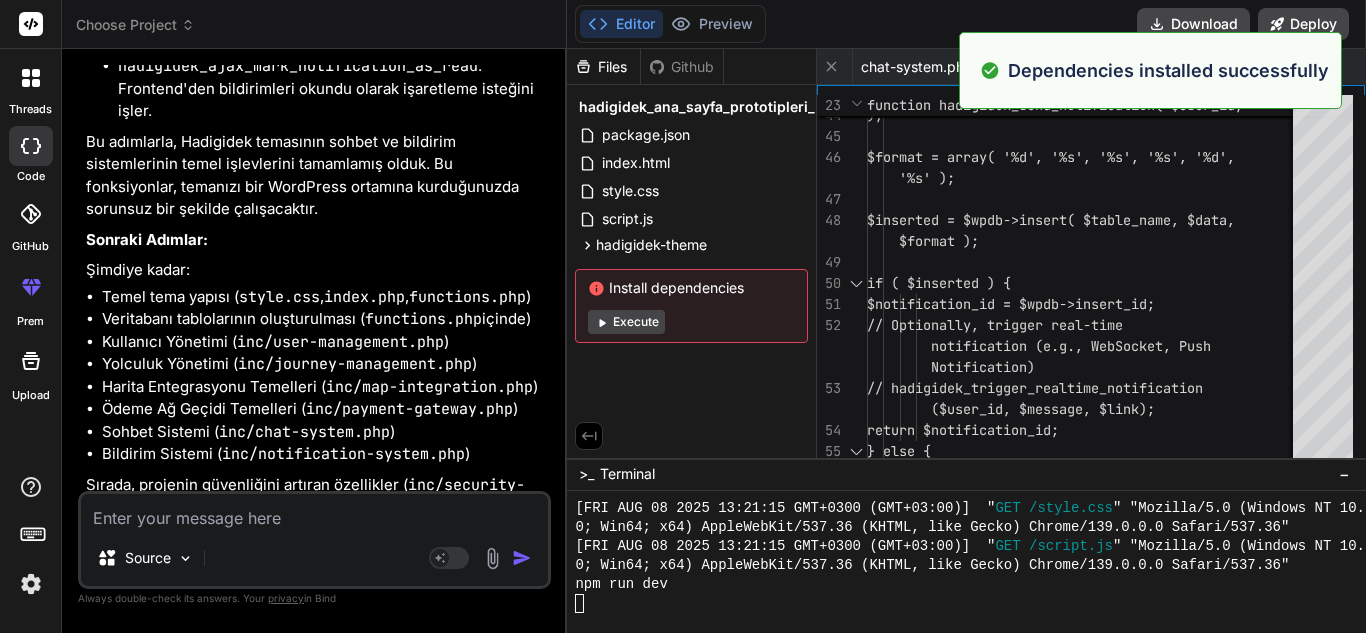 click on "Execute" at bounding box center (626, 322) 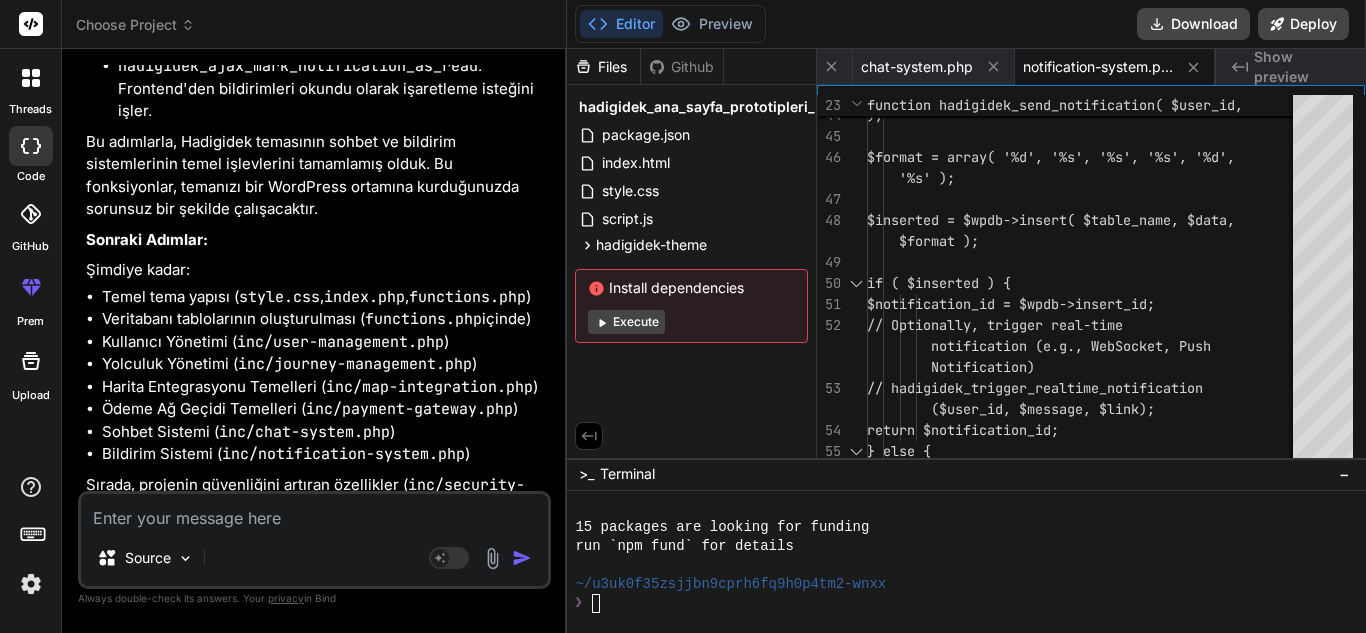click on "Execute" at bounding box center (626, 322) 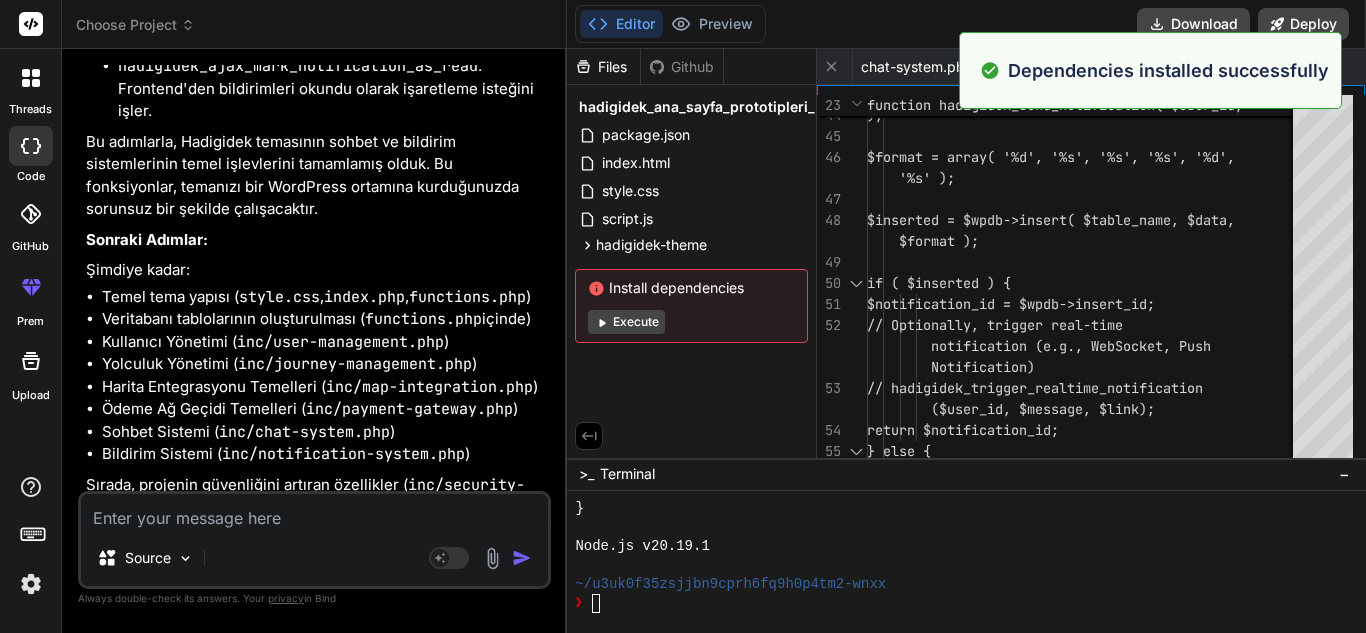 scroll, scrollTop: 8379, scrollLeft: 0, axis: vertical 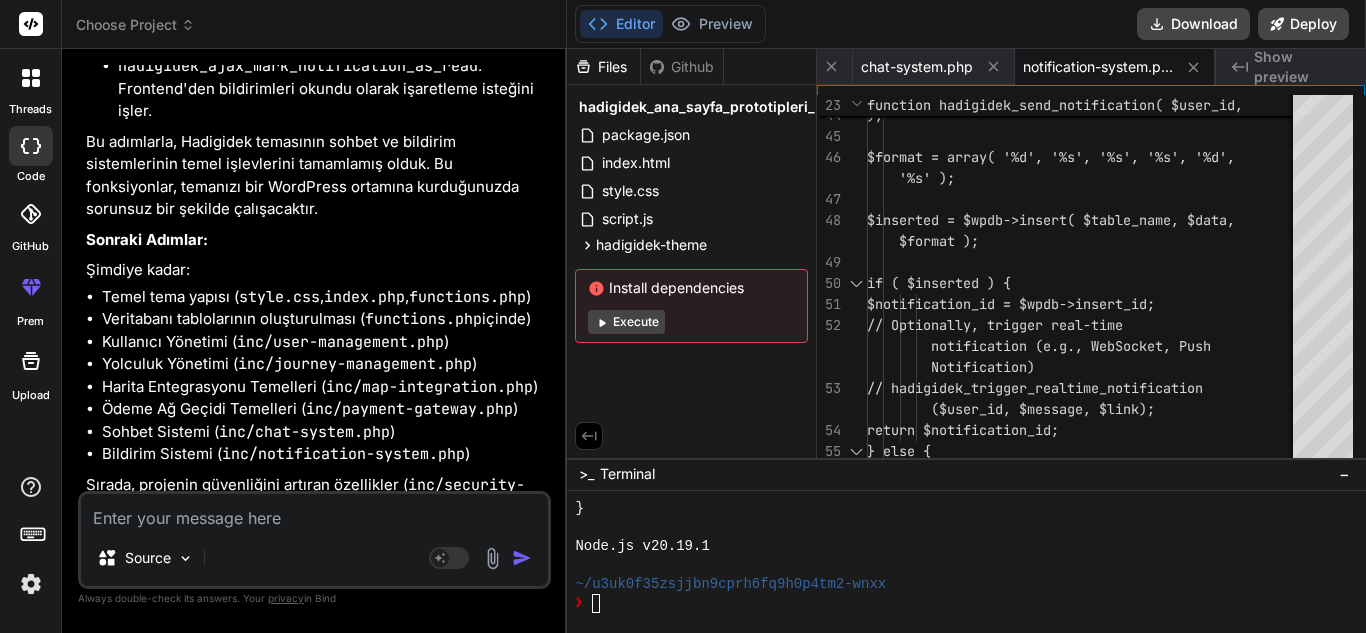 click on "Execute" at bounding box center [626, 322] 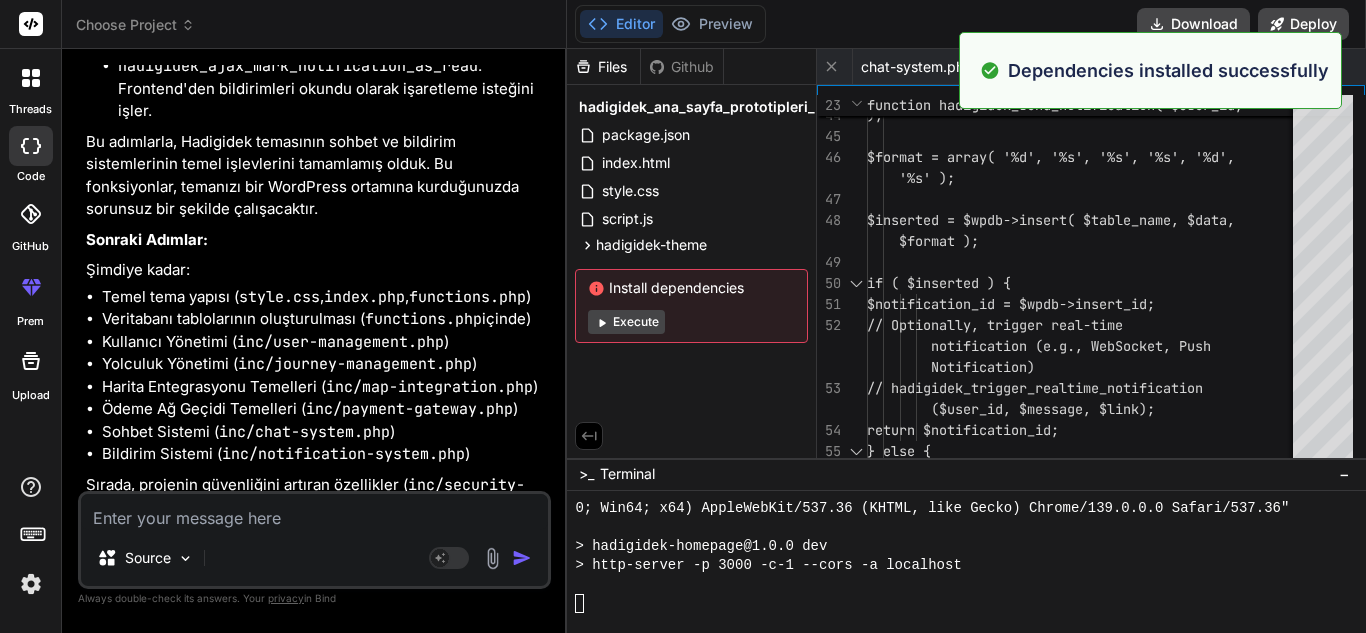 scroll, scrollTop: 9139, scrollLeft: 0, axis: vertical 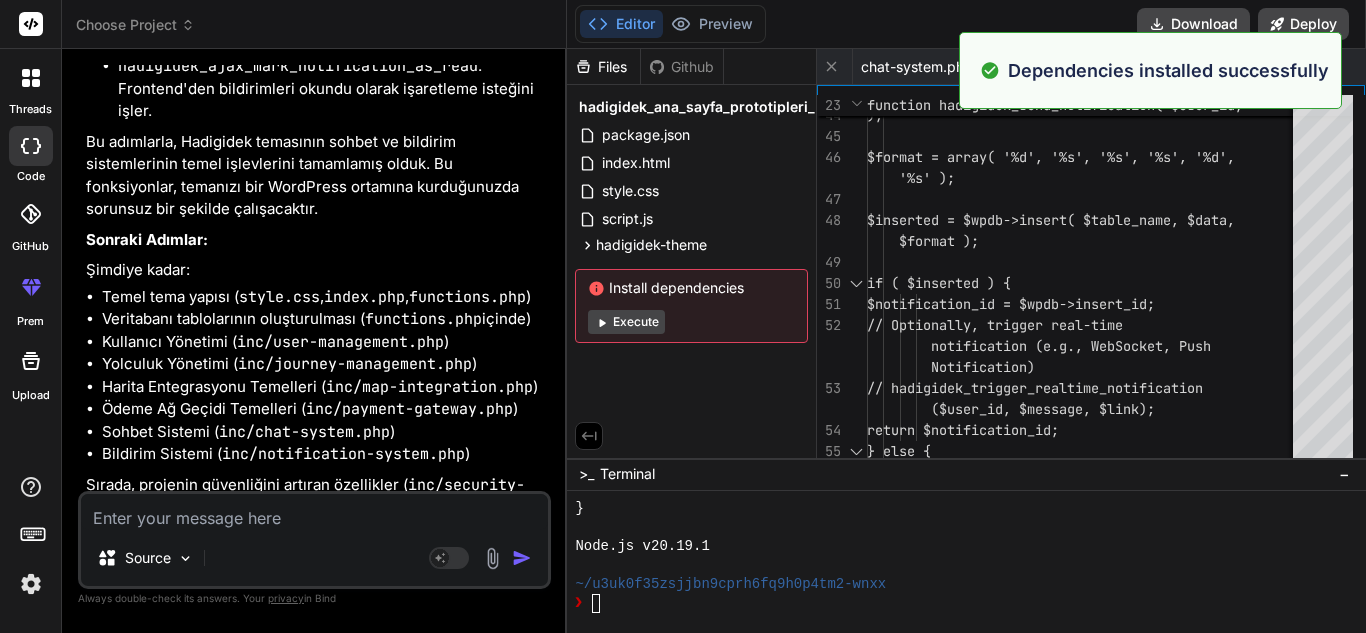 click on "Source Agent Mode. When this toggle is activated, AI automatically makes decisions, reasons, creates files, and runs terminal commands. Almost full autopilot." at bounding box center [314, 540] 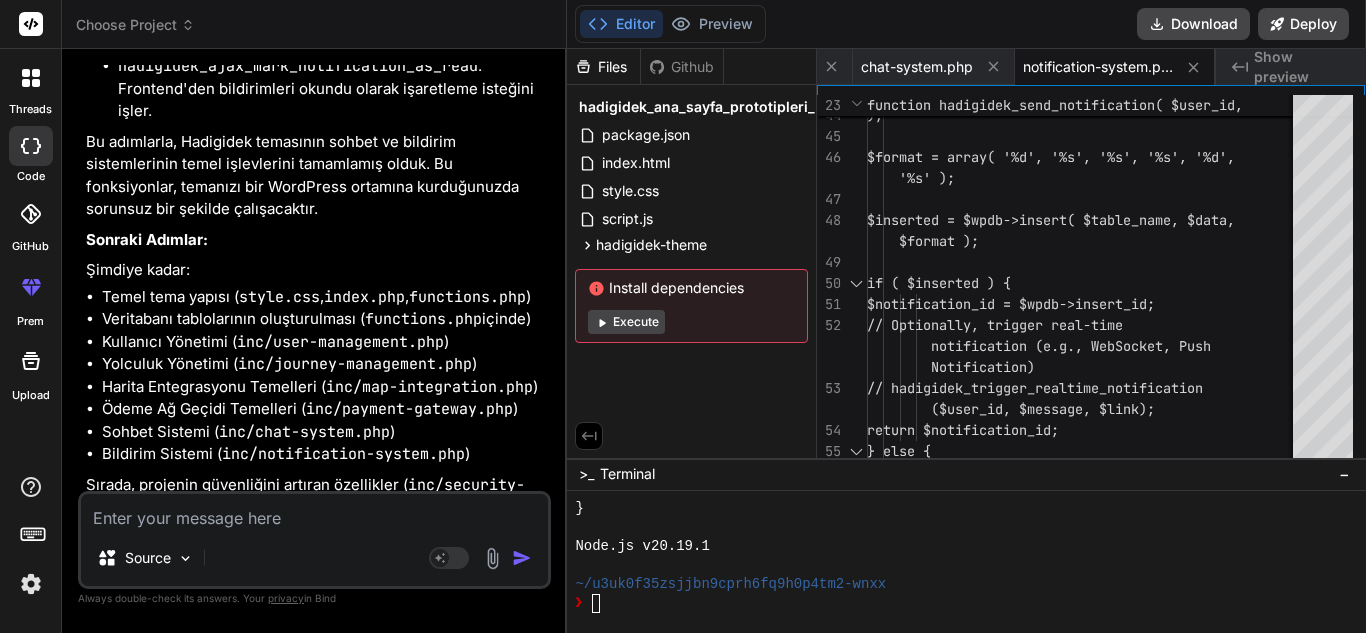 click at bounding box center (314, 512) 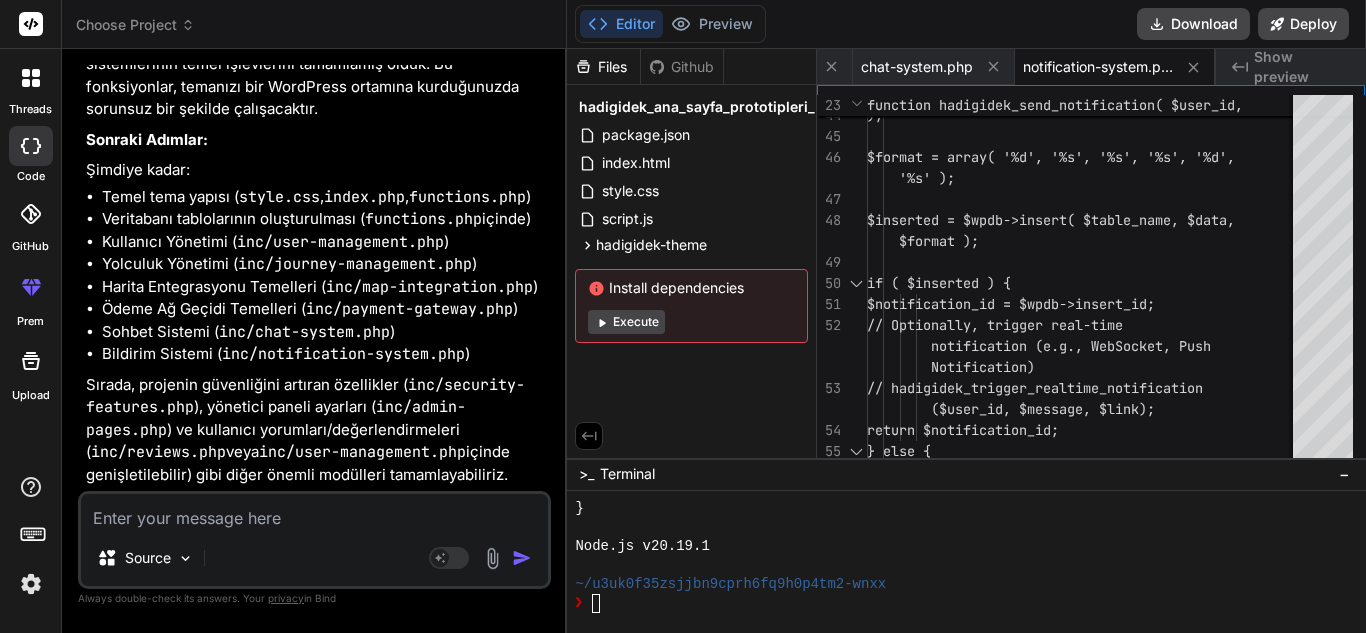 scroll, scrollTop: 45052, scrollLeft: 0, axis: vertical 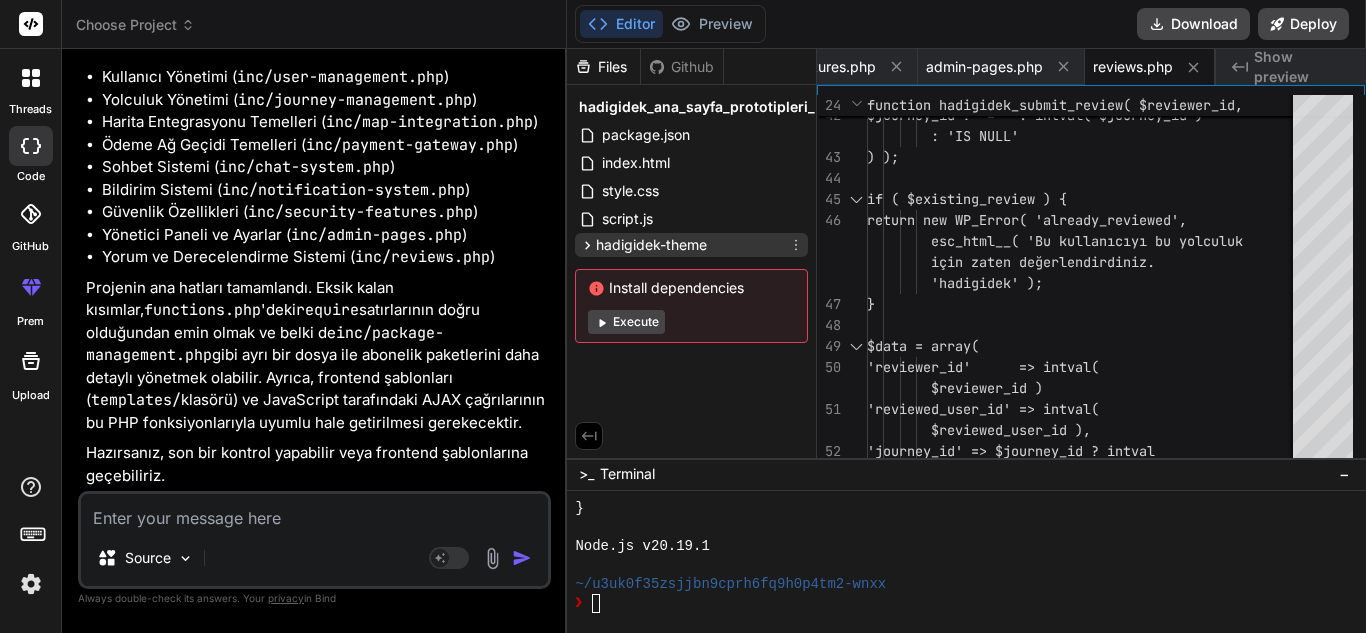 click 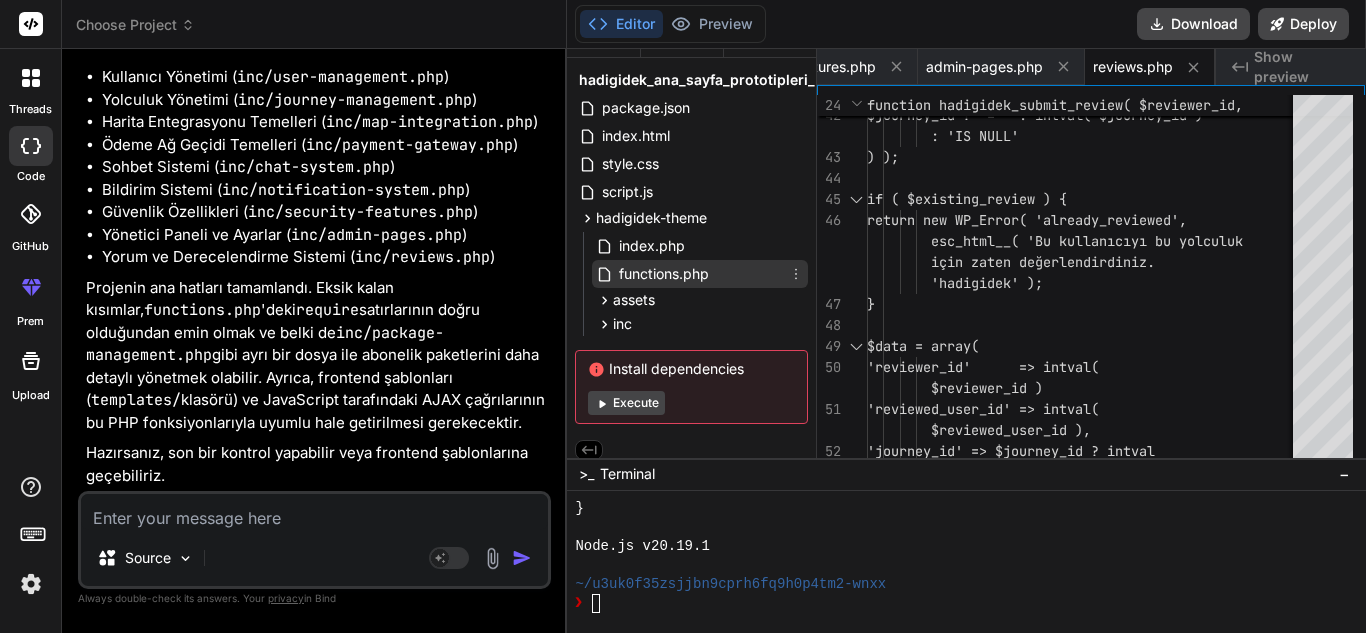 scroll, scrollTop: 41, scrollLeft: 0, axis: vertical 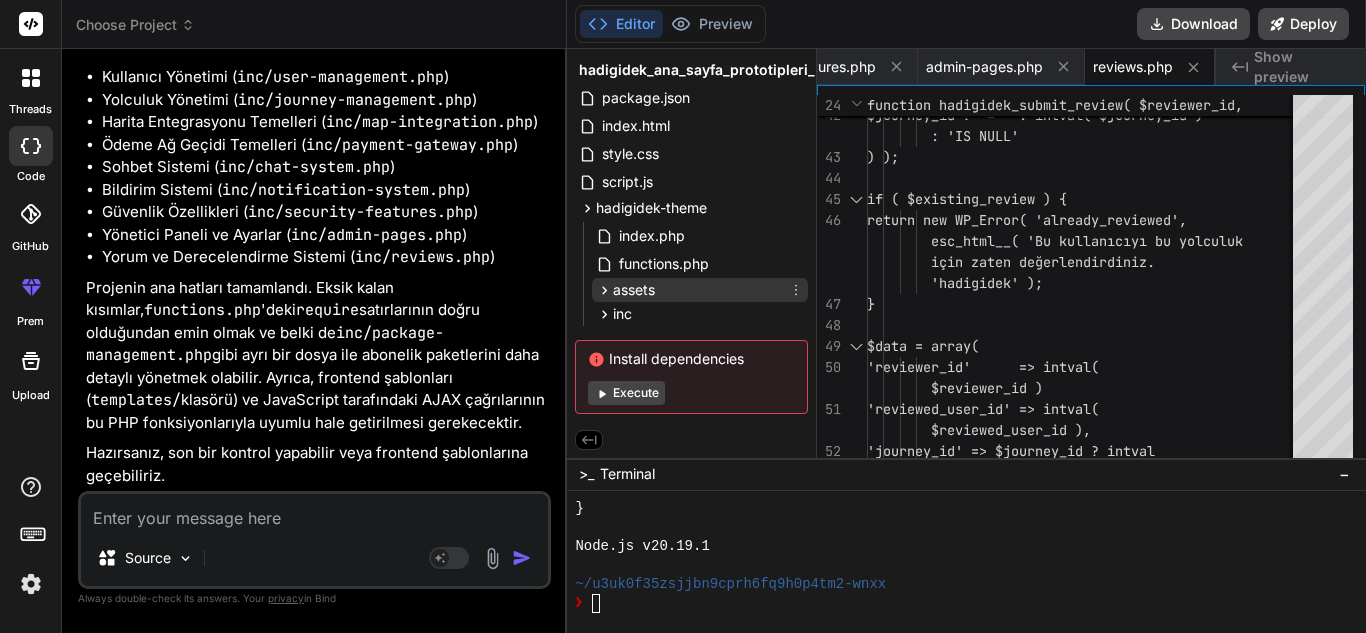 click 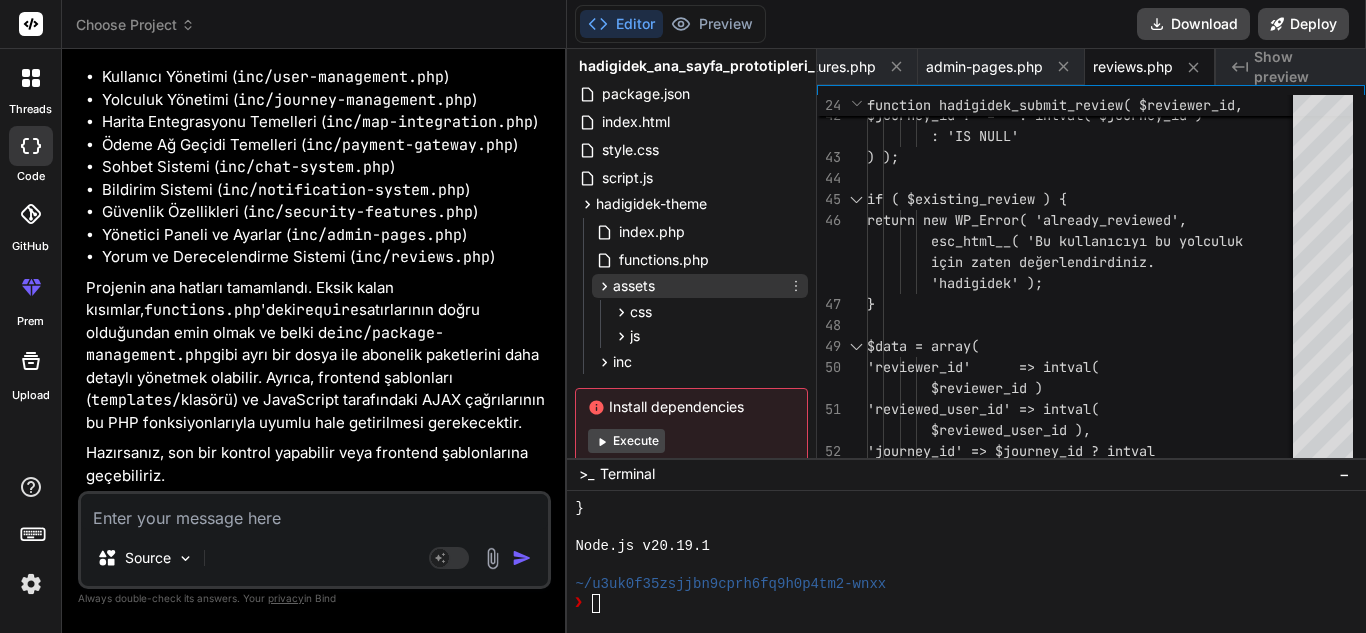 click 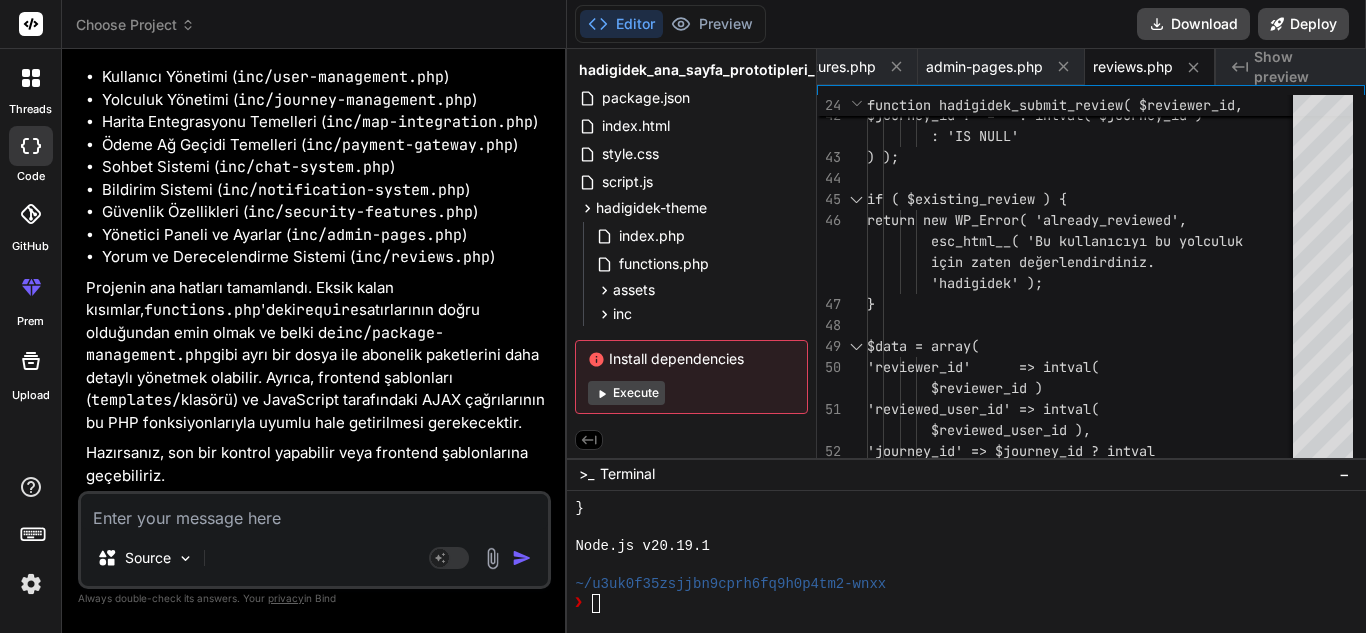 click at bounding box center [314, 512] 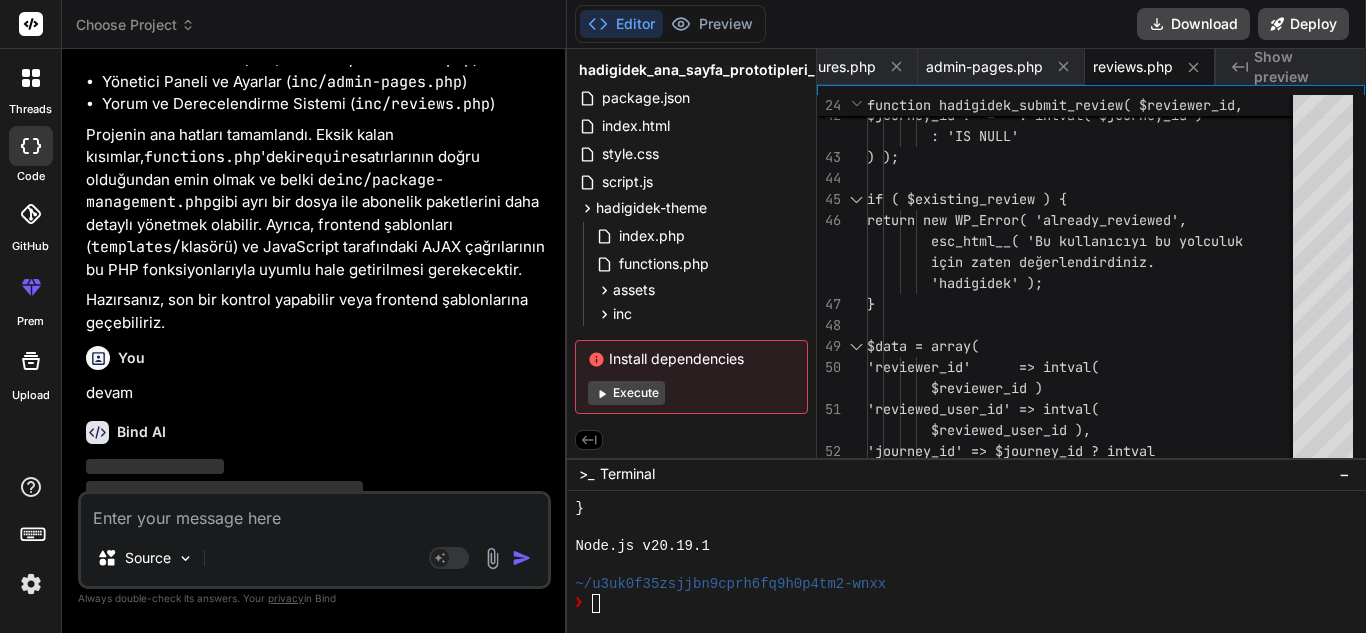 scroll, scrollTop: 50067, scrollLeft: 0, axis: vertical 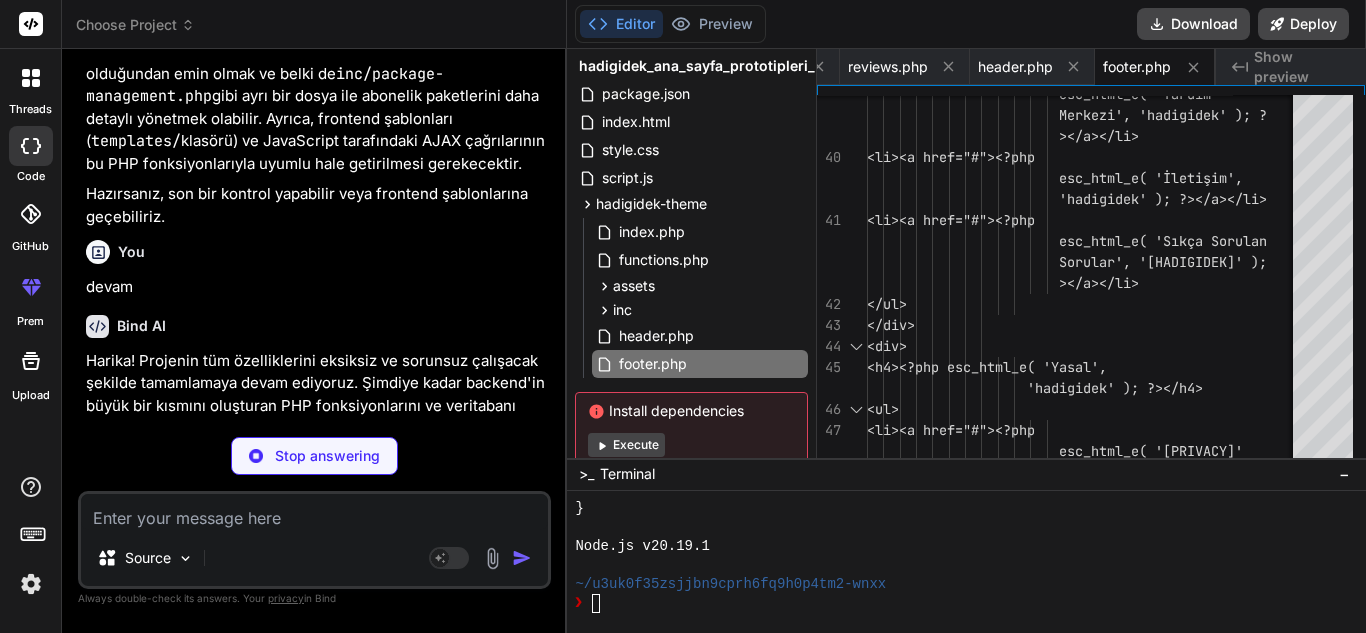 click at bounding box center [31, 584] 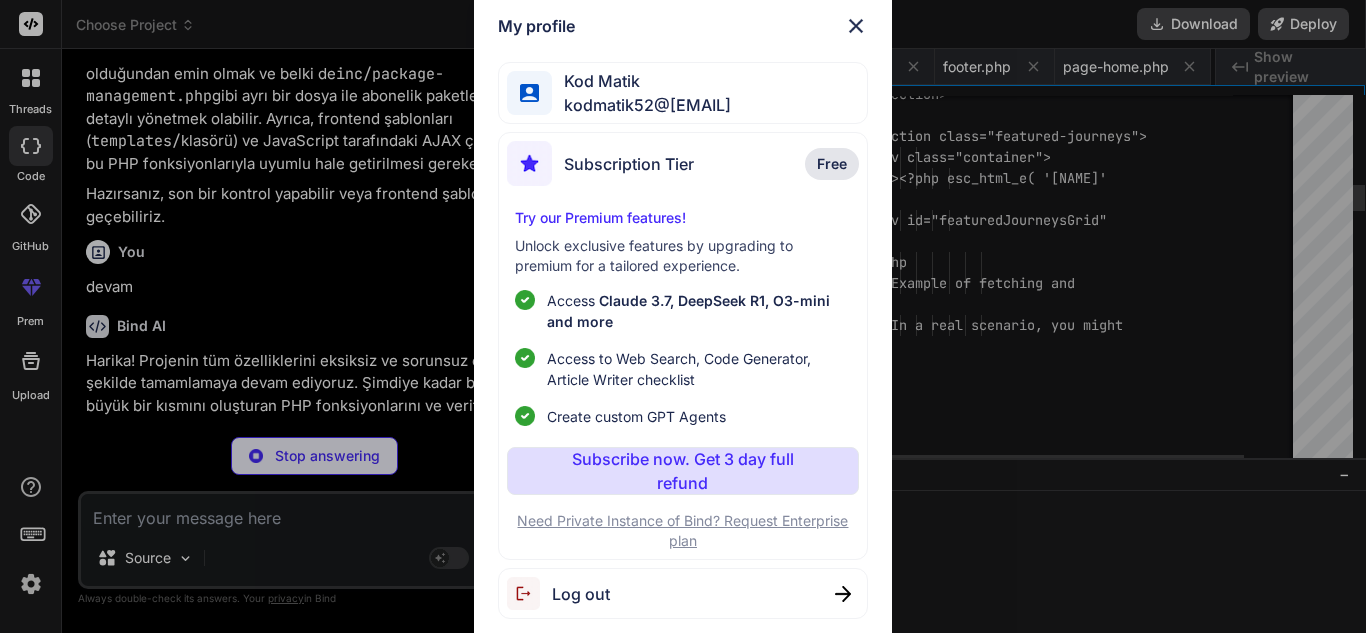 scroll, scrollTop: 0, scrollLeft: 2839, axis: horizontal 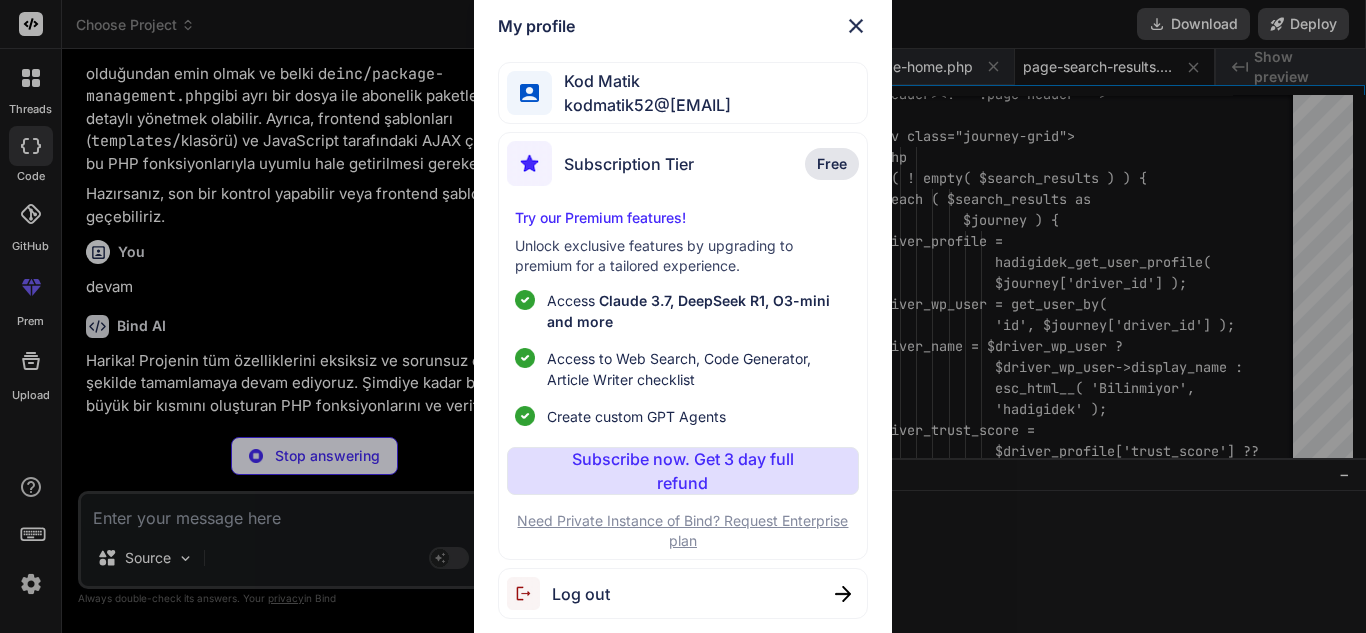 click at bounding box center [856, 26] 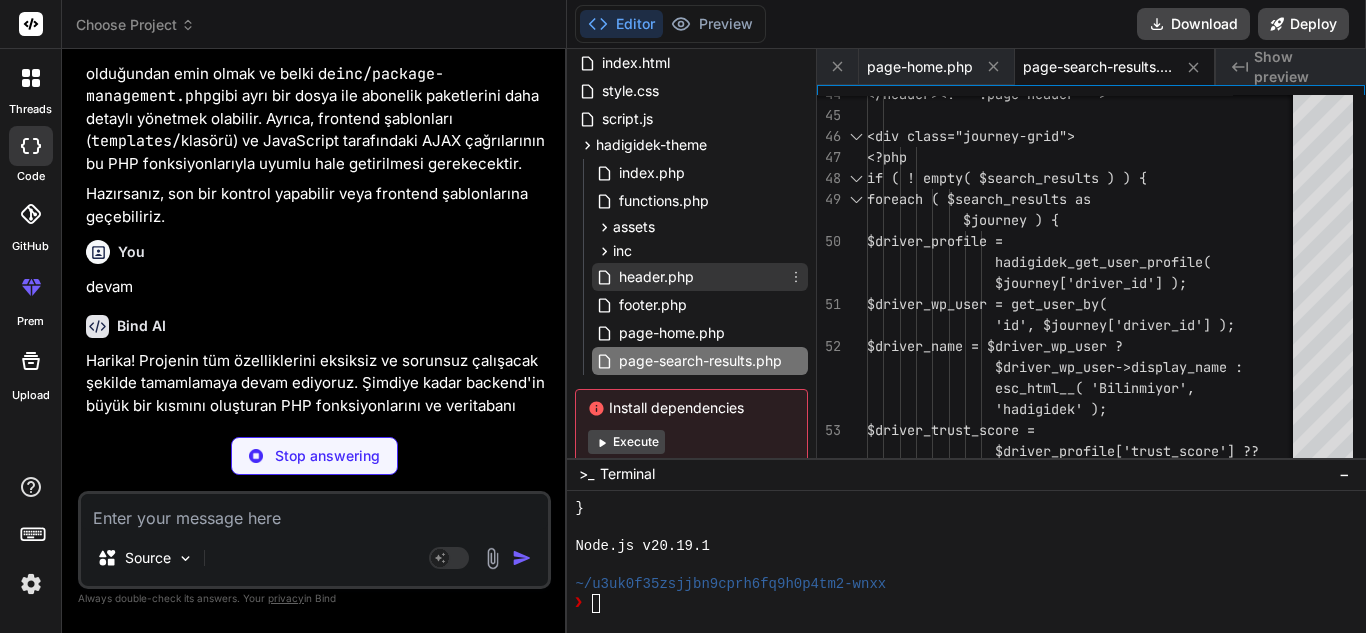 scroll, scrollTop: 153, scrollLeft: 0, axis: vertical 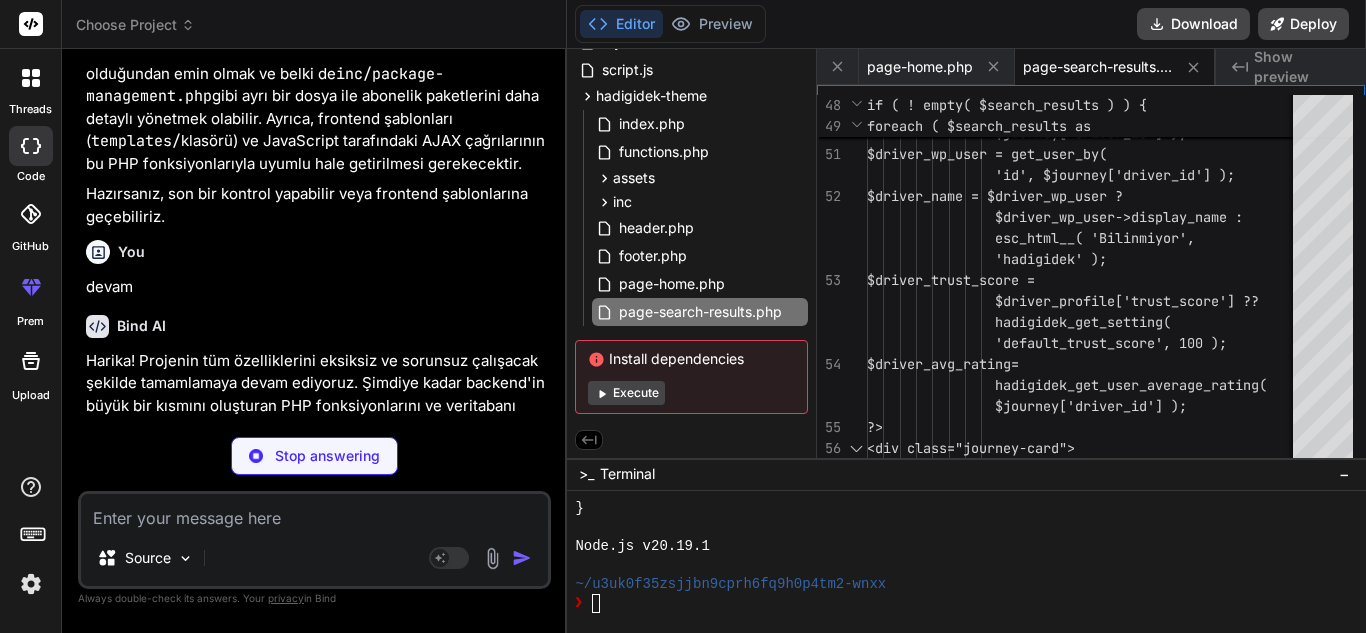 click on "Execute" at bounding box center [626, 393] 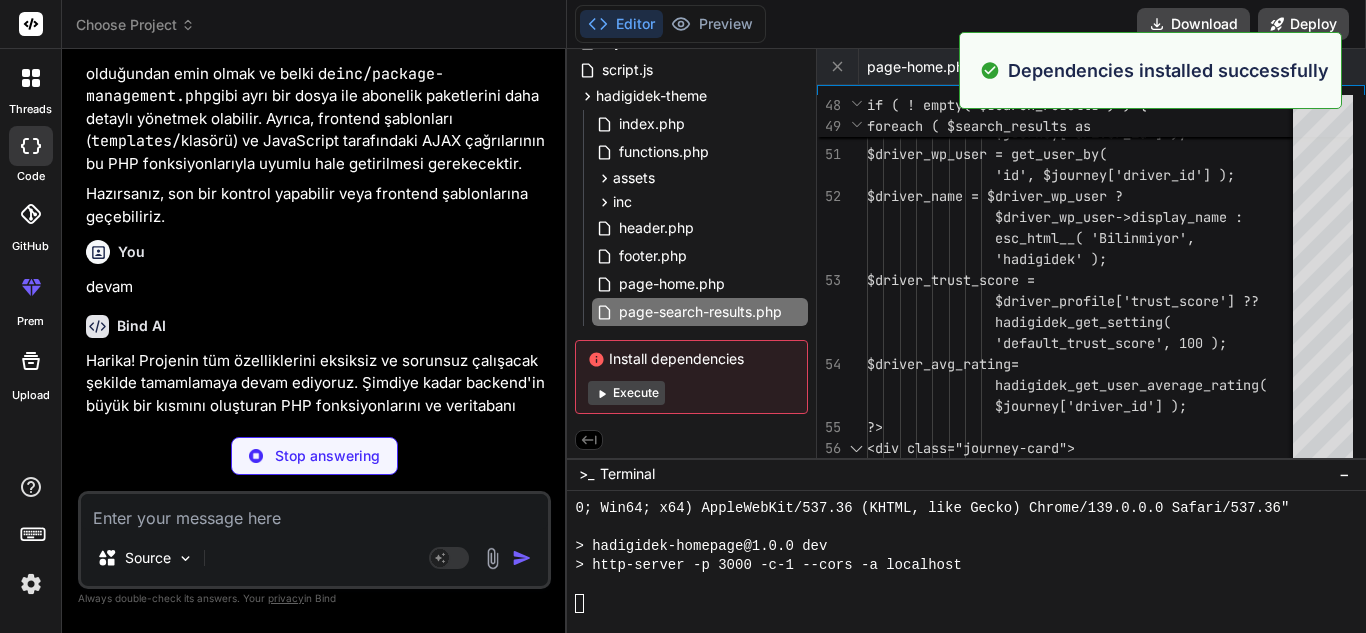 scroll, scrollTop: 9899, scrollLeft: 0, axis: vertical 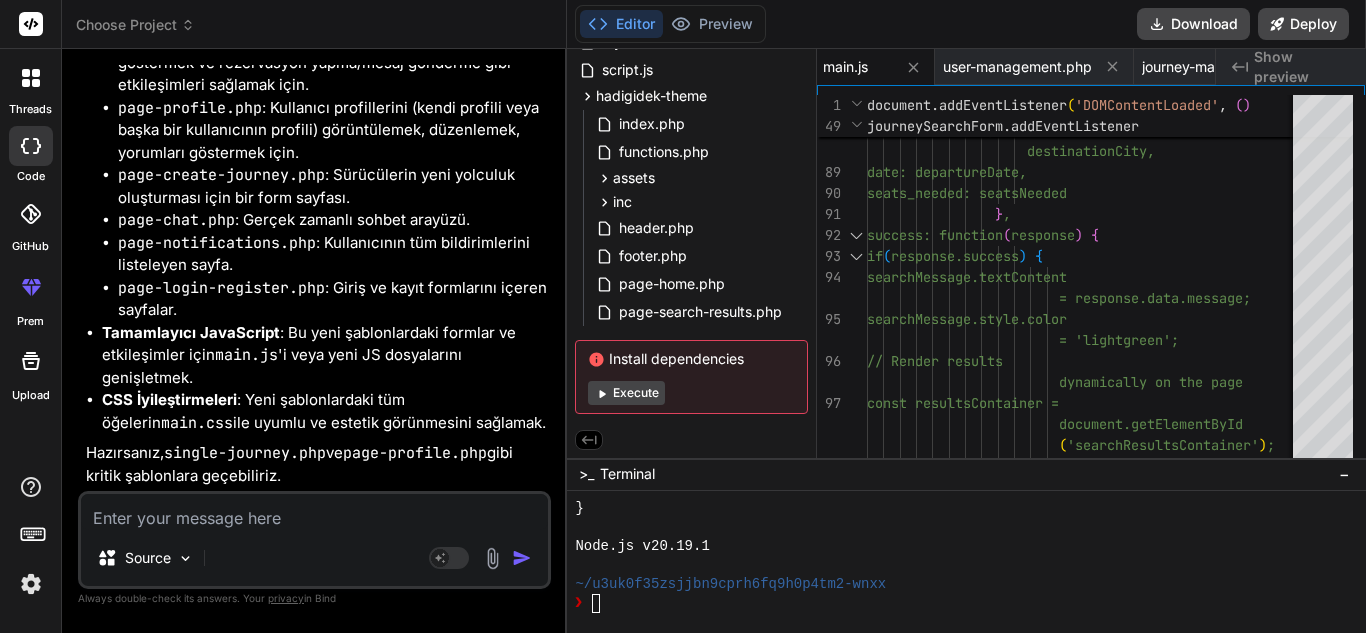 click at bounding box center (314, 512) 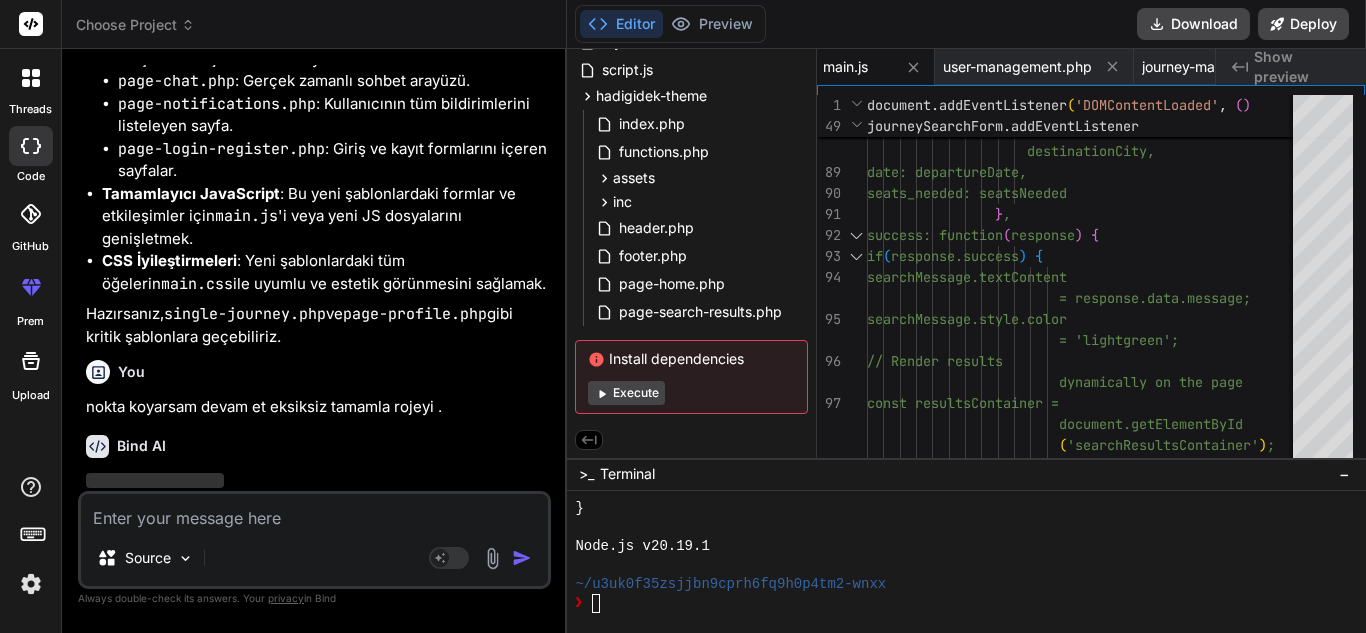 scroll, scrollTop: 53433, scrollLeft: 0, axis: vertical 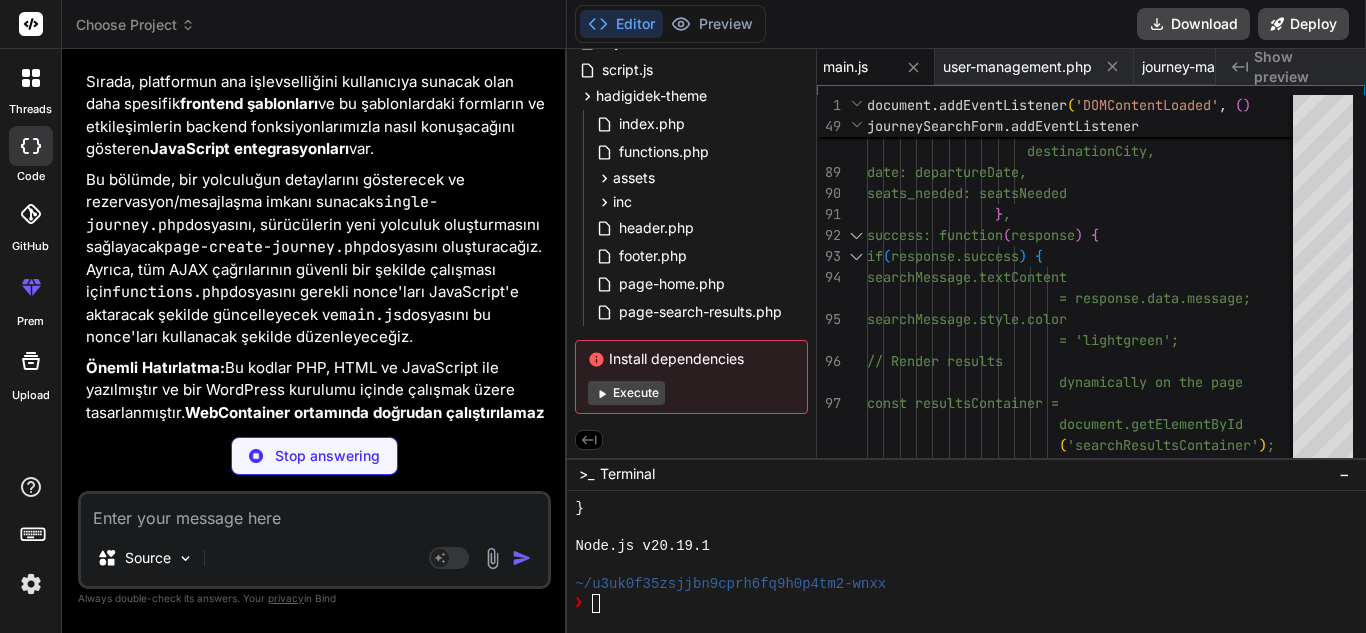 click on "Execute" at bounding box center [626, 393] 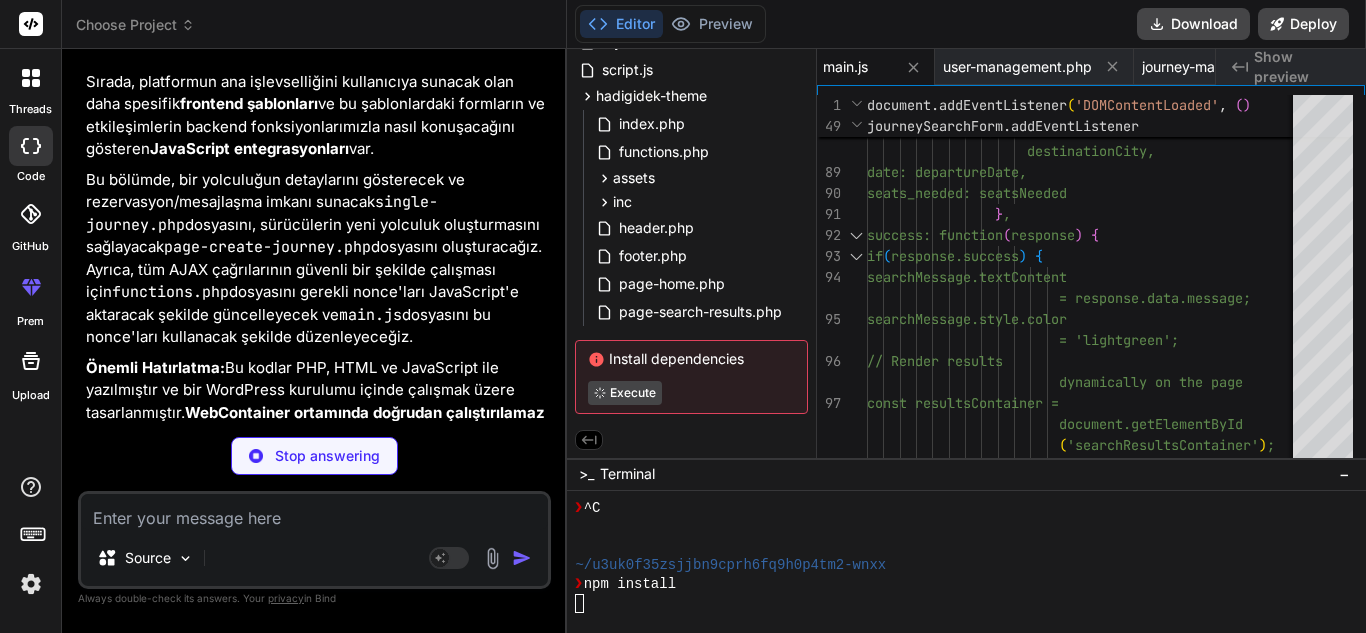 scroll, scrollTop: 10127, scrollLeft: 0, axis: vertical 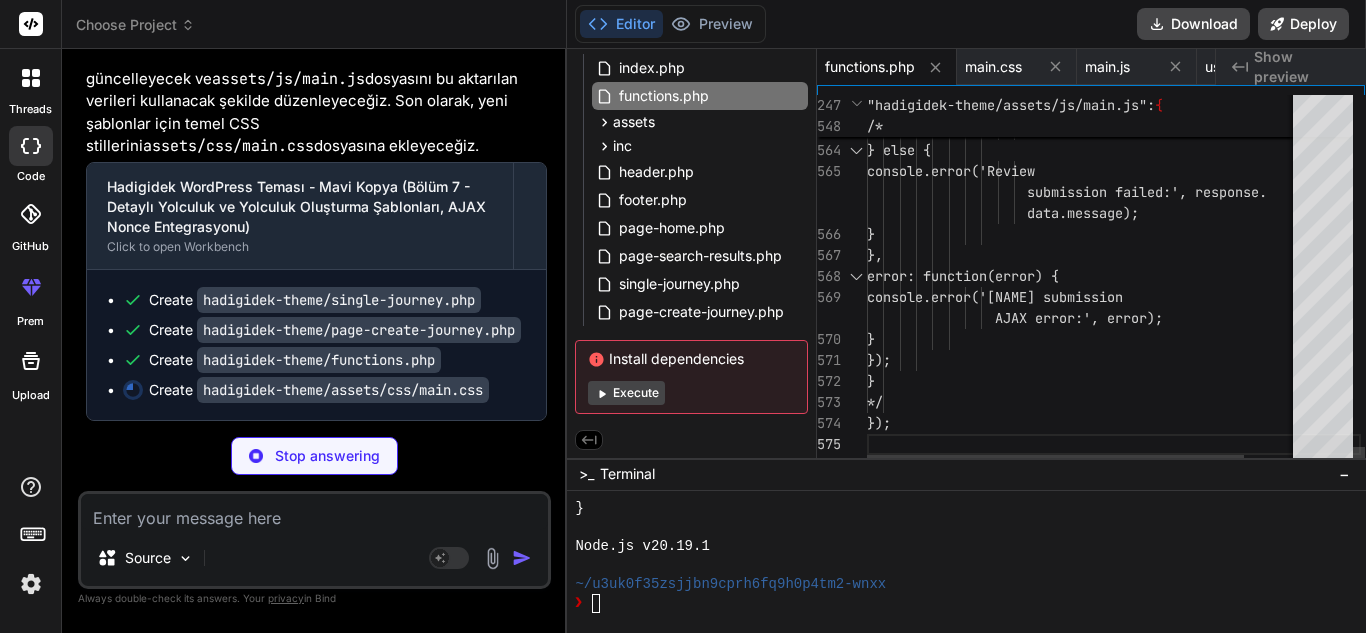click at bounding box center (1323, 452) 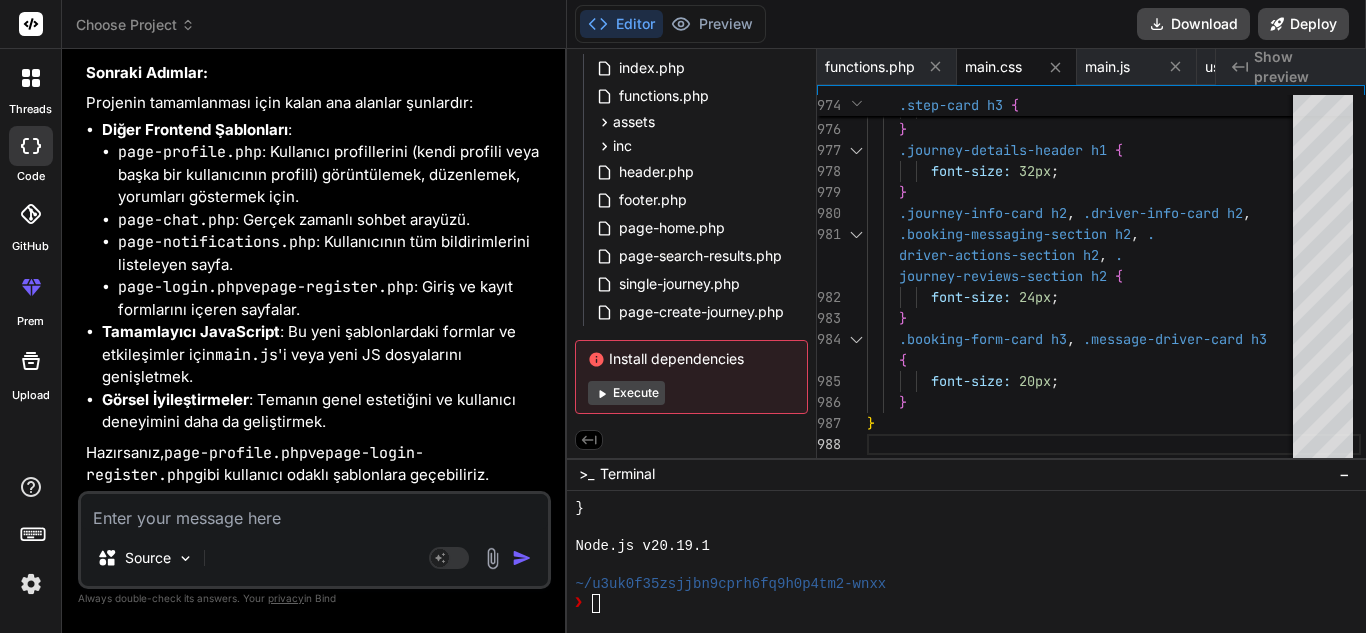 scroll, scrollTop: 57318, scrollLeft: 0, axis: vertical 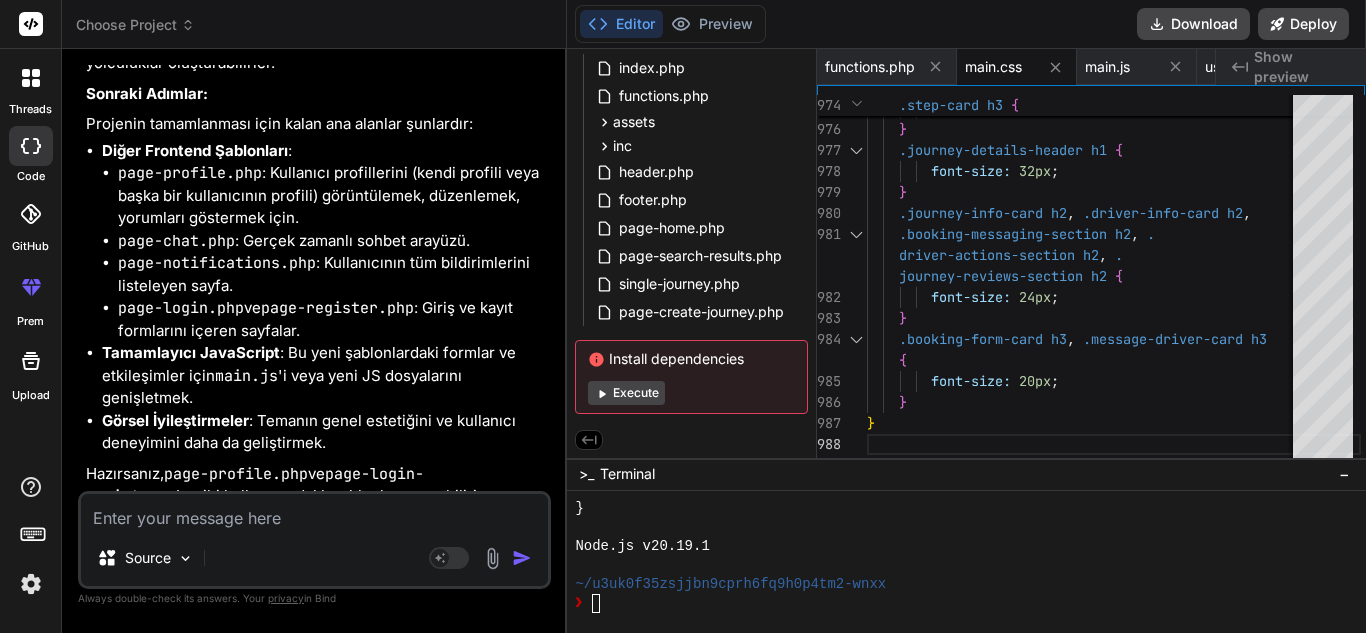 click at bounding box center [314, 512] 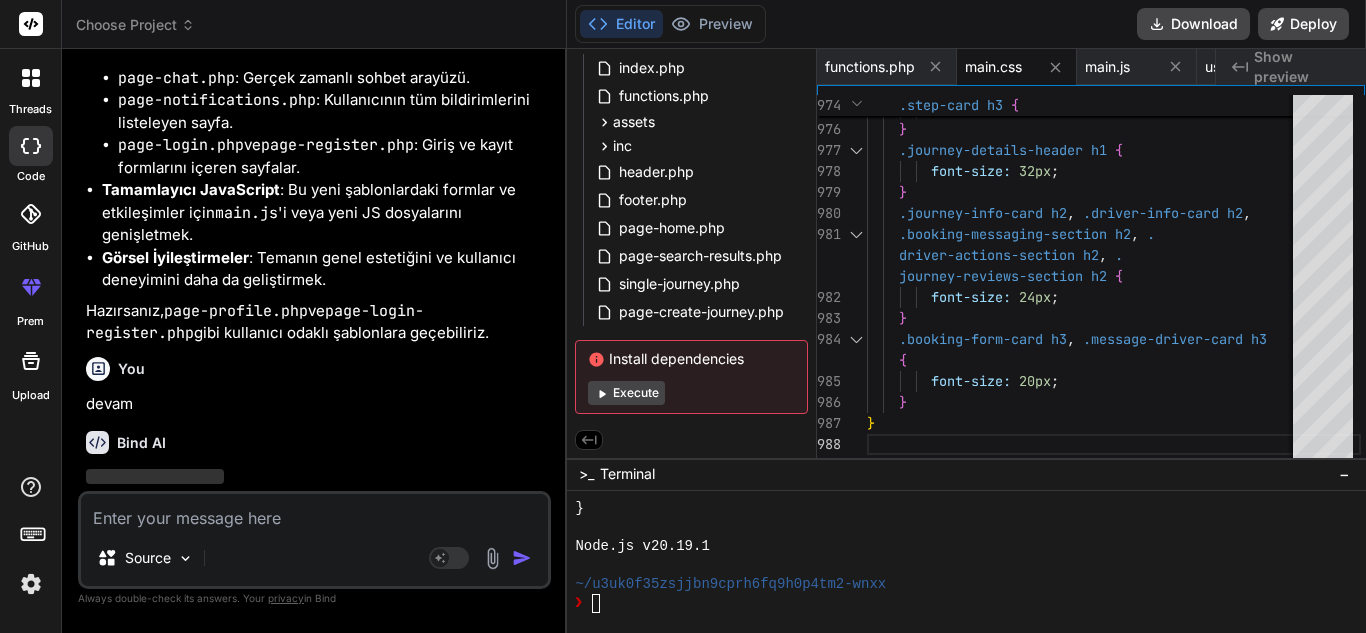 scroll, scrollTop: 57525, scrollLeft: 0, axis: vertical 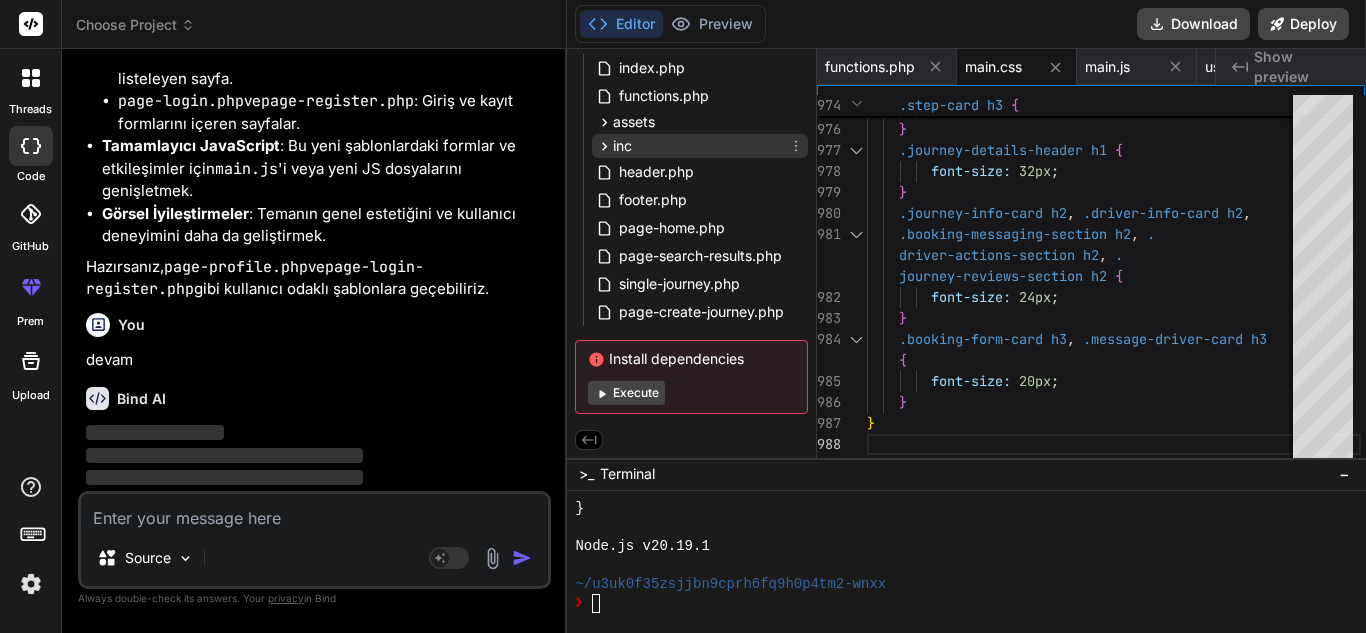 click 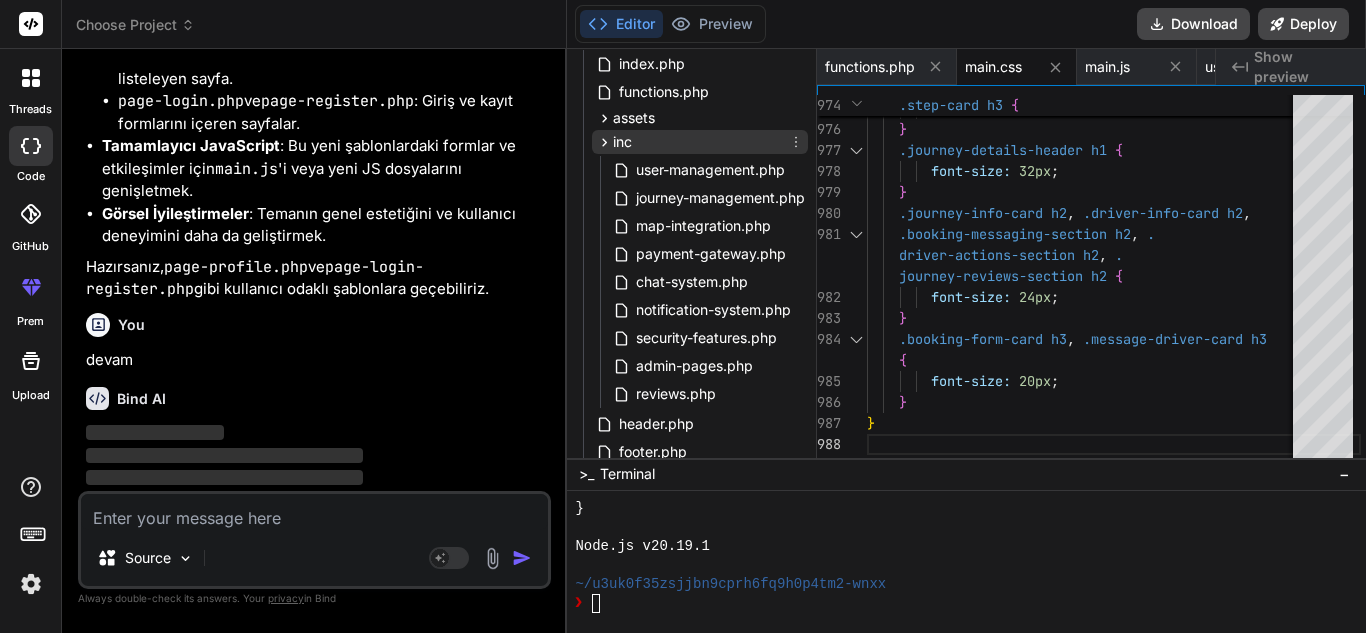 scroll, scrollTop: 57525, scrollLeft: 0, axis: vertical 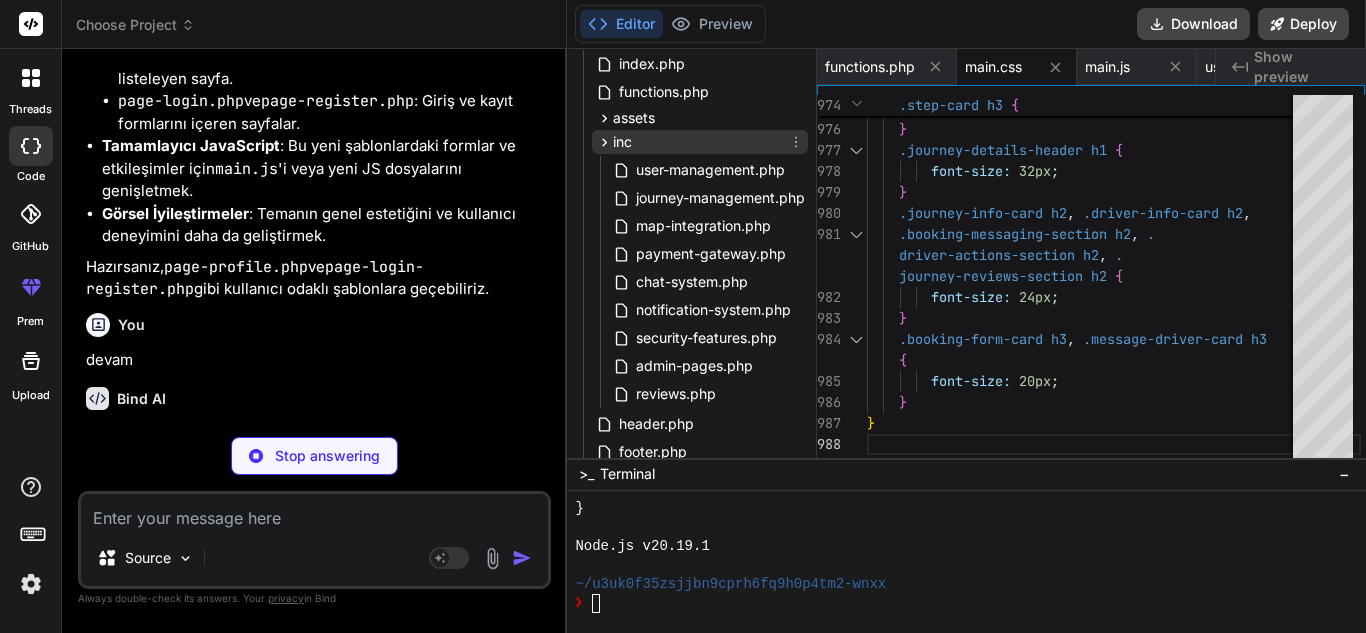 click 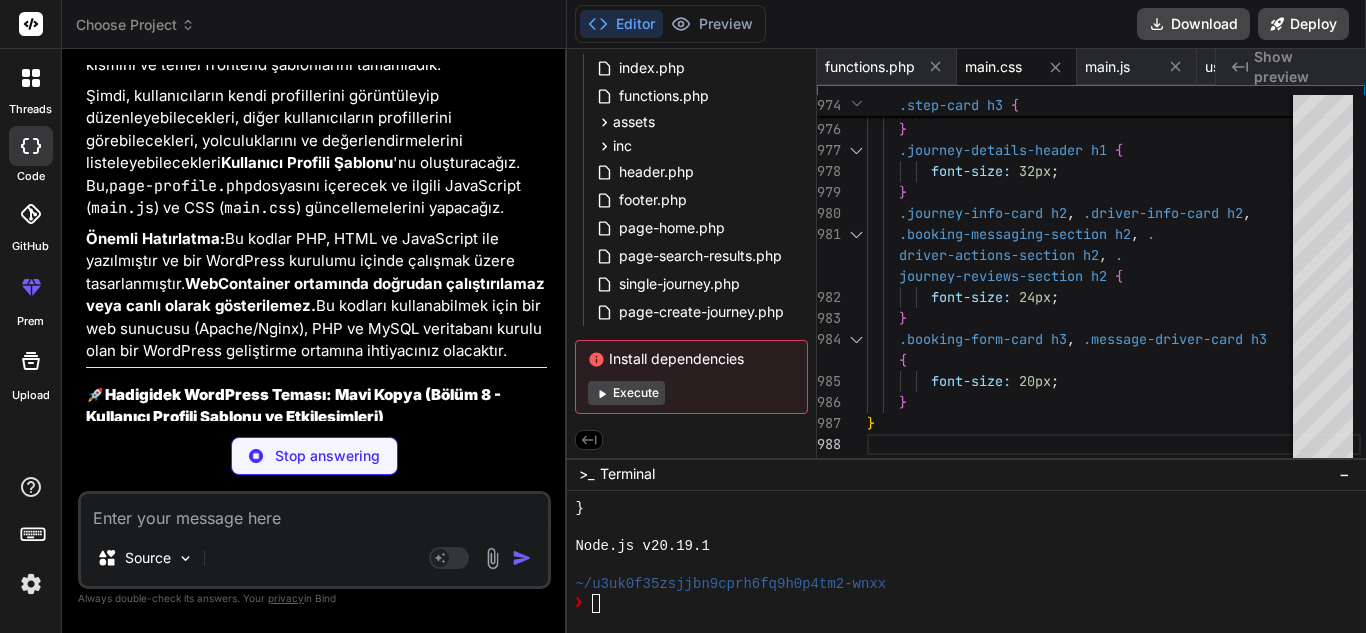 scroll, scrollTop: 58266, scrollLeft: 0, axis: vertical 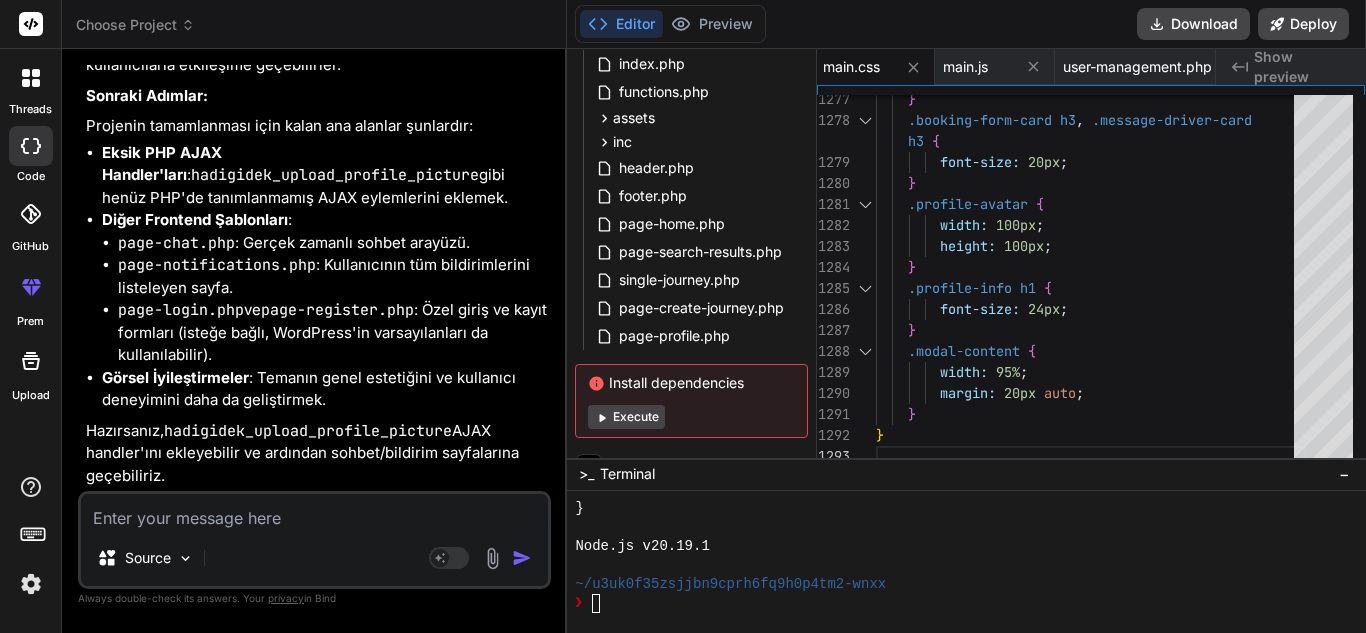 click at bounding box center (314, 512) 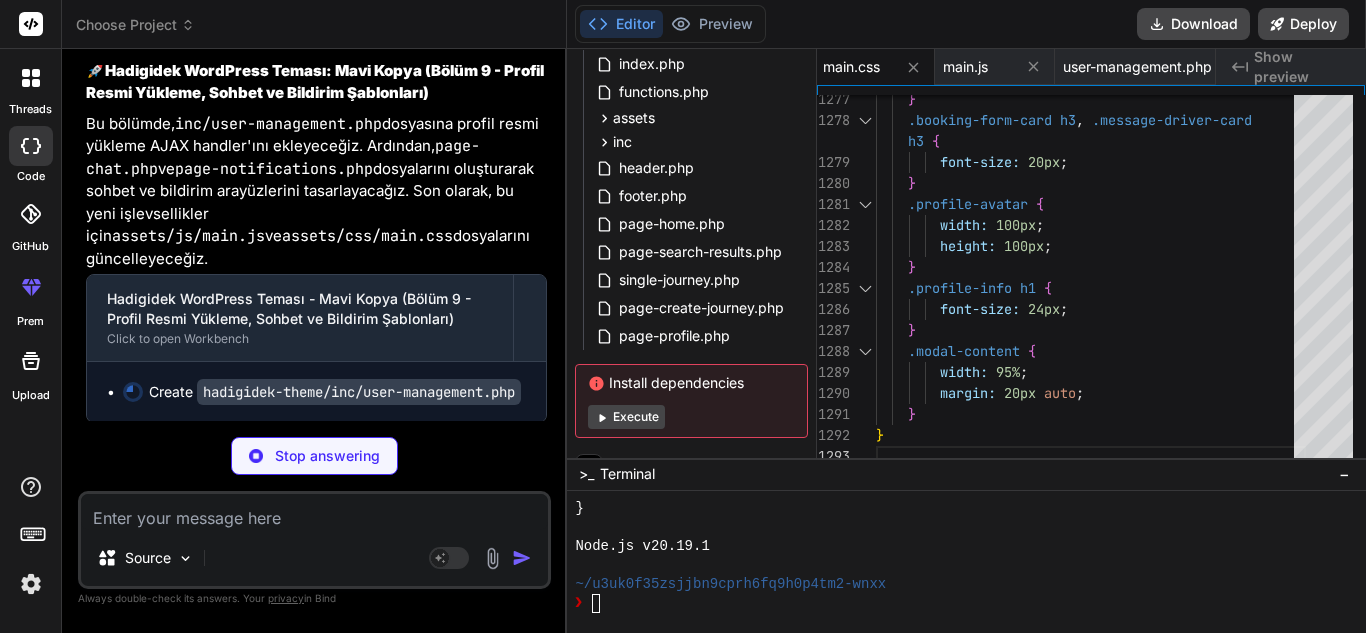 scroll, scrollTop: 61827, scrollLeft: 0, axis: vertical 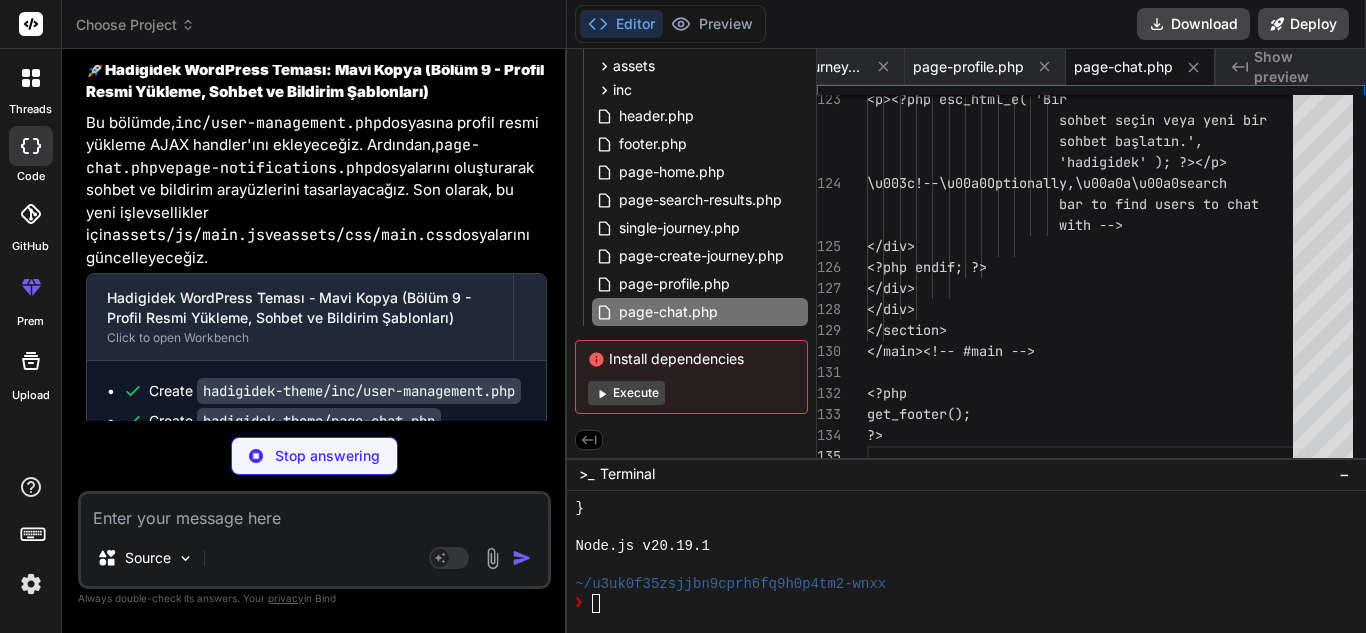 click on "Install dependencies Execute" at bounding box center [691, 377] 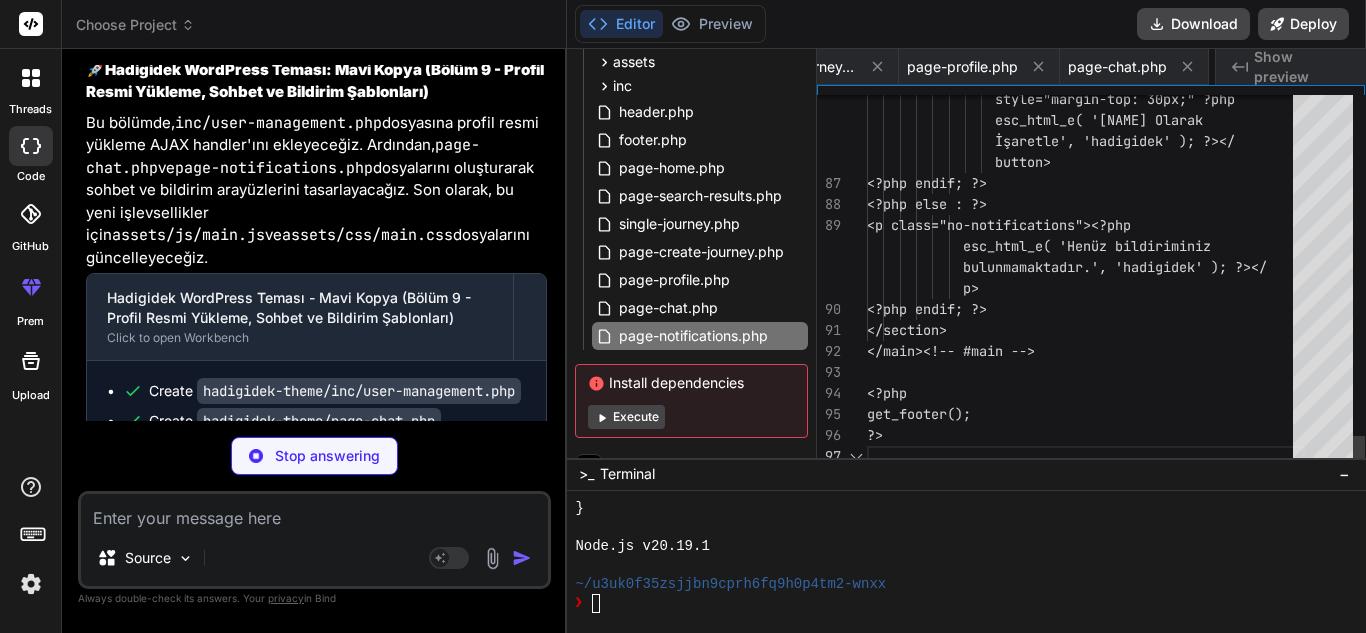 scroll, scrollTop: 0, scrollLeft: 3722, axis: horizontal 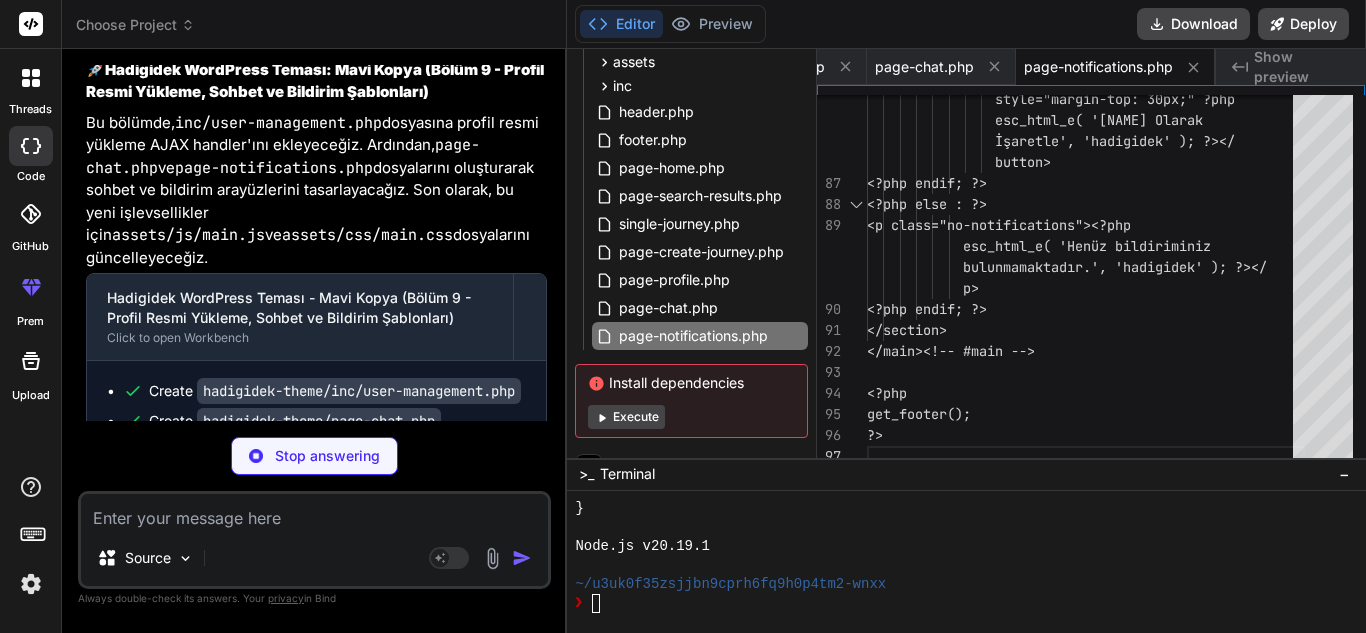 click on "Execute" at bounding box center (626, 417) 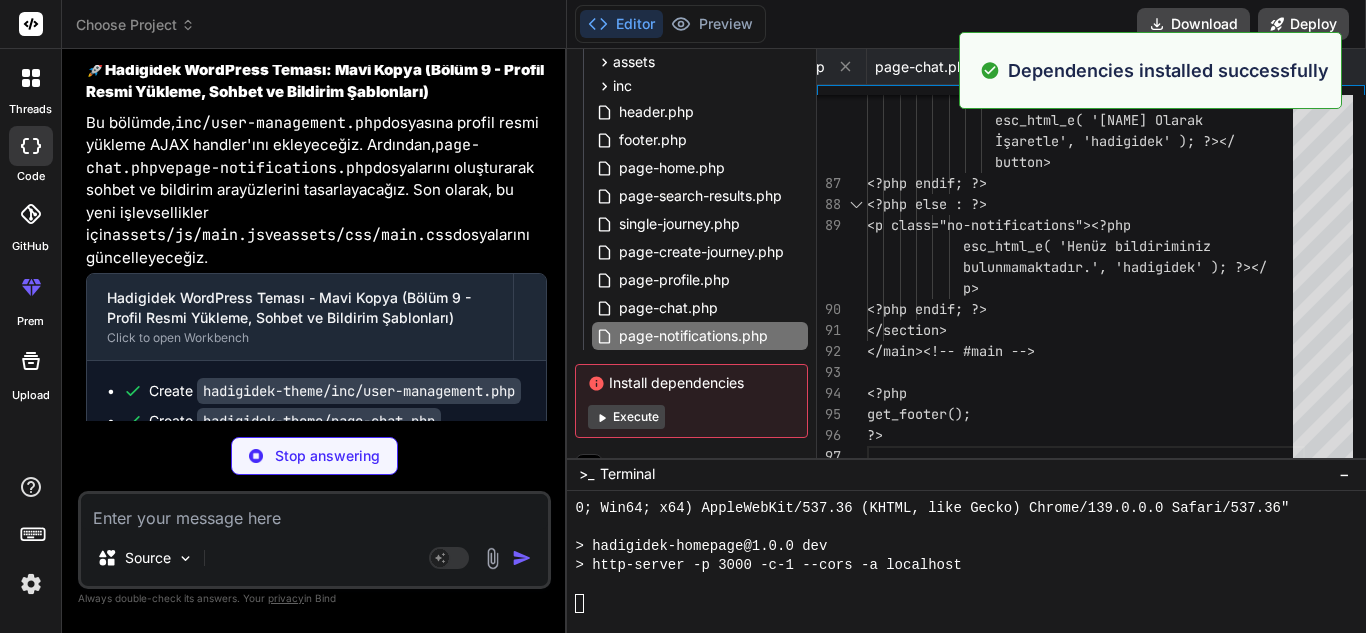scroll, scrollTop: 11419, scrollLeft: 0, axis: vertical 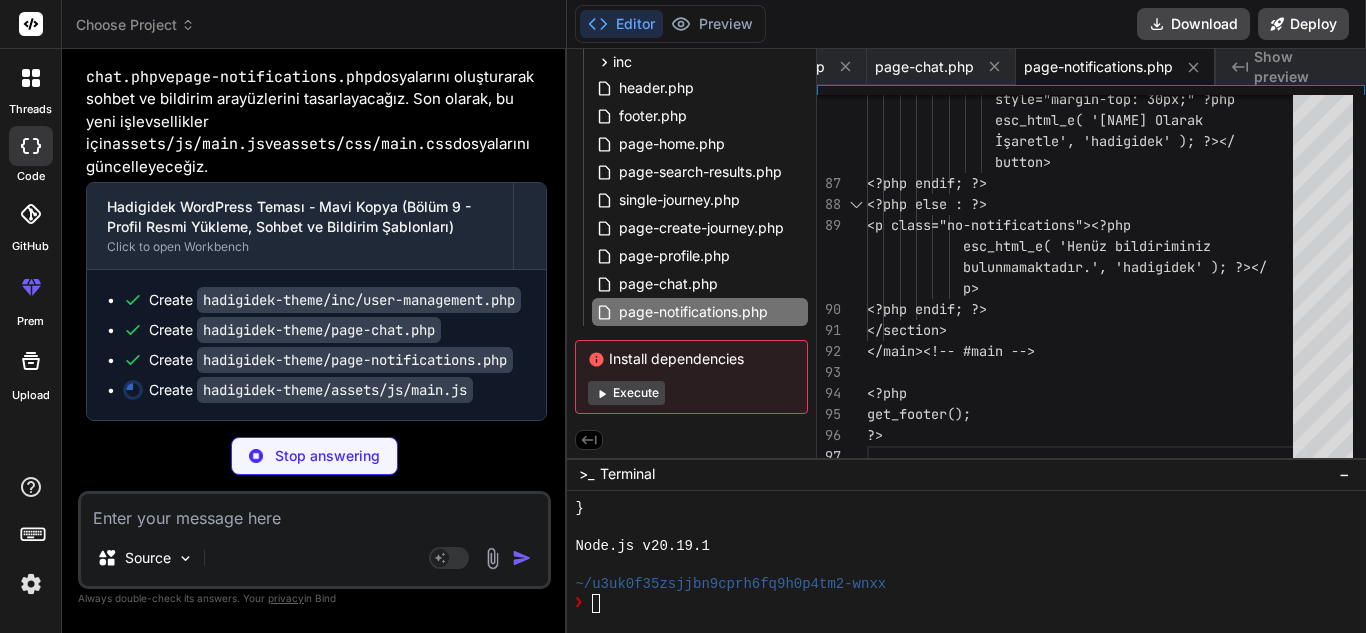 click on "Show preview" at bounding box center (1302, 67) 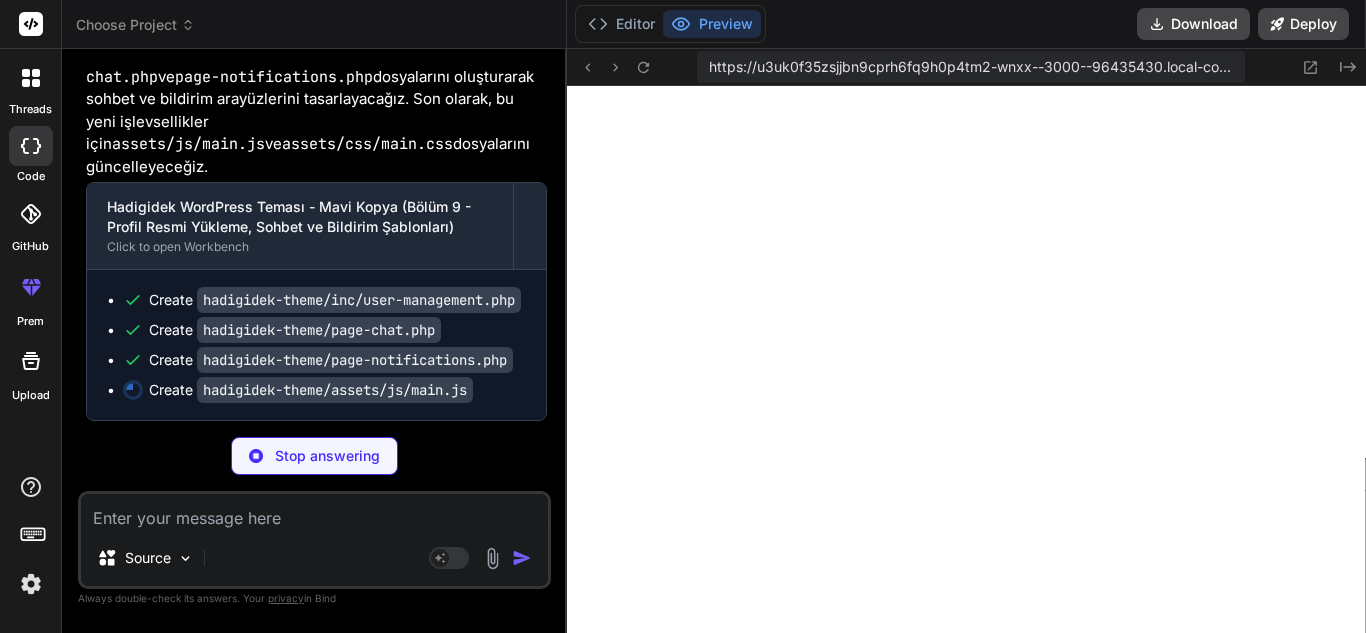 drag, startPoint x: 1307, startPoint y: 69, endPoint x: 321, endPoint y: 511, distance: 1080.5369 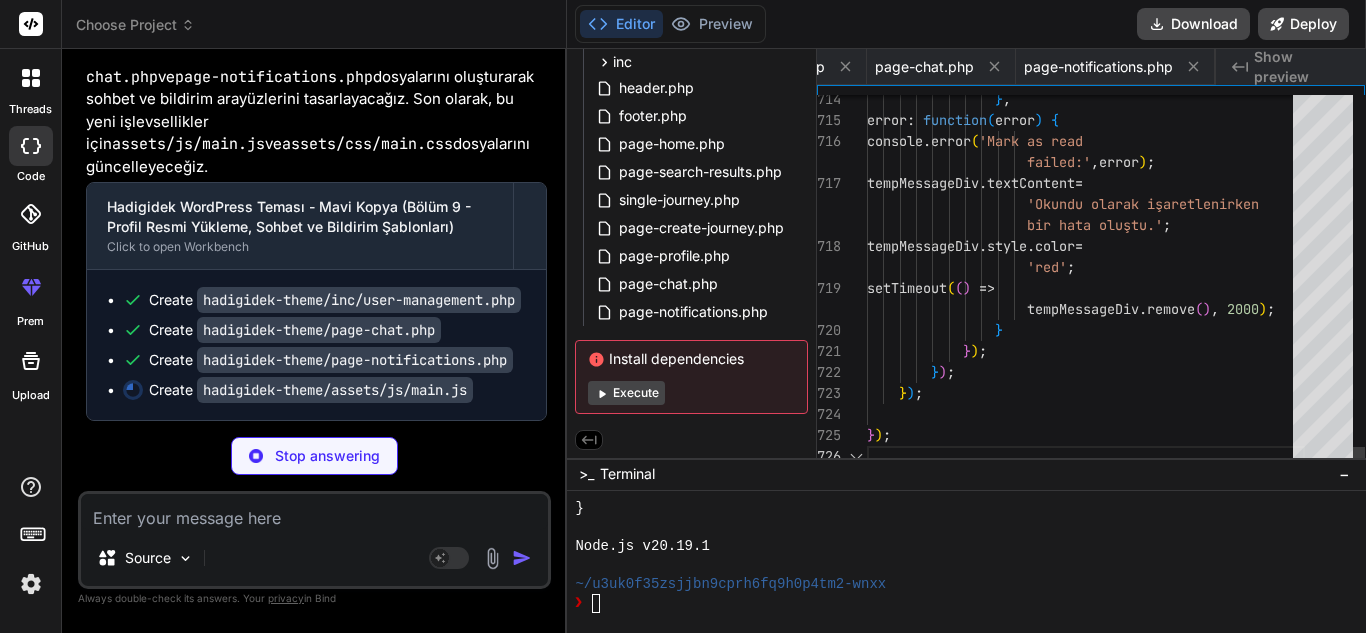 scroll, scrollTop: 0, scrollLeft: 880, axis: horizontal 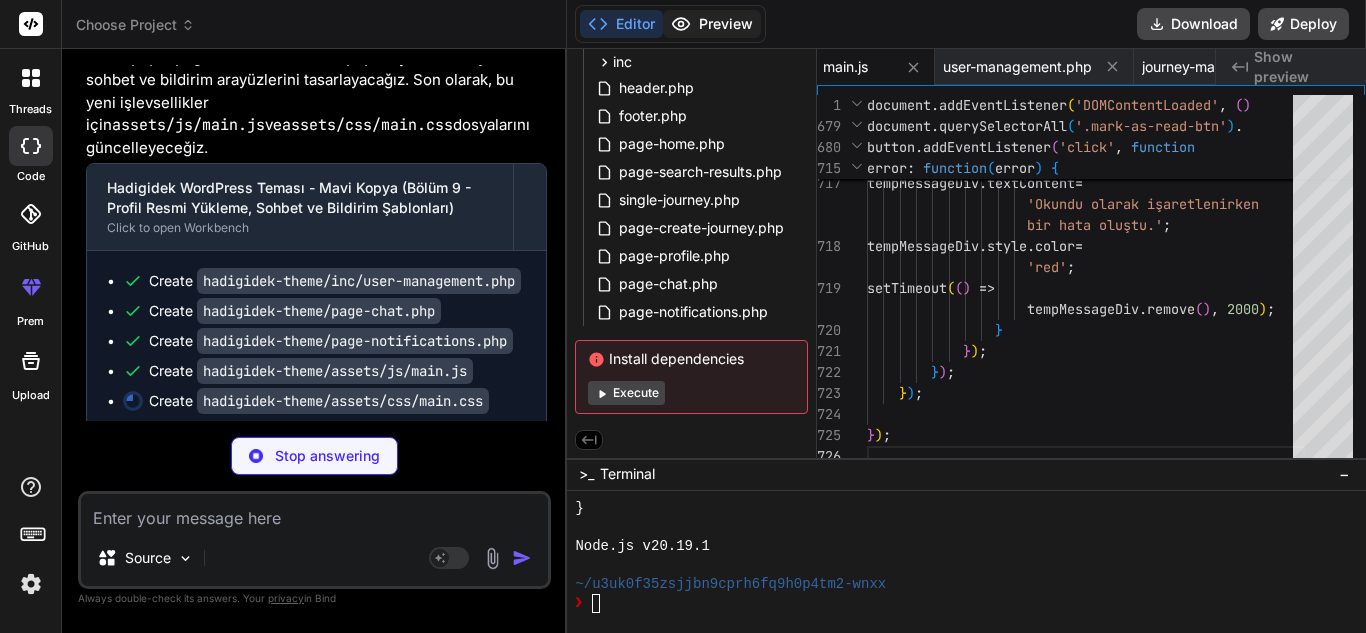 click on "Preview" at bounding box center [712, 24] 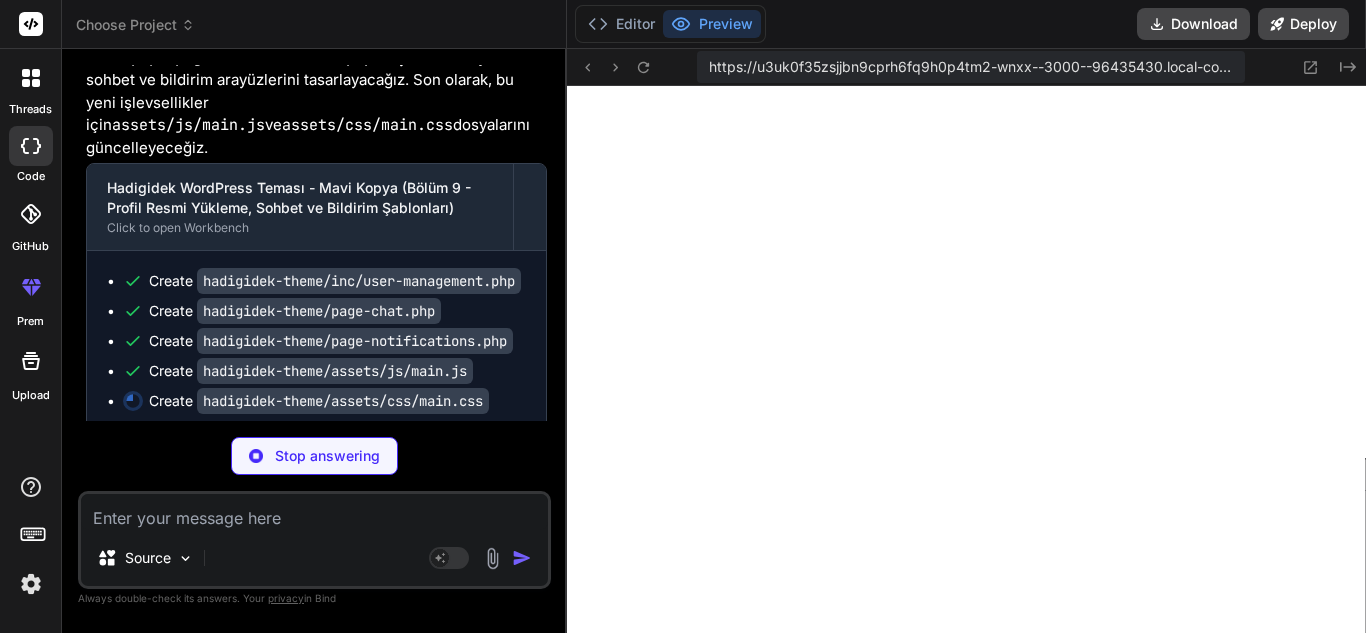 scroll, scrollTop: 0, scrollLeft: 760, axis: horizontal 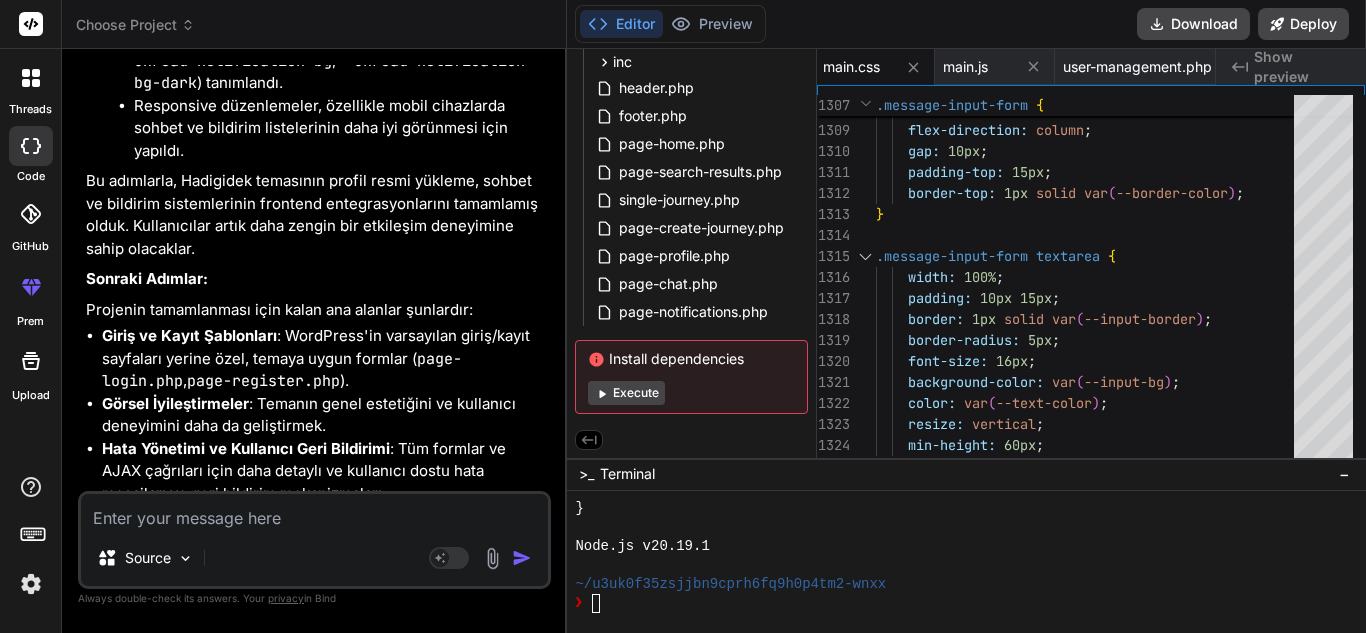 click on "Source Agent Mode. When this toggle is activated, AI automatically makes decisions, reasons, creates files, and runs terminal commands. Almost full autopilot." at bounding box center (314, 540) 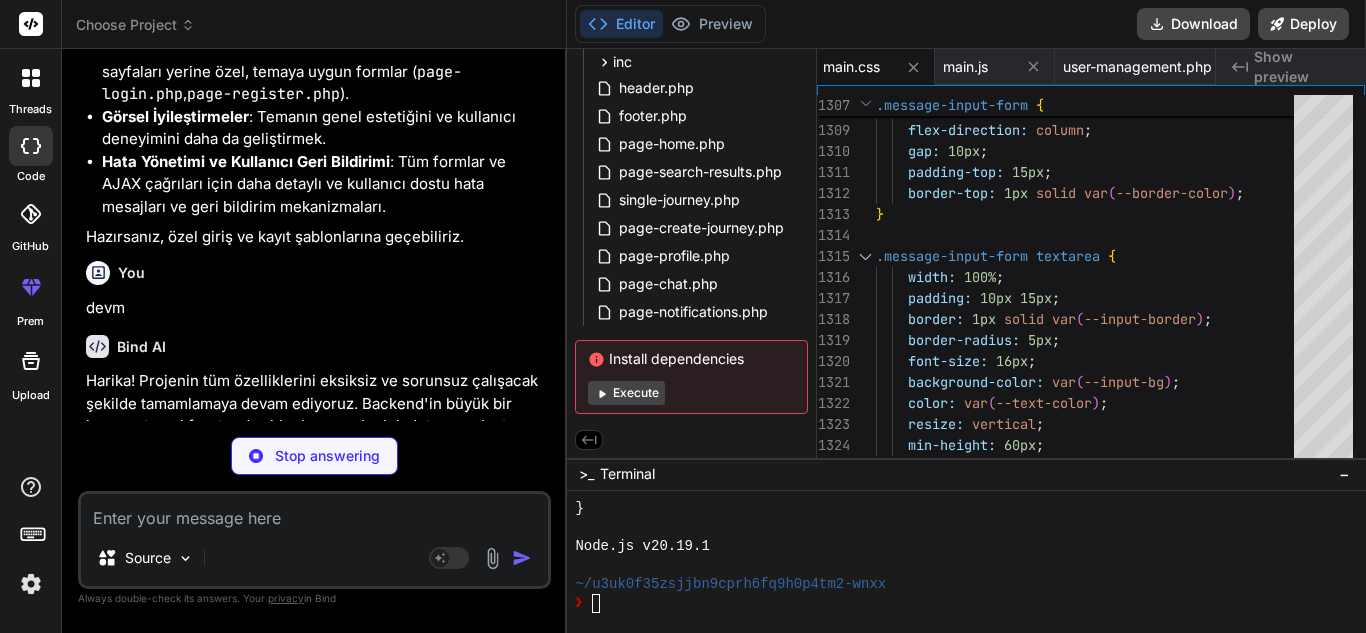 scroll, scrollTop: 65023, scrollLeft: 0, axis: vertical 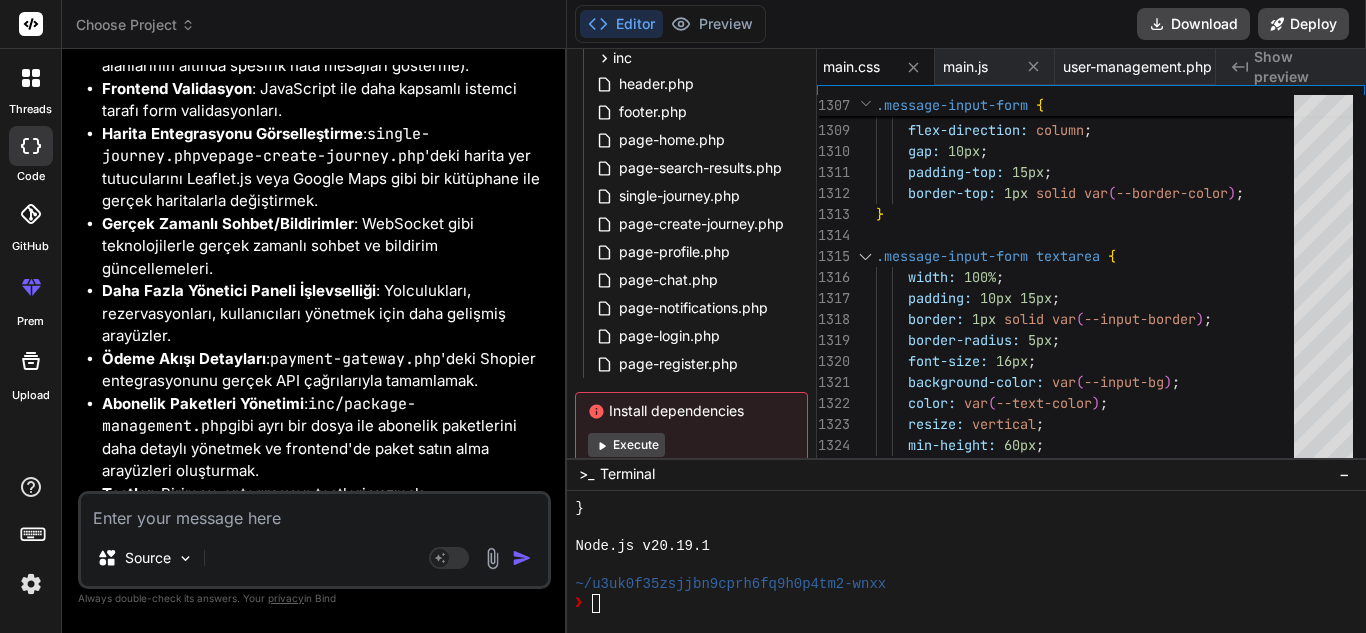 click at bounding box center (314, 512) 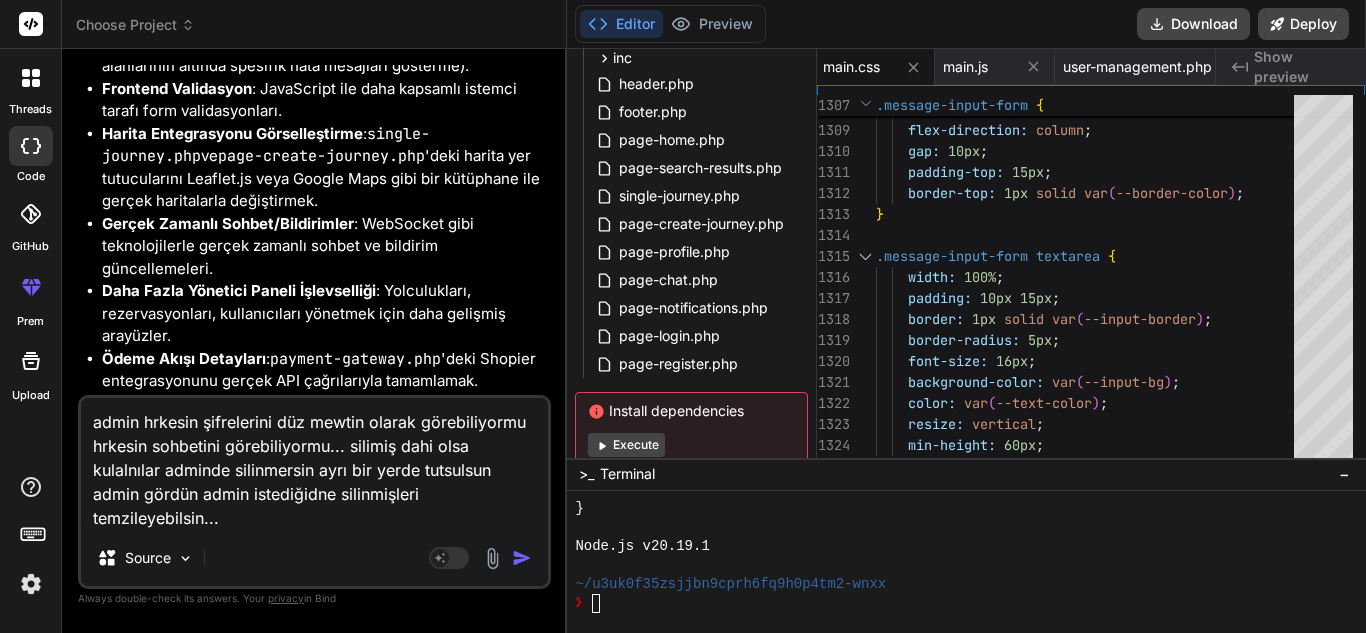 click on "admin hrkesin şifrelerini düz mewtin olarak görebiliyormu hrkesin sohbetini görebiliyormu... silimiş dahi olsa kulalnılar adminde silinmersin ayrı bir yerde tutsulsun admin gördün admin istediğidne silinmişleri temzileyebilsin..." at bounding box center (314, 464) 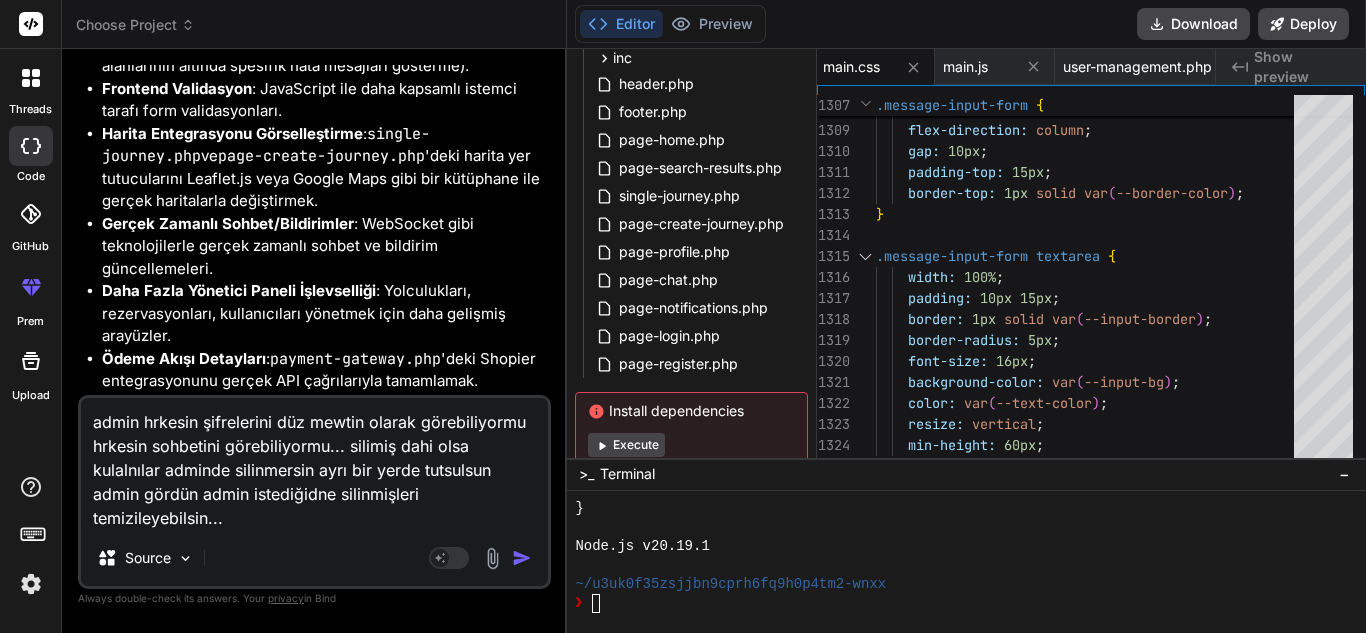 click on "admin hrkesin şifrelerini düz mewtin olarak görebiliyormu hrkesin sohbetini görebiliyormu... silimiş dahi olsa kulalnılar adminde silinmersin ayrı bir yerde tutsulsun admin gördün admin istediğidne silinmişleri temizileyebilsin..." at bounding box center (314, 464) 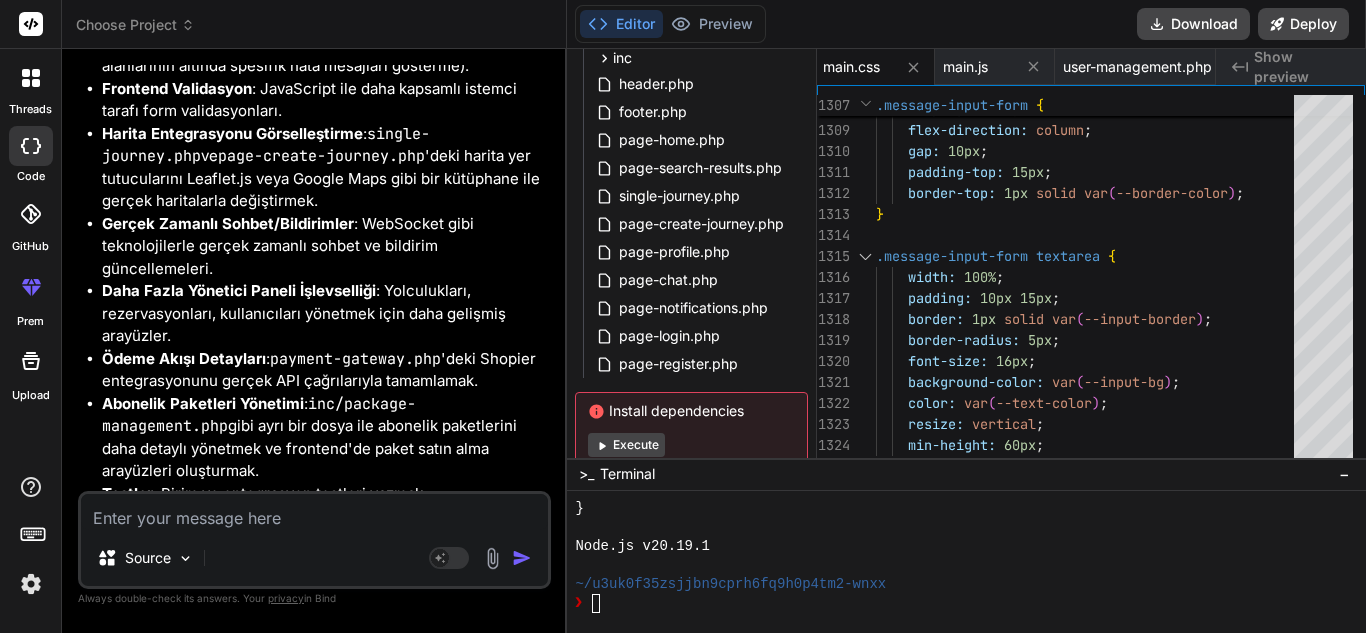 scroll, scrollTop: 0, scrollLeft: 0, axis: both 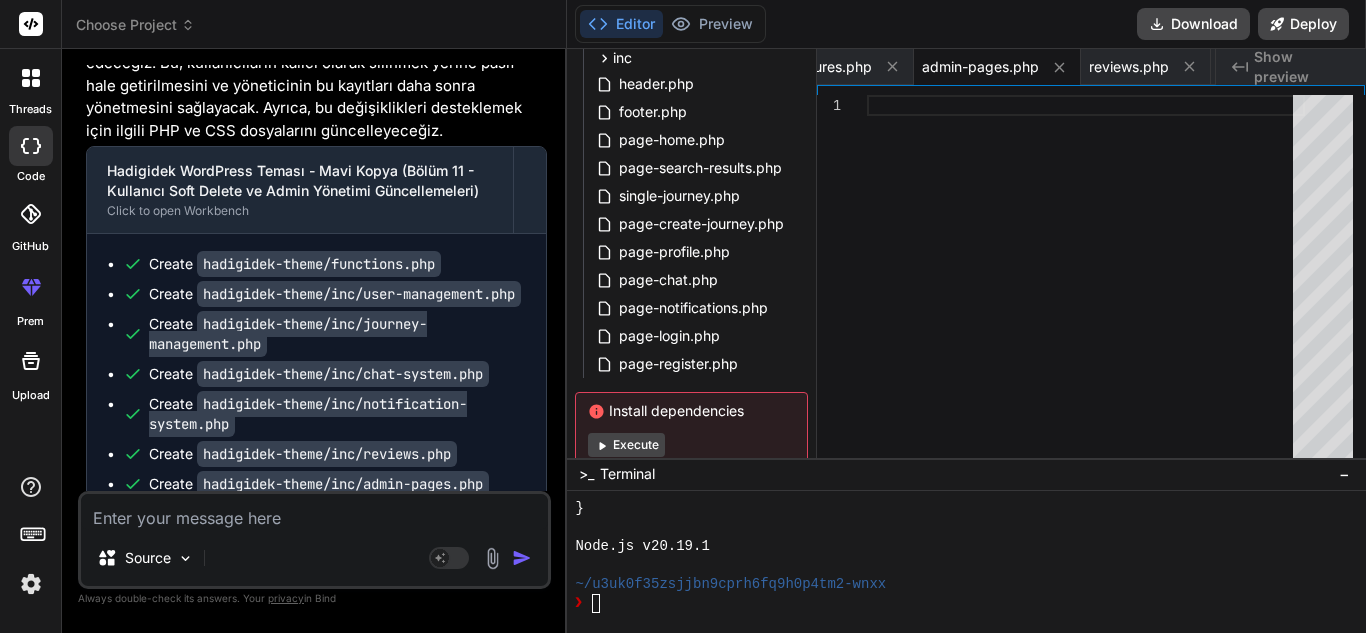 click at bounding box center [314, 512] 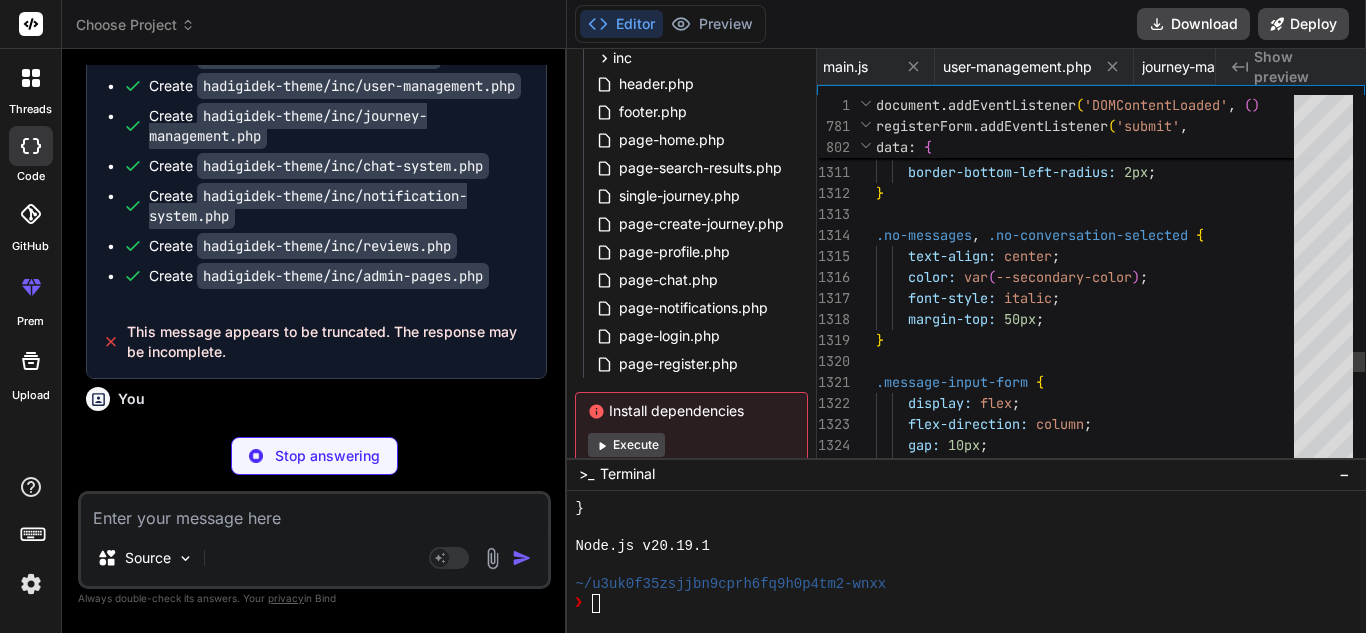scroll, scrollTop: 0, scrollLeft: 760, axis: horizontal 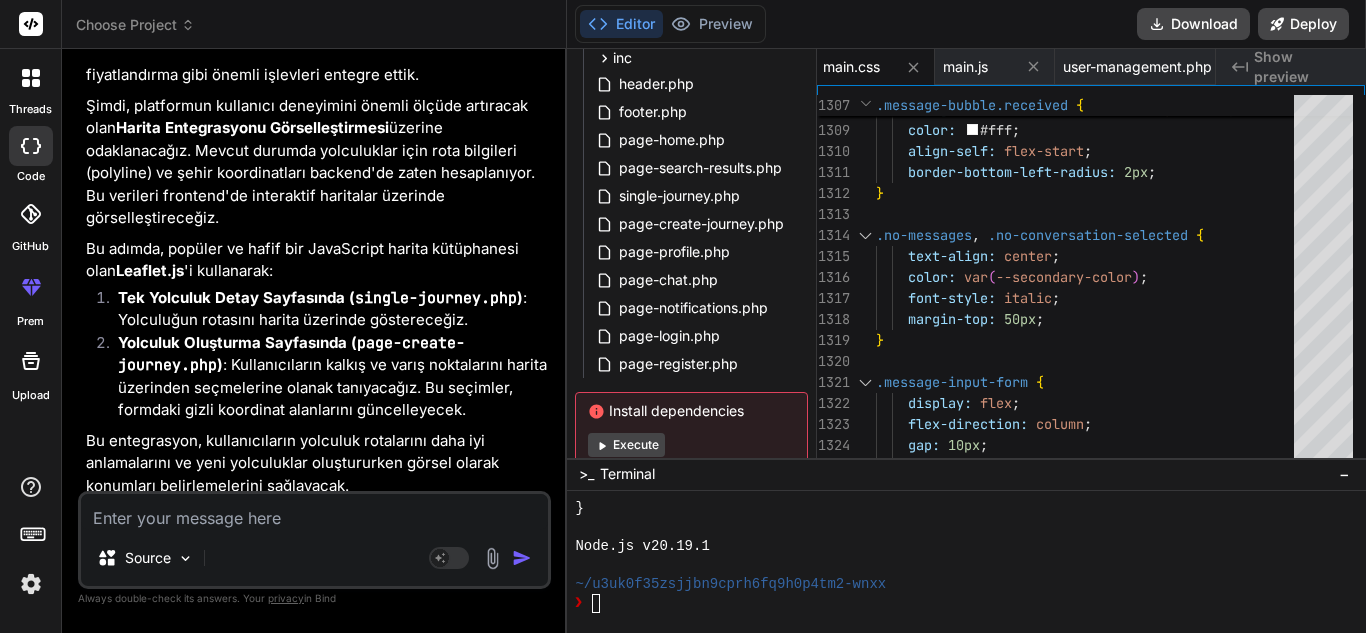 click on "Execute" at bounding box center [626, 445] 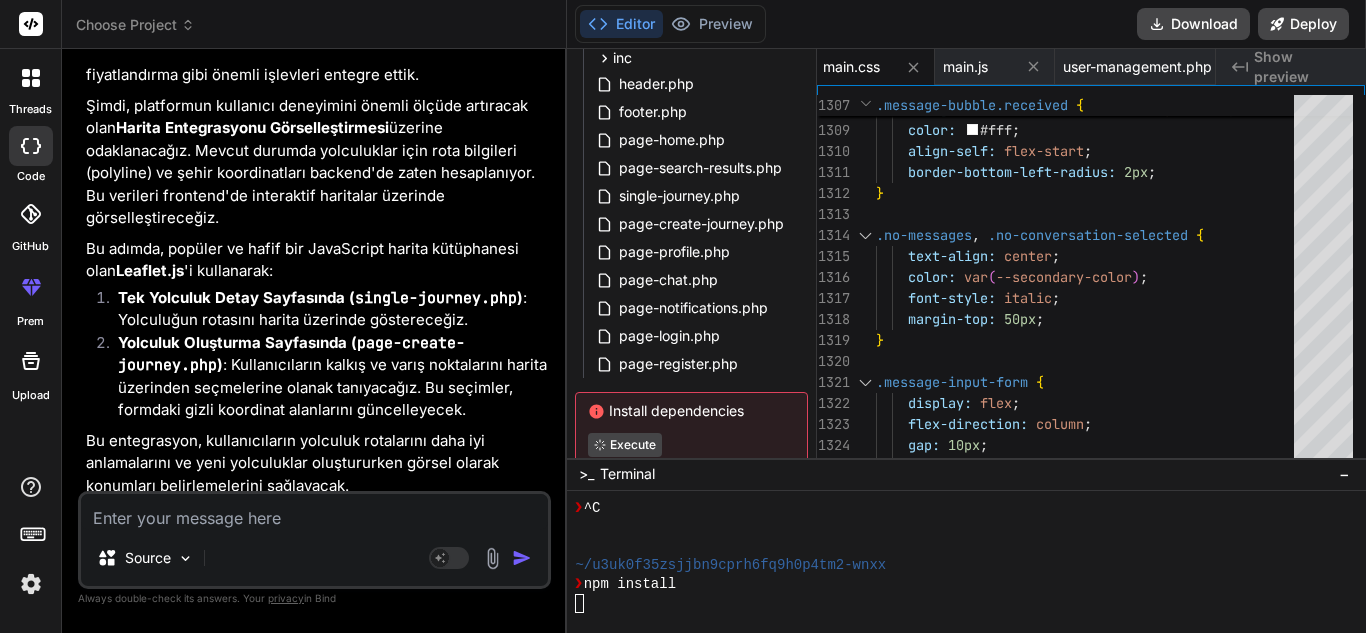 scroll, scrollTop: 11647, scrollLeft: 0, axis: vertical 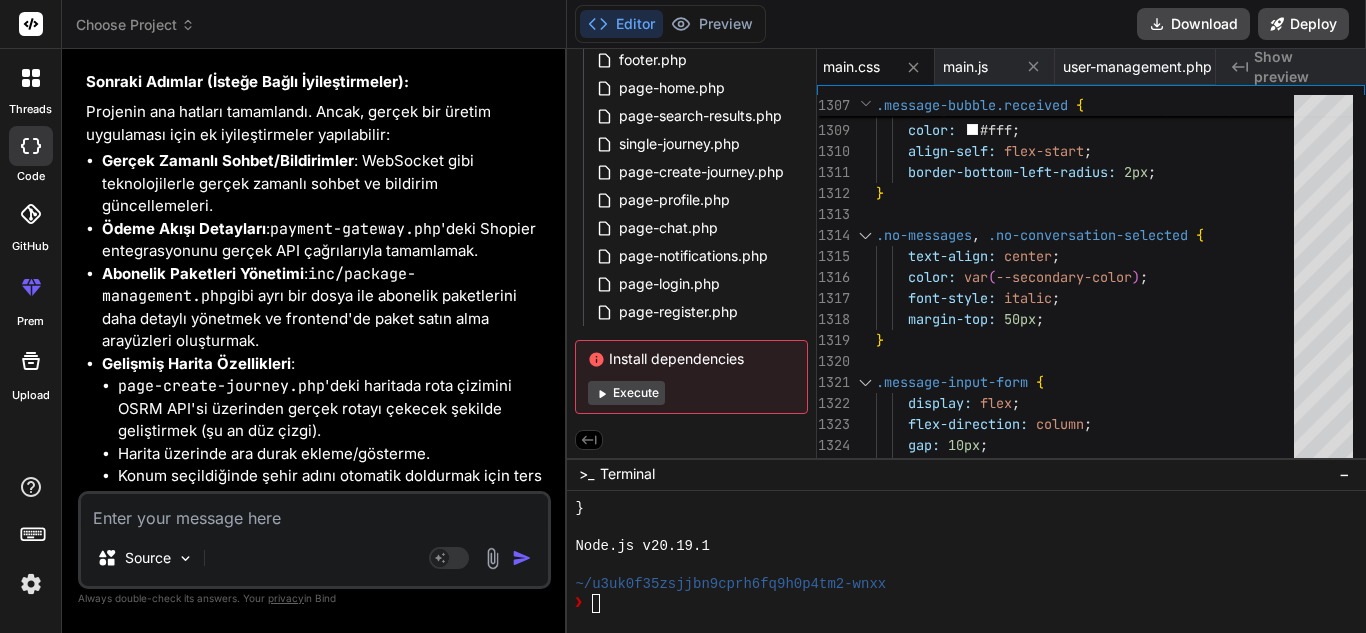 click at bounding box center [314, 512] 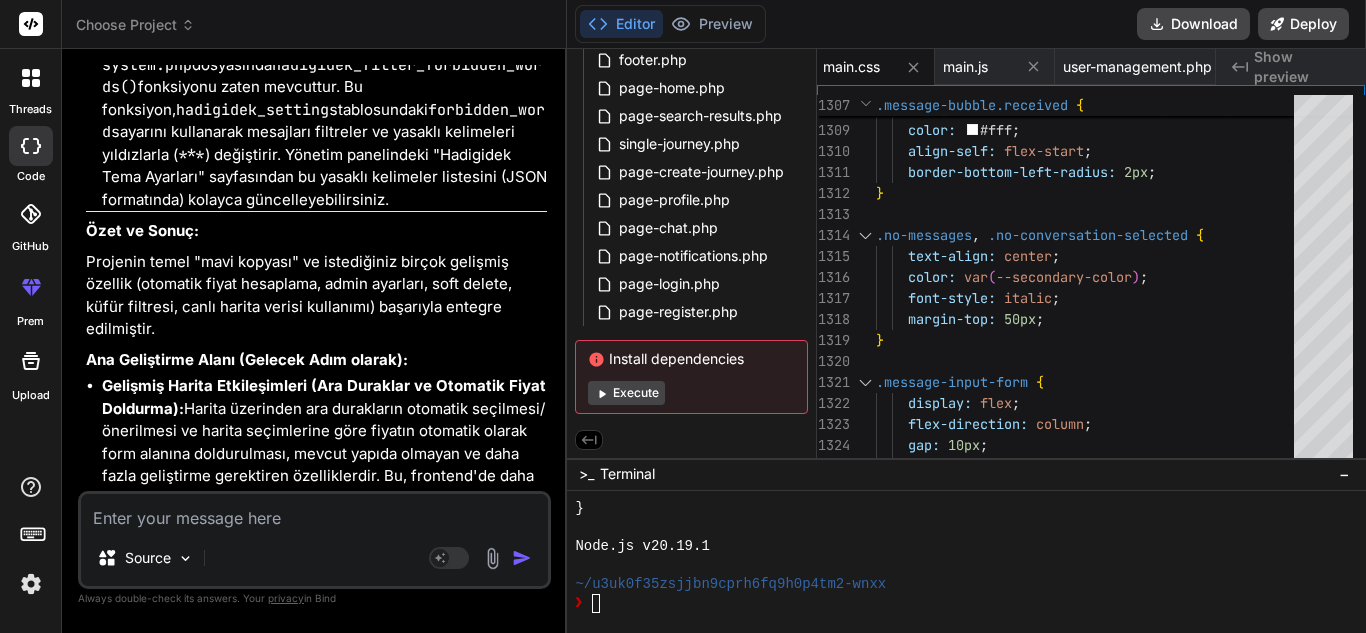 scroll, scrollTop: 78458, scrollLeft: 0, axis: vertical 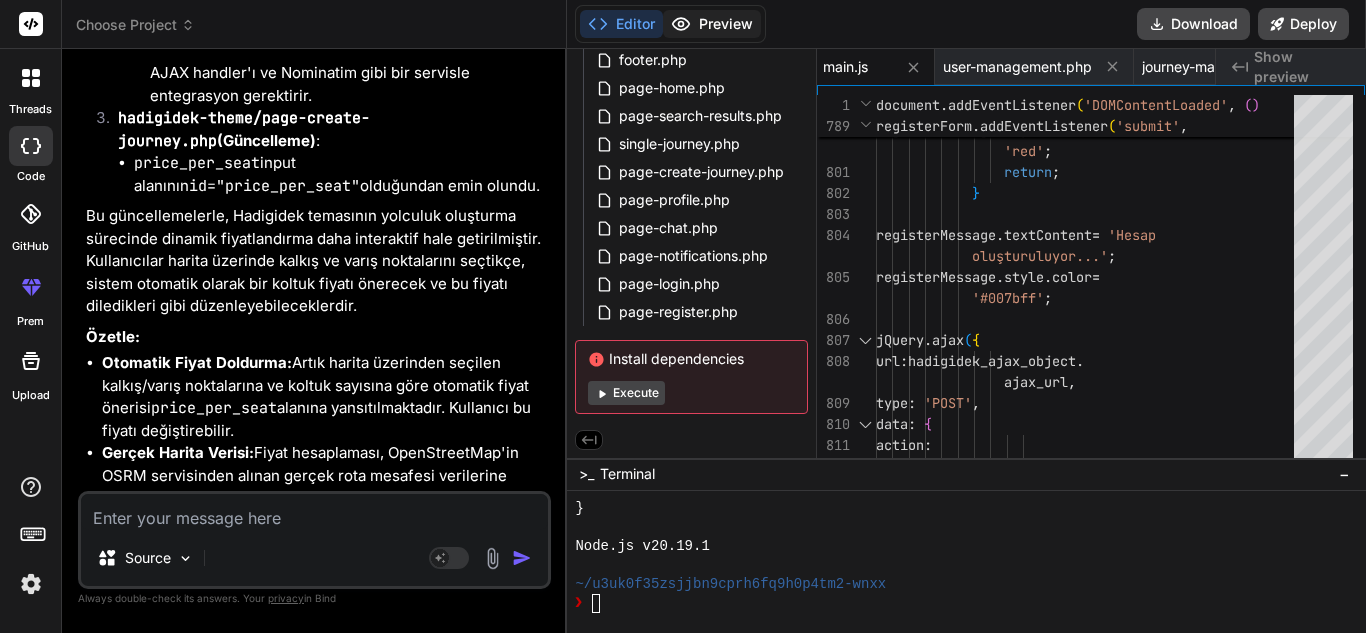 click on "Preview" at bounding box center (712, 24) 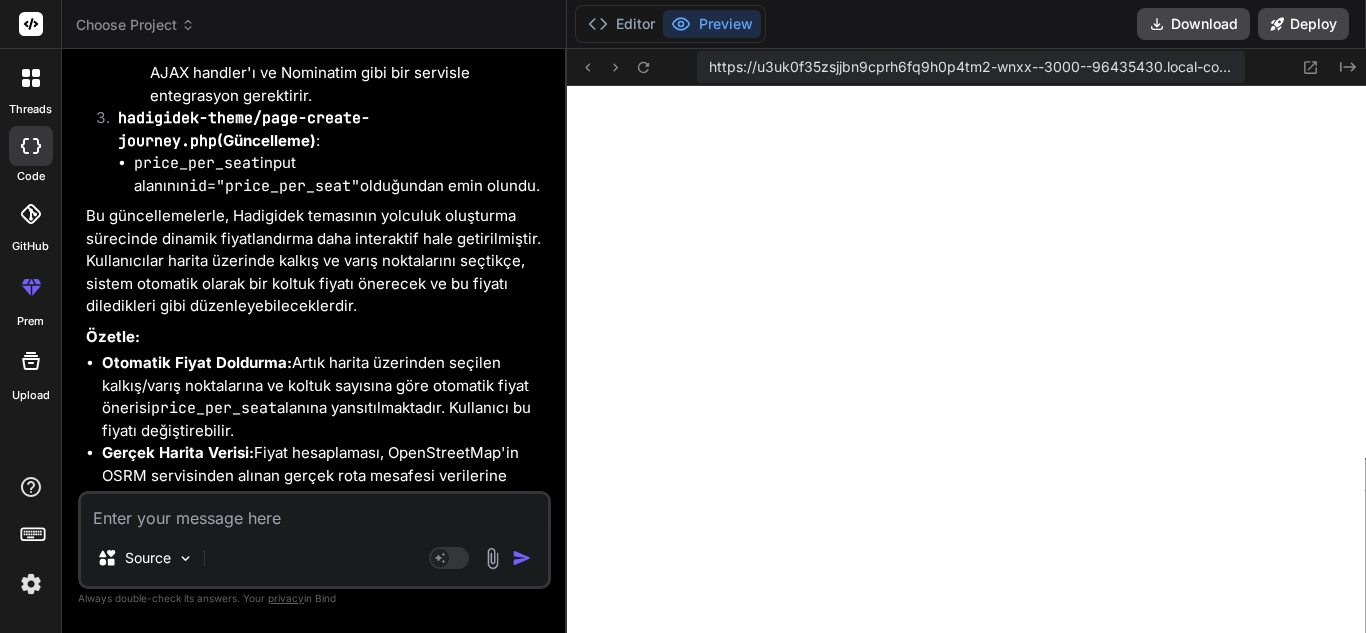 click at bounding box center (314, 512) 